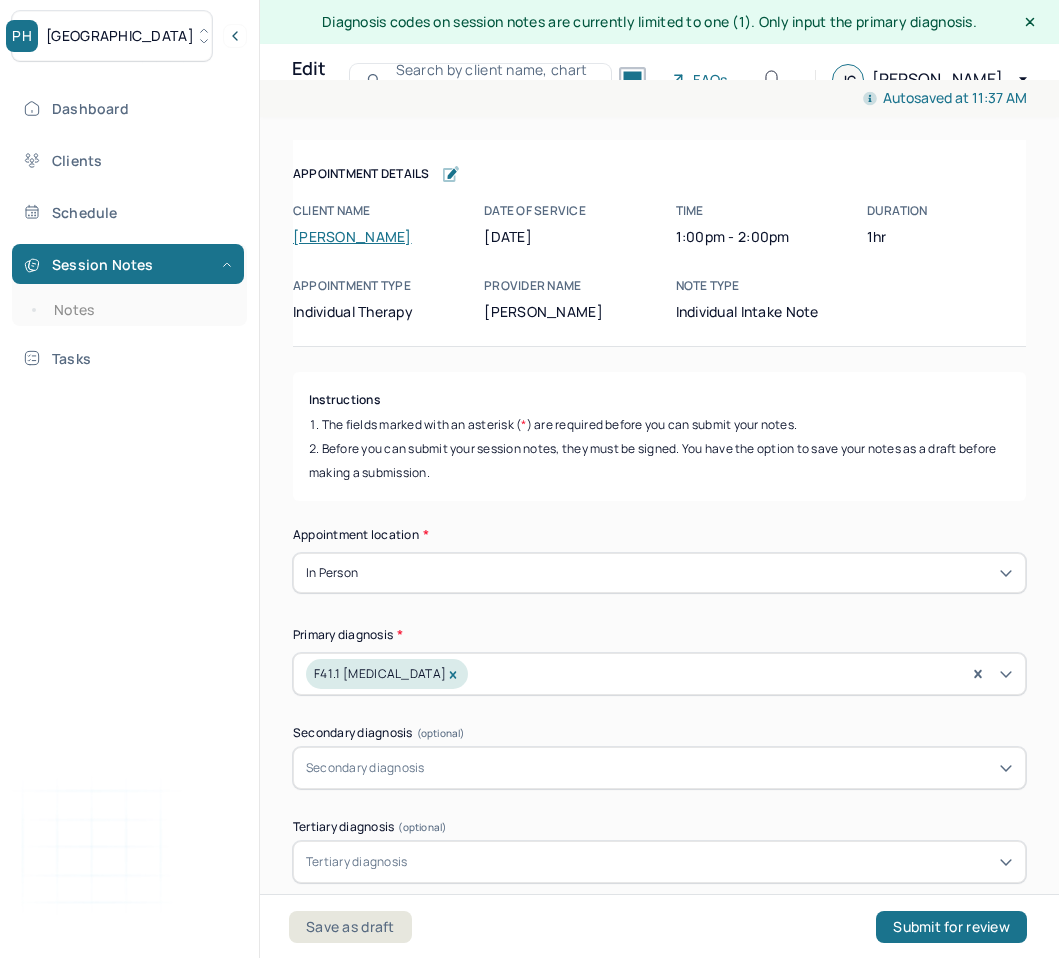 scroll, scrollTop: 0, scrollLeft: 0, axis: both 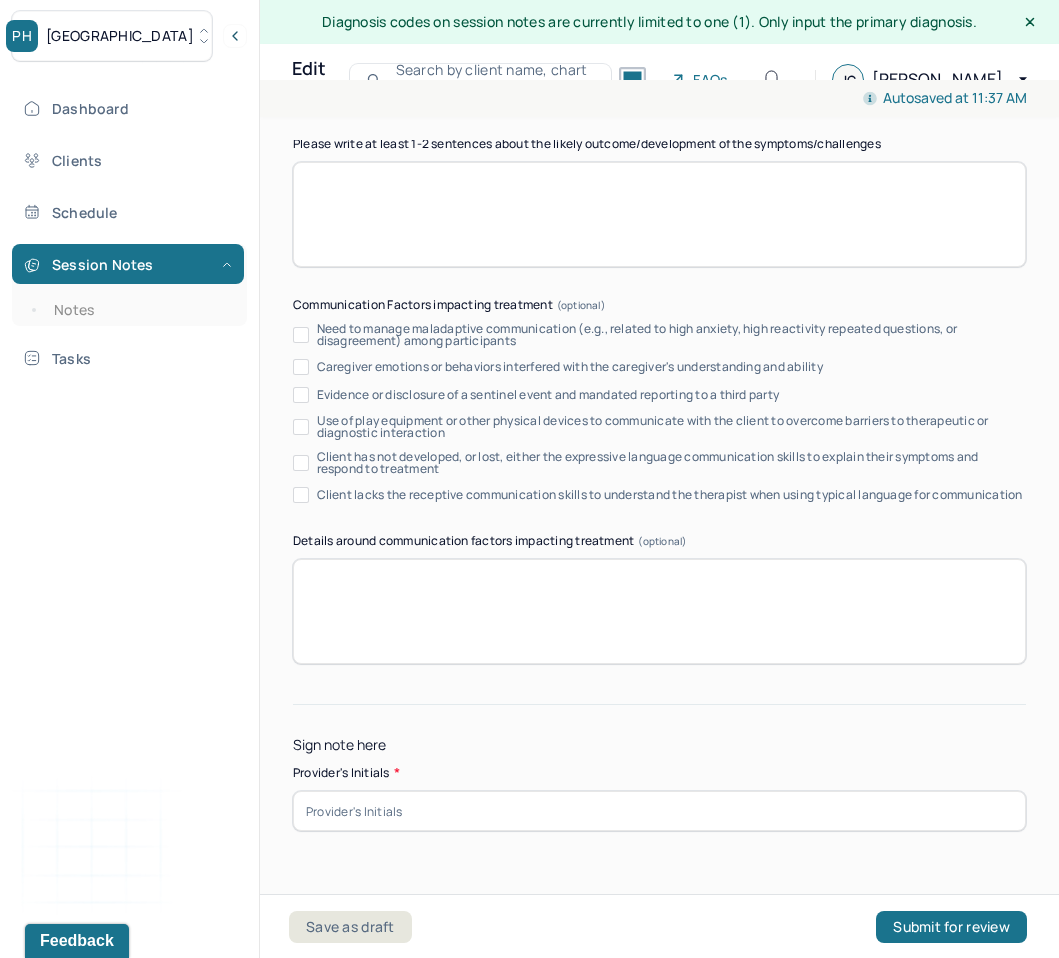 click on "PH Park Hill" at bounding box center [112, 36] 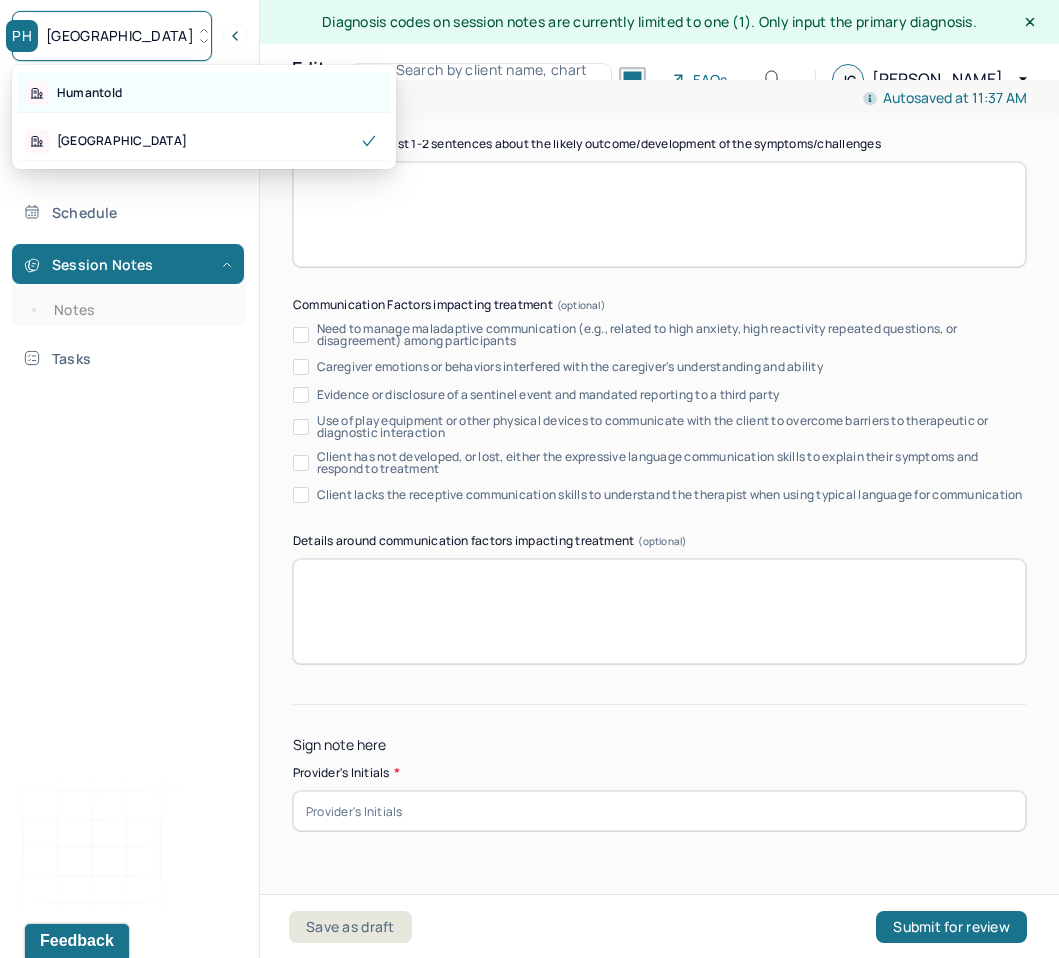 click on "Humantold" at bounding box center (89, 93) 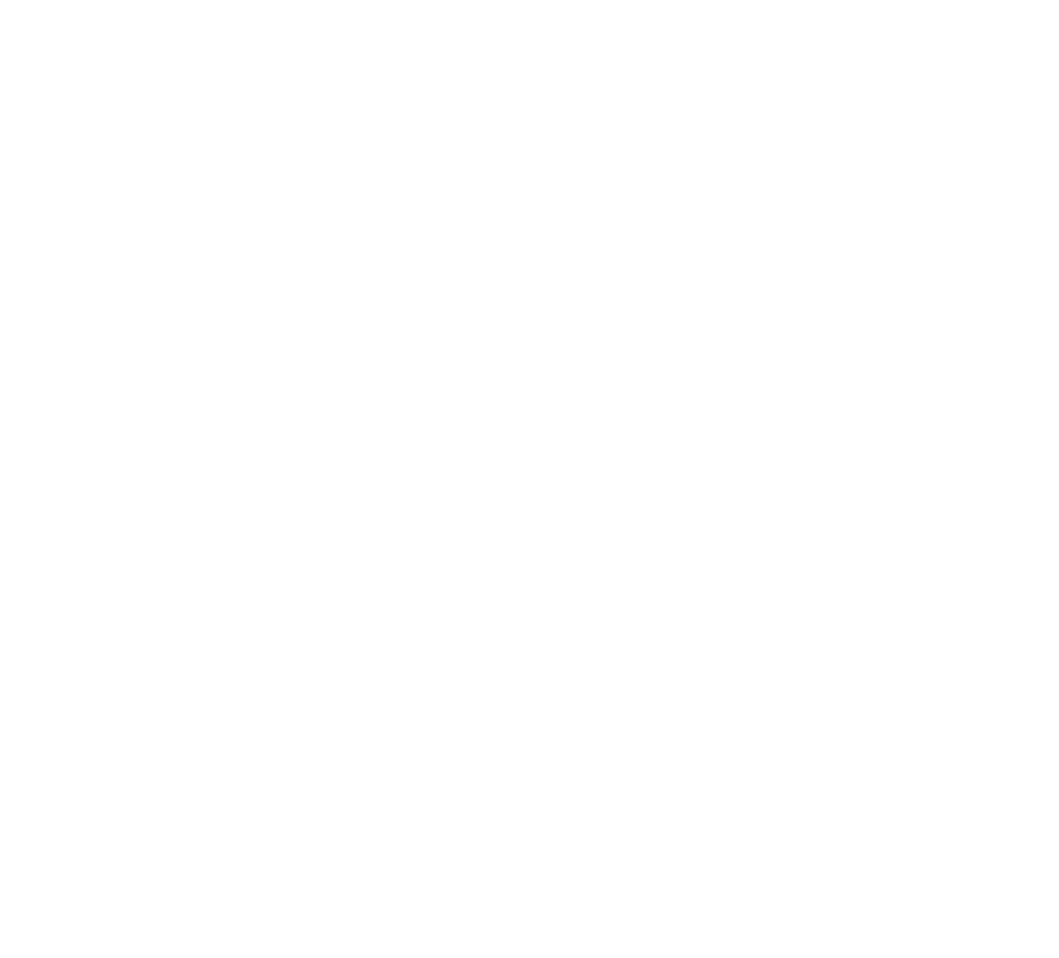 scroll, scrollTop: 0, scrollLeft: 0, axis: both 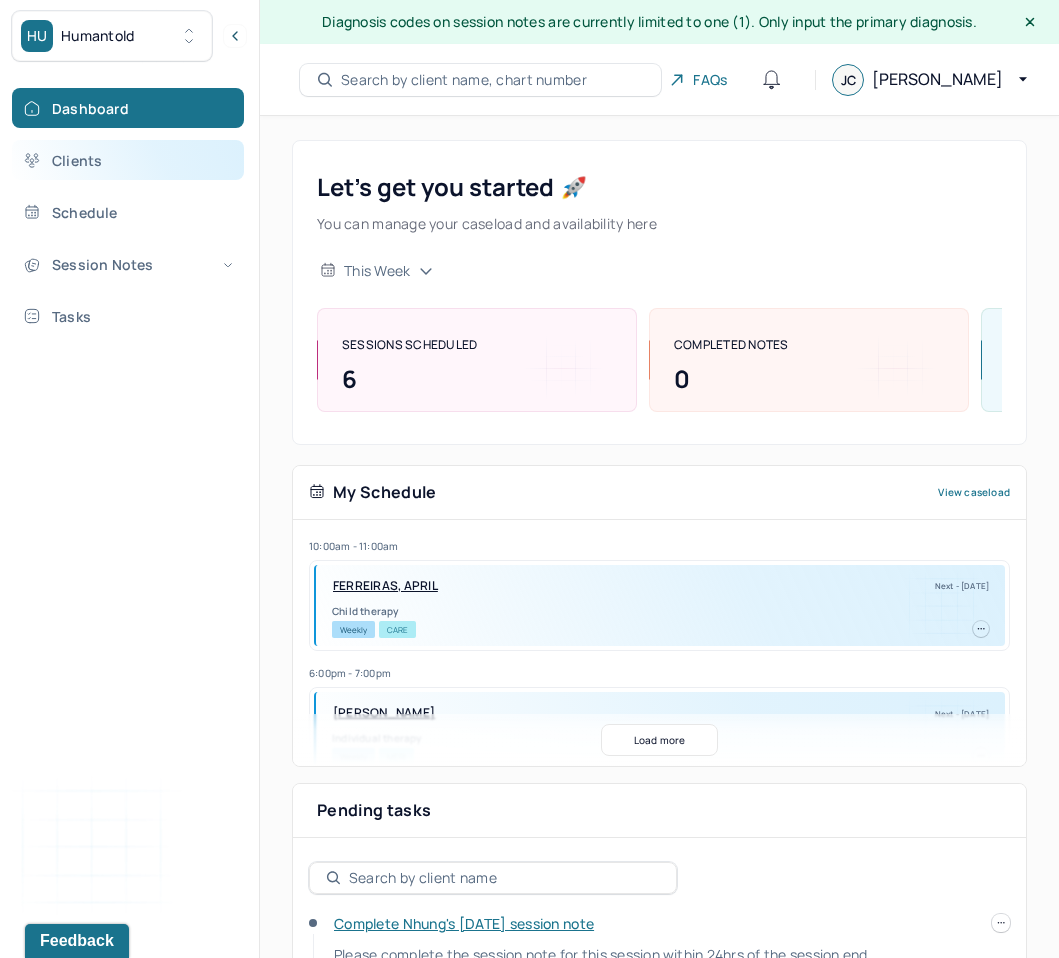 click on "Clients" at bounding box center (128, 160) 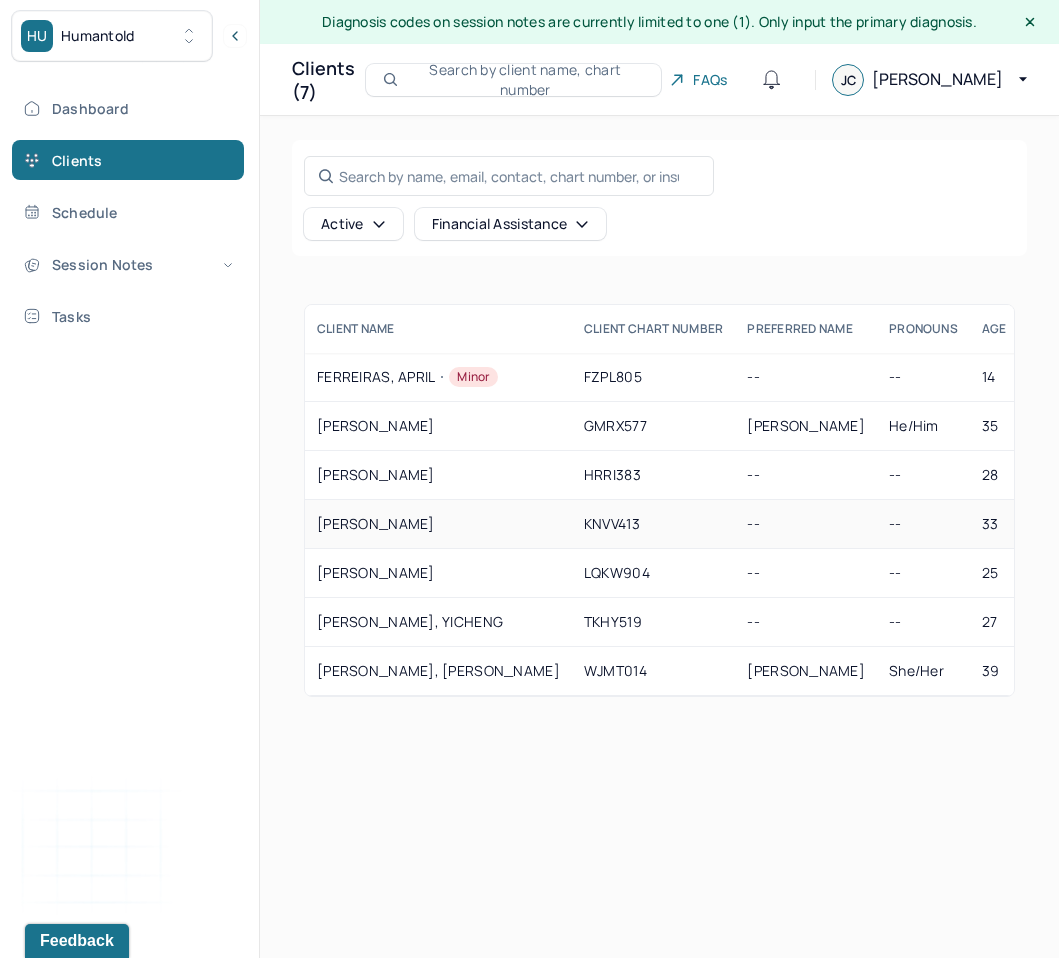 click on "--" at bounding box center (806, 524) 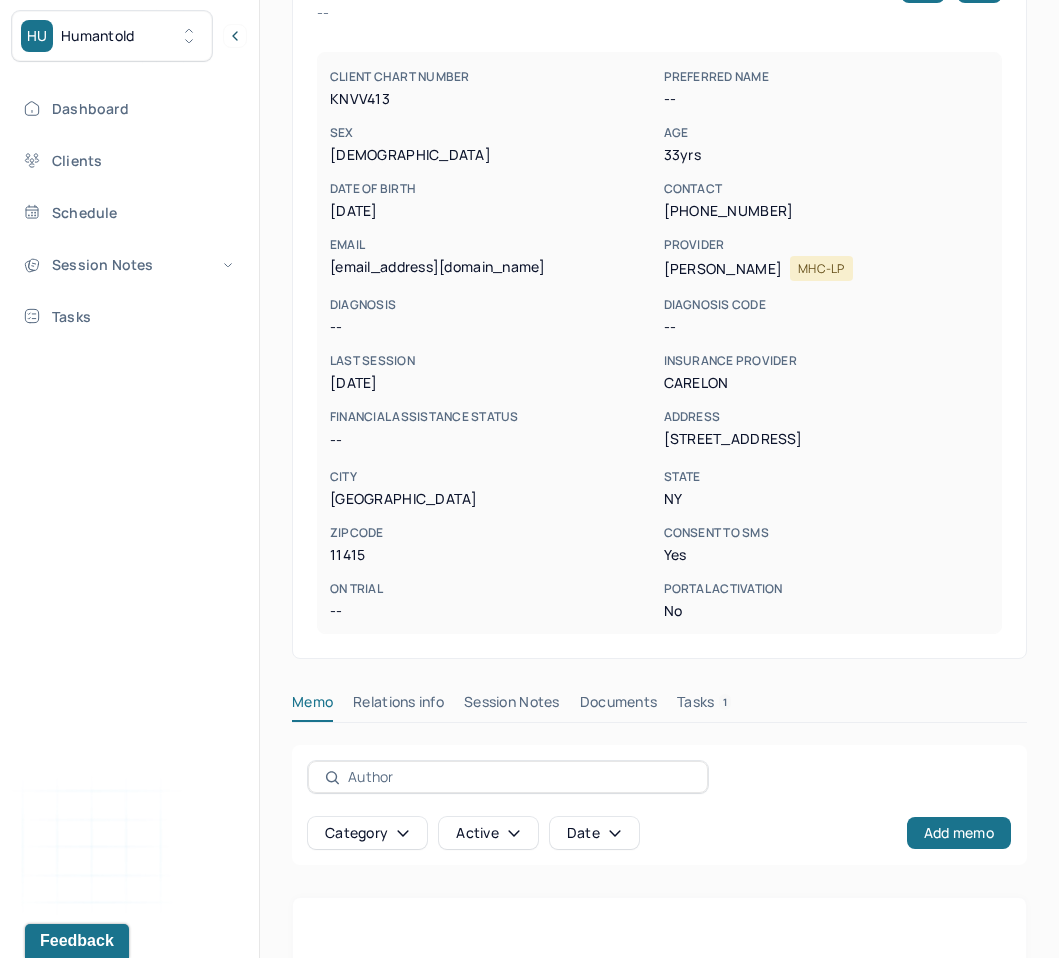 scroll, scrollTop: 212, scrollLeft: 0, axis: vertical 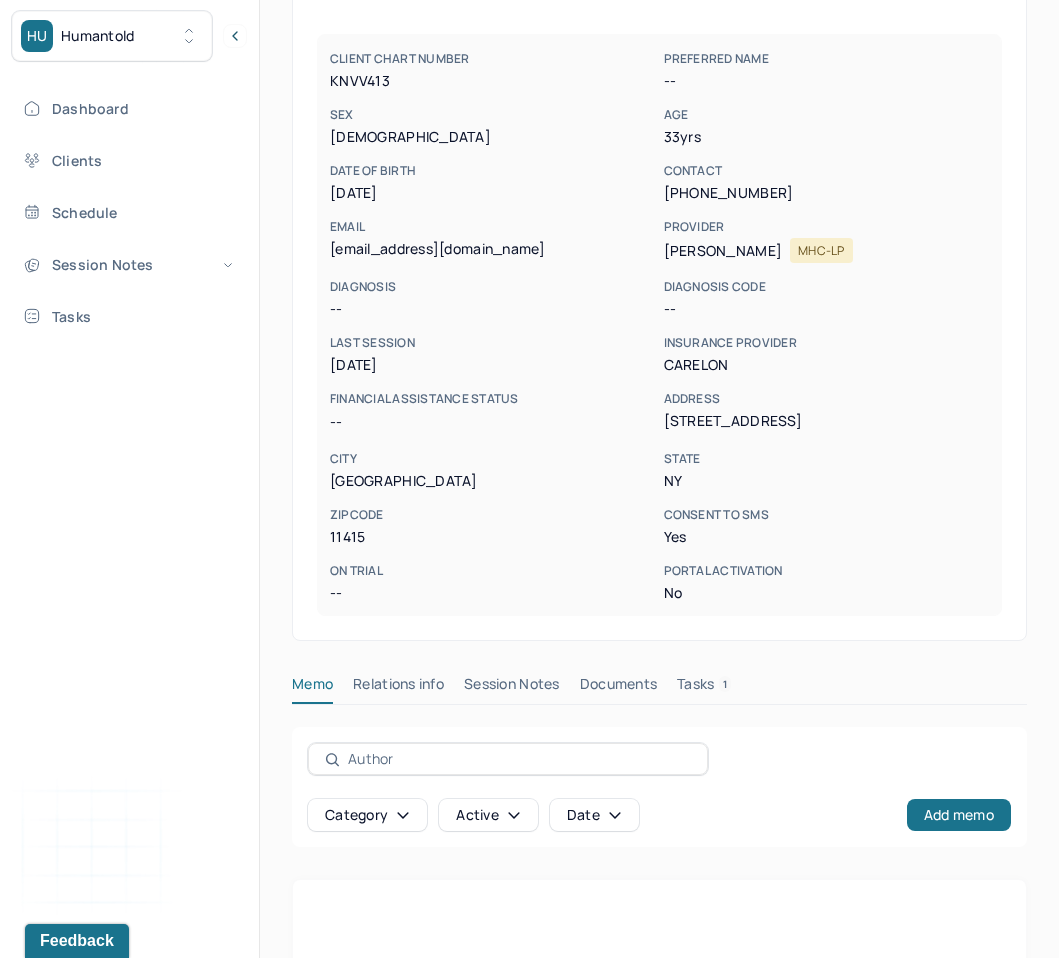 click on "Humantold" at bounding box center (98, 36) 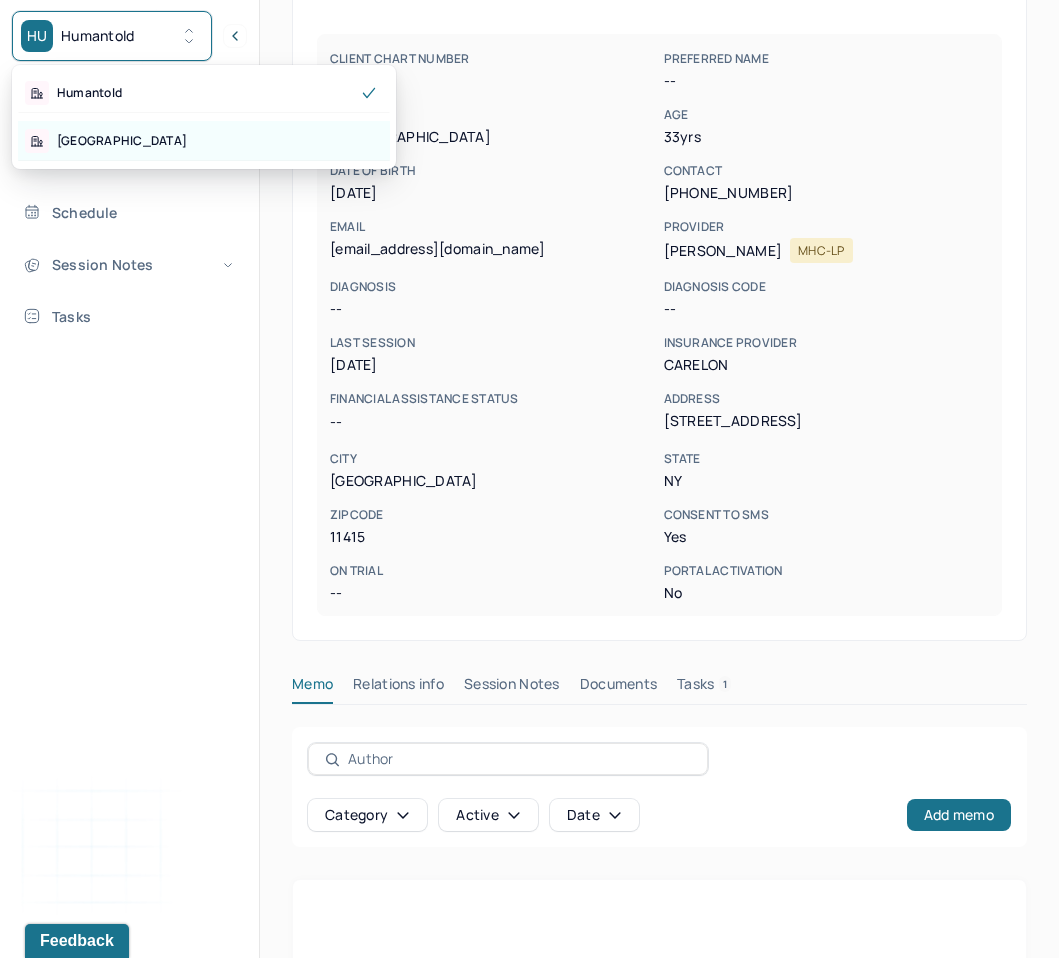 click on "[GEOGRAPHIC_DATA]" at bounding box center (204, 141) 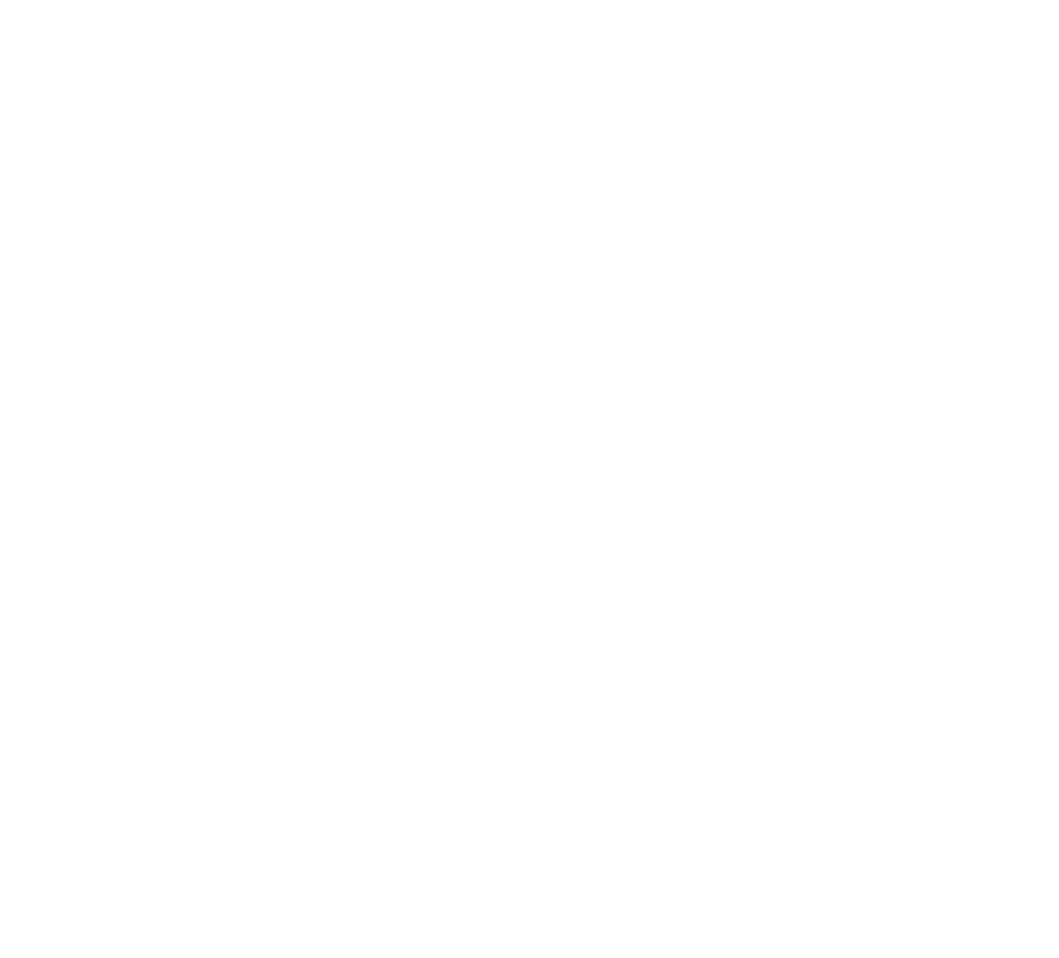 scroll, scrollTop: 0, scrollLeft: 0, axis: both 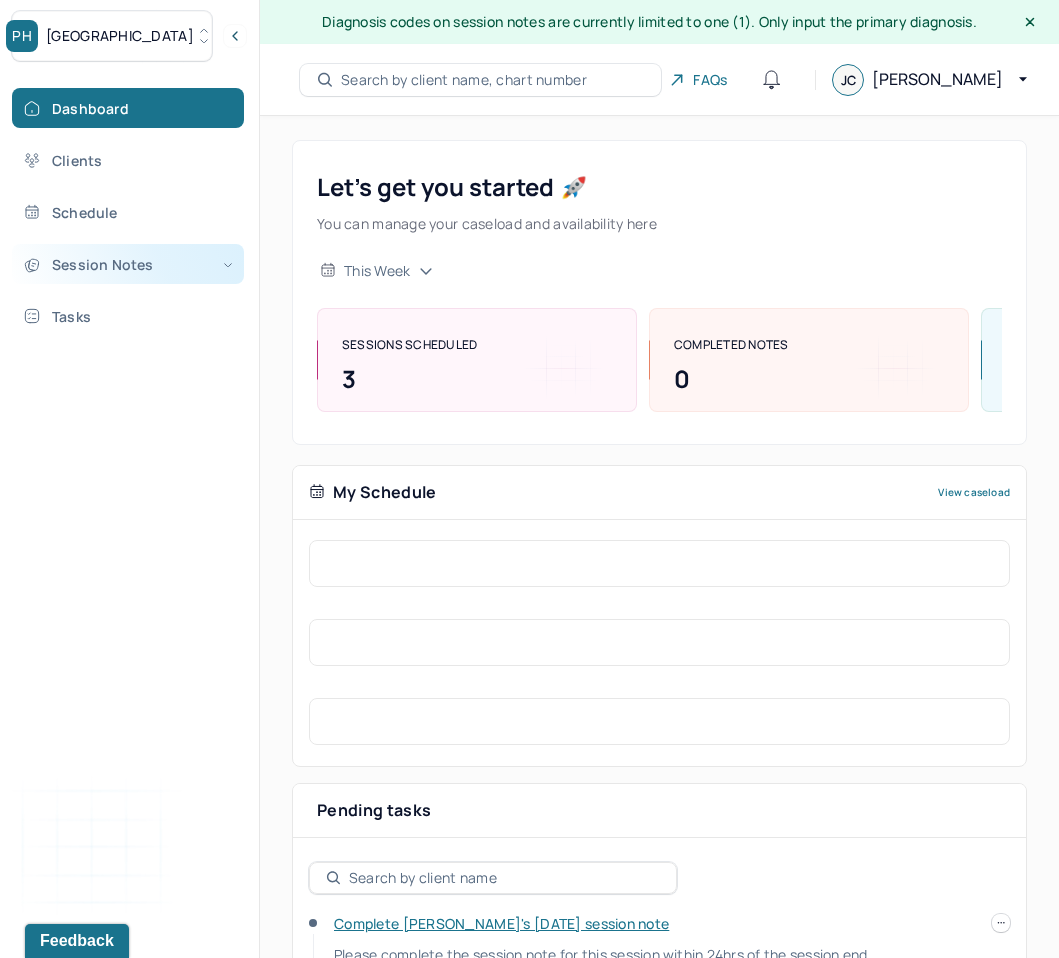 click on "Session Notes" at bounding box center (128, 264) 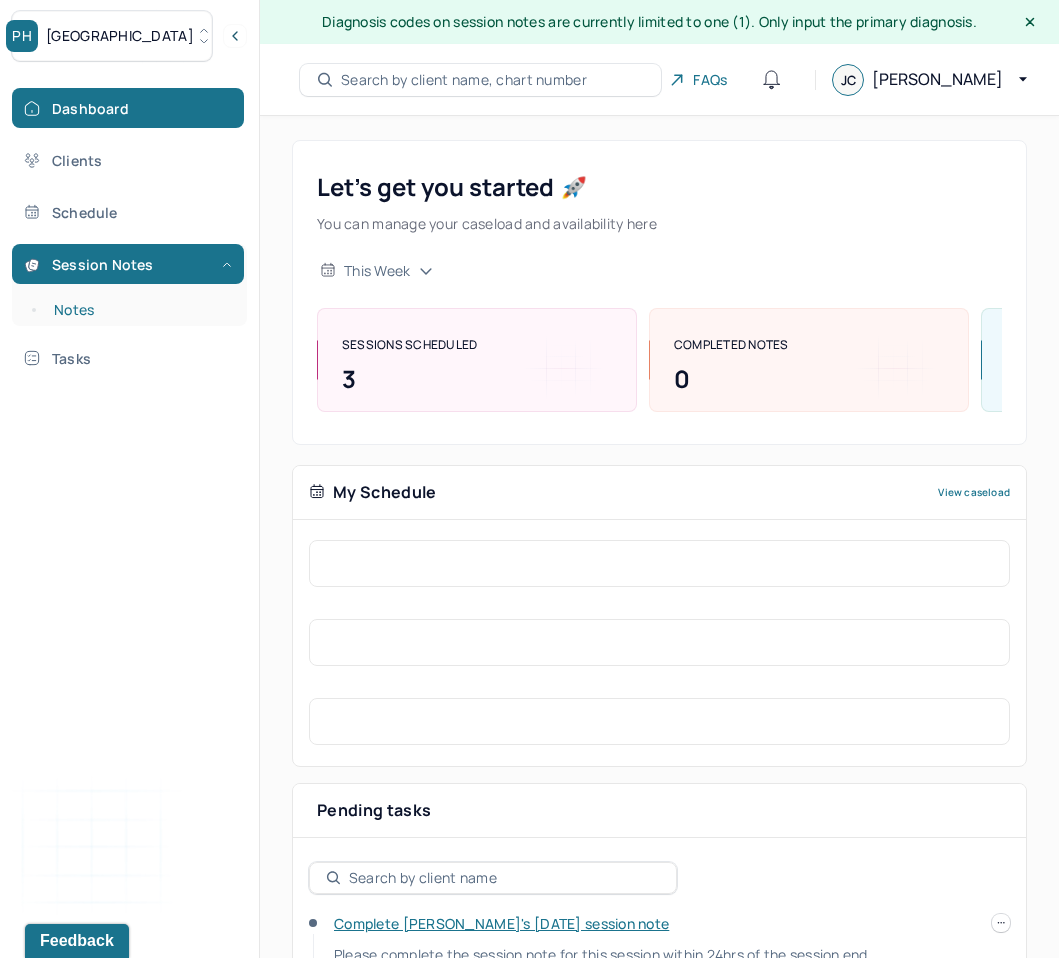 click on "Notes" at bounding box center [139, 310] 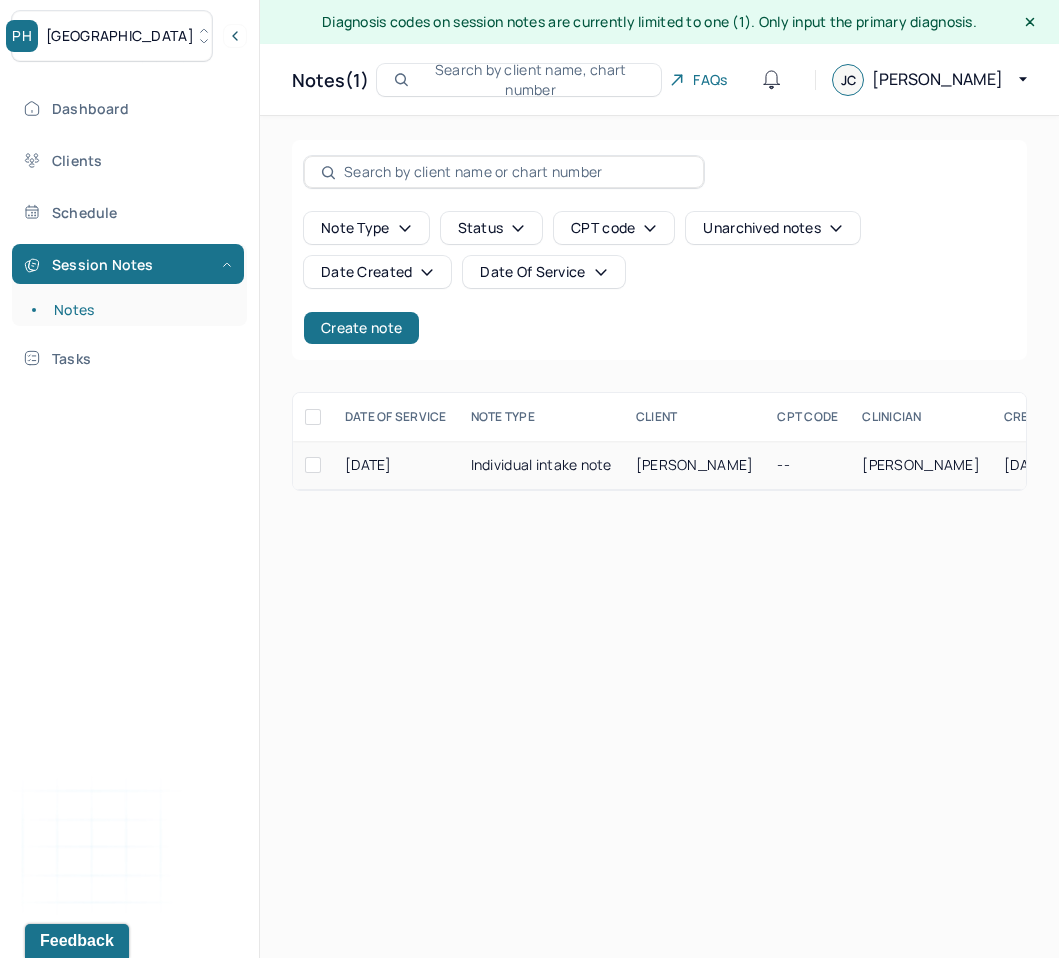 click on "Individual intake note" at bounding box center [541, 465] 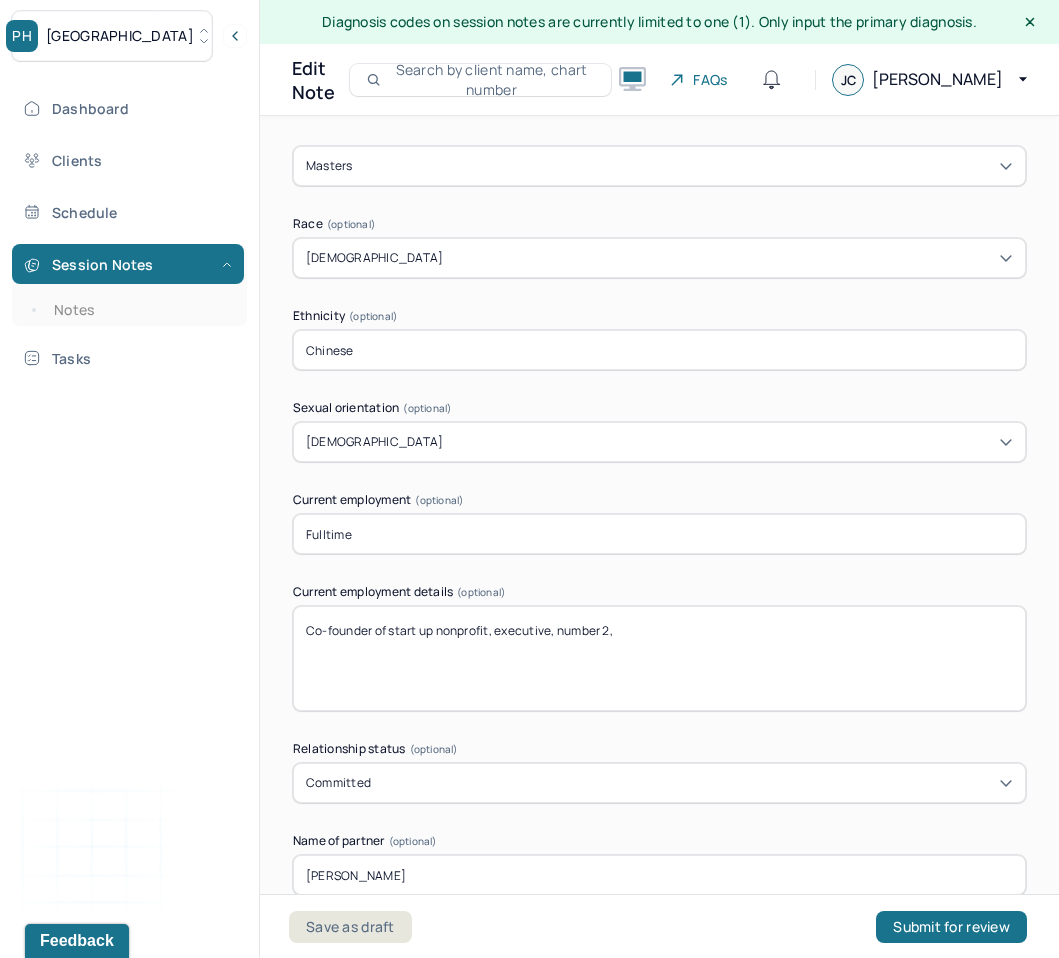 scroll, scrollTop: 1201, scrollLeft: 0, axis: vertical 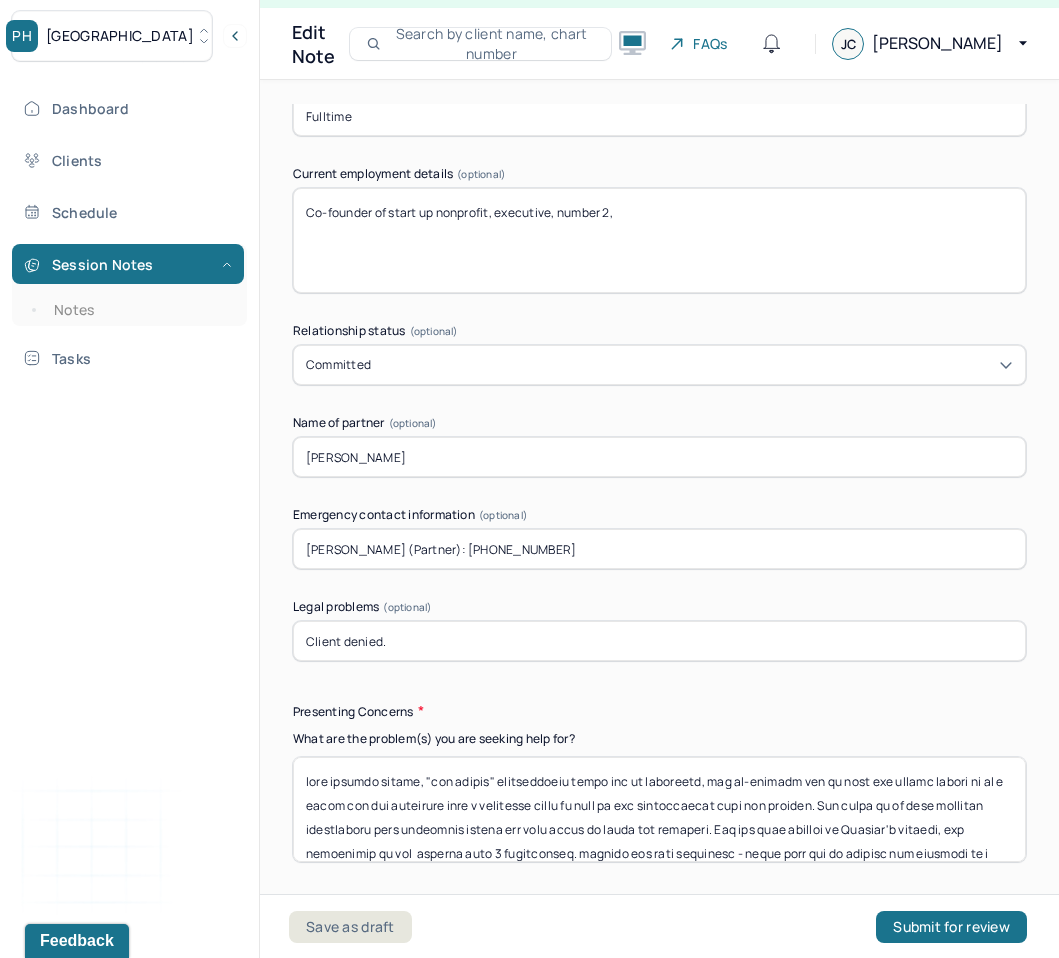 click on "Co-founder of start up nonprofit, executive, number 2," at bounding box center [659, 240] 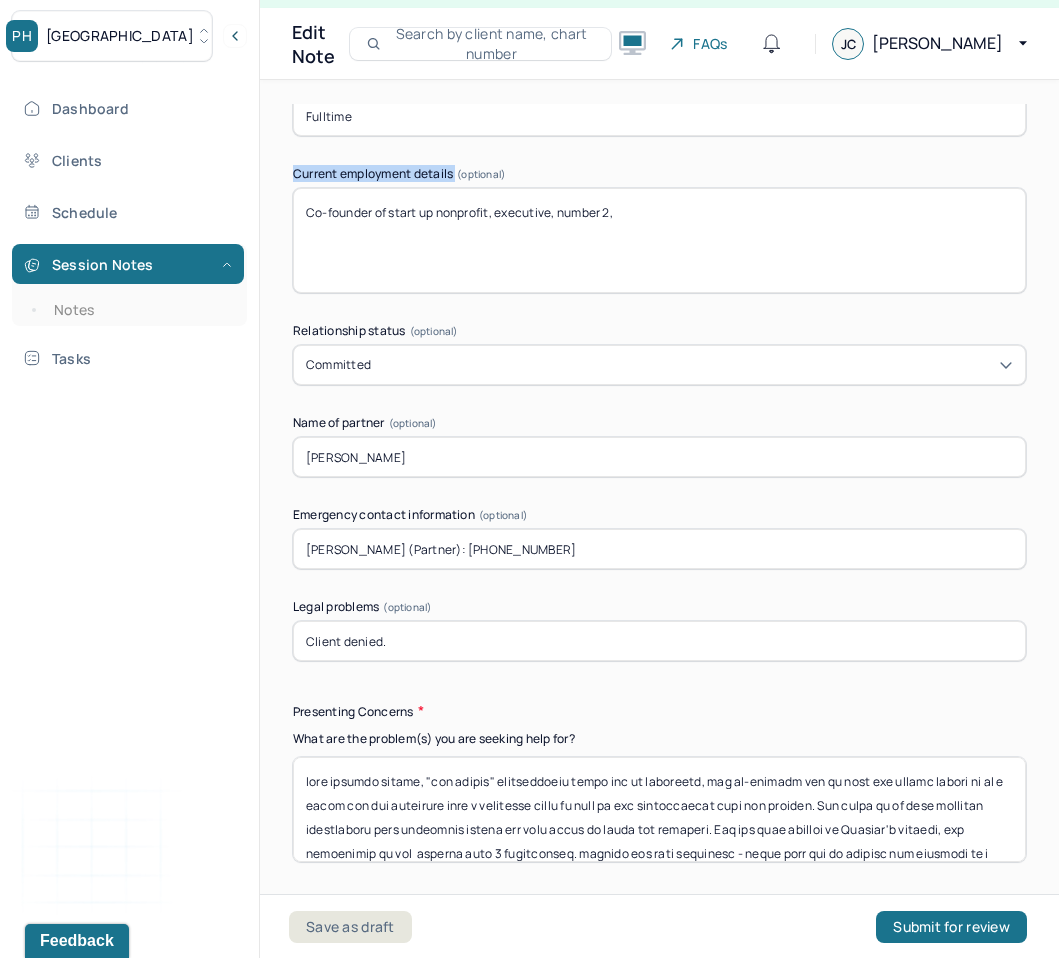 click on "Current employment details (optional)" at bounding box center [659, 174] 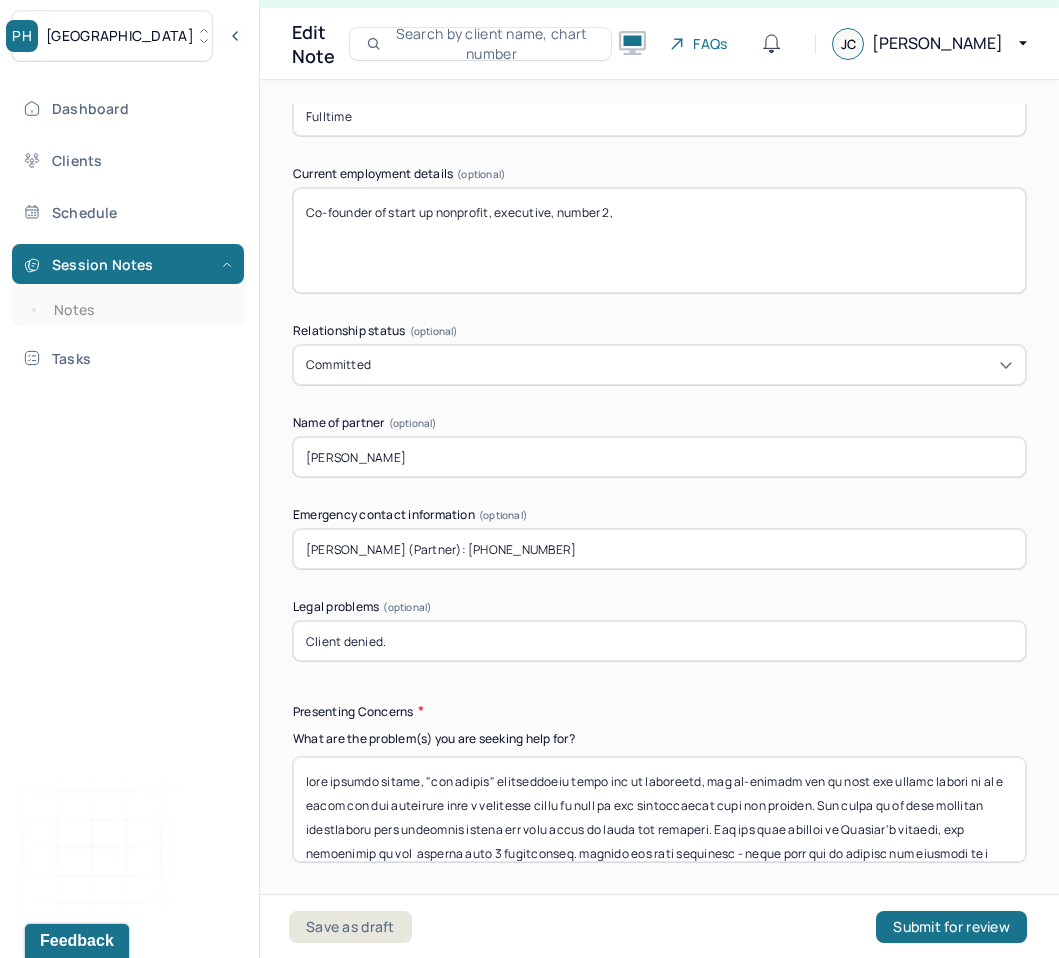 click on "Co-founder of start up nonprofit, executive, number 2," at bounding box center (659, 240) 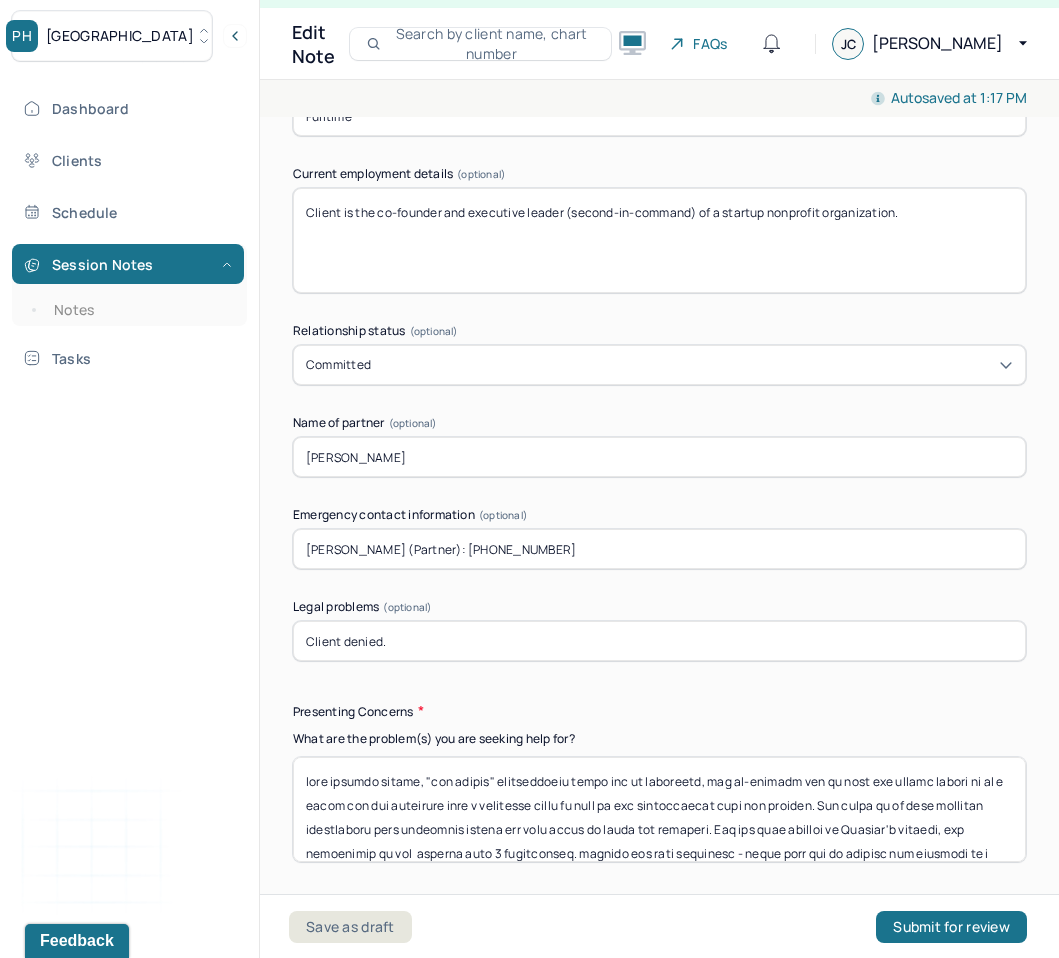 click on "Client is the co-founder and executive leader (second-in-command) of a startup nonprofit organization." at bounding box center (659, 240) 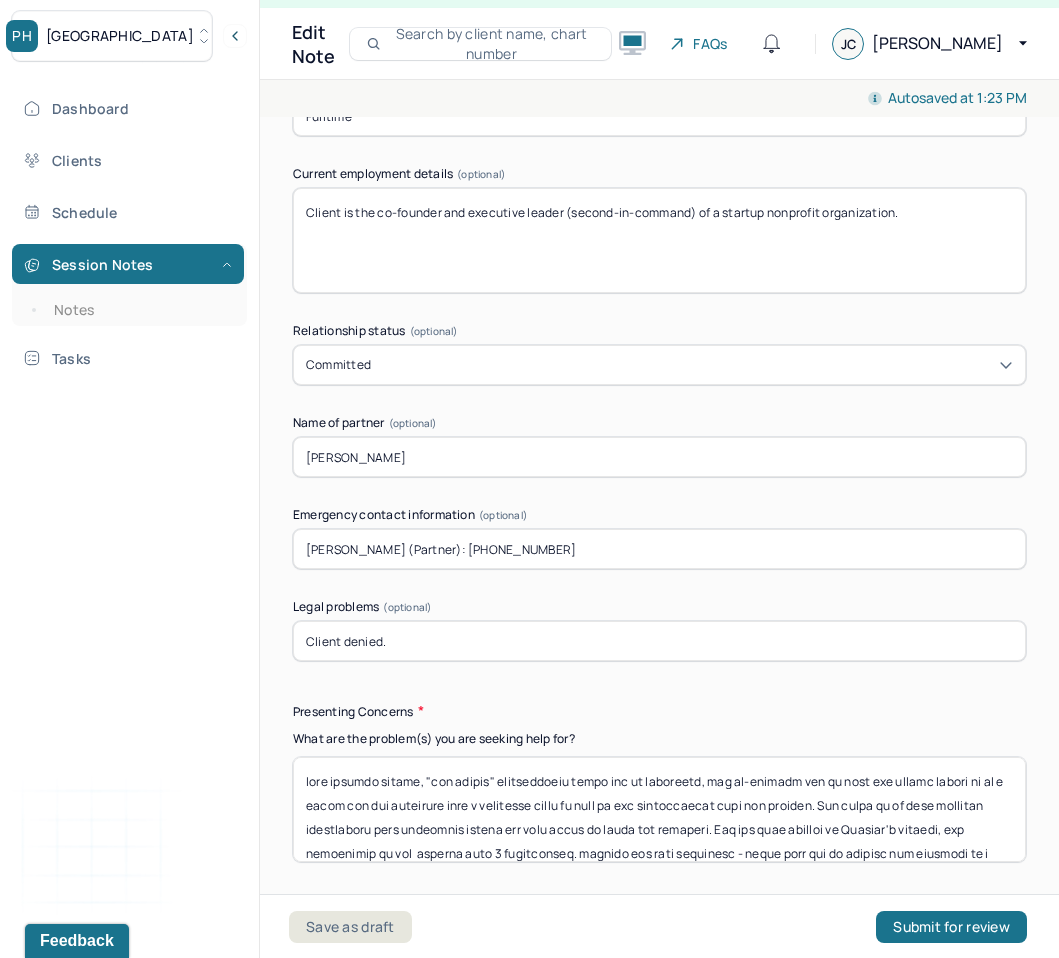 paste on "Her direct supervisor is also her co-founder, a white male with whom she shares a complex interpersonal" 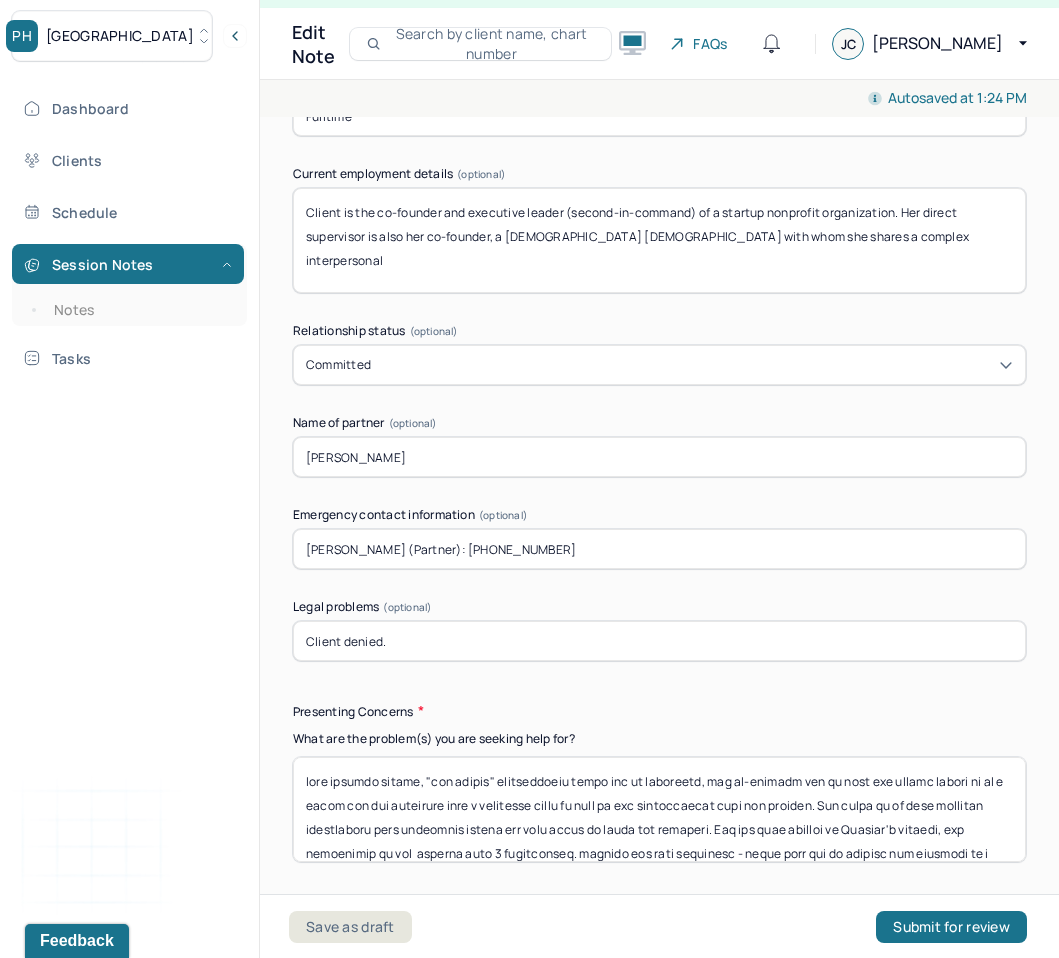 paste on "dynamic" 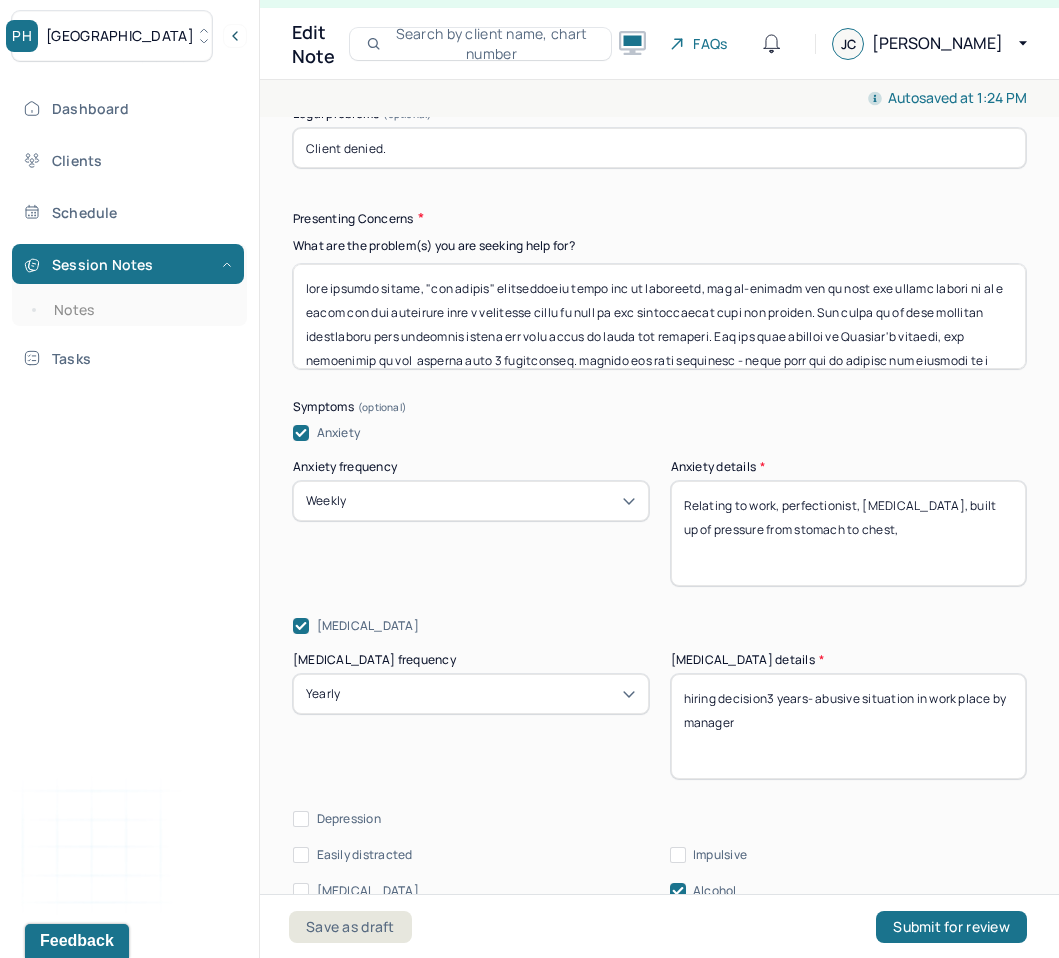 scroll, scrollTop: 2078, scrollLeft: 0, axis: vertical 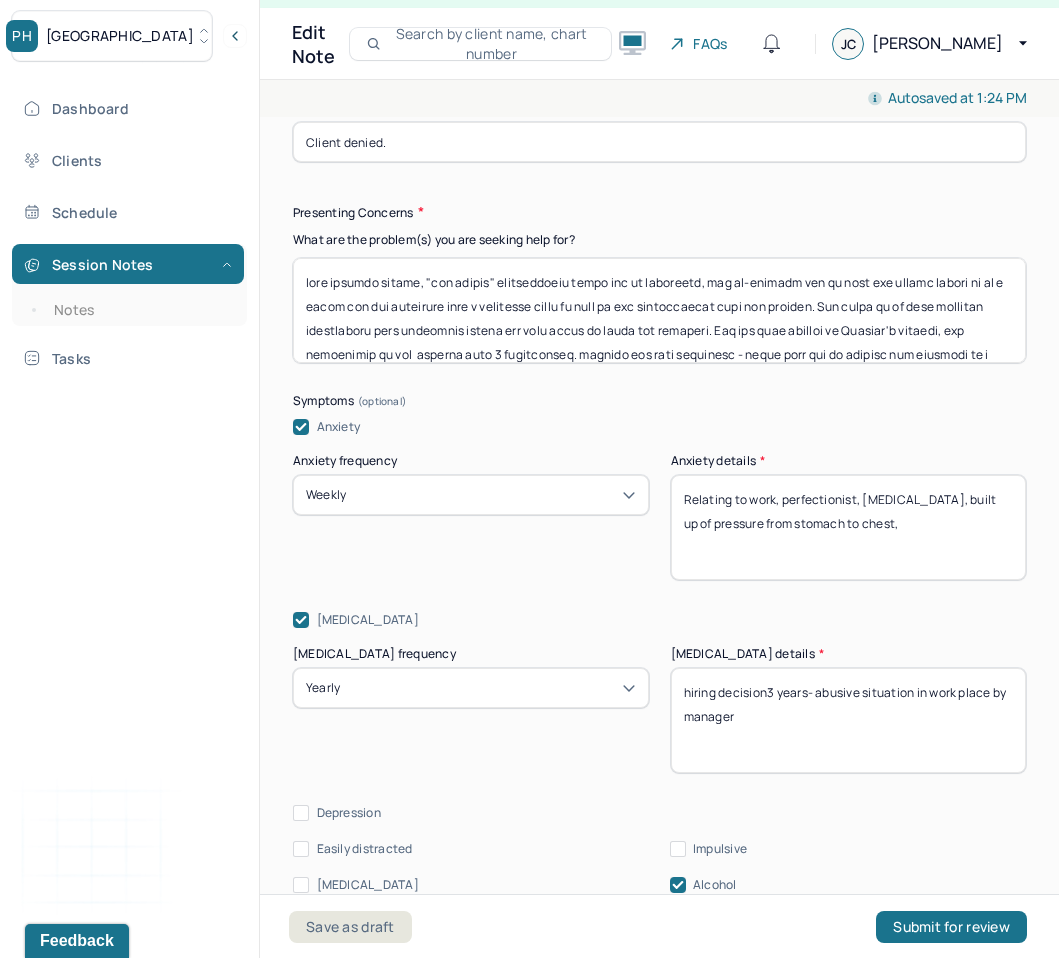 type on "Client is the co-founder and executive leader (second-in-command) of a startup nonprofit organization. Her direct supervisor is also her co-founder, a white male with whom she shares a complex interpersonal dynamic." 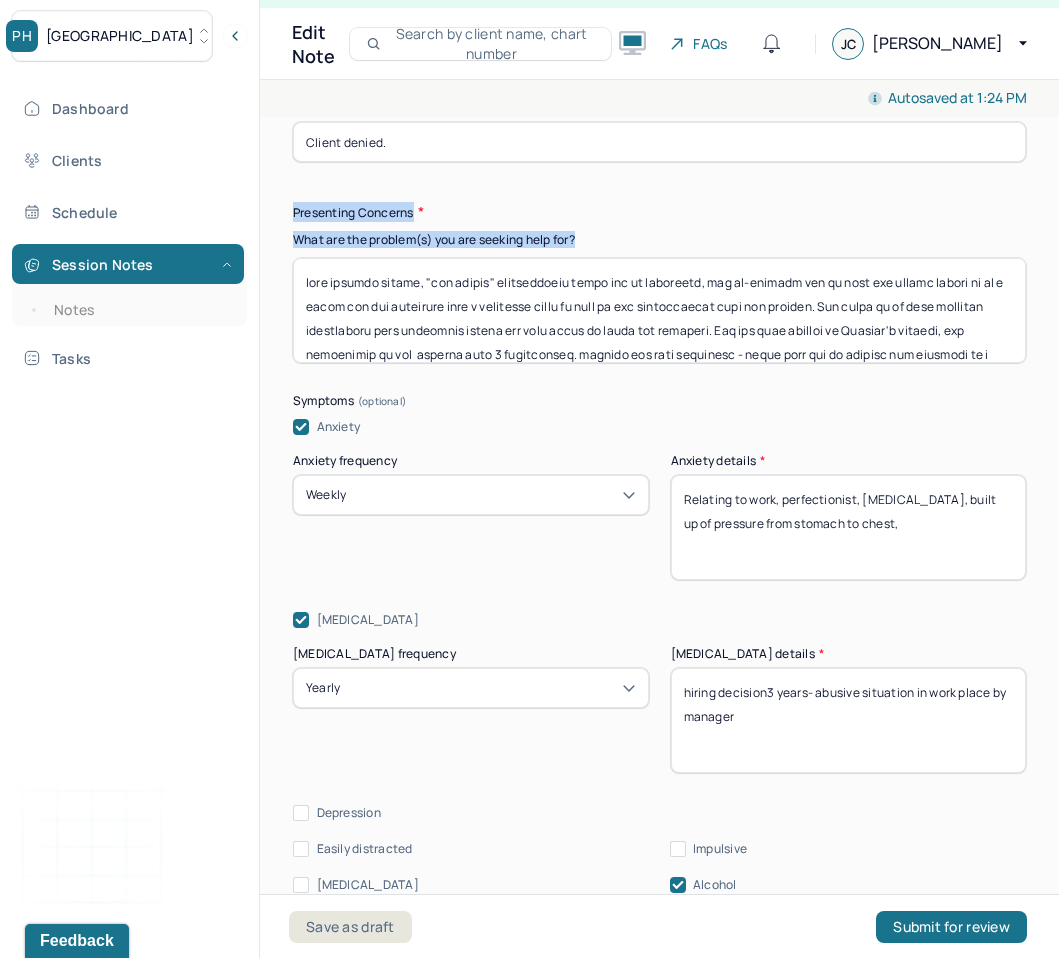 drag, startPoint x: 287, startPoint y: 213, endPoint x: 614, endPoint y: 245, distance: 328.562 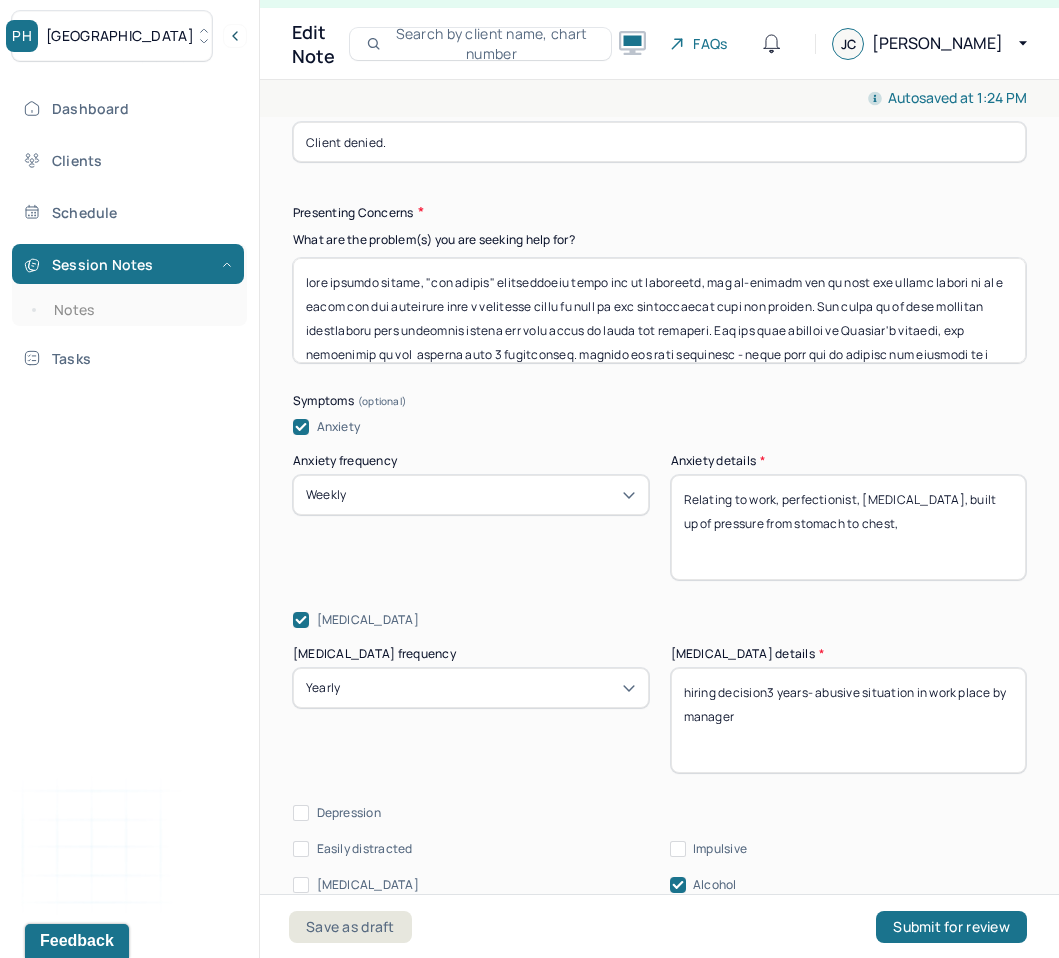click at bounding box center (659, 310) 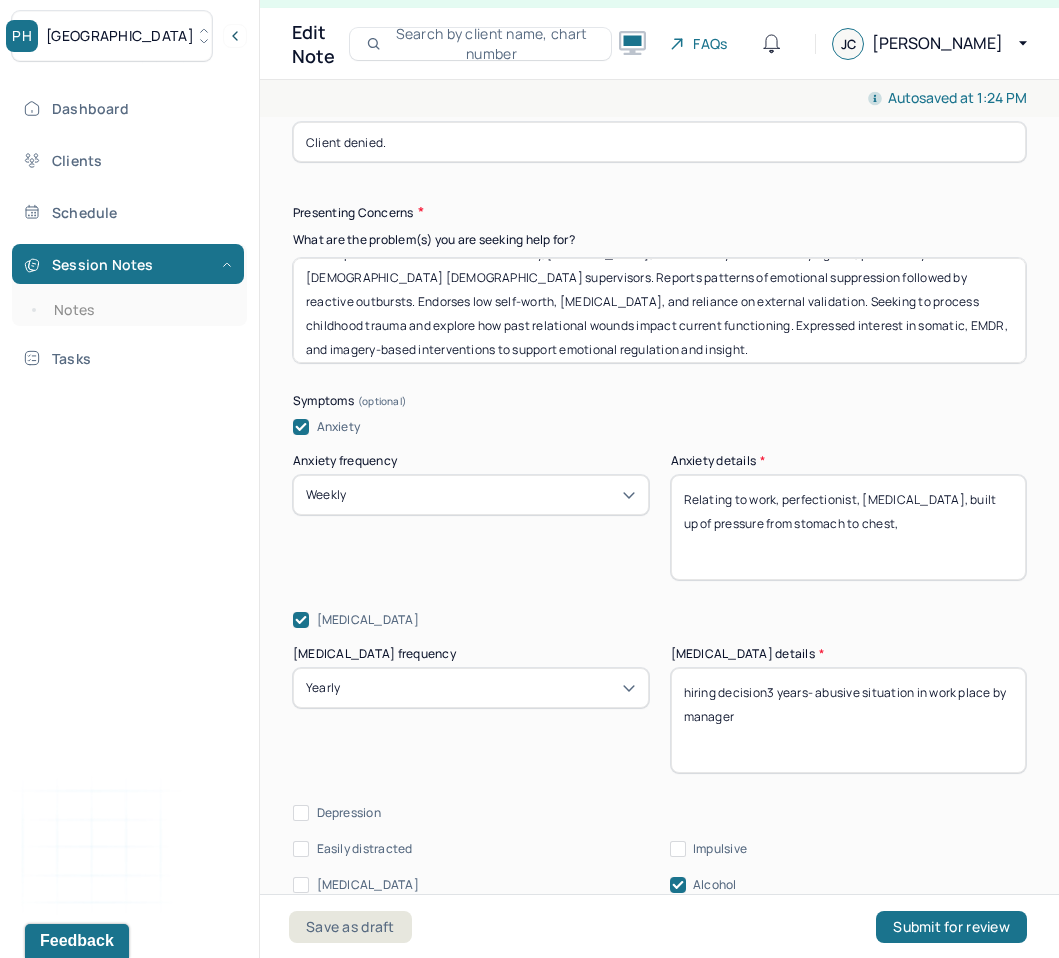 scroll, scrollTop: 40, scrollLeft: 0, axis: vertical 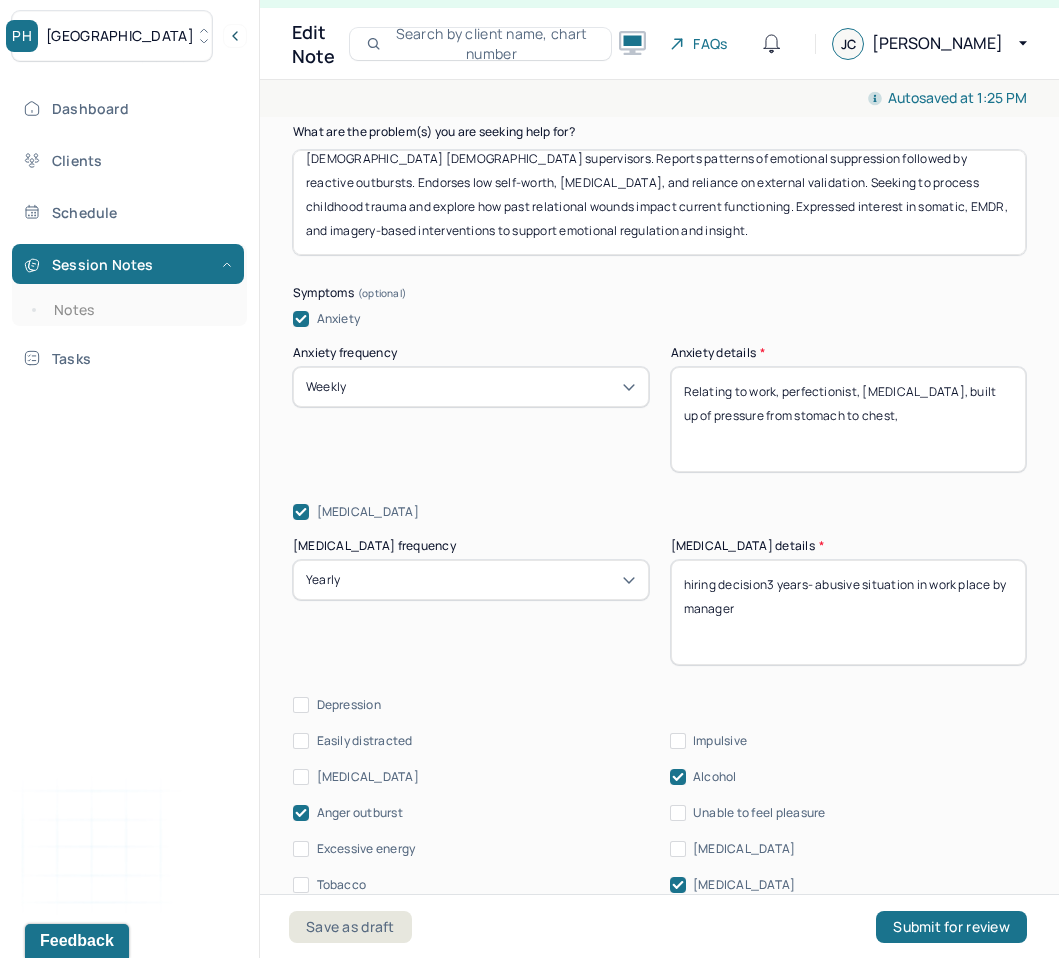 type on "Client presents with work-related anxiety, emotional dysregulation, and difficulty with authority figures, particularly white male supervisors. Reports patterns of emotional suppression followed by reactive outbursts. Endorses low self-worth, perfectionism, and reliance on external validation. Seeking to process childhood trauma and explore how past relational wounds impact current functioning. Expressed interest in somatic, EMDR, and imagery-based interventions to support emotional regulation and insight." 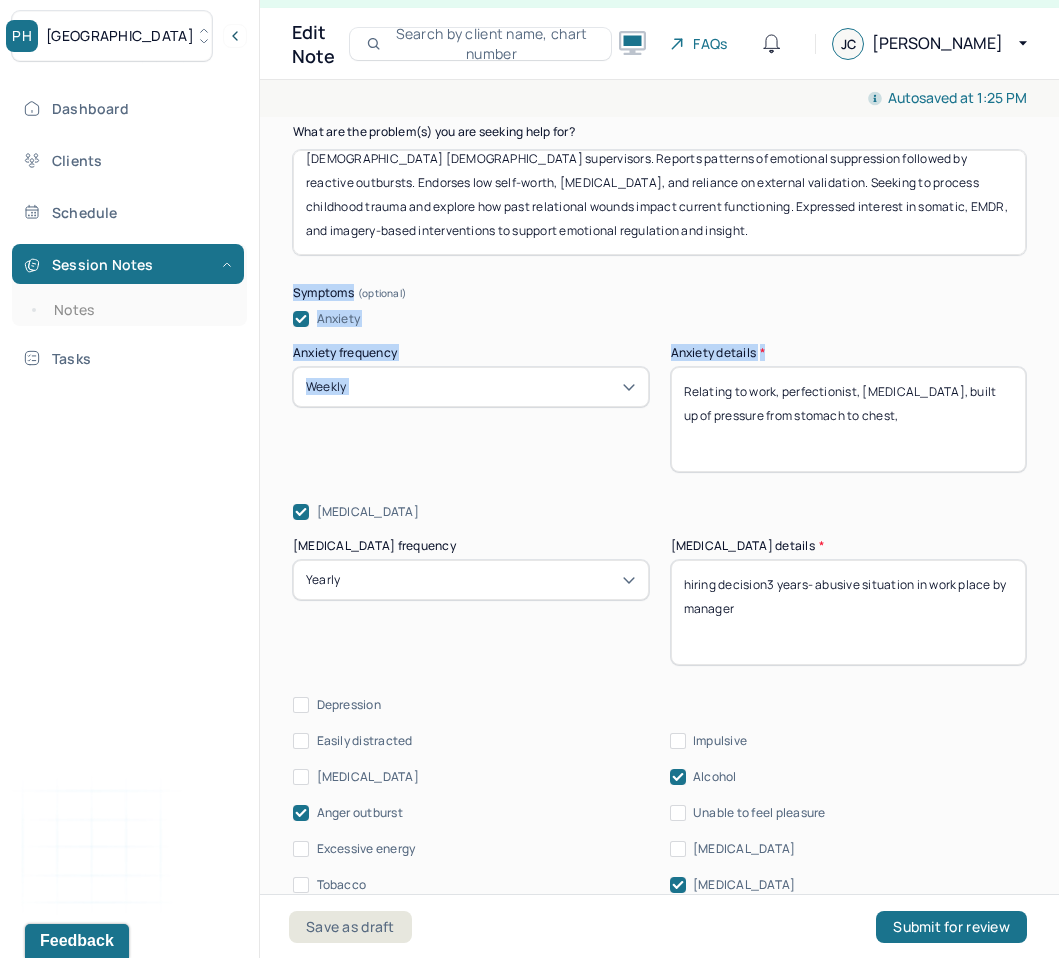 copy on "Symptoms Anxiety Anxiety frequency Weekly Anxiety details *" 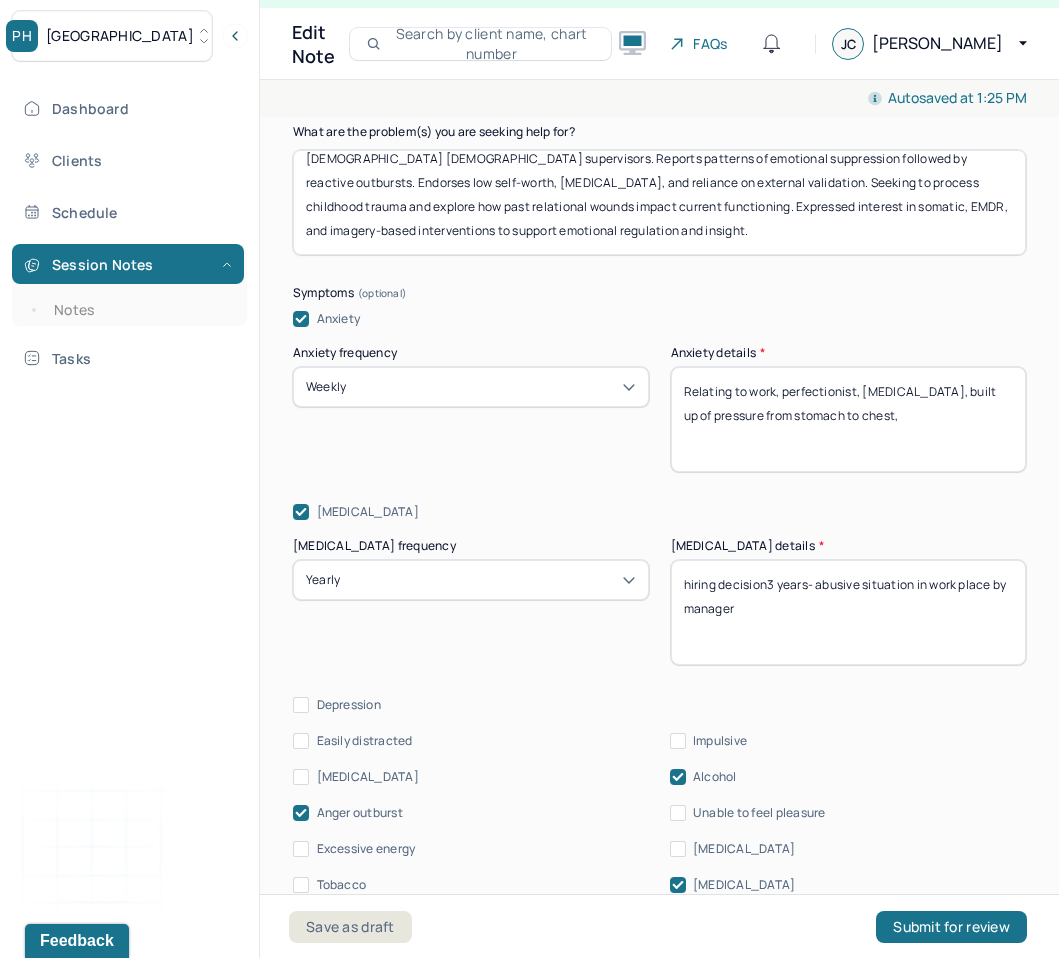 click on "Relating to work, perfectionist, racing thoughts, built up of pressure from stomach to chest," at bounding box center (849, 419) 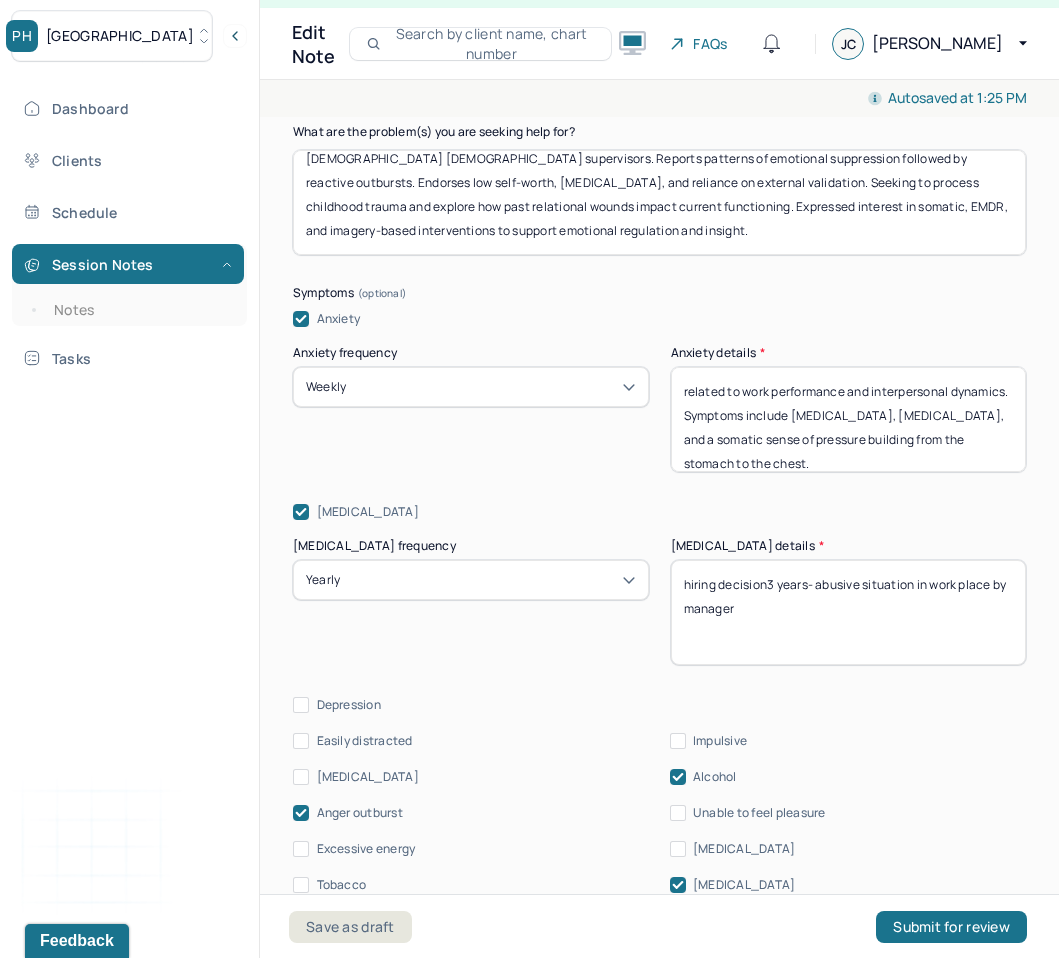 click on "Relating to work, perfectionist, racing thoughts, built up of pressure from stomach to chest," at bounding box center [849, 419] 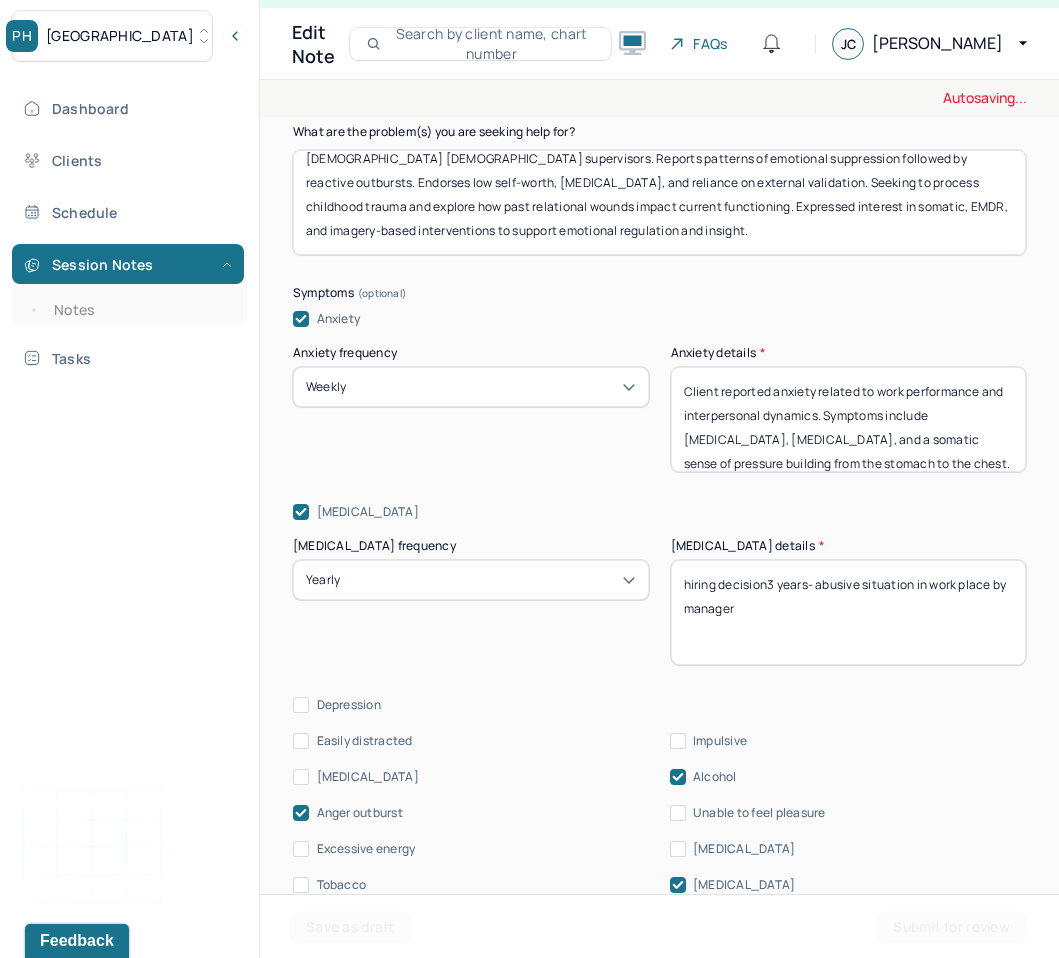 scroll, scrollTop: 16, scrollLeft: 0, axis: vertical 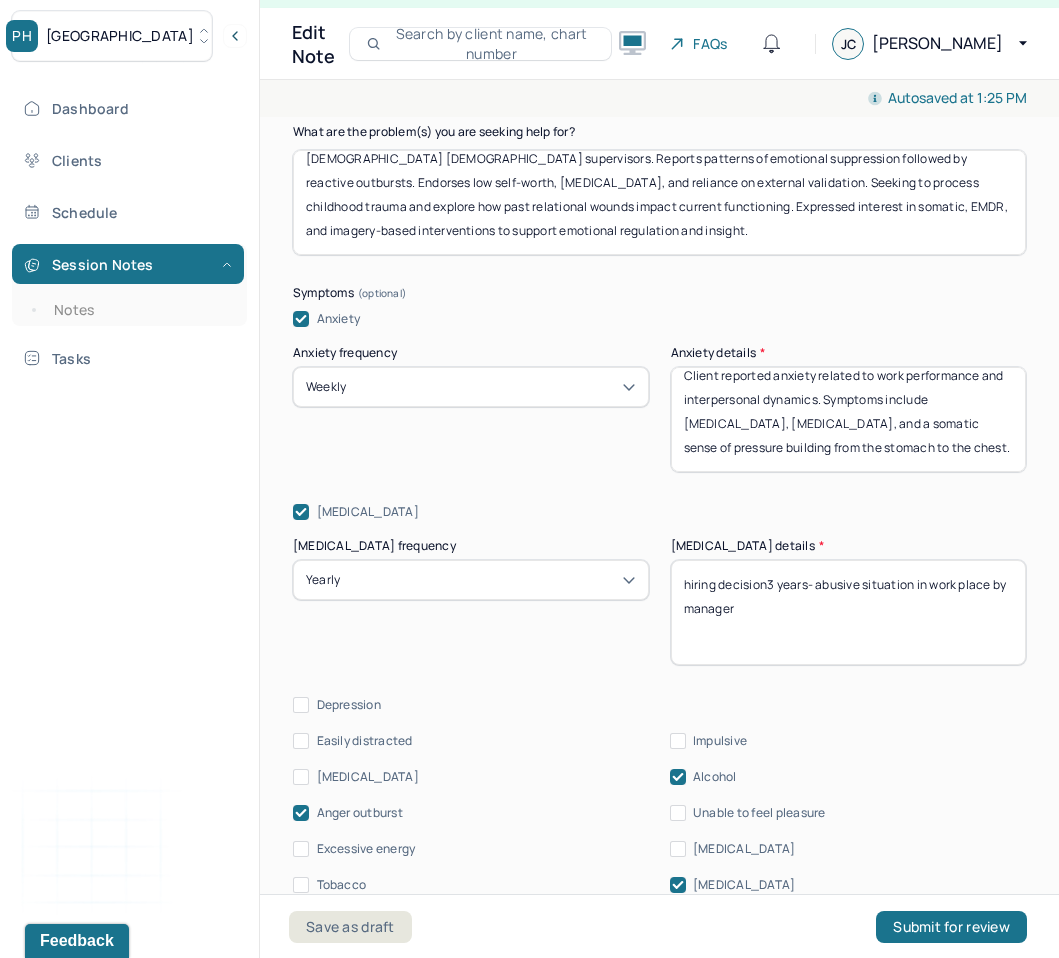 type on "Client reported anxiety related to work performance and interpersonal dynamics. Symptoms include racing thoughts, perfectionism, and a somatic sense of pressure building from the stomach to the chest." 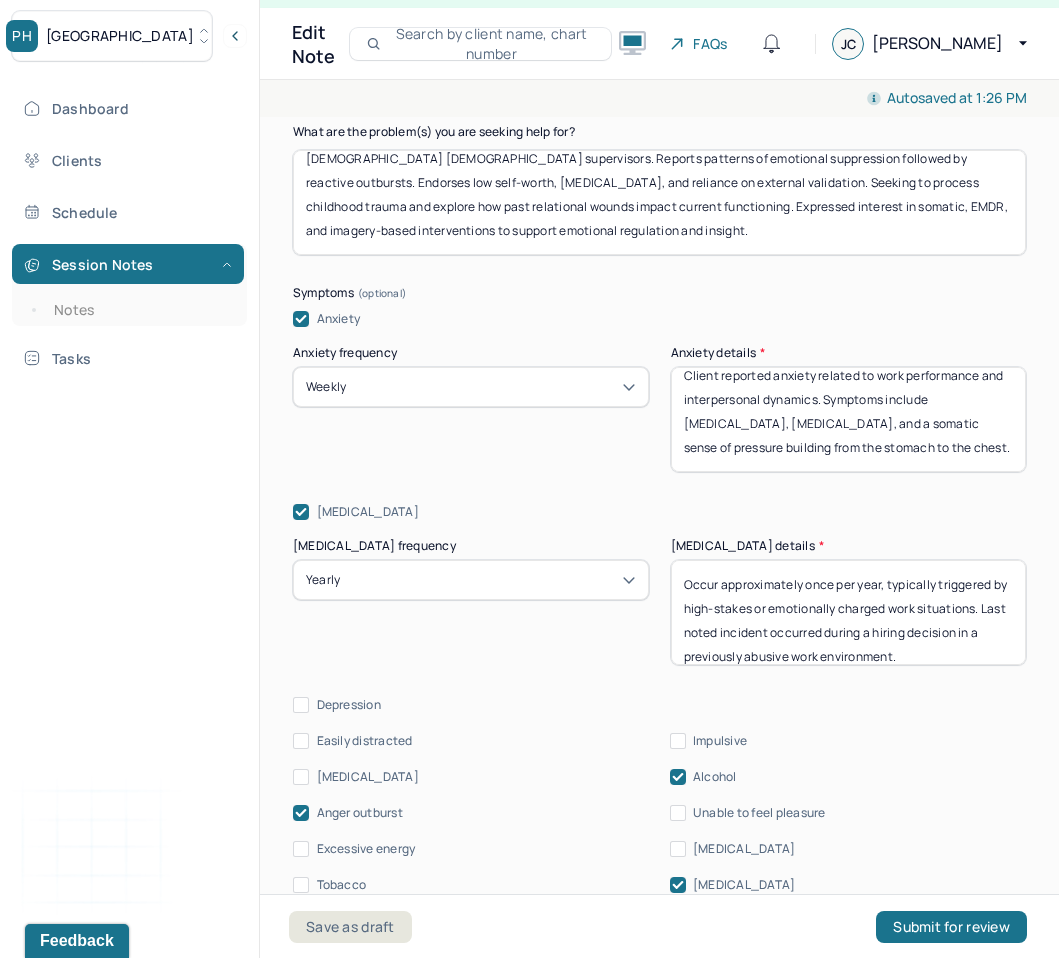 scroll, scrollTop: 1, scrollLeft: 0, axis: vertical 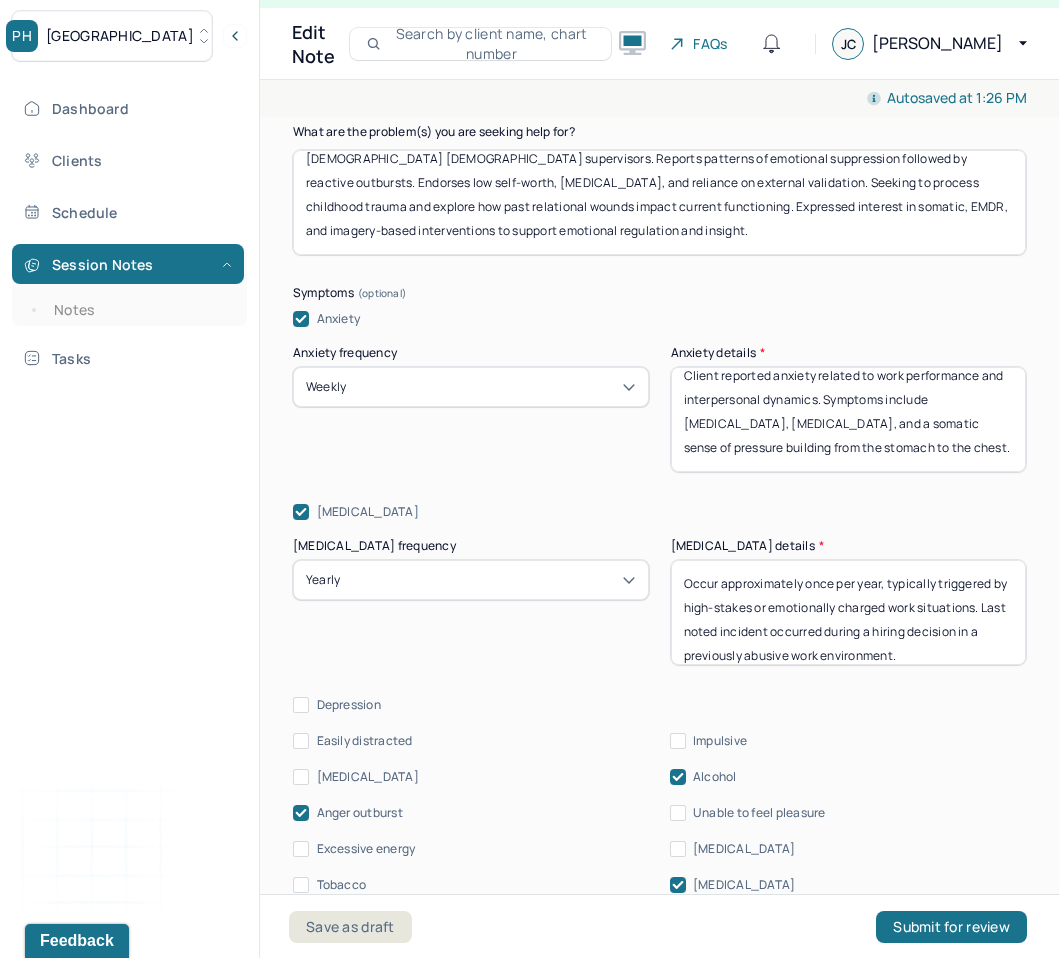 drag, startPoint x: 894, startPoint y: 655, endPoint x: 960, endPoint y: 626, distance: 72.09022 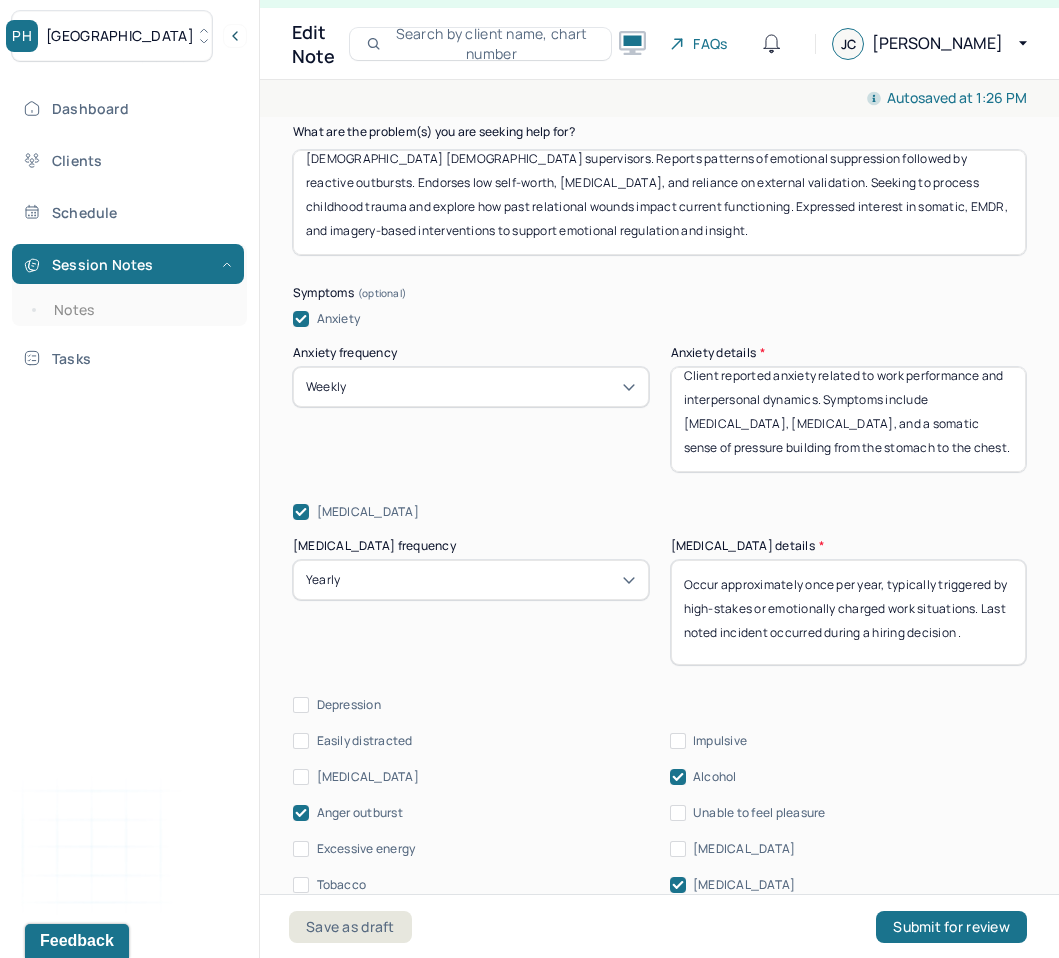 scroll, scrollTop: 0, scrollLeft: 0, axis: both 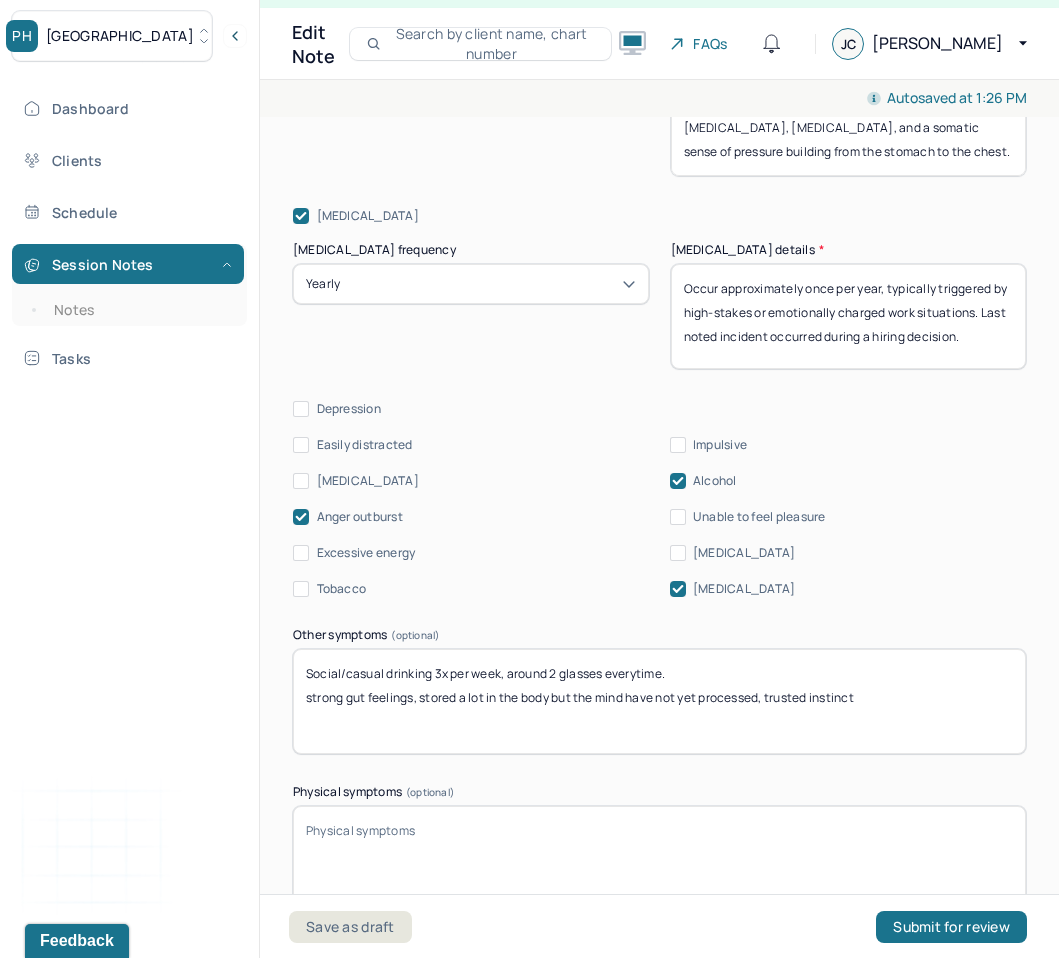 drag, startPoint x: 891, startPoint y: 283, endPoint x: 616, endPoint y: 265, distance: 275.58847 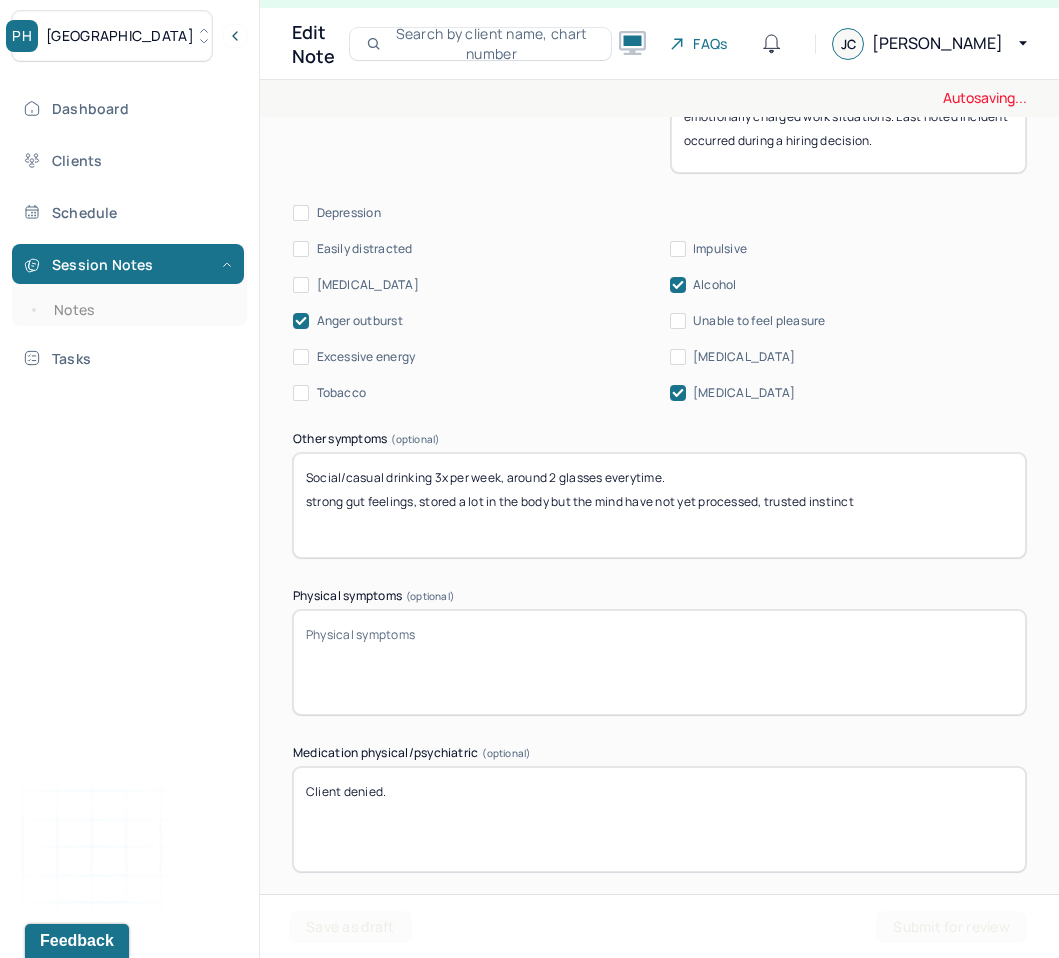 scroll, scrollTop: 2694, scrollLeft: 0, axis: vertical 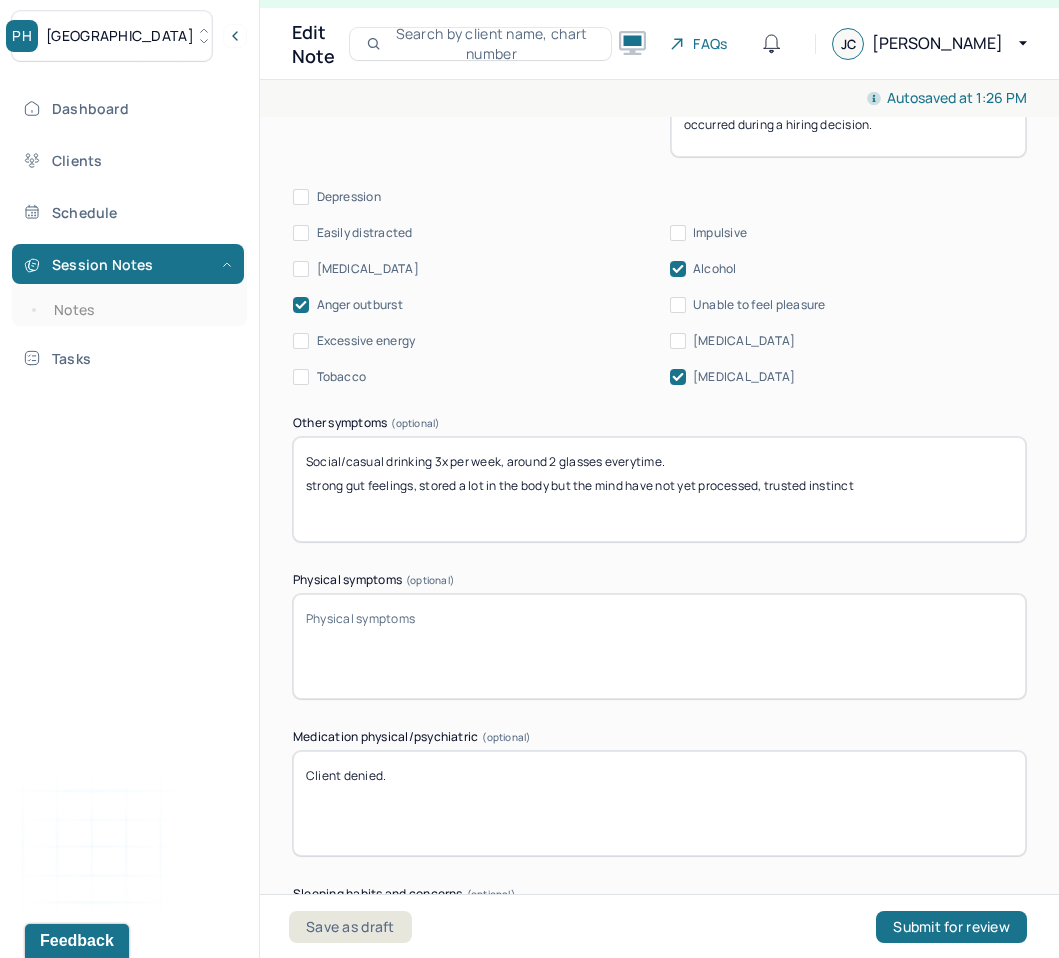 type on "Client reported typically triggered by high-stakes or emotionally charged work situations. Last noted incident occurred during a hiring decision." 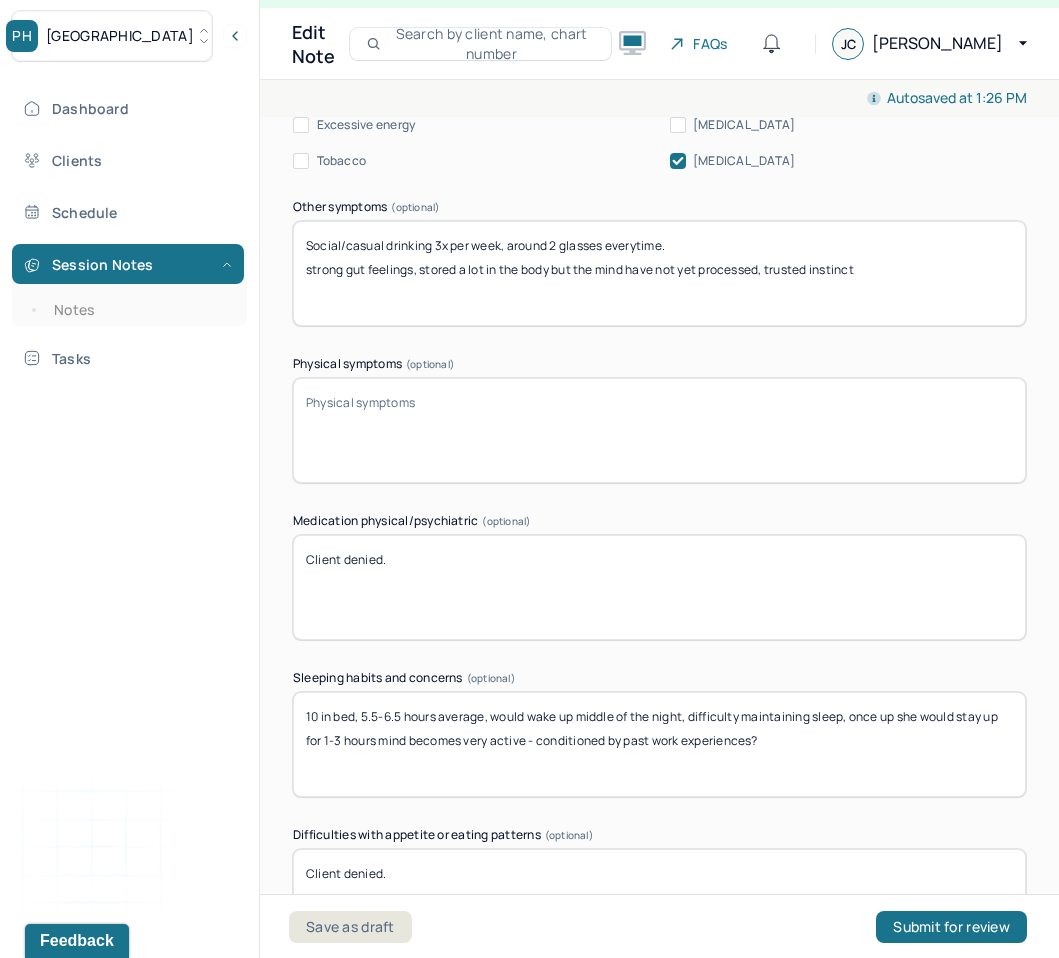 scroll, scrollTop: 2931, scrollLeft: 0, axis: vertical 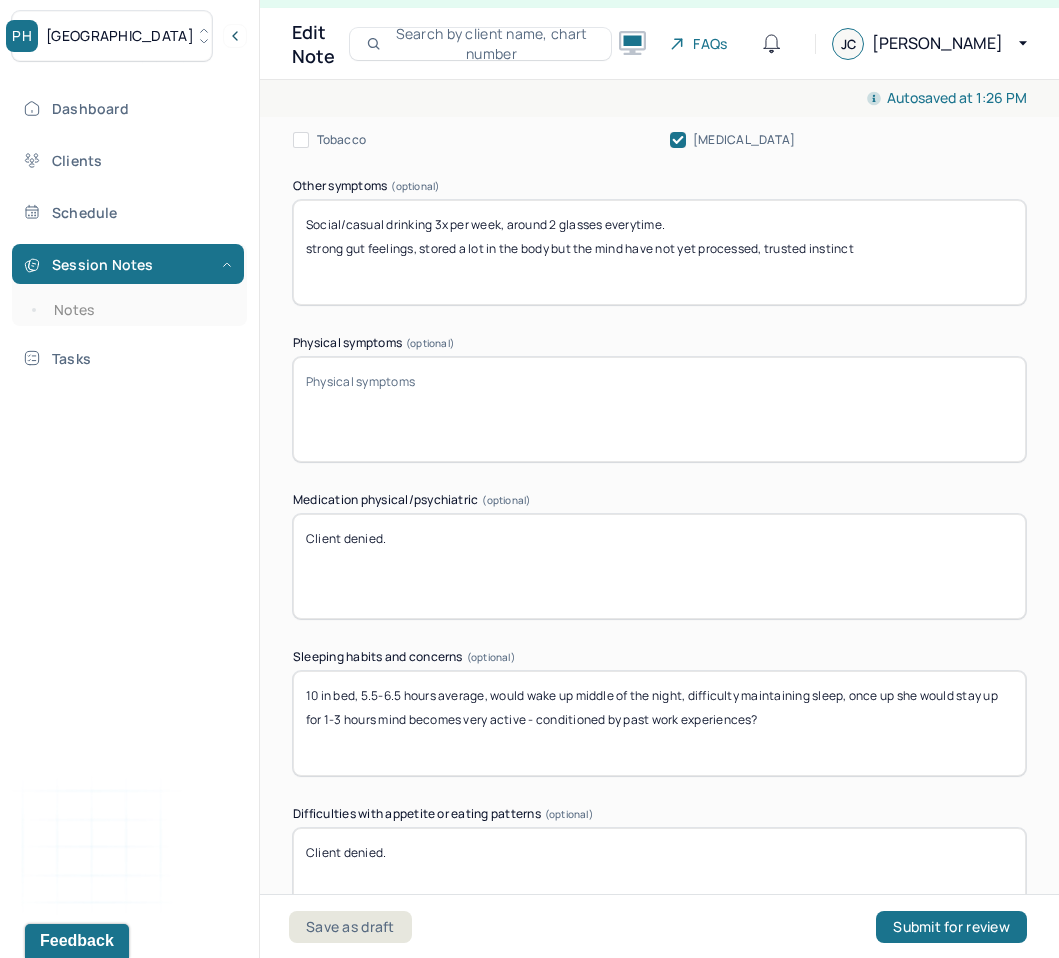 click on "10 in bed, 5.5-6.5 hours average, would wake up middle of the night, difficulty maintaining sleep, once up she would stay up for 1-3 hours mind becomes very active - conditioned by past work experiences?" at bounding box center [659, 723] 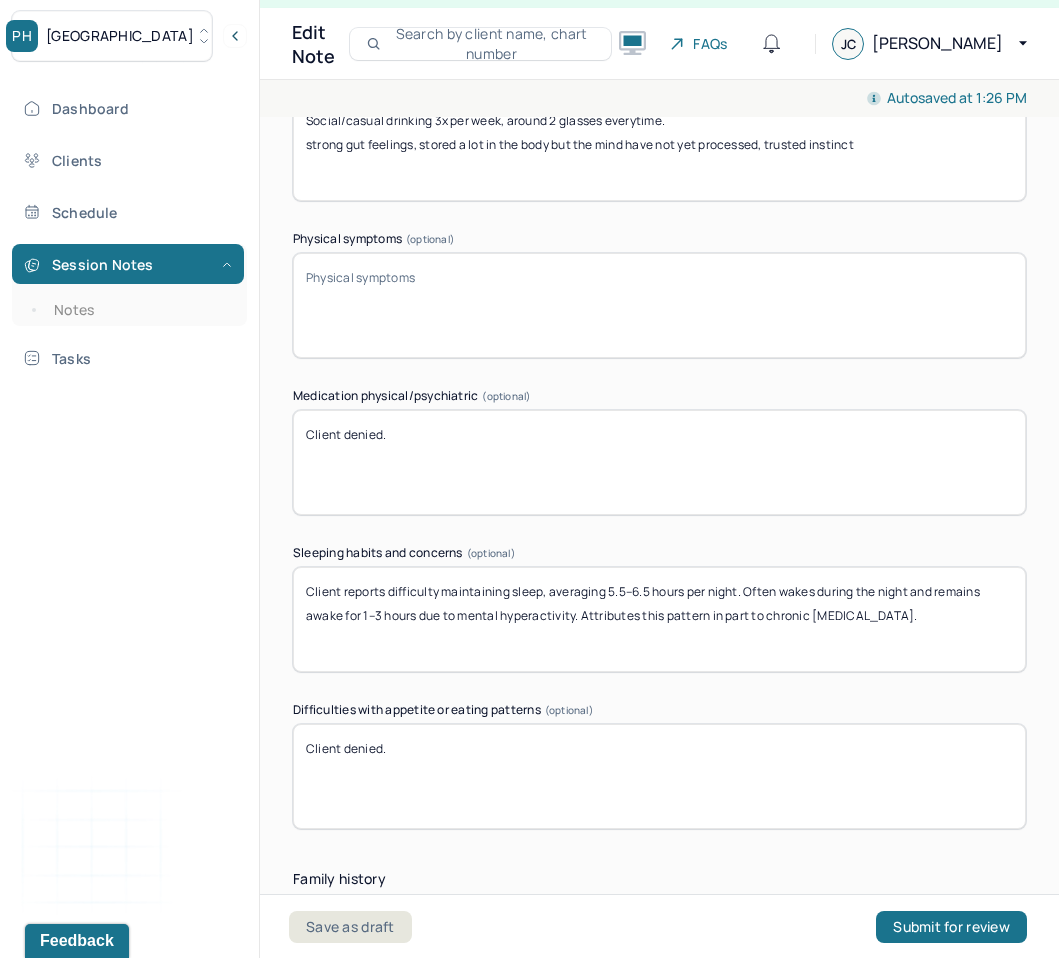 scroll, scrollTop: 3036, scrollLeft: 0, axis: vertical 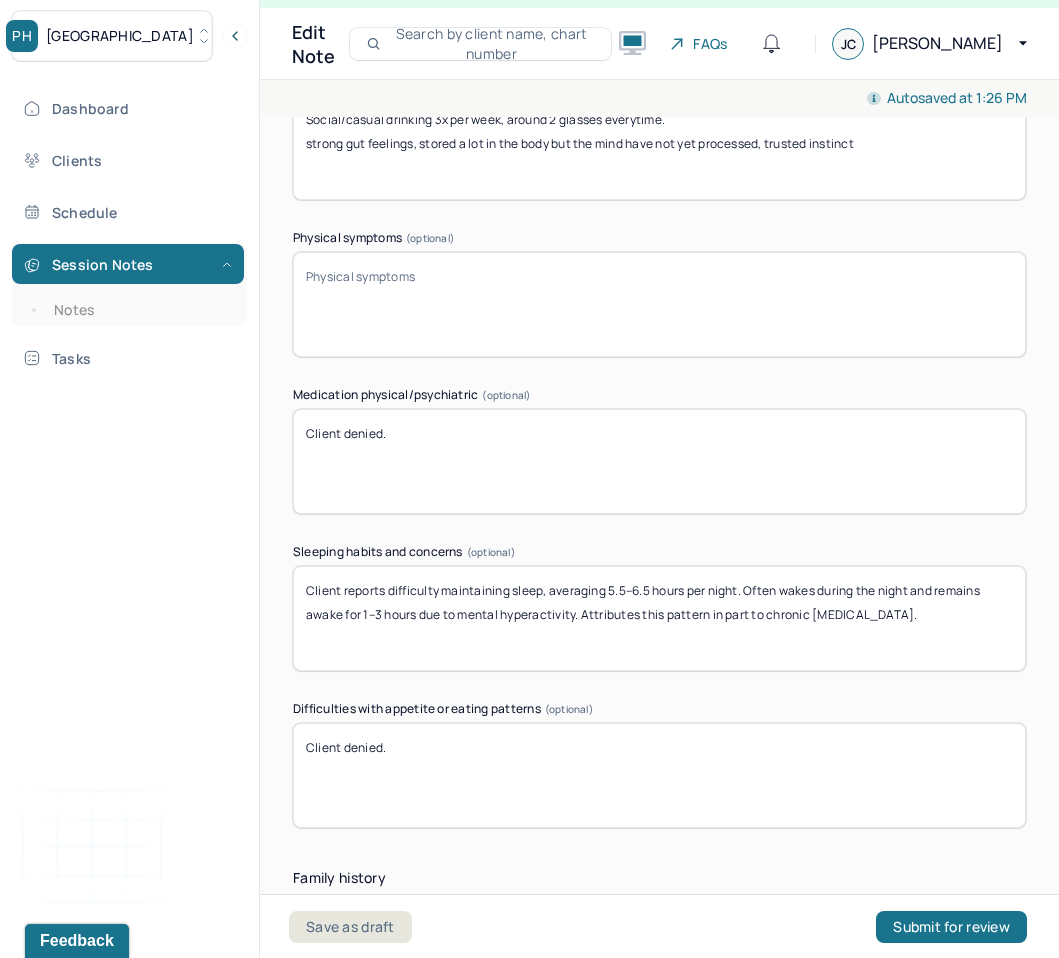 type on "Client reports difficulty maintaining sleep, averaging 5.5–6.5 hours per night. Often wakes during the night and remains awake for 1–3 hours due to mental hyperactivity. Attributes this pattern in part to chronic workplace stress." 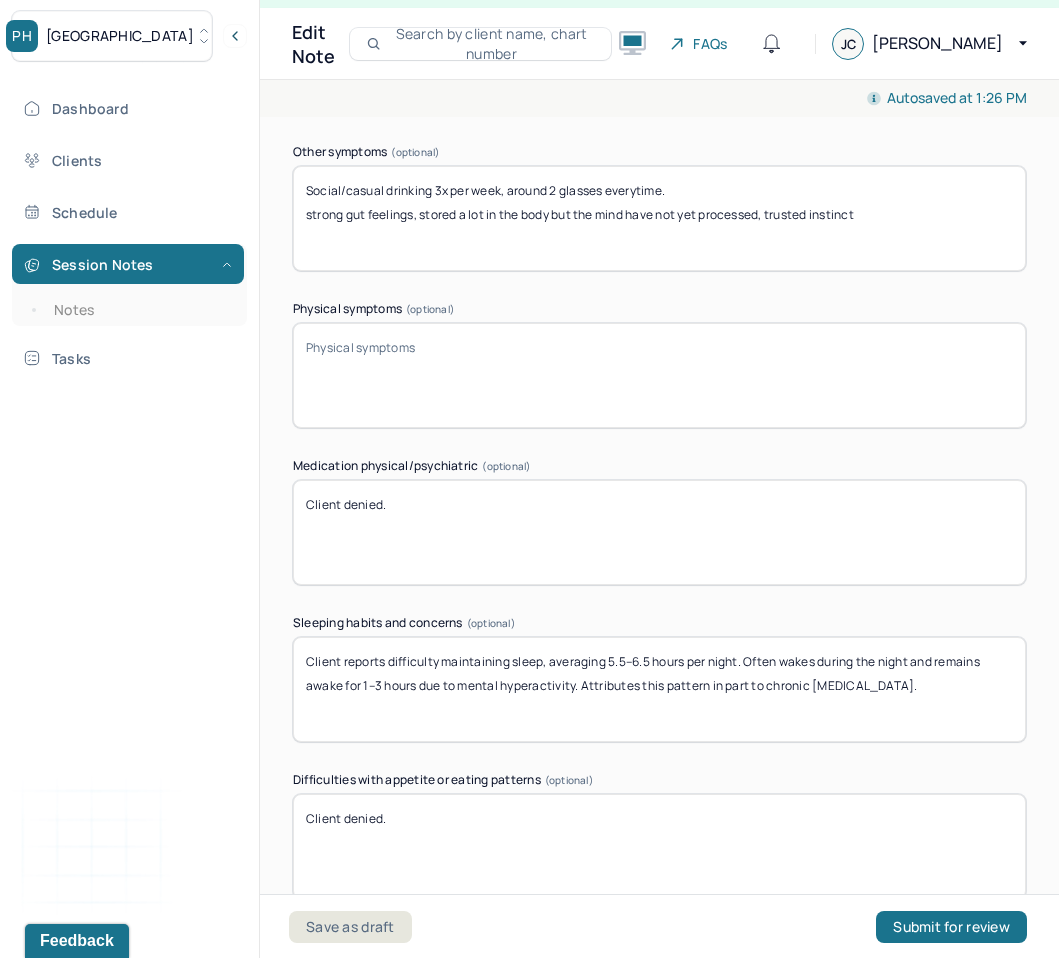 scroll, scrollTop: 2963, scrollLeft: 0, axis: vertical 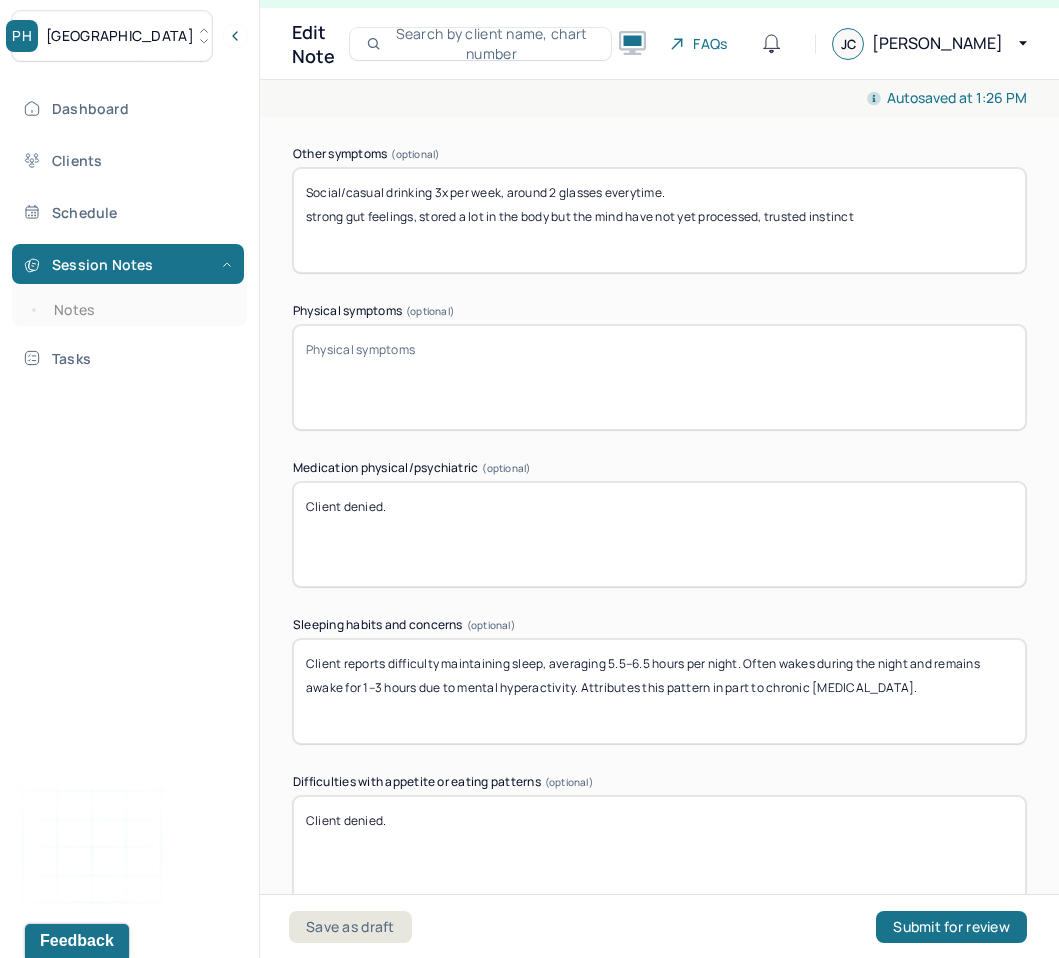 drag, startPoint x: 727, startPoint y: 193, endPoint x: 267, endPoint y: 189, distance: 460.0174 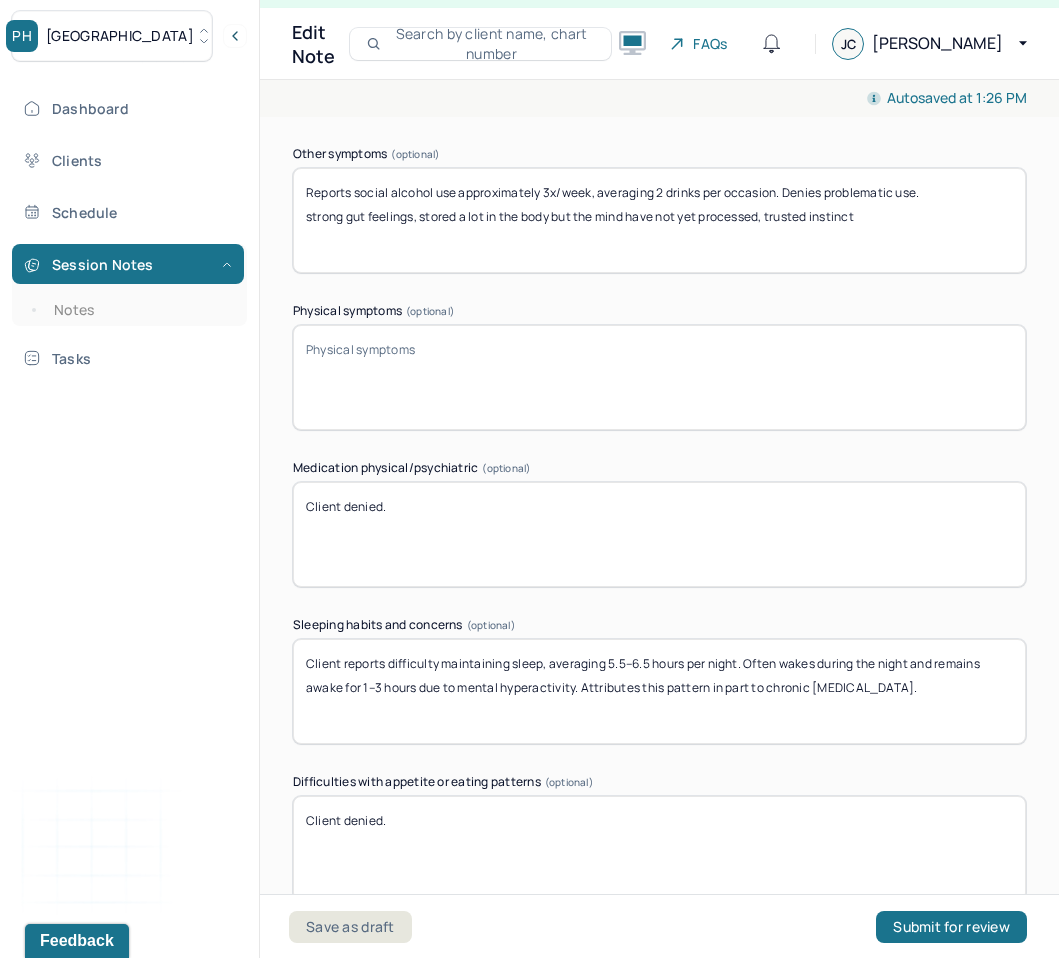 drag, startPoint x: 882, startPoint y: 219, endPoint x: 308, endPoint y: 219, distance: 574 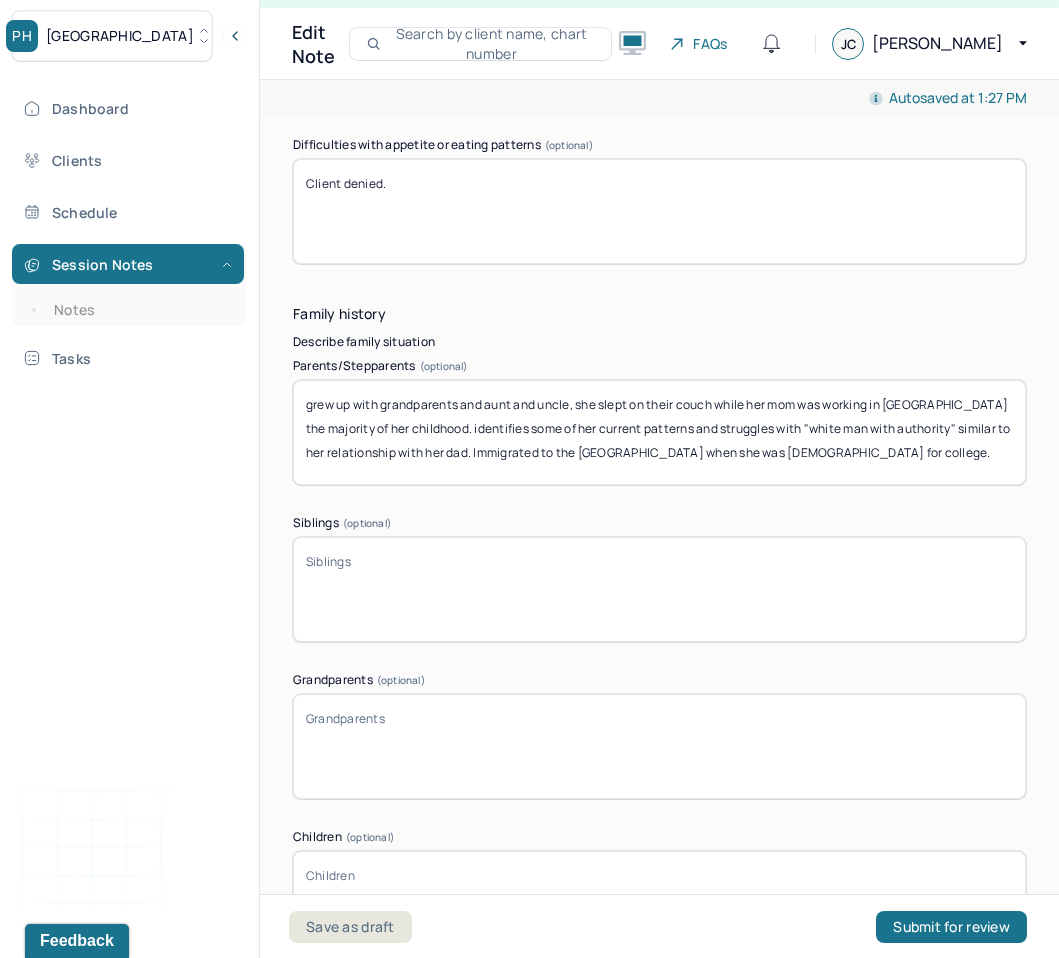 scroll, scrollTop: 3609, scrollLeft: 0, axis: vertical 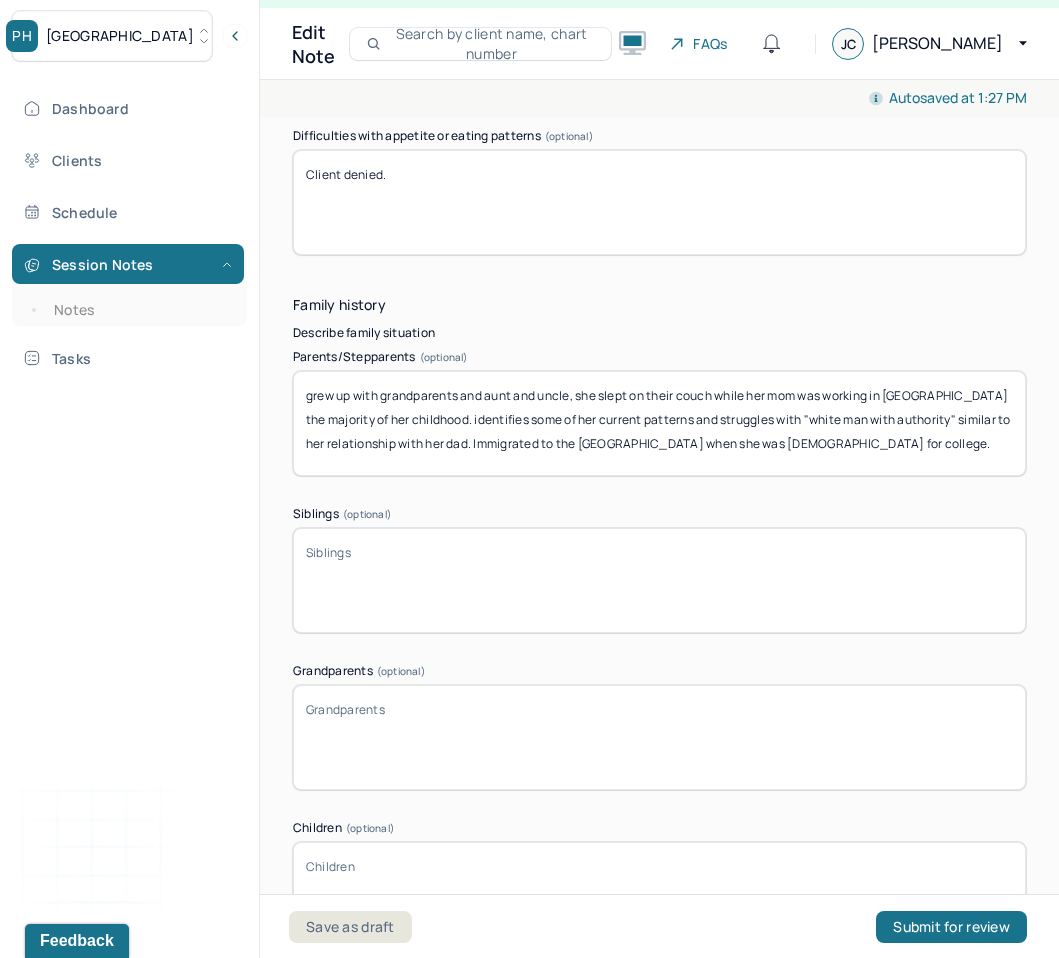 type on "Reports social alcohol use approximately 3x/week, averaging 2 drinks per occasion. Denies problematic use.
Client reports strong gut instincts and a tendency to store emotions in the body before cognitively processing them. Describes high reliance on intuitive responses and difficulty integrating emotional experiences with reflective thought." 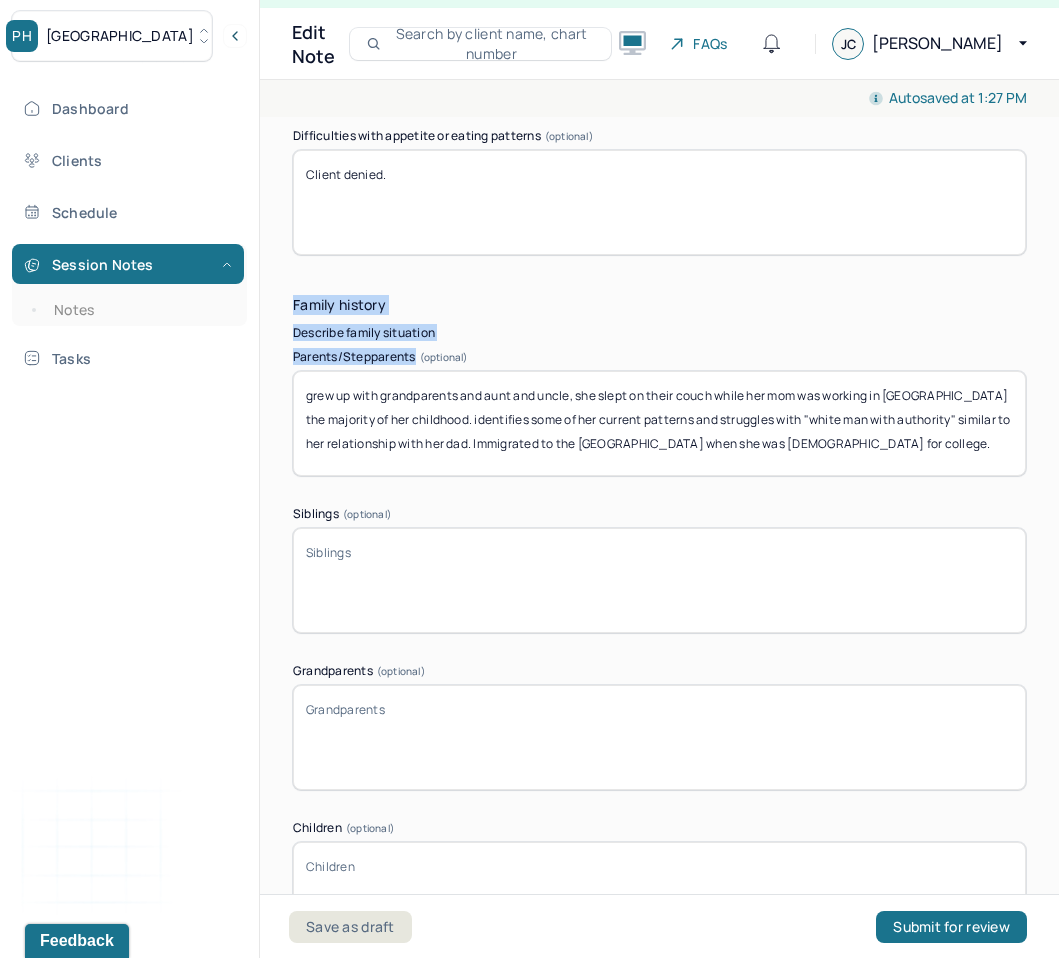drag, startPoint x: 293, startPoint y: 296, endPoint x: 418, endPoint y: 357, distance: 139.0899 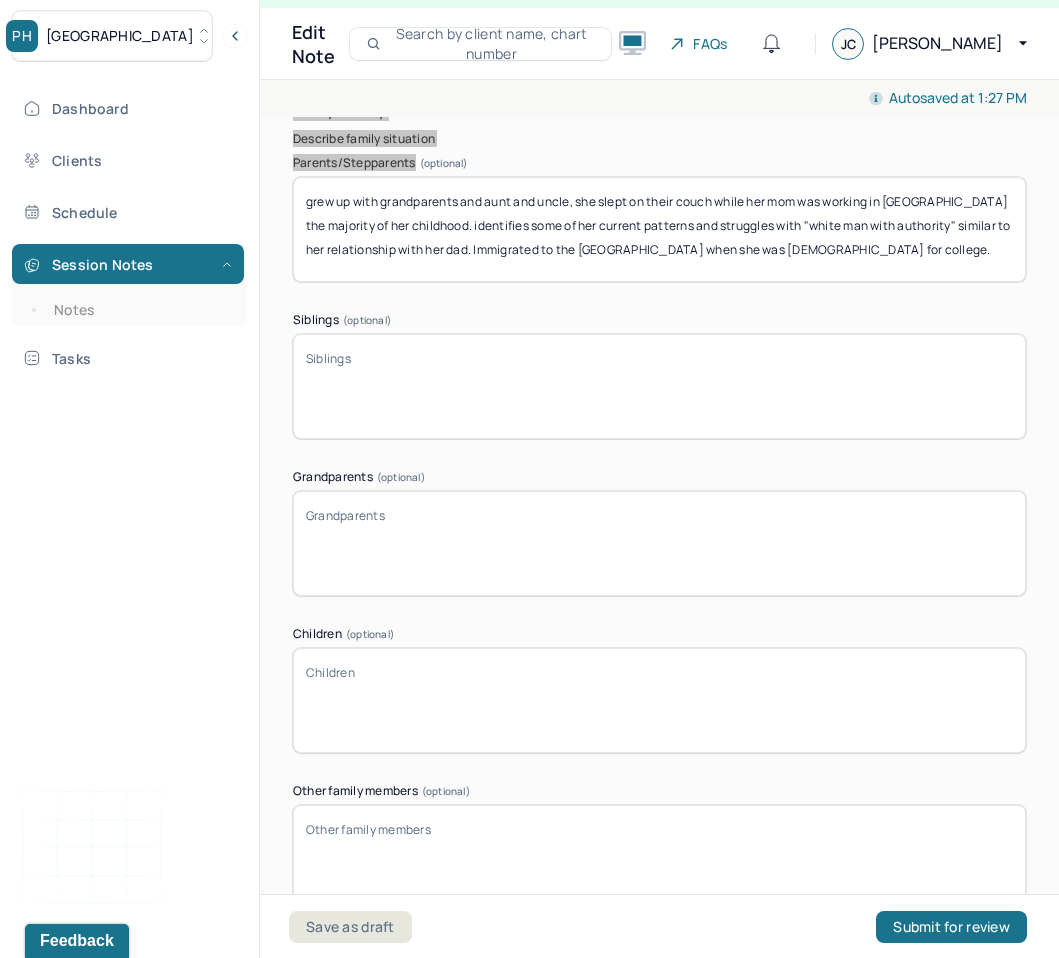 scroll, scrollTop: 3805, scrollLeft: 0, axis: vertical 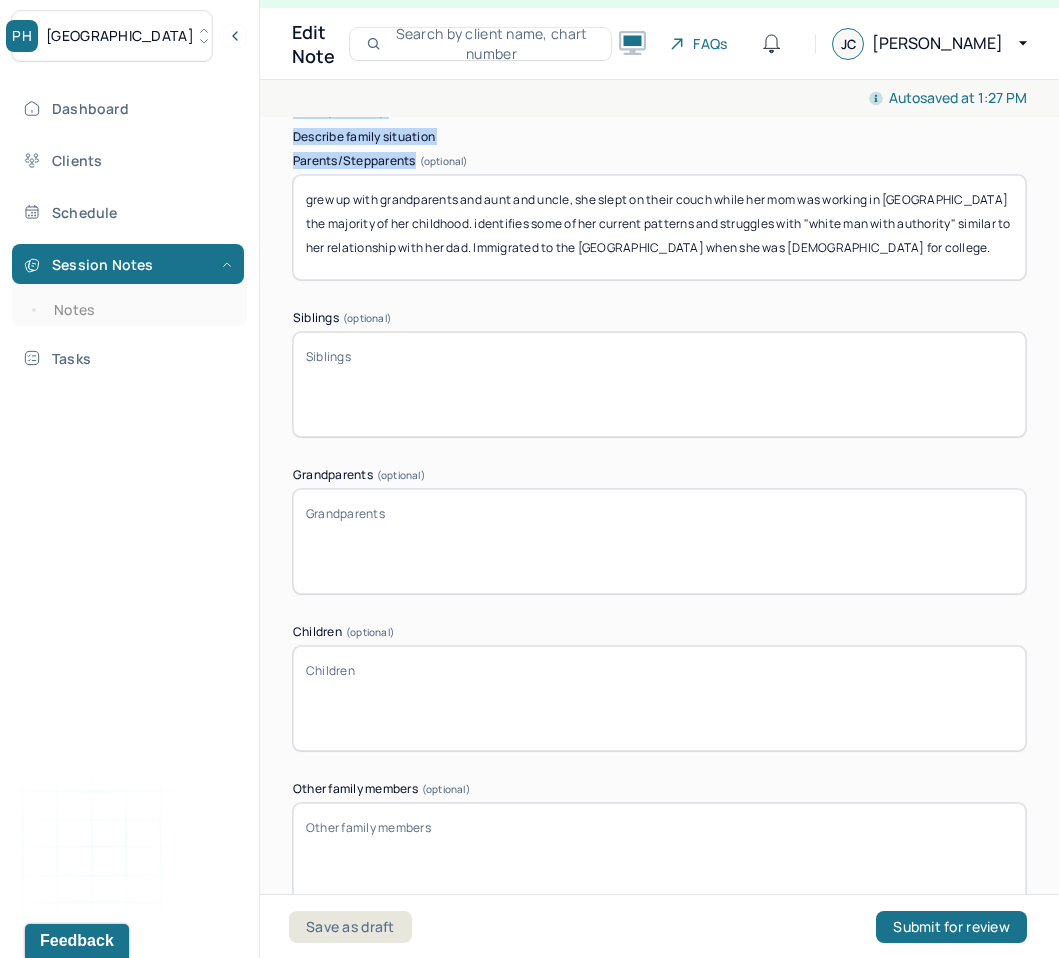 click on "Other family members (optional)" at bounding box center [659, 789] 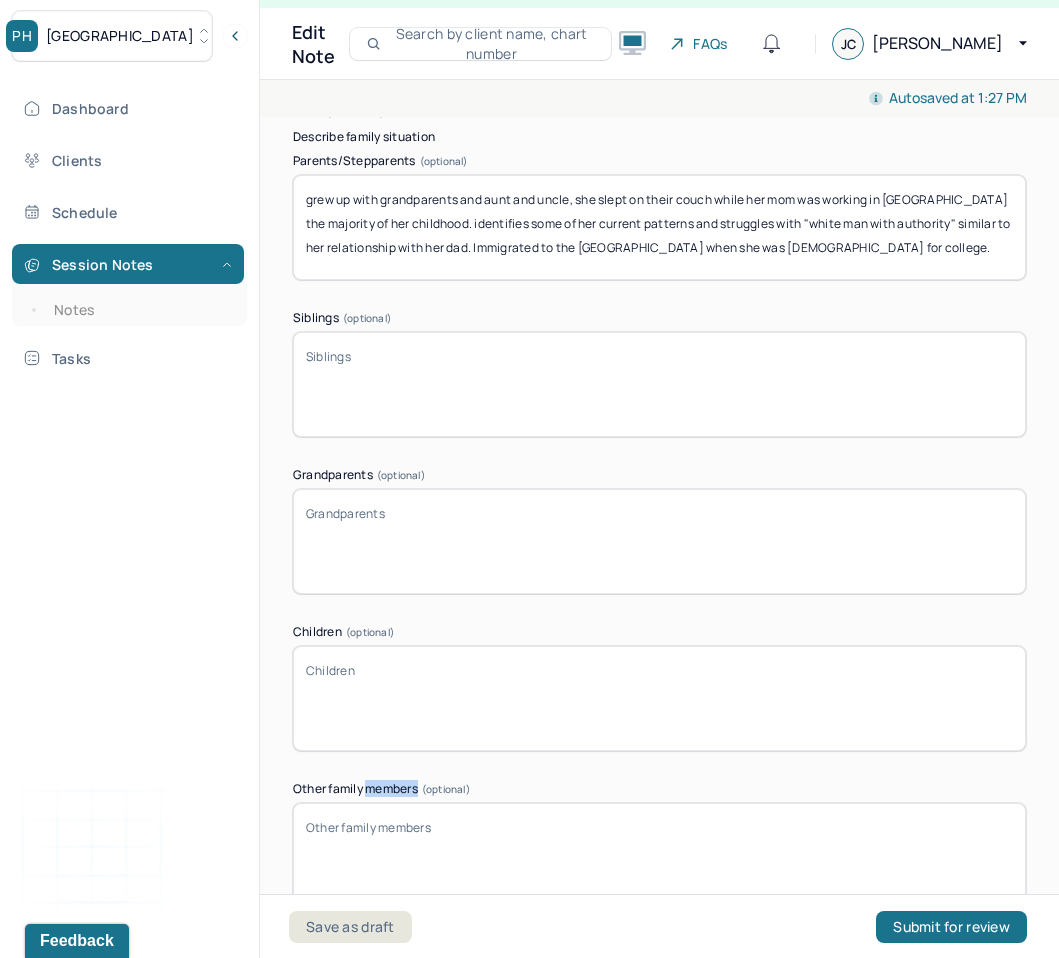 click on "Other family members (optional)" at bounding box center [659, 789] 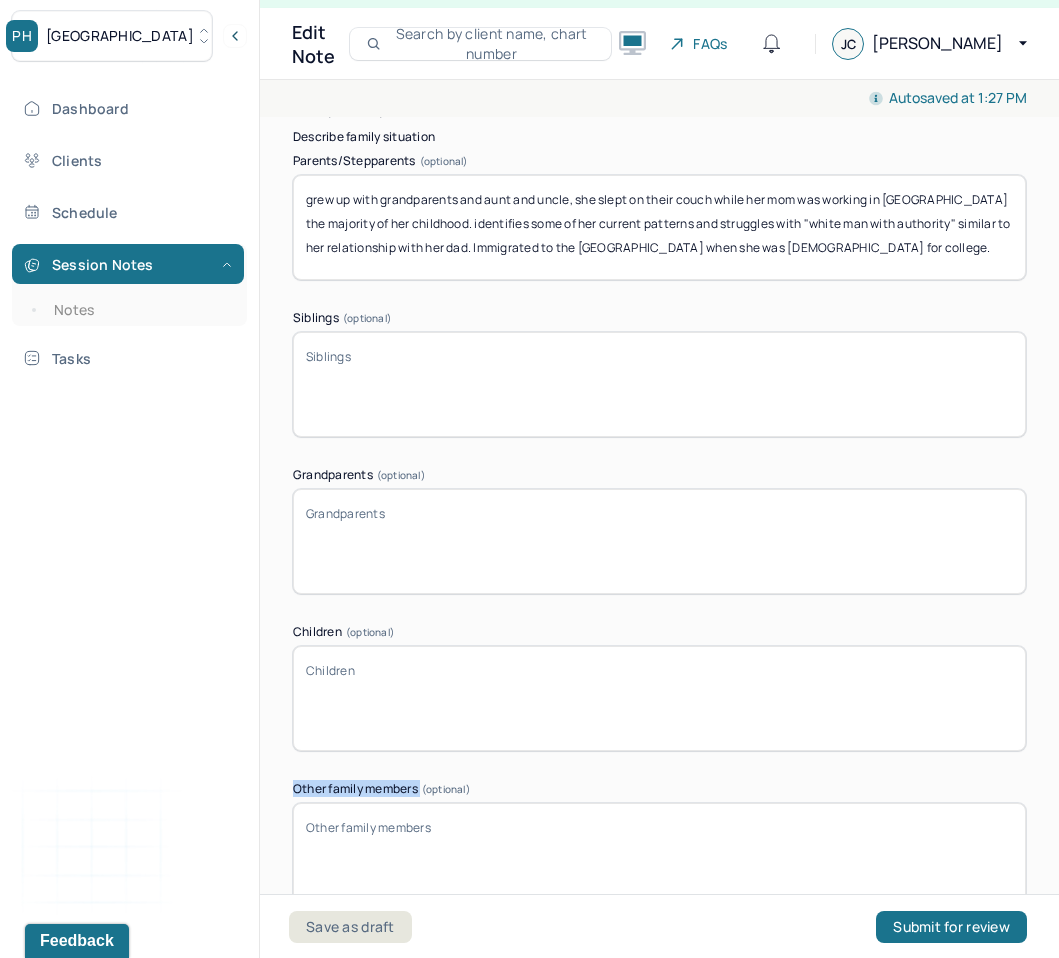 click on "Other family members (optional)" at bounding box center (659, 789) 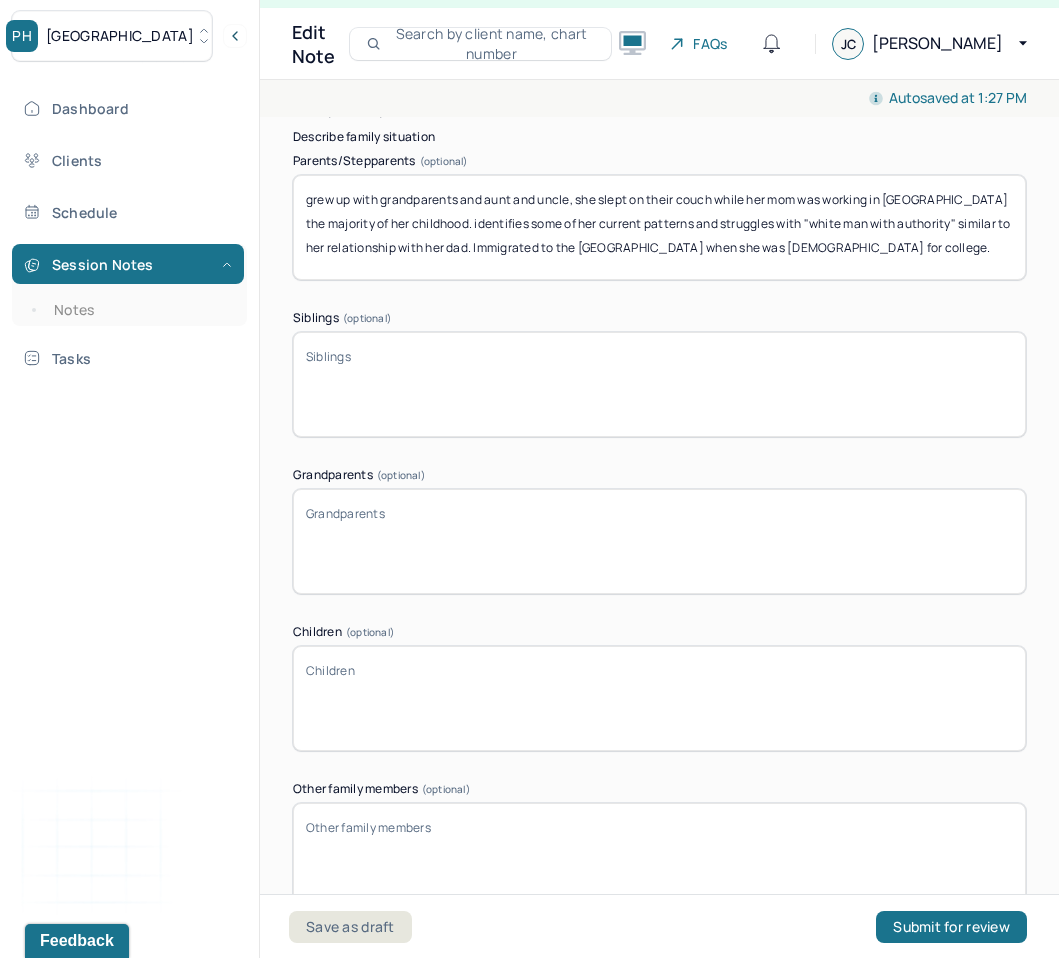click on "grew up with grandparents and aunt and uncle, she slept on their couch while her mom was working in France the majority of her childhood. identifies some of her current patterns and struggles with "white man with authority" similar to her relationship with her dad. Immigrated to the US when she was 17 yo for college." at bounding box center [659, 227] 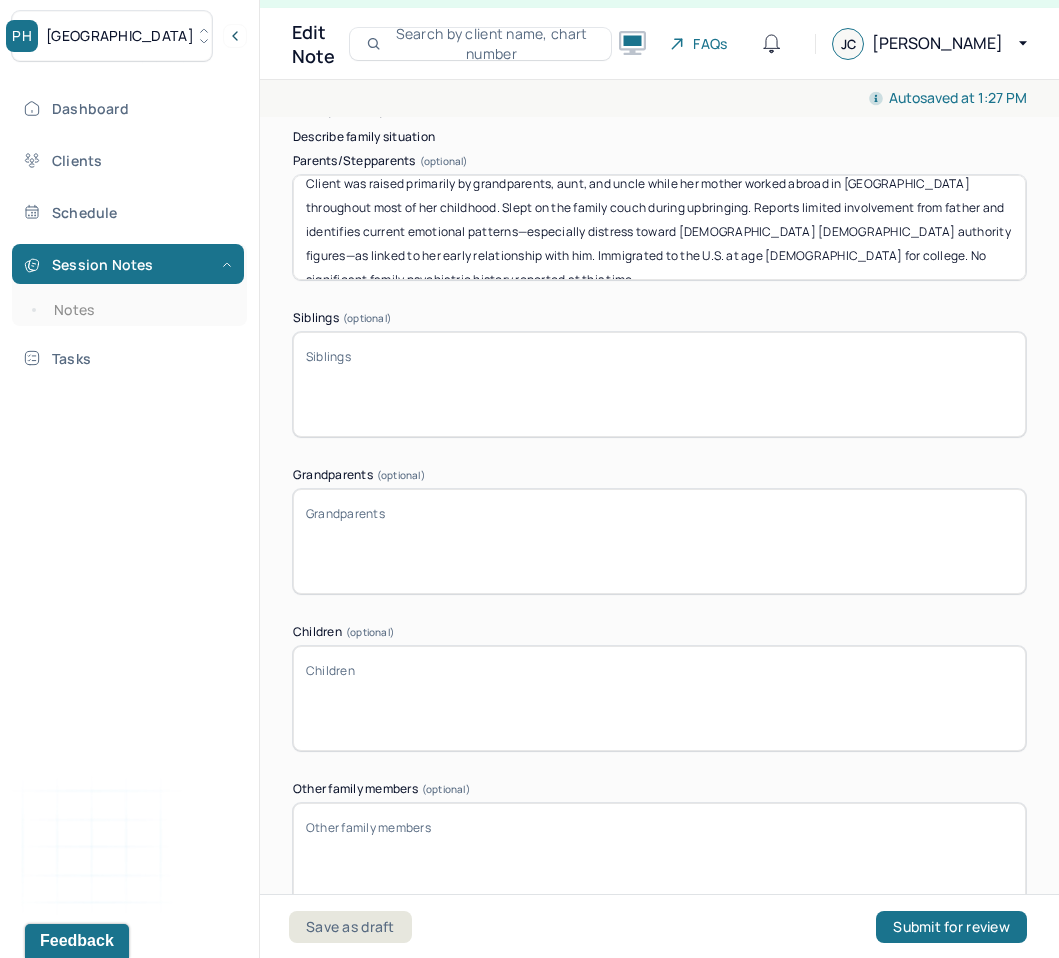 scroll, scrollTop: 0, scrollLeft: 0, axis: both 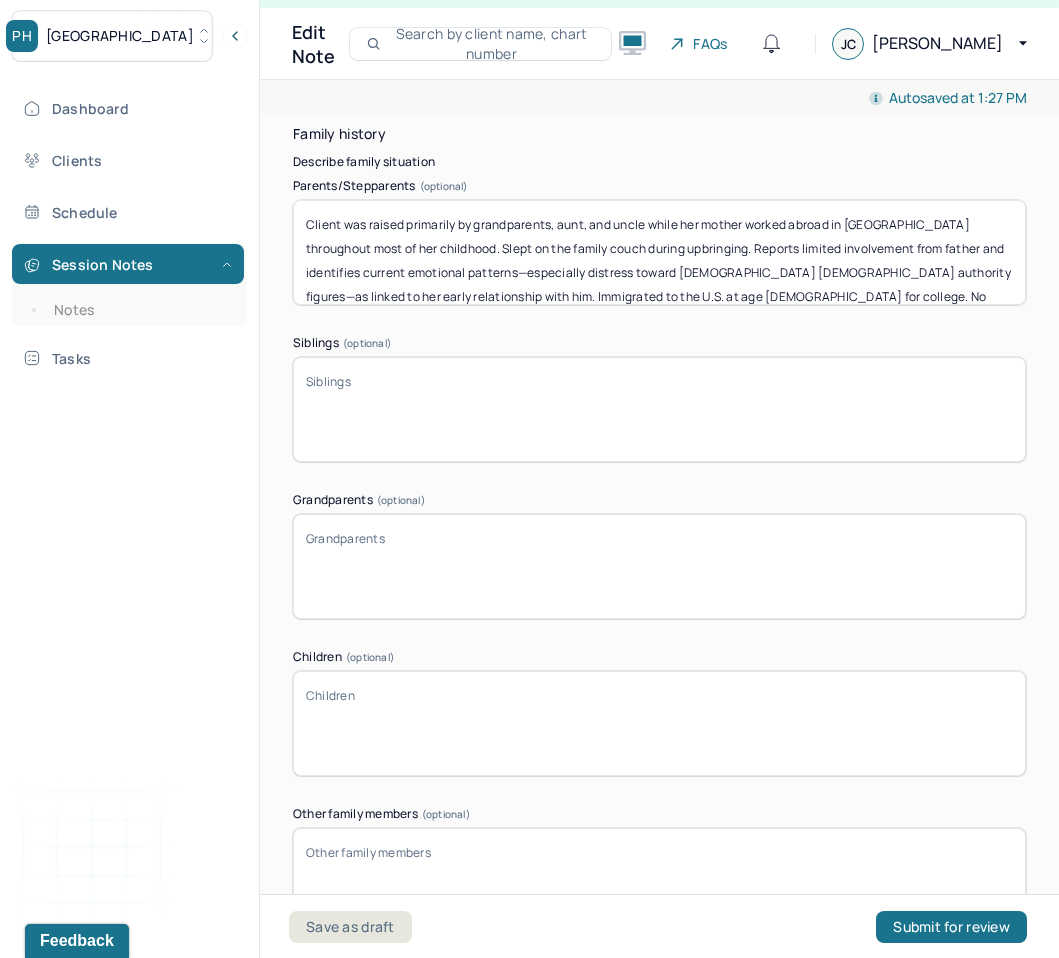 drag, startPoint x: 646, startPoint y: 241, endPoint x: 899, endPoint y: 243, distance: 253.0079 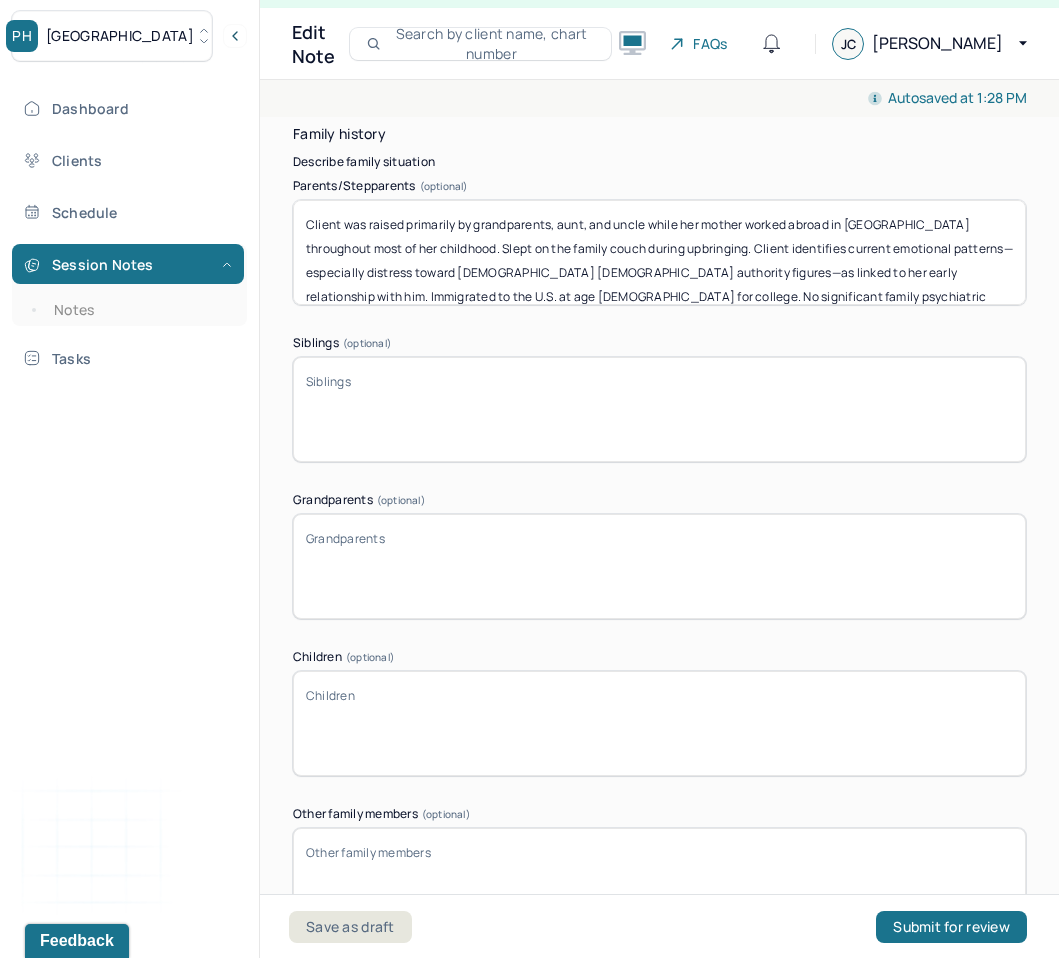 click on "Client was raised primarily by grandparents, aunt, and uncle while her mother worked abroad in France throughout most of her childhood. Slept on the family couch during upbringing. Client identifies current emotional patterns—especially distress toward white male authority figures—as linked to her early relationship with him. Immigrated to the U.S. at age 17 for college. No significant family psychiatric history reported at this time." at bounding box center [659, 252] 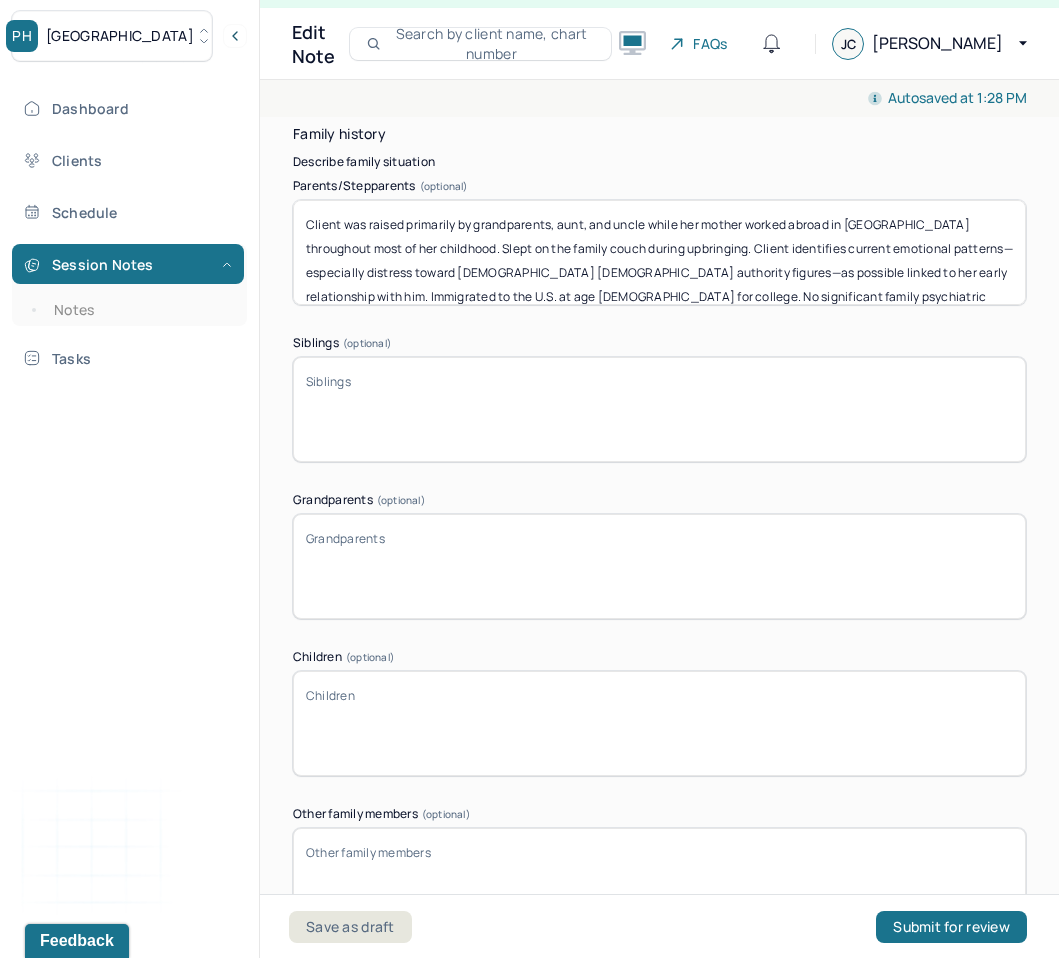 click on "Client was raised primarily by grandparents, aunt, and uncle while her mother worked abroad in France throughout most of her childhood. Slept on the family couch during upbringing. Client identifies current emotional patterns—especially distress toward white male authority figures—as possible linked to her early relationship with him. Immigrated to the U.S. at age 17 for college. No significant family psychiatric history reported at this time." at bounding box center (659, 252) 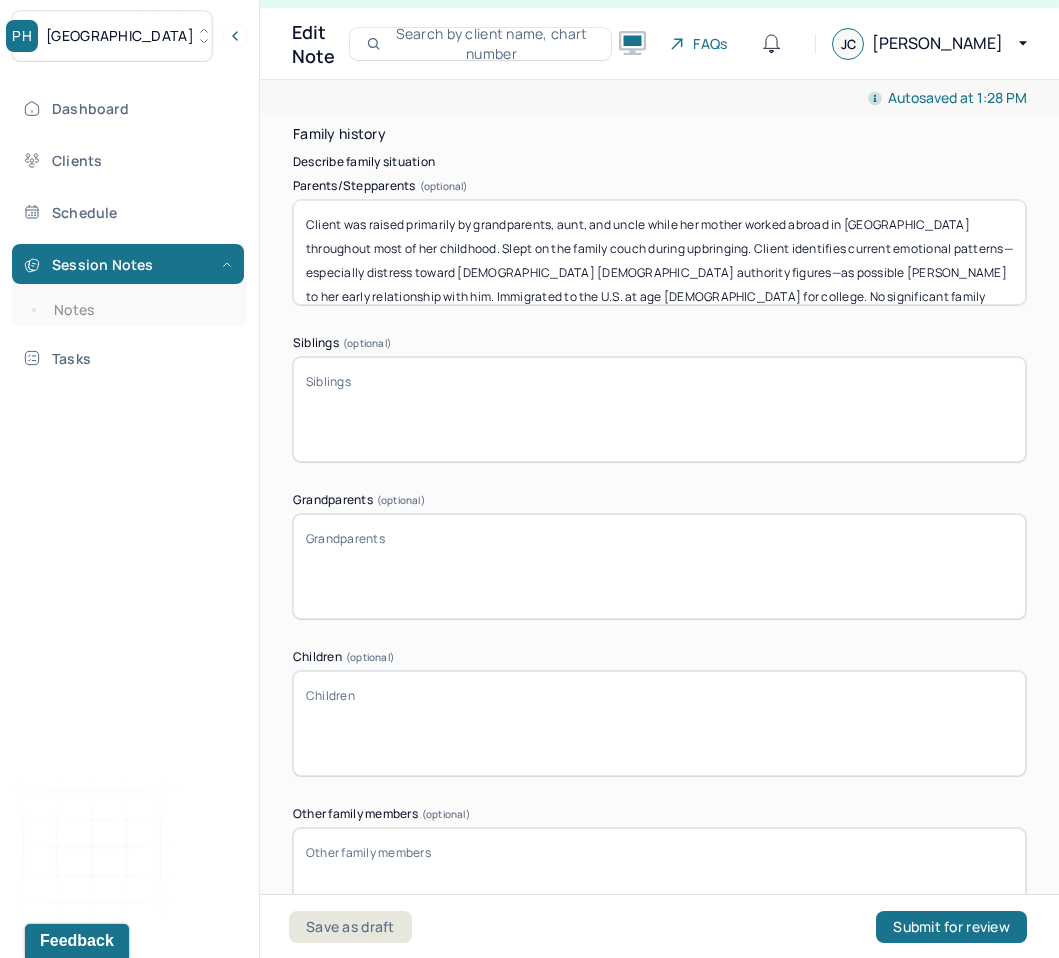 scroll, scrollTop: 16, scrollLeft: 0, axis: vertical 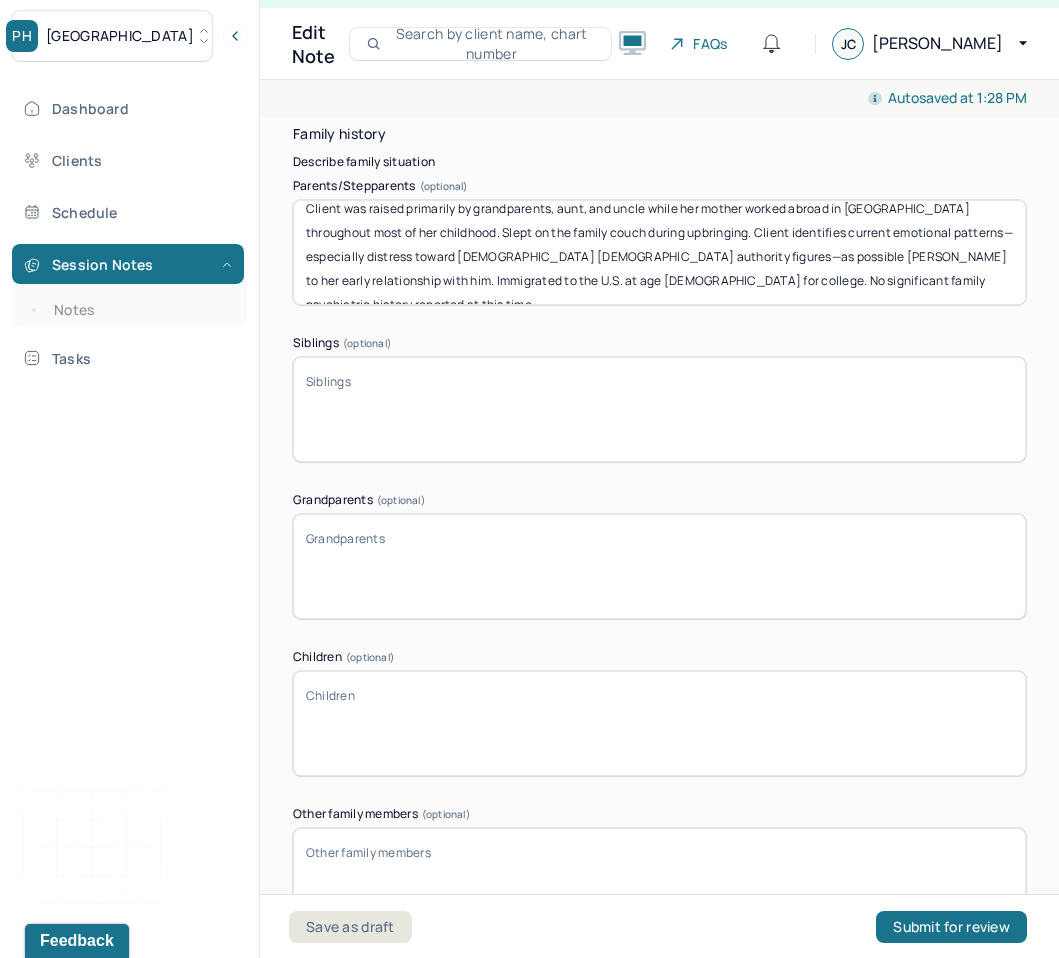 click on "Client was raised primarily by grandparents, aunt, and uncle while her mother worked abroad in France throughout most of her childhood. Slept on the family couch during upbringing. Client identifies current emotional patterns—especially distress toward white male authority figures—as possible linke to her early relationship with him. Immigrated to the U.S. at age 17 for college. No significant family psychiatric history reported at this time." at bounding box center [659, 252] 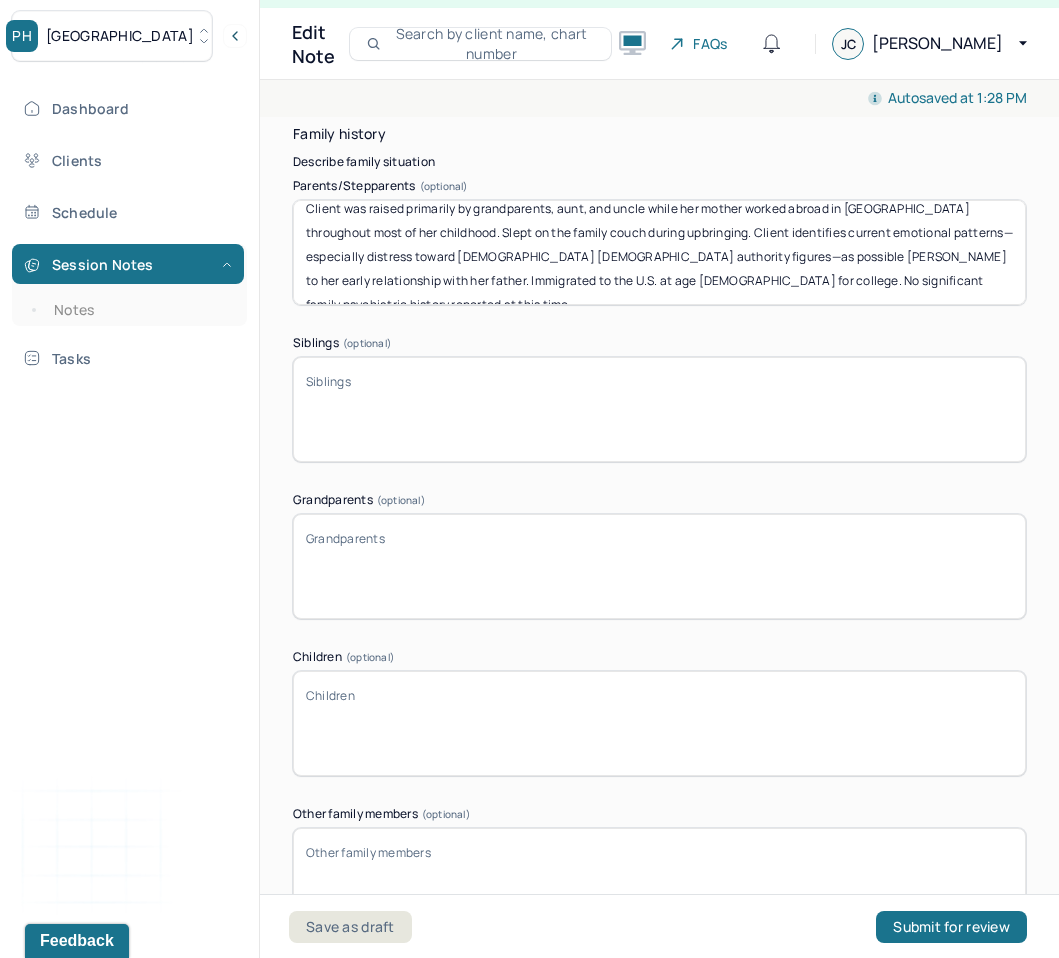 scroll, scrollTop: 3797, scrollLeft: 0, axis: vertical 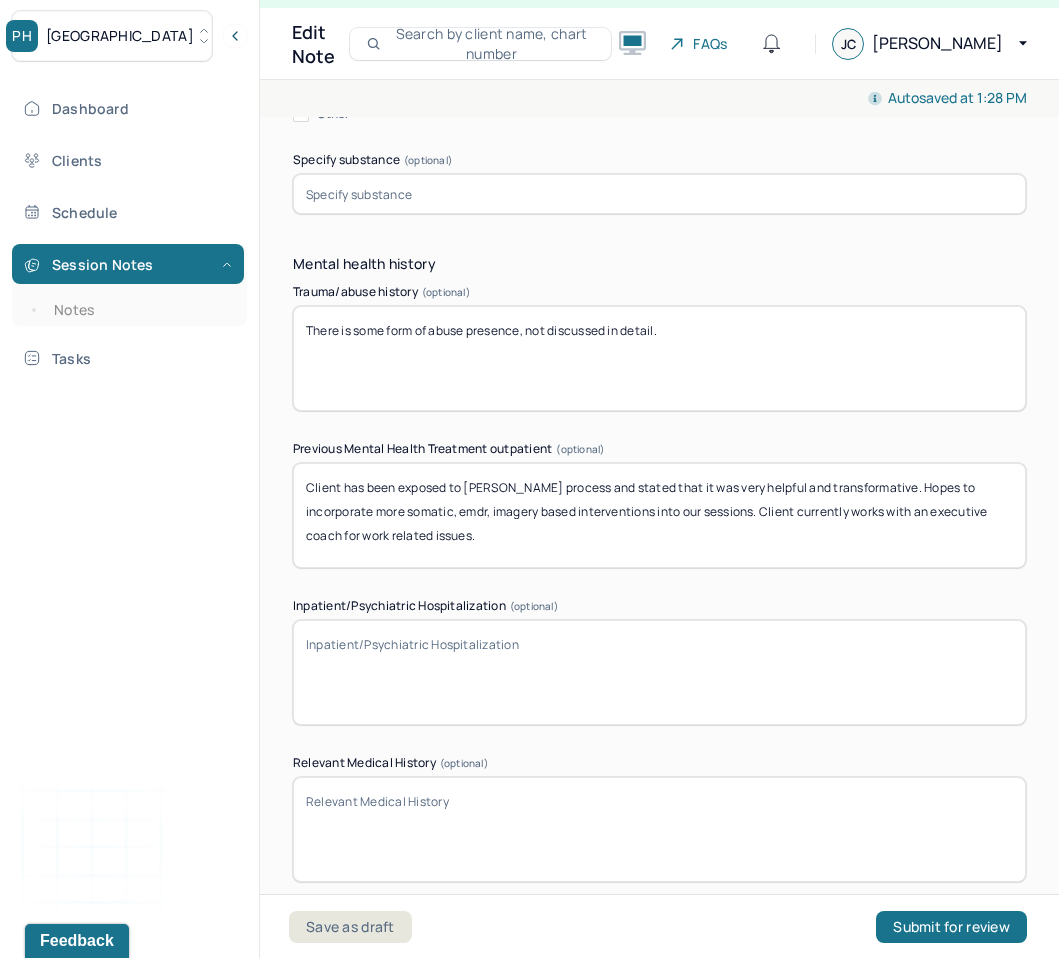 type on "Client was raised primarily by grandparents, aunt, and uncle while her mother worked abroad in France throughout most of her childhood. Slept on the family couch during upbringing. Client identifies current emotional patterns—especially distress toward white male authority figures—as possible linke to her early relationship with her father. Immigrated to the U.S. at age 17 for college. No significant family psychiatric history reported at this time." 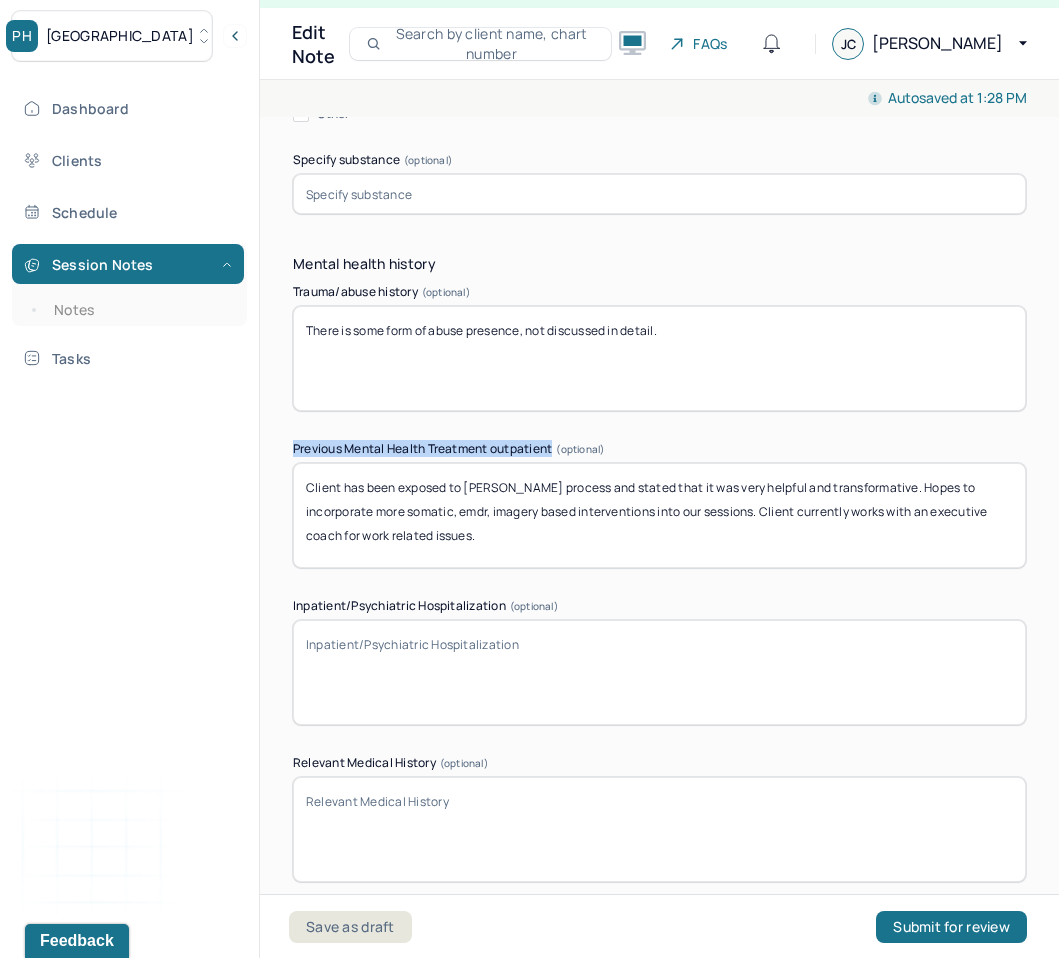 drag, startPoint x: 287, startPoint y: 442, endPoint x: 619, endPoint y: 450, distance: 332.09637 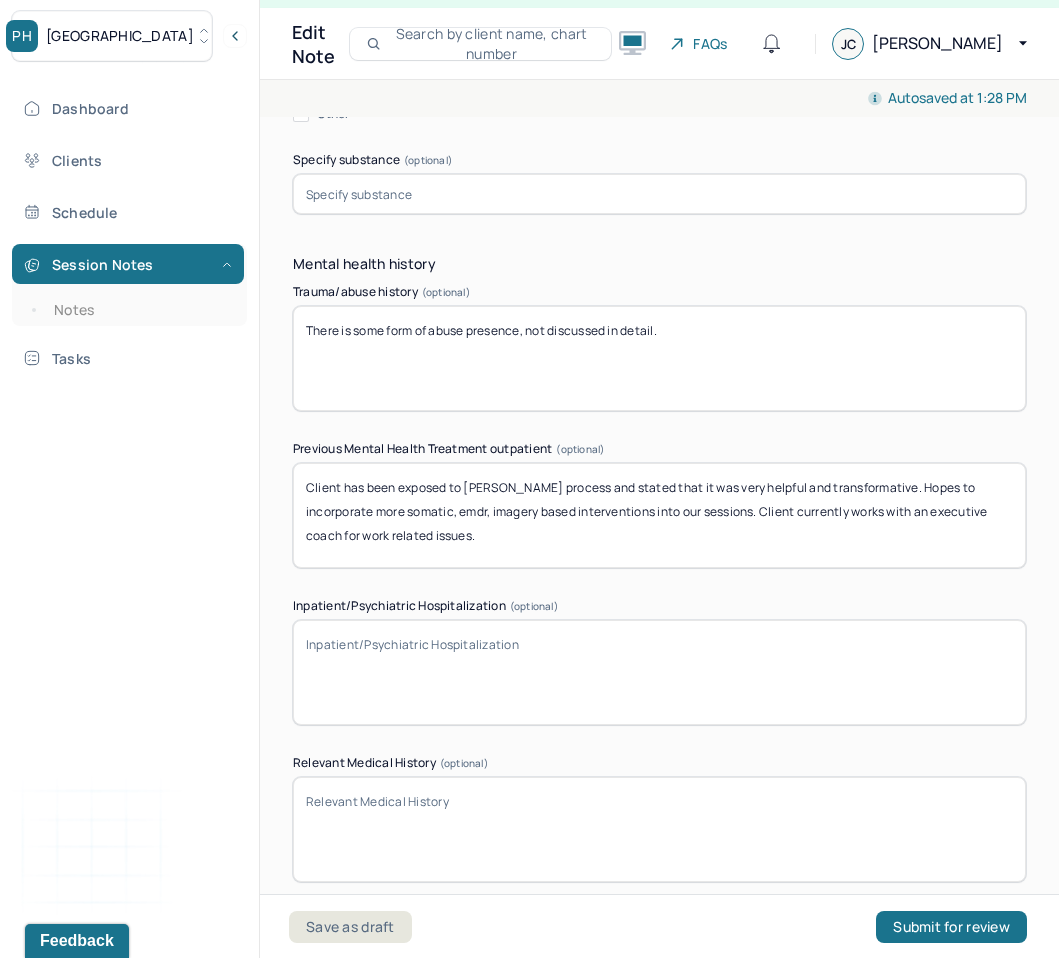 click on "Client has been exposed to Hoffman's process and stated that it was very helpful and transformative. Hopes to incorporate more somatic, emdr, imagery based interventions into our sessions. Client currently works with an executive coach for work related issues." at bounding box center (659, 515) 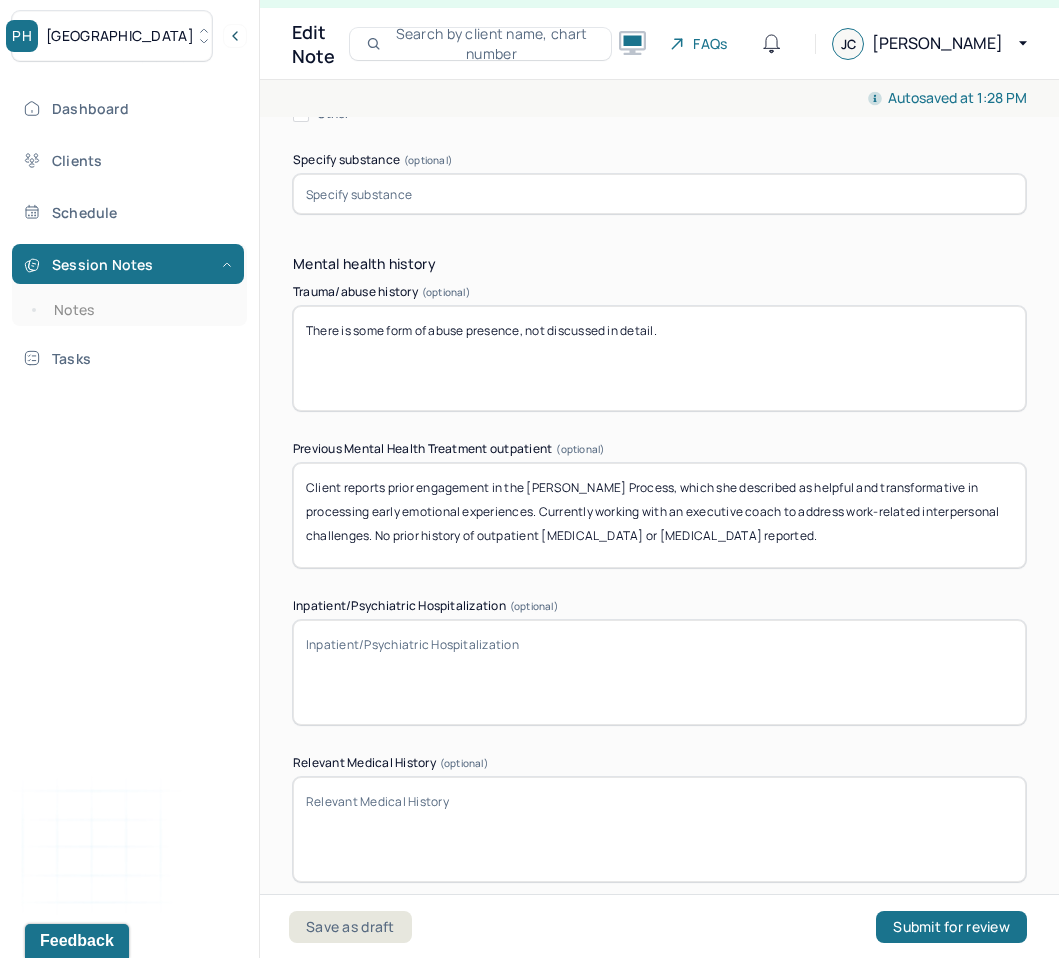 scroll, scrollTop: 24, scrollLeft: 0, axis: vertical 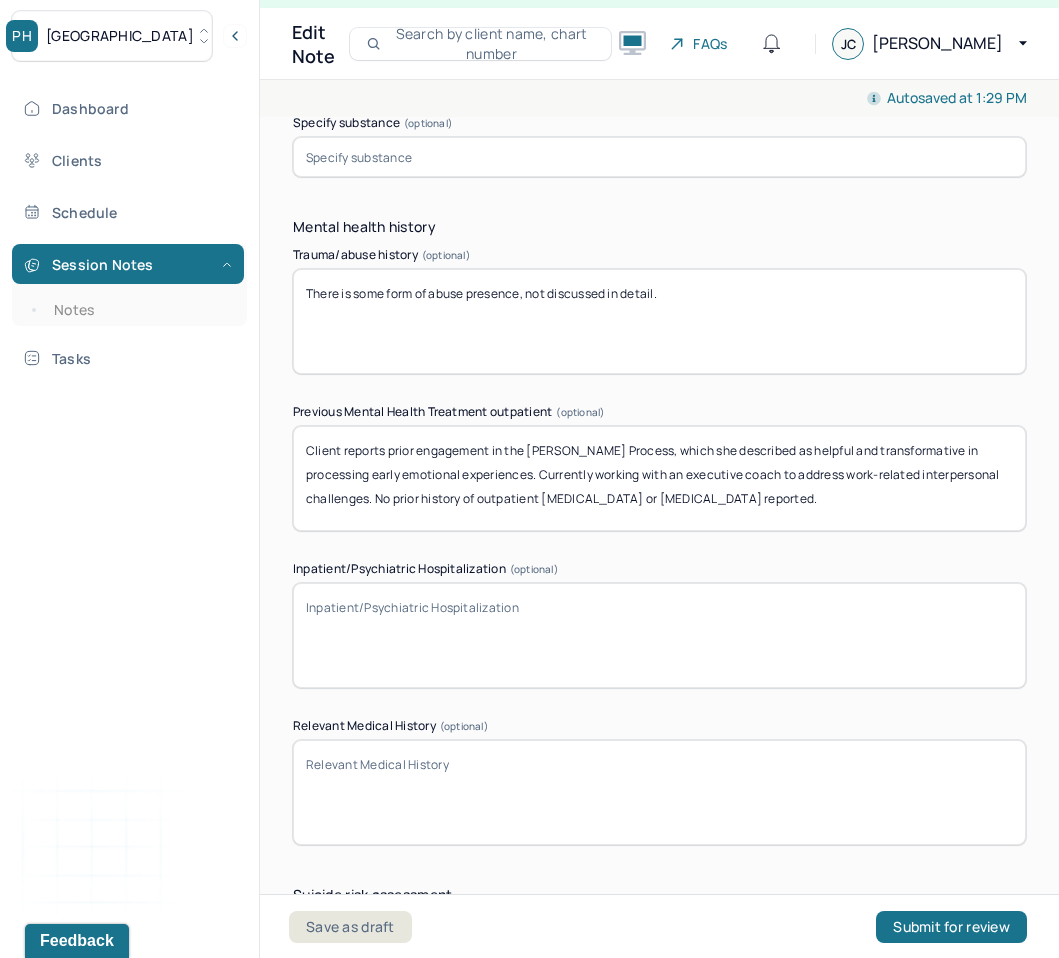 type on "Client reports prior engagement in the Hoffman Process, which she described as helpful and transformative in processing early emotional experiences. Currently working with an executive coach to address work-related interpersonal challenges. No prior history of outpatient psychotherapy or psychiatric medication reported." 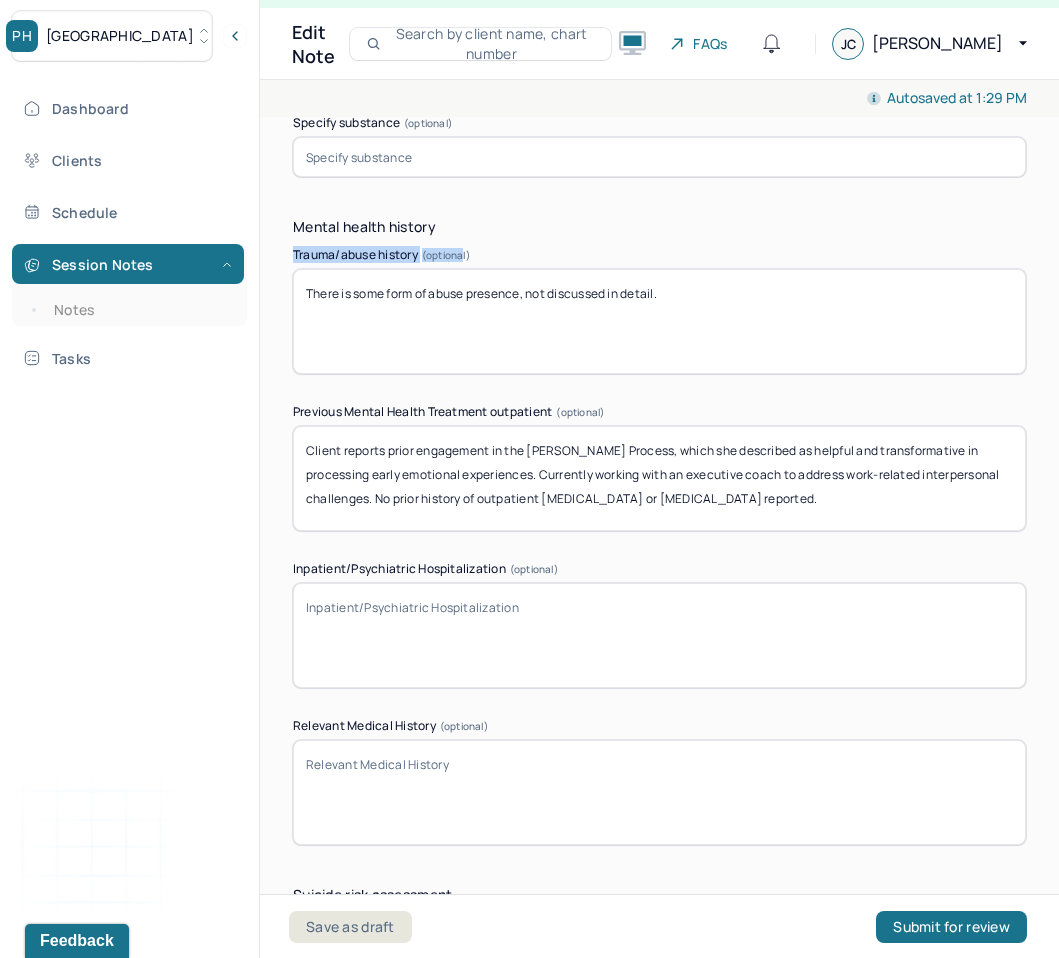 drag, startPoint x: 289, startPoint y: 251, endPoint x: 465, endPoint y: 256, distance: 176.07101 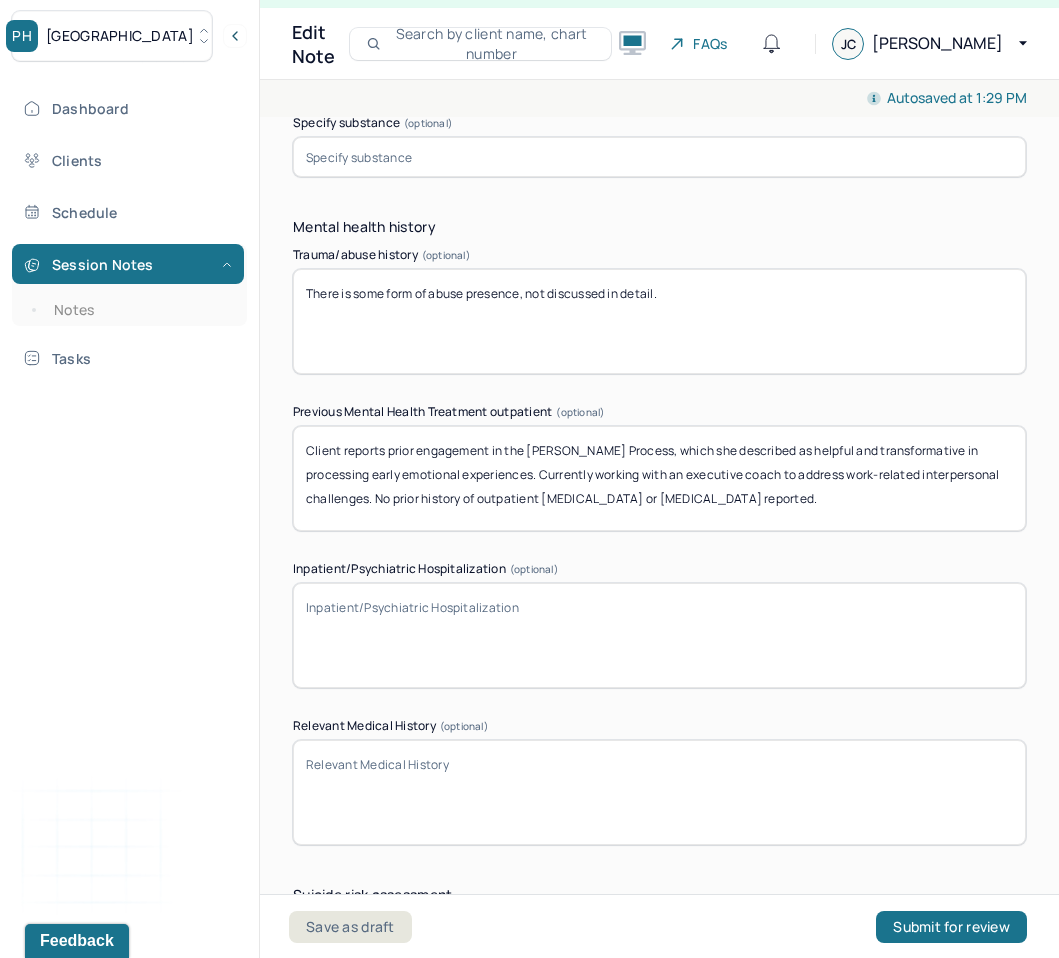 click on "There is some form of abuse presence, not discussed in detail." at bounding box center (659, 321) 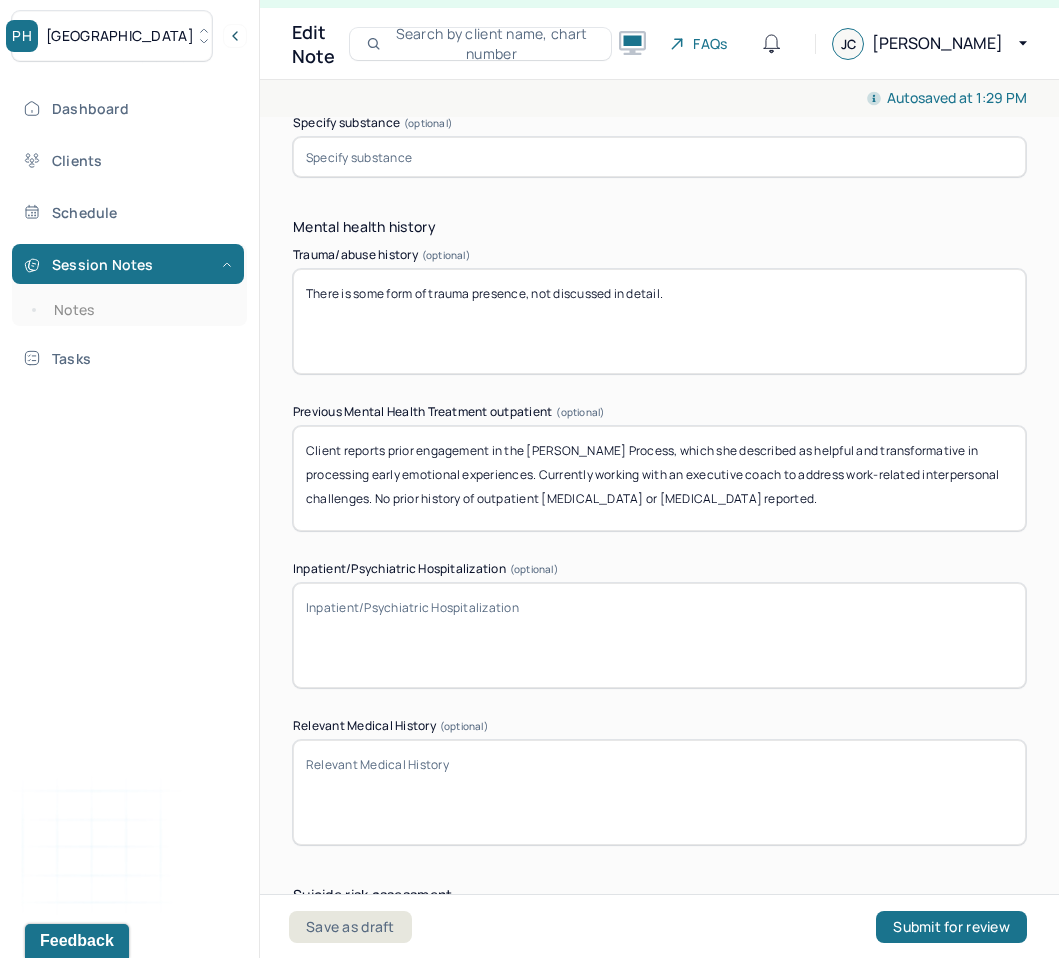 click on "There is some form of trauma presence, not discussed in detail." at bounding box center [659, 321] 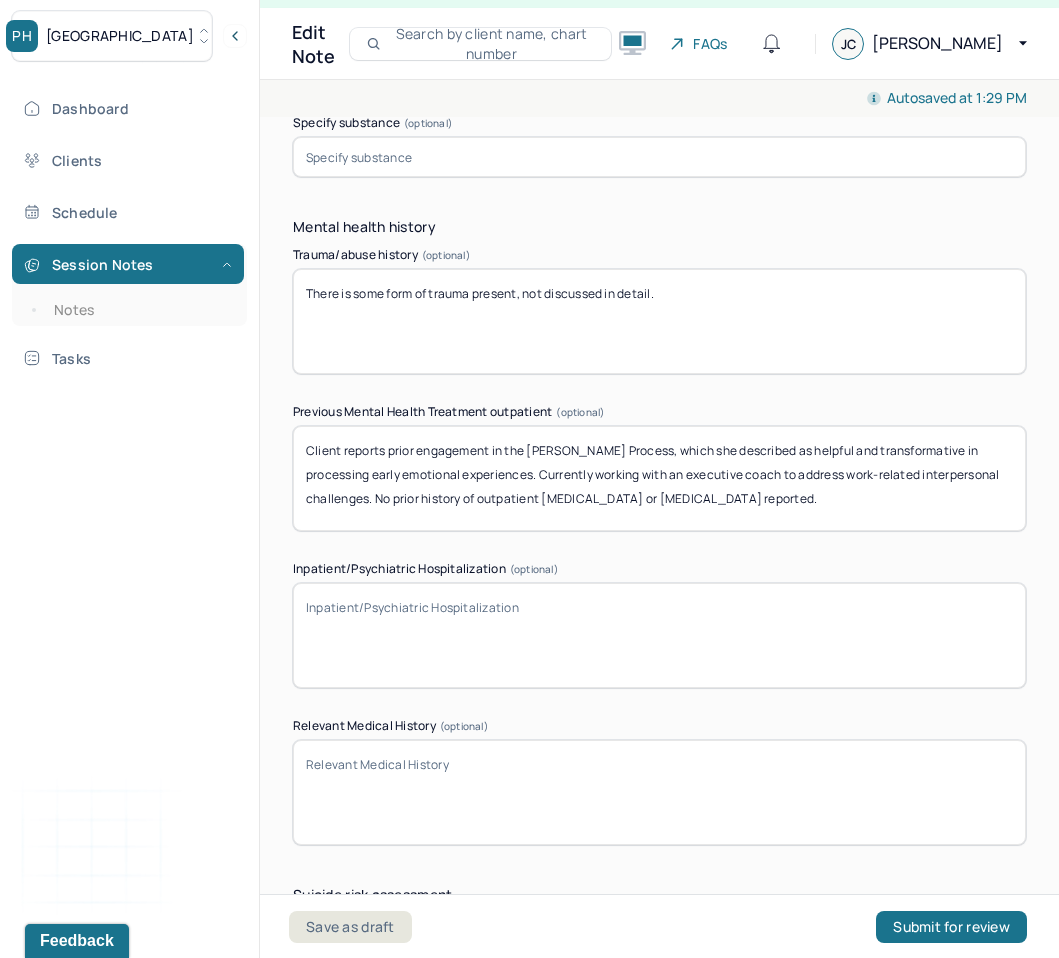 click on "There is some form of trauma presence, not discussed in detail." at bounding box center [659, 321] 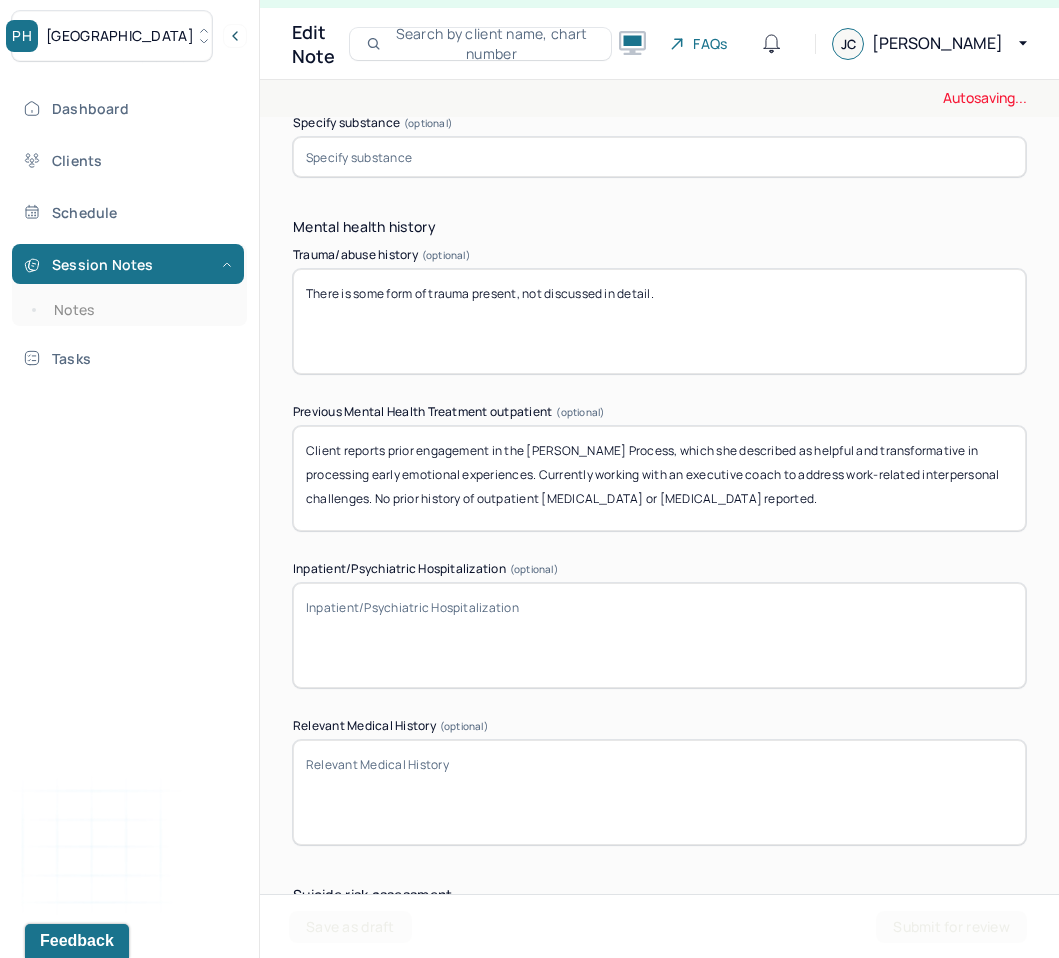 paste on "Further exploration of trauma history is planned as therapeutic alliance deepens." 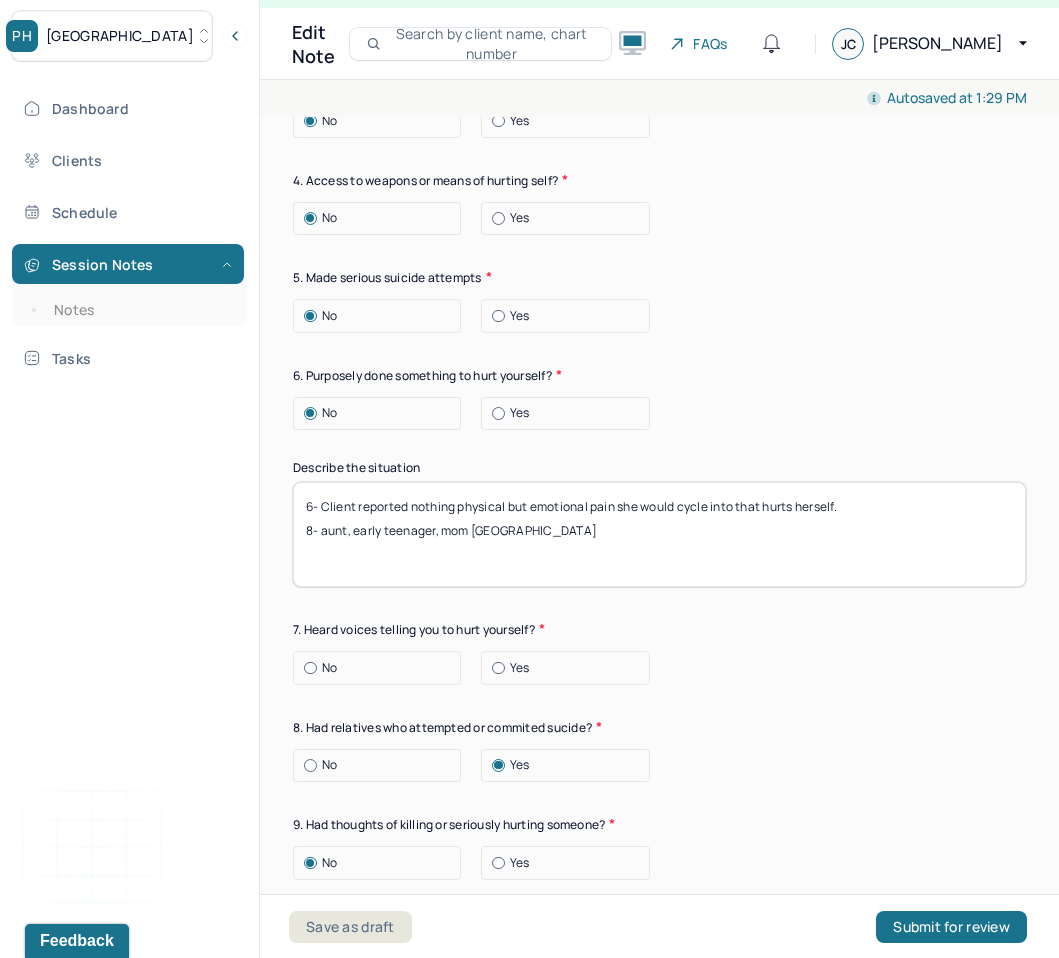 scroll, scrollTop: 7142, scrollLeft: 0, axis: vertical 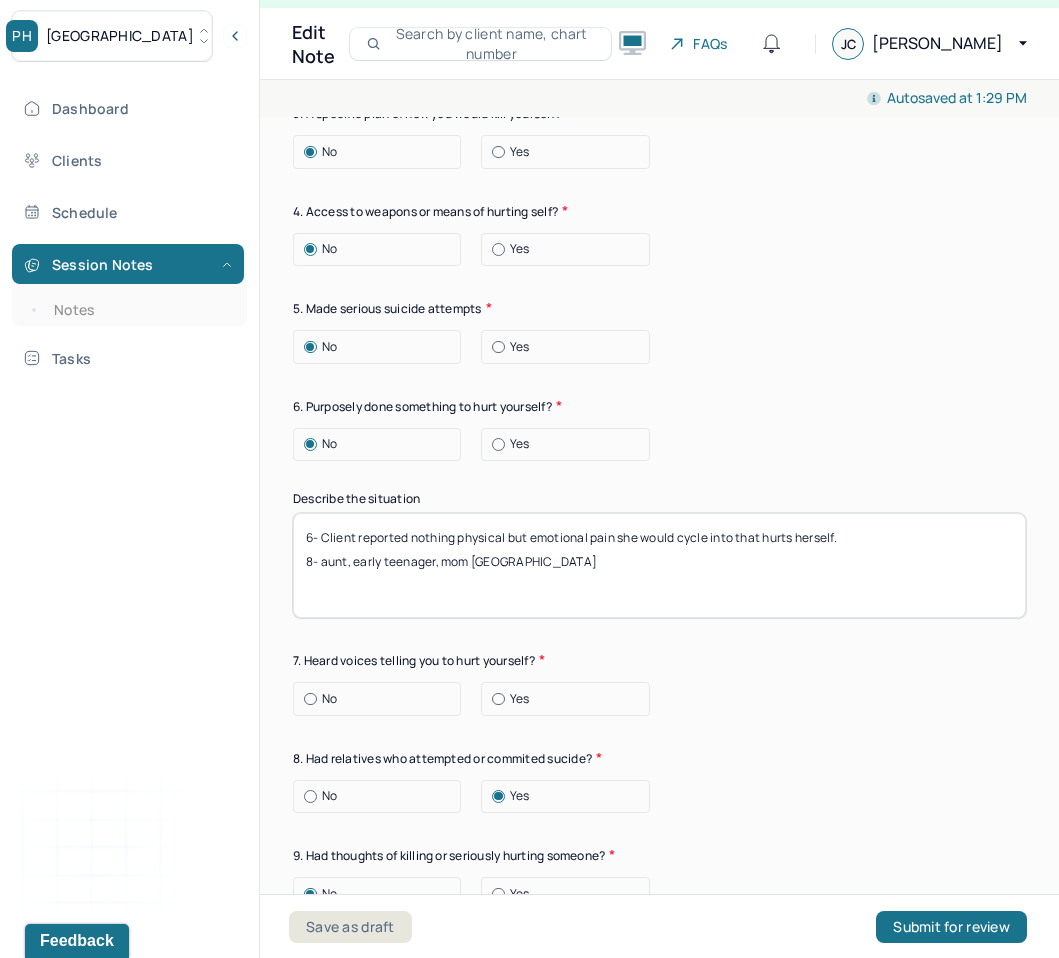 type on "There is some form of trauma present, not discussed in detail. Further exploration of trauma history is planned as therapeutic alliance deepens." 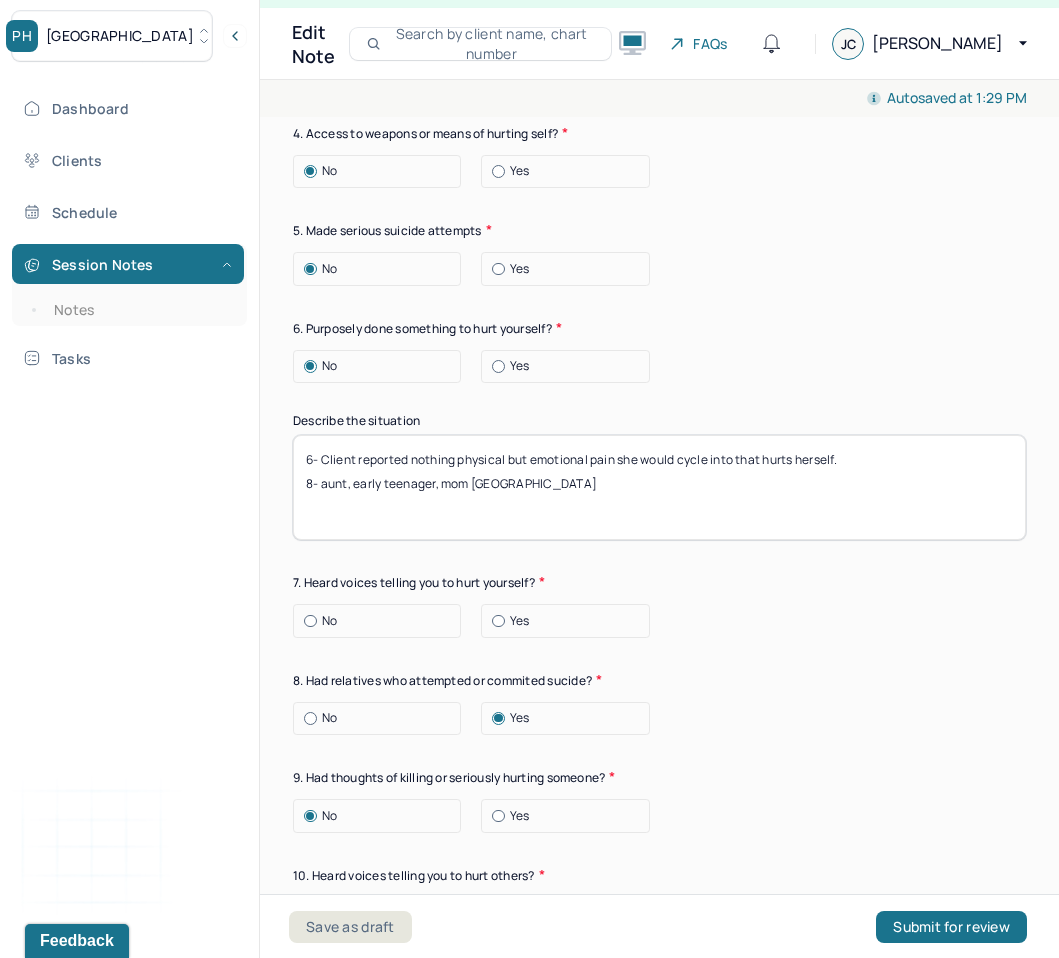 drag, startPoint x: 871, startPoint y: 460, endPoint x: 320, endPoint y: 446, distance: 551.17786 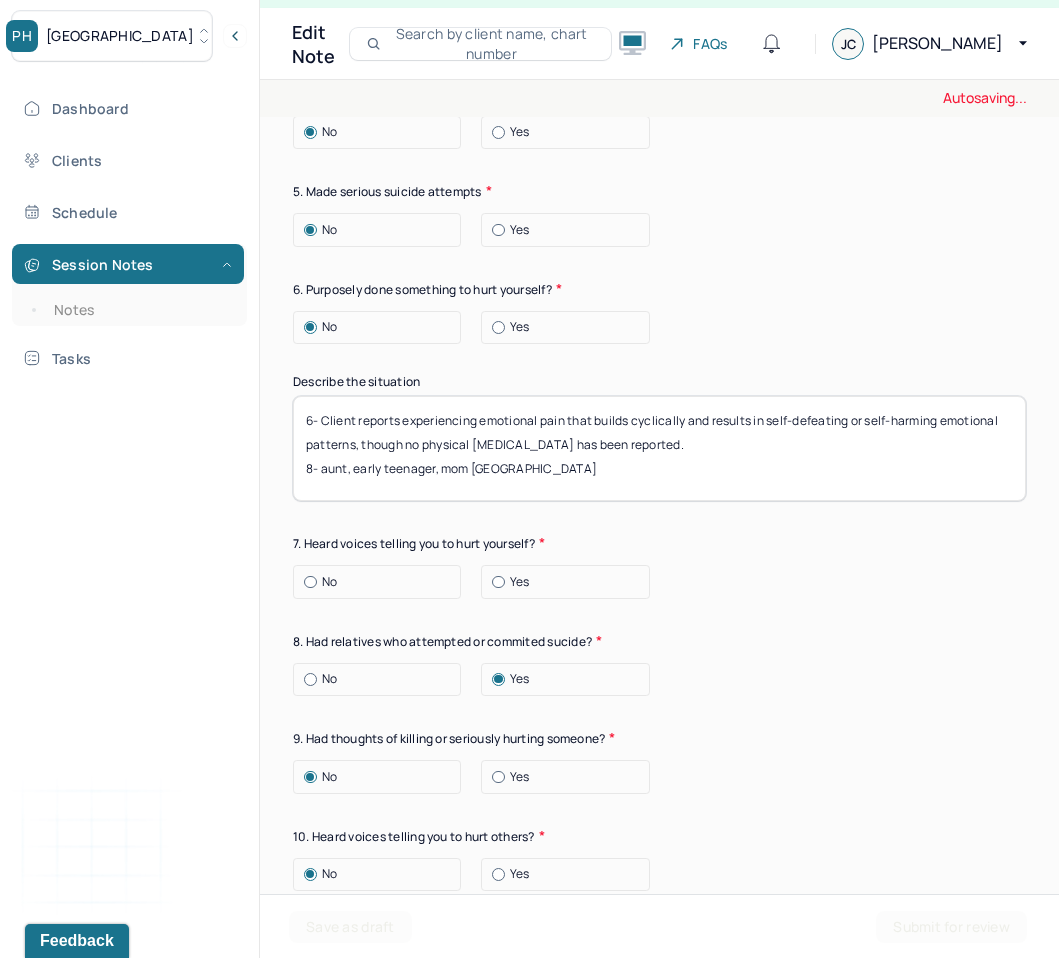 scroll, scrollTop: 7268, scrollLeft: 0, axis: vertical 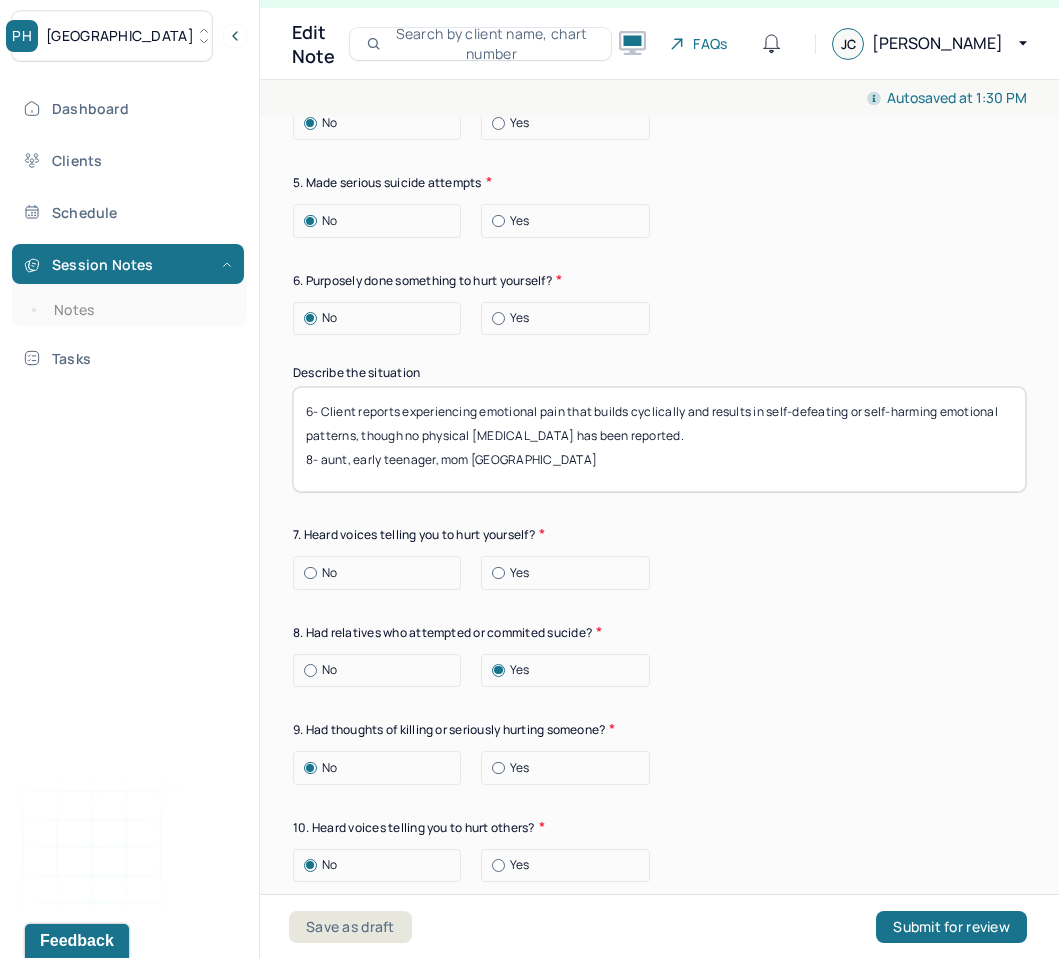 click at bounding box center [310, 573] 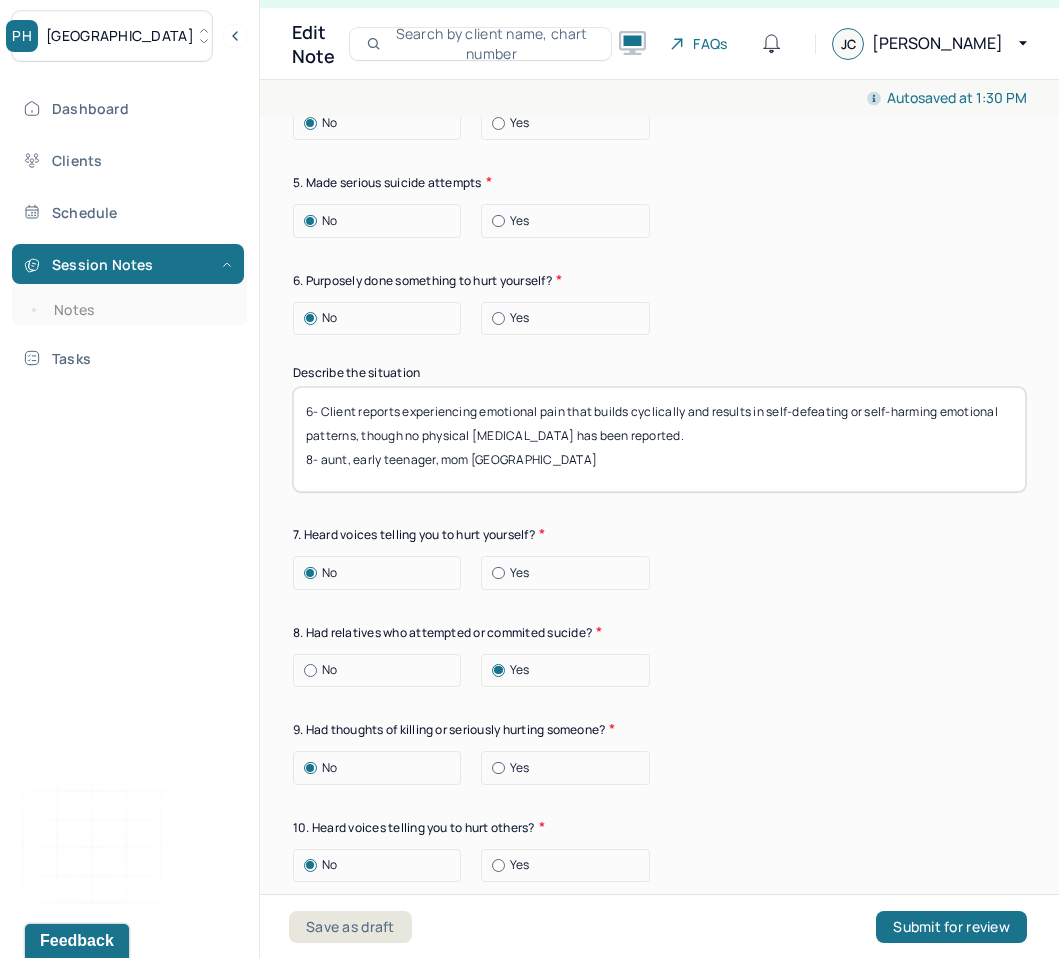 click on "6- Client reports experiencing emotional pain that builds cyclically and results in self-defeating or self-harming emotional patterns, though no physical self-harm has been reported.
8- aunt, early teenager, mom france" at bounding box center (659, 439) 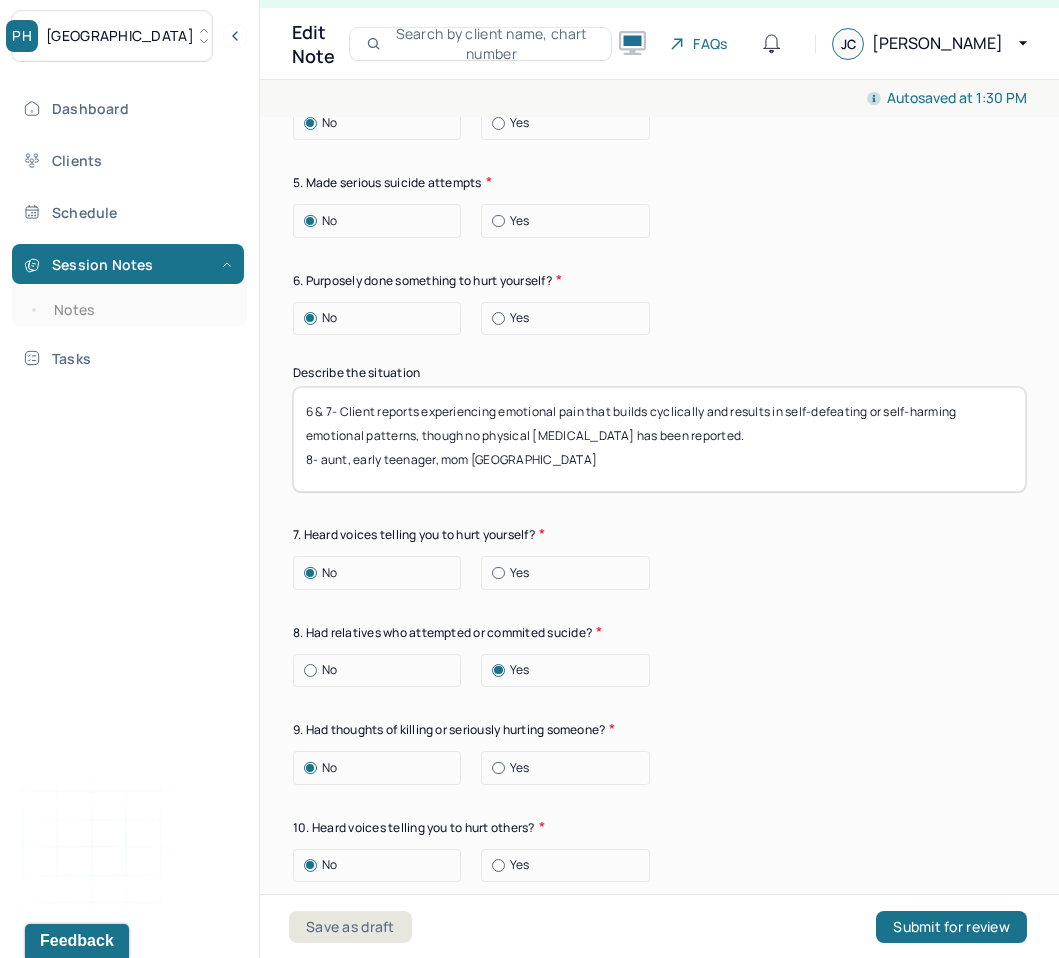 drag, startPoint x: 534, startPoint y: 452, endPoint x: 319, endPoint y: 451, distance: 215.00232 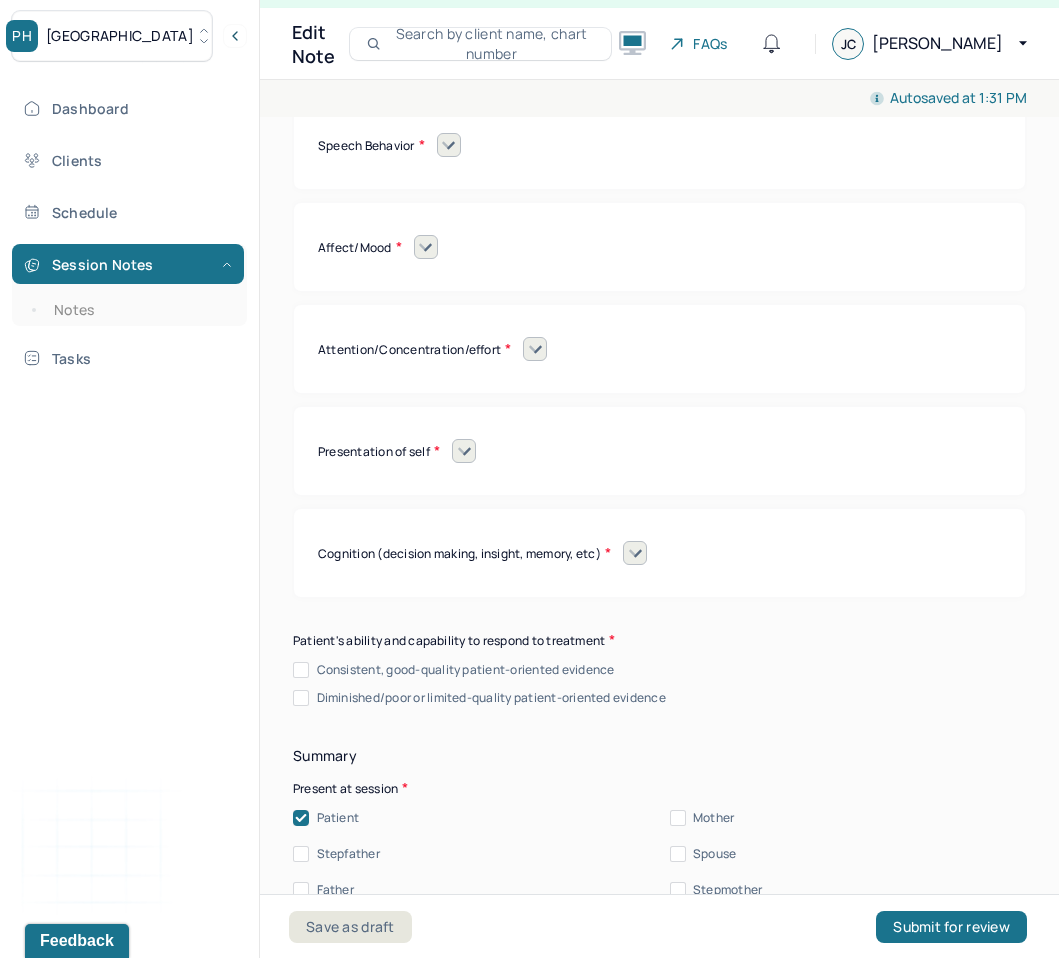 scroll, scrollTop: 8888, scrollLeft: 0, axis: vertical 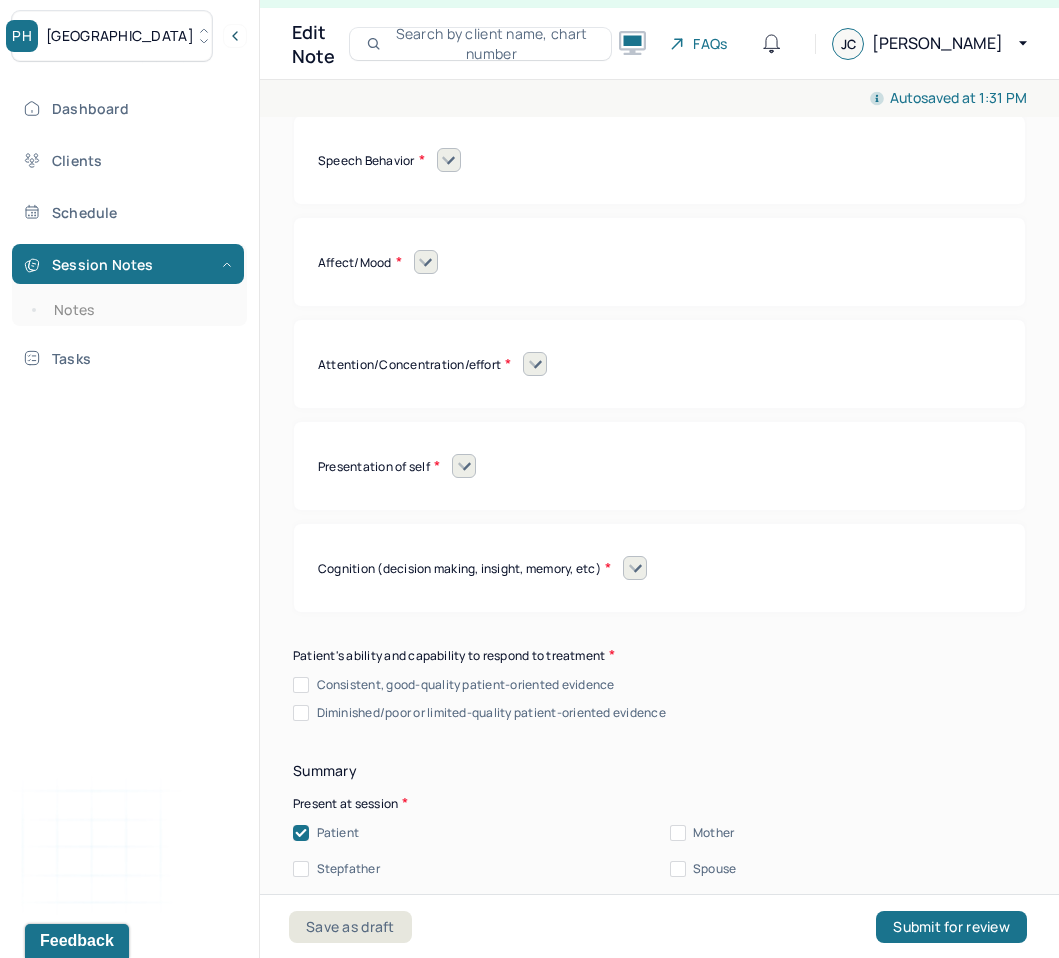 type on "6 & 7- Client reports experiencing emotional pain that builds cyclically and results in self-defeating or self-harming emotional patterns, though no physical self-harm has been reported.
8- Client reported her aunt have attempted suicide when she was a teenager. Client also witnessed a classmate being hospitalized for psychiatric needs." 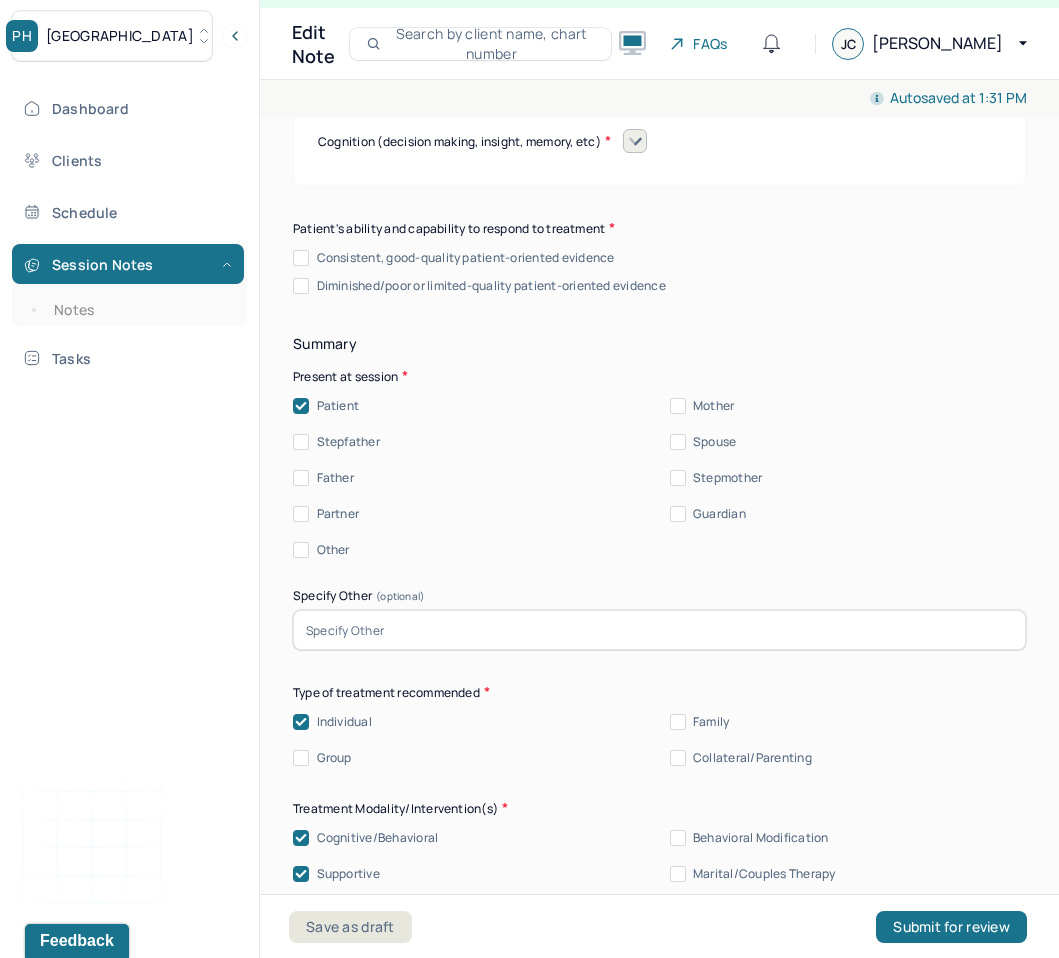 scroll, scrollTop: 9860, scrollLeft: 0, axis: vertical 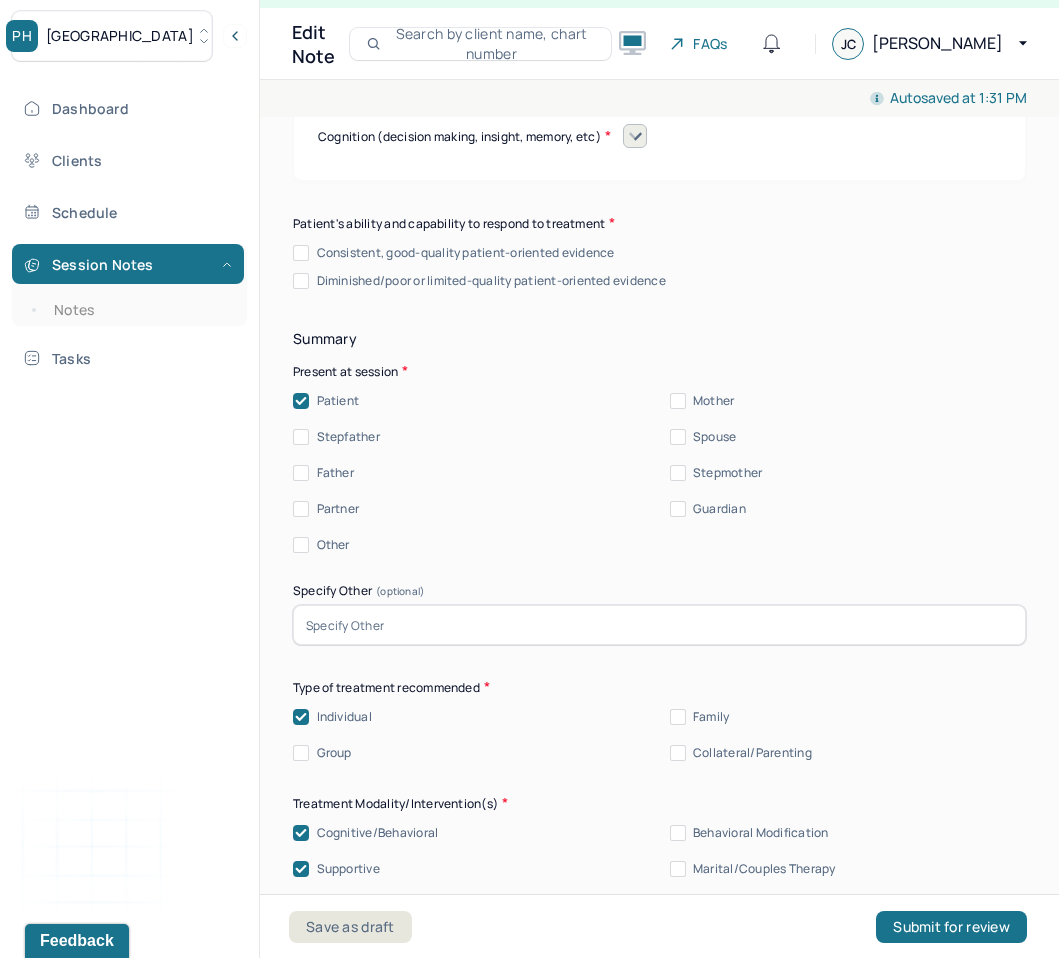 click 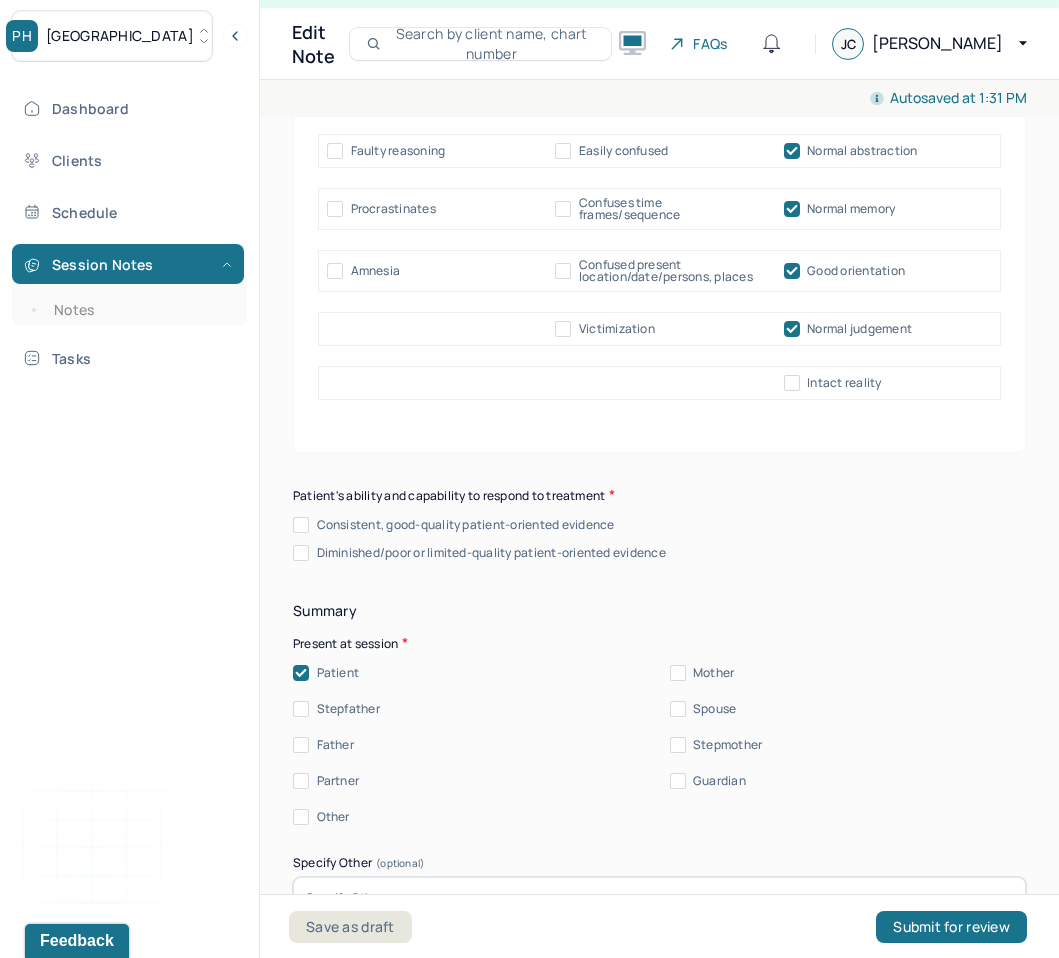 scroll, scrollTop: 10276, scrollLeft: 0, axis: vertical 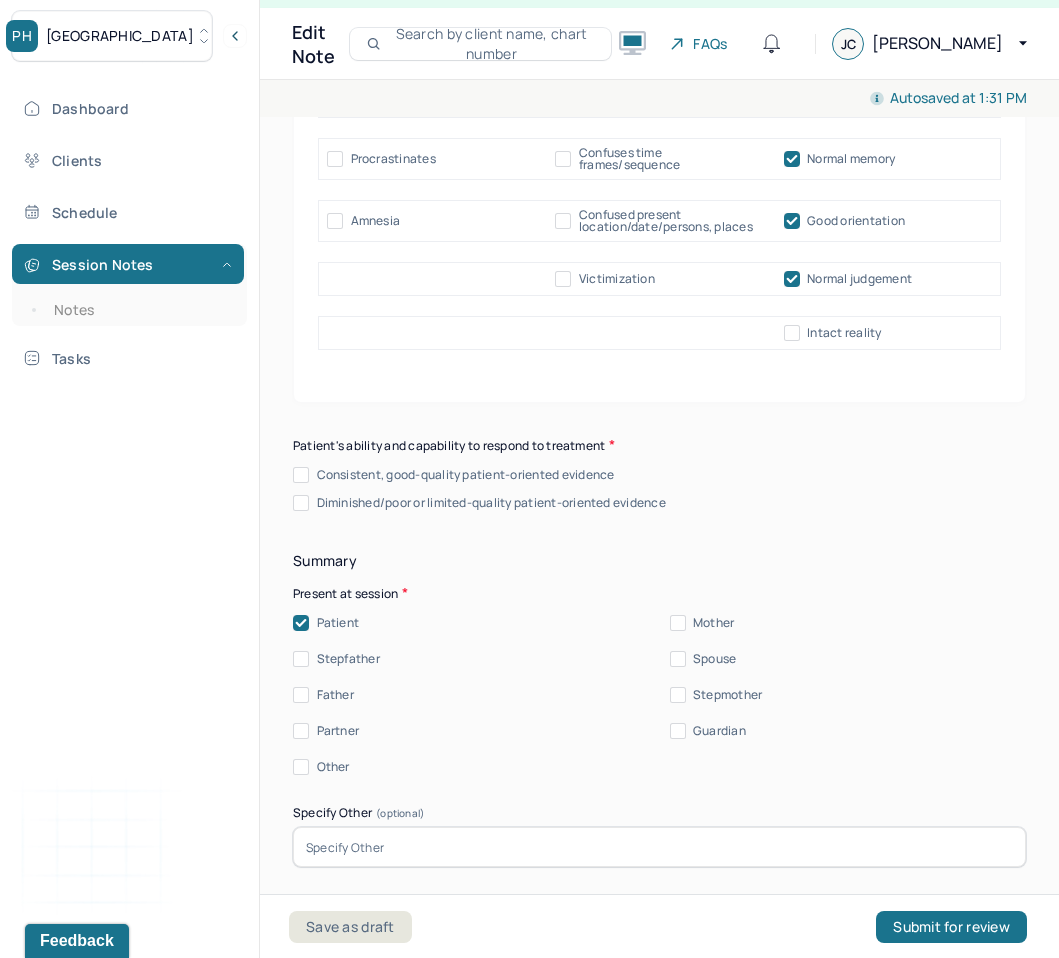 click on "Consistent, good-quality patient-oriented evidence" at bounding box center (466, 475) 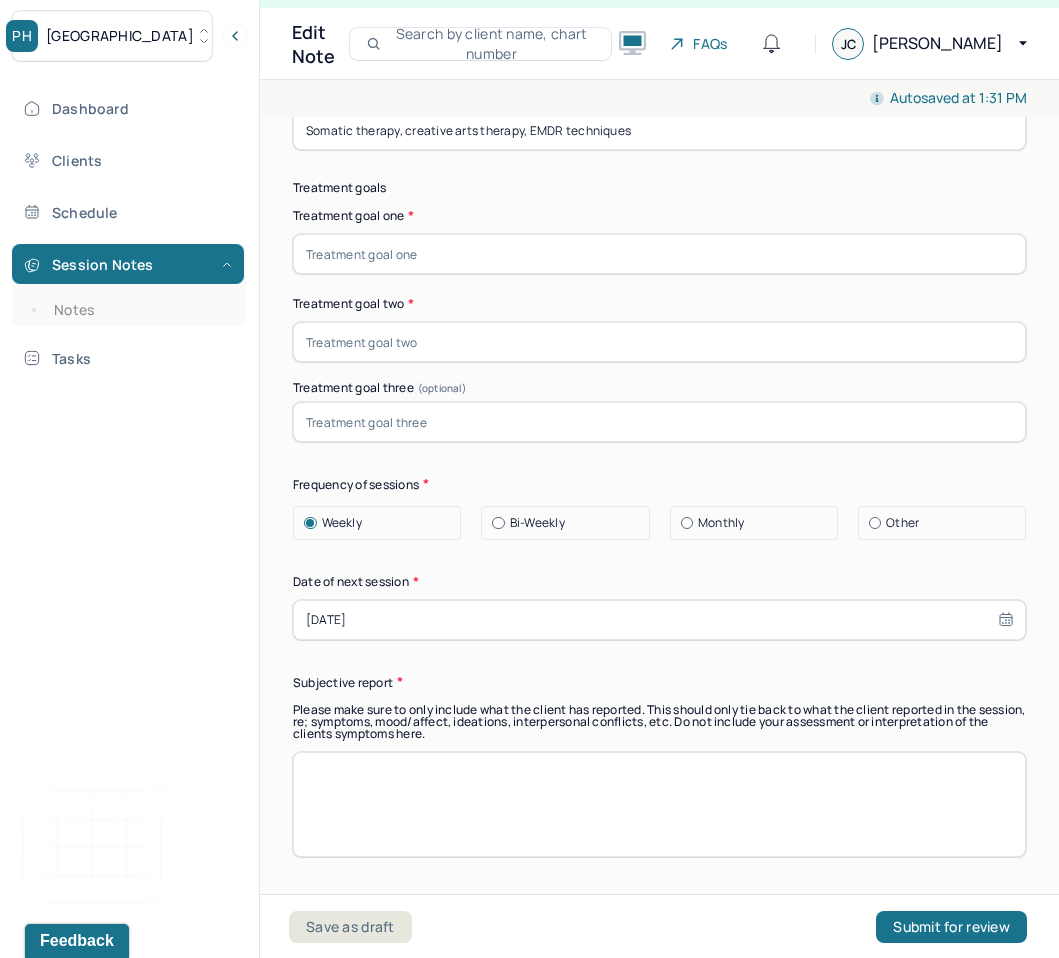 scroll, scrollTop: 11424, scrollLeft: 0, axis: vertical 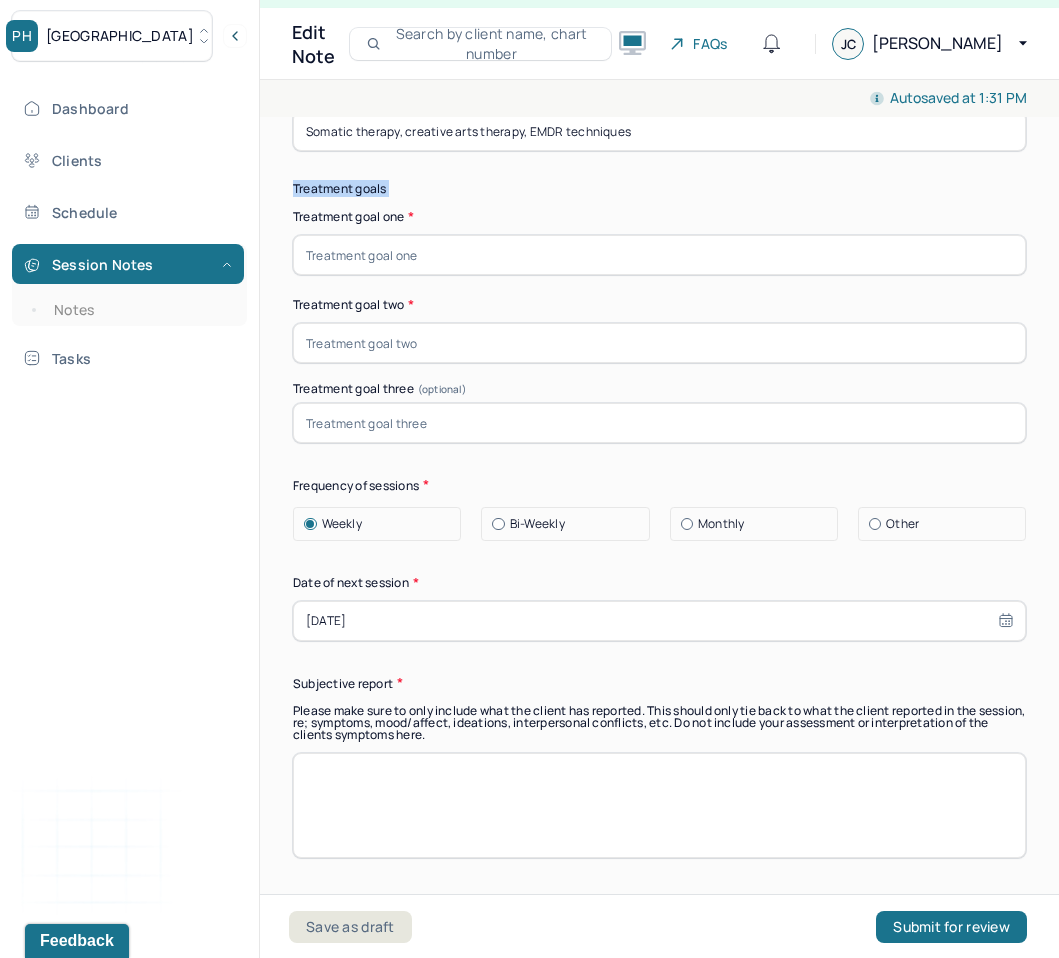 drag, startPoint x: 290, startPoint y: 166, endPoint x: 439, endPoint y: 181, distance: 149.75313 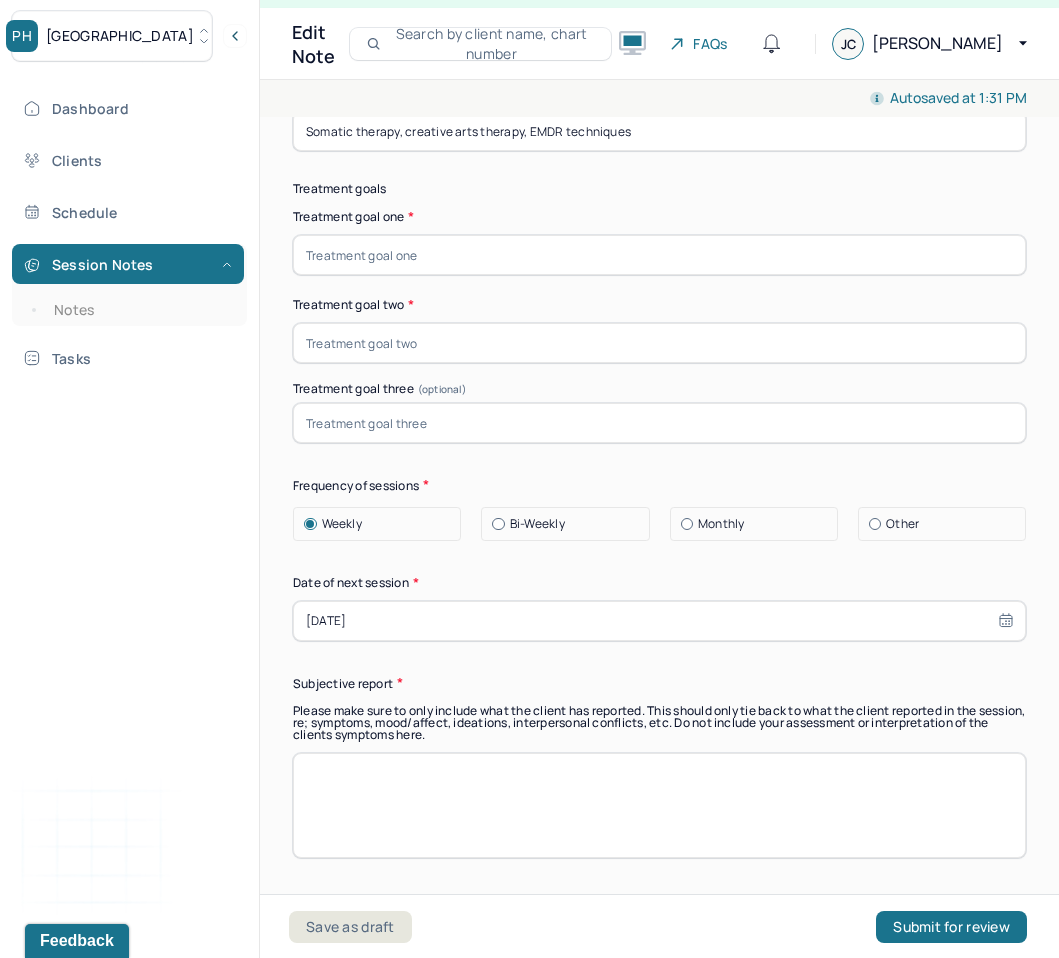 click at bounding box center [659, 255] 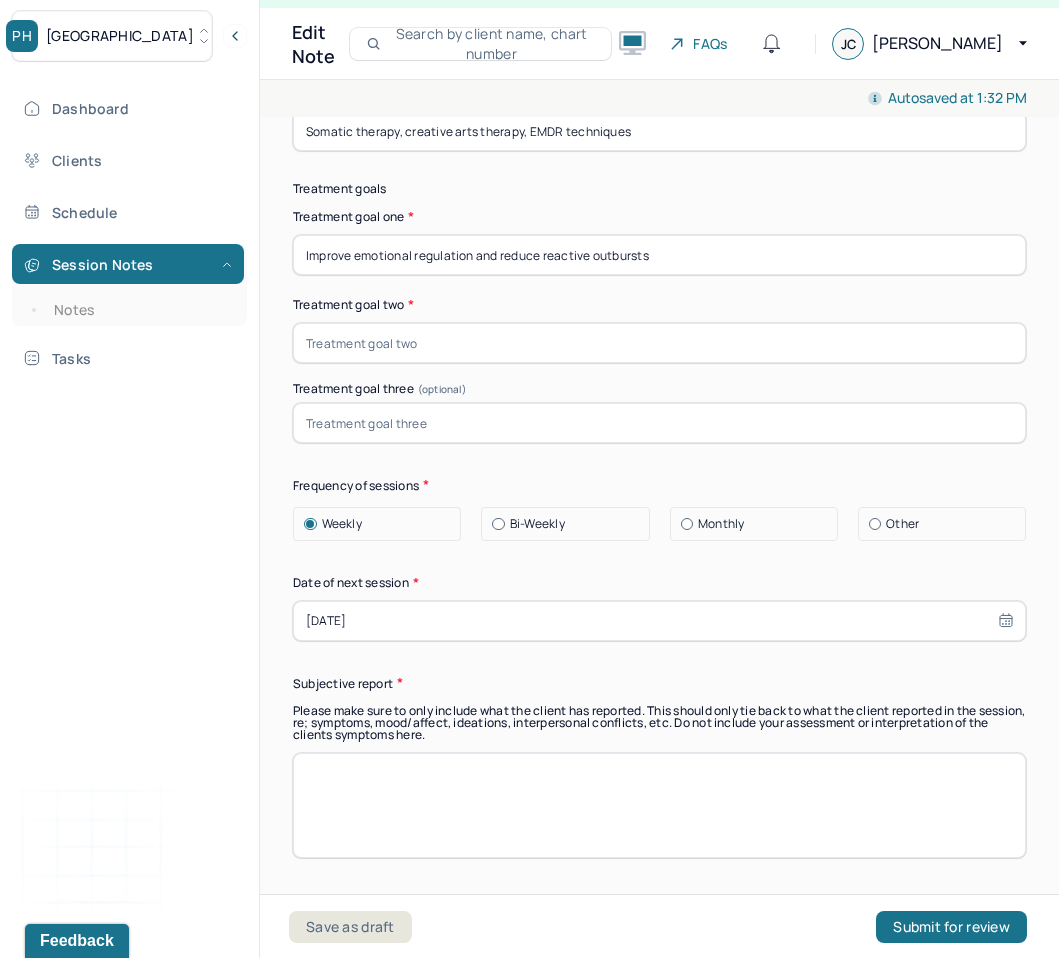 type on "Improve emotional regulation and reduce reactive outbursts" 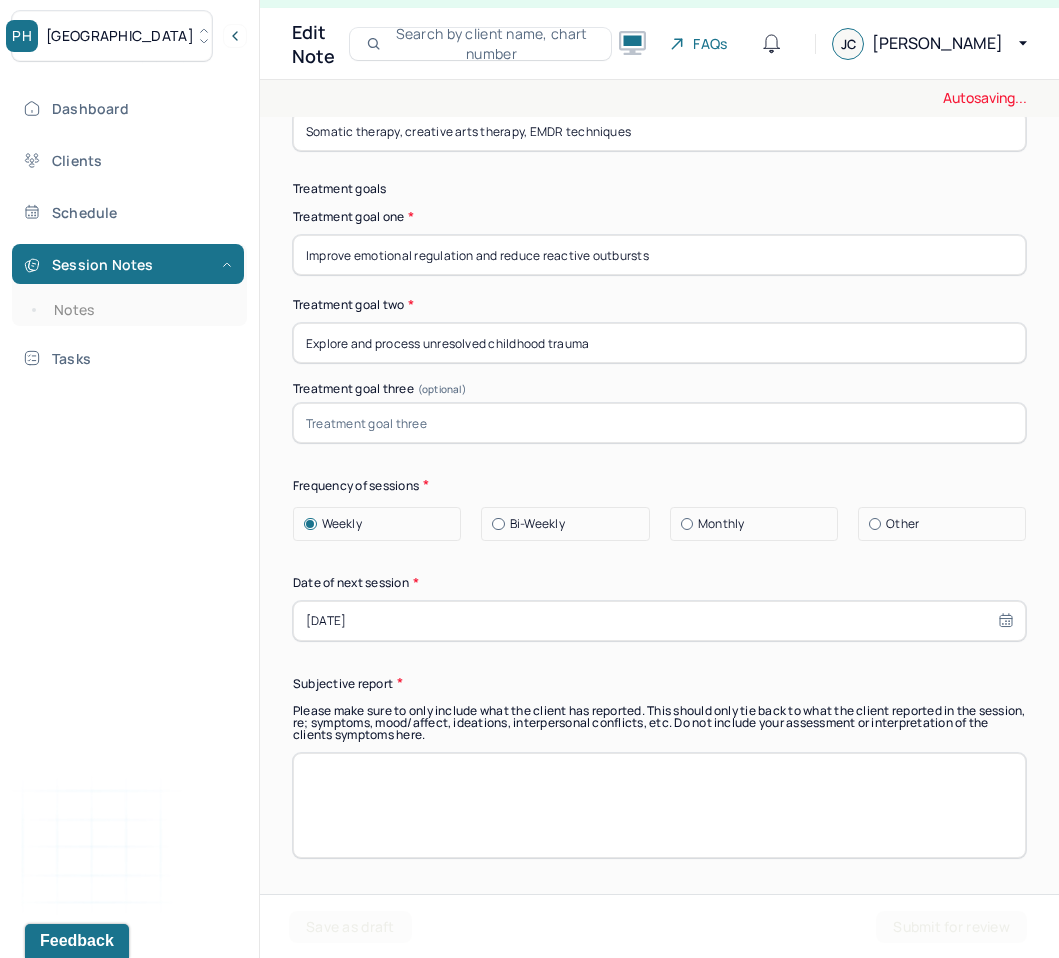 type on "Explore and process unresolved childhood trauma" 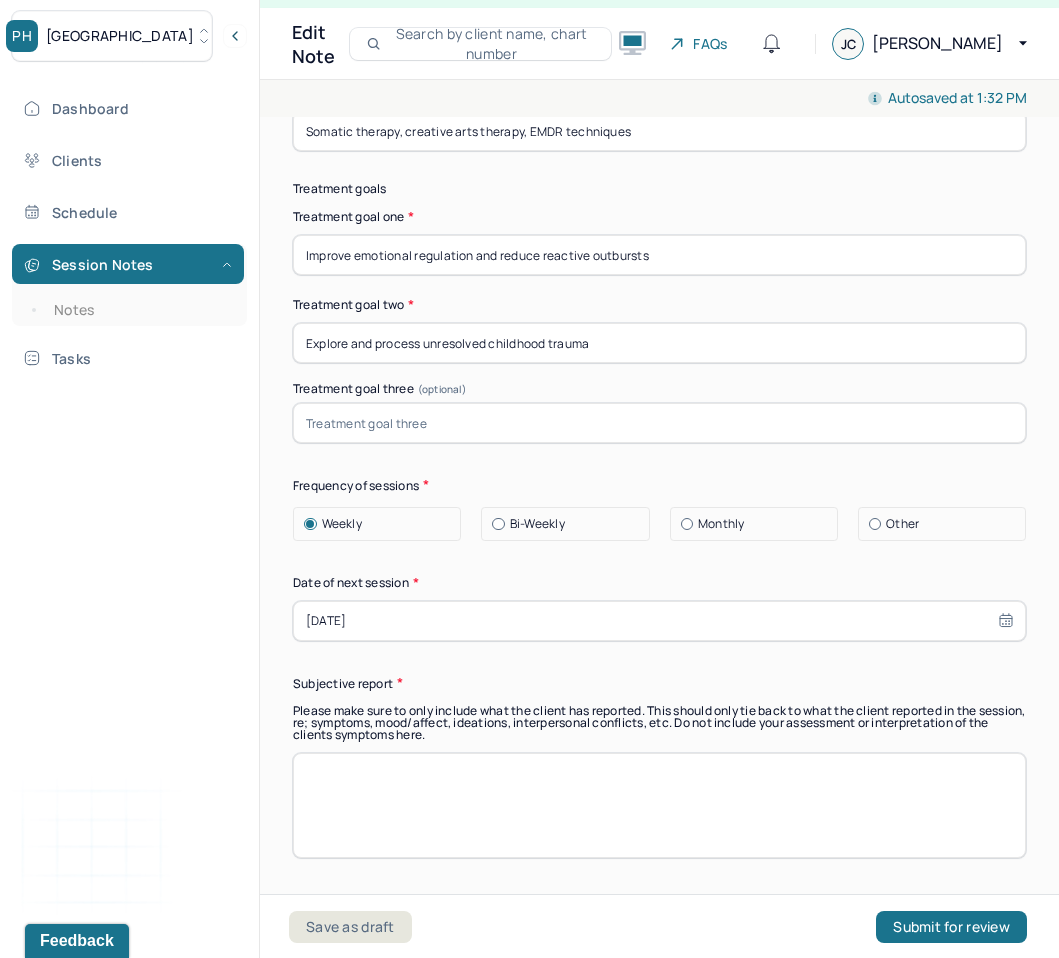 click at bounding box center [659, 423] 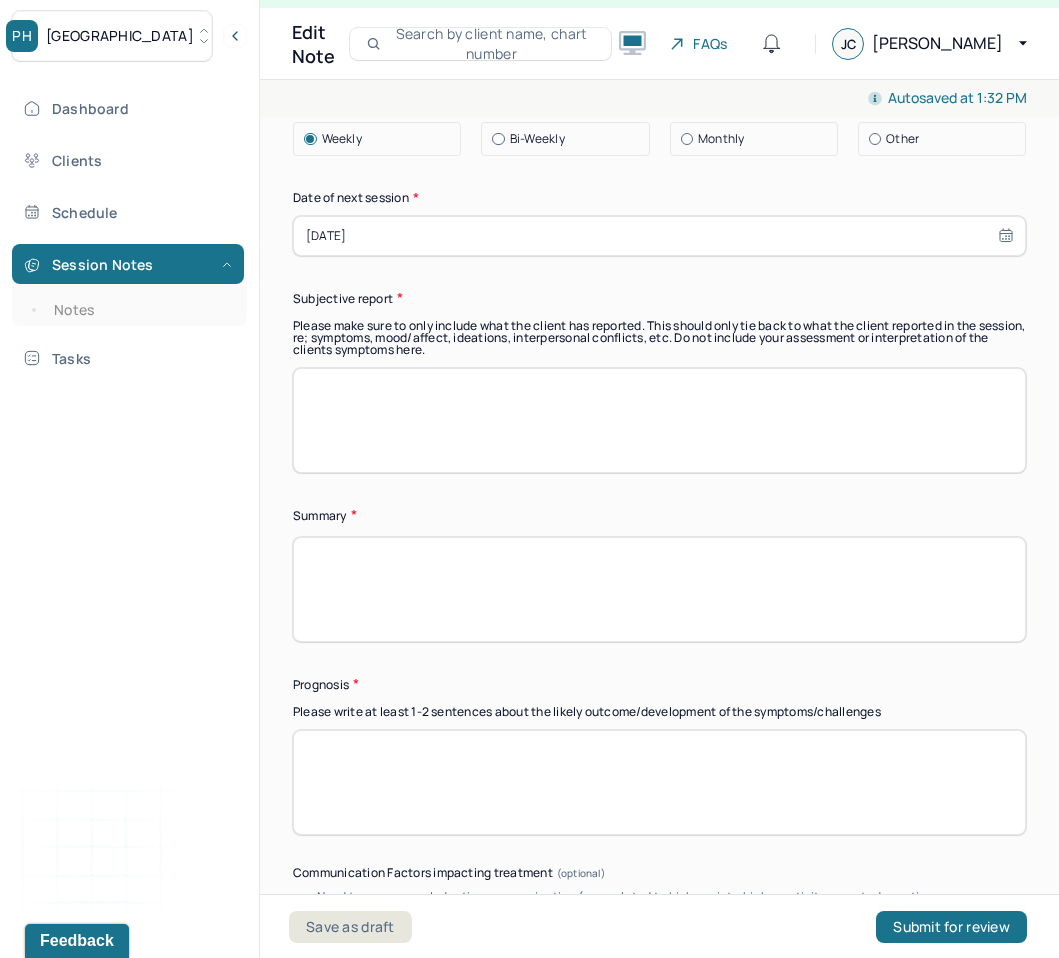 scroll, scrollTop: 11857, scrollLeft: 0, axis: vertical 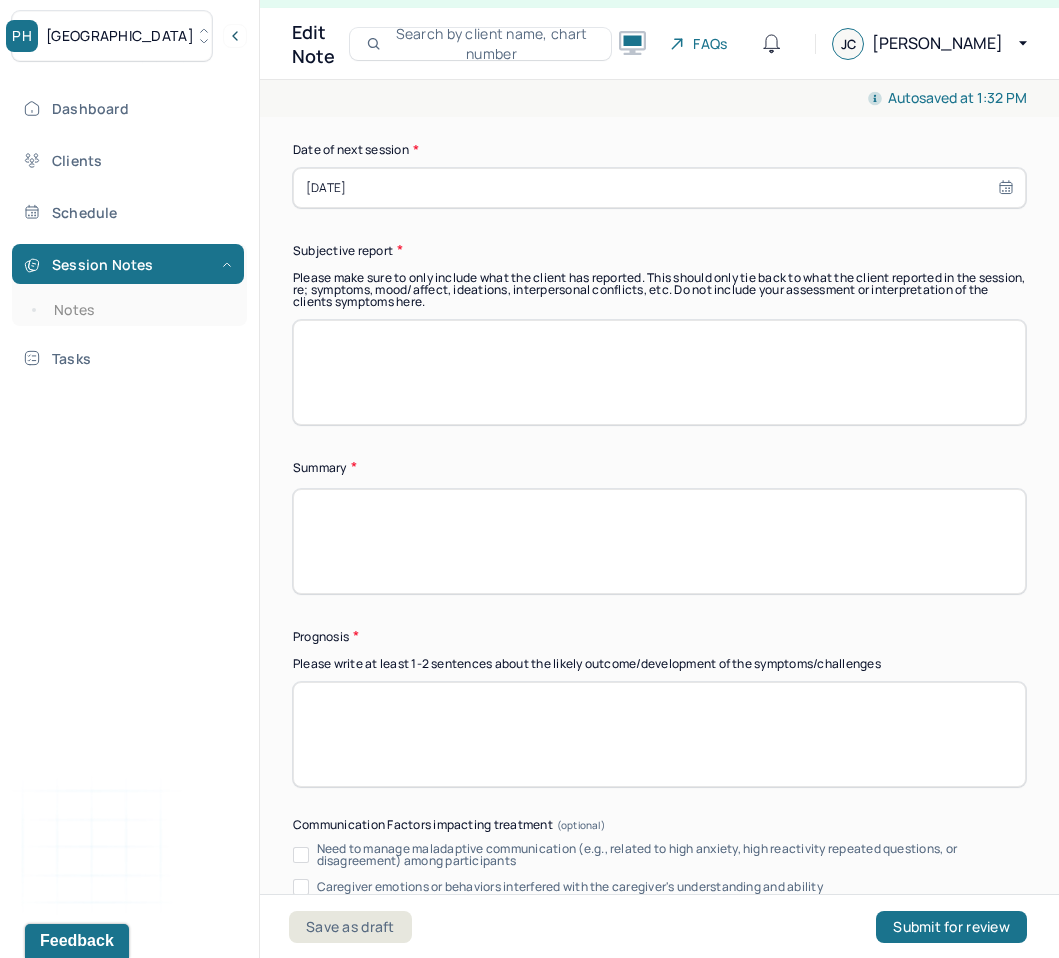 type on "Strengthen sense of self-worth independent of external validation" 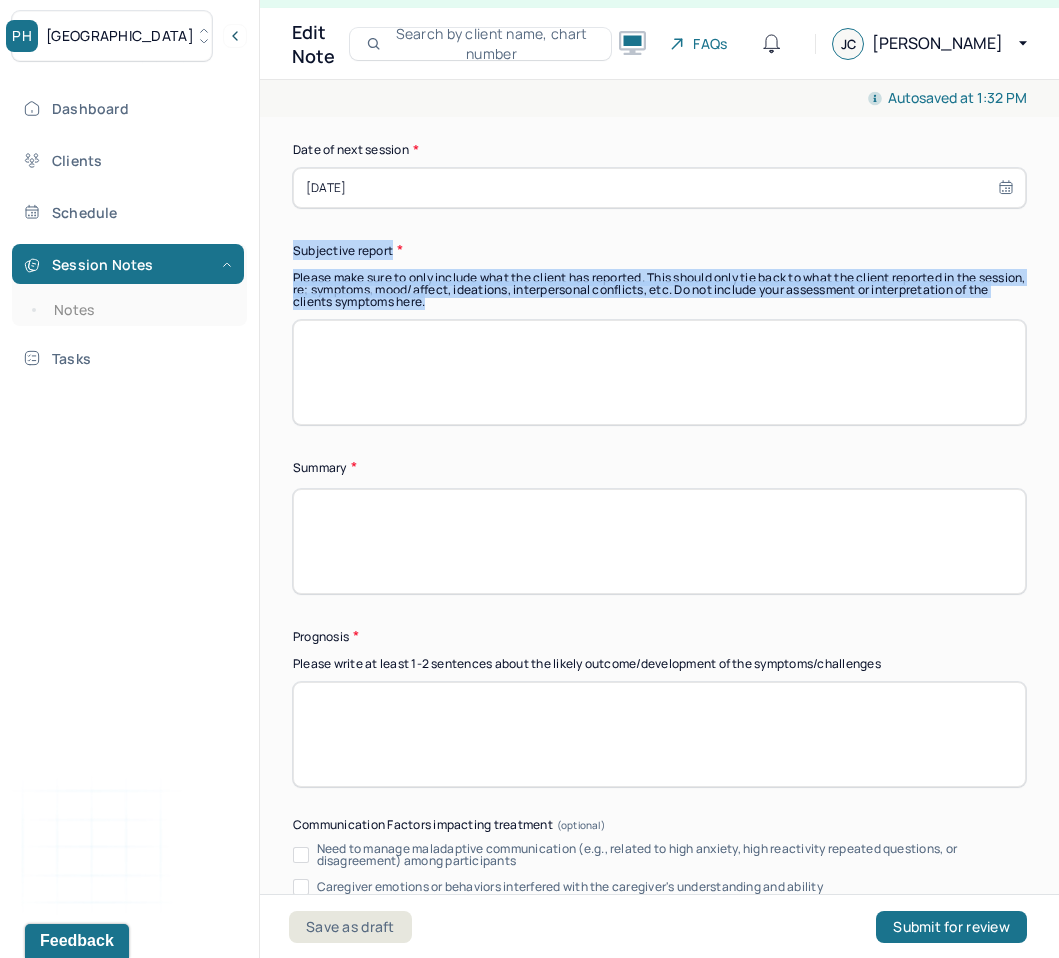 copy on "Subjective report Please make sure to only include what the client has reported. This should only tie back to what the client reported in the session, re; symptoms, mood/affect, ideations, interpersonal conflicts, etc. Do not include your assessment or interpretation of the clients symptoms here." 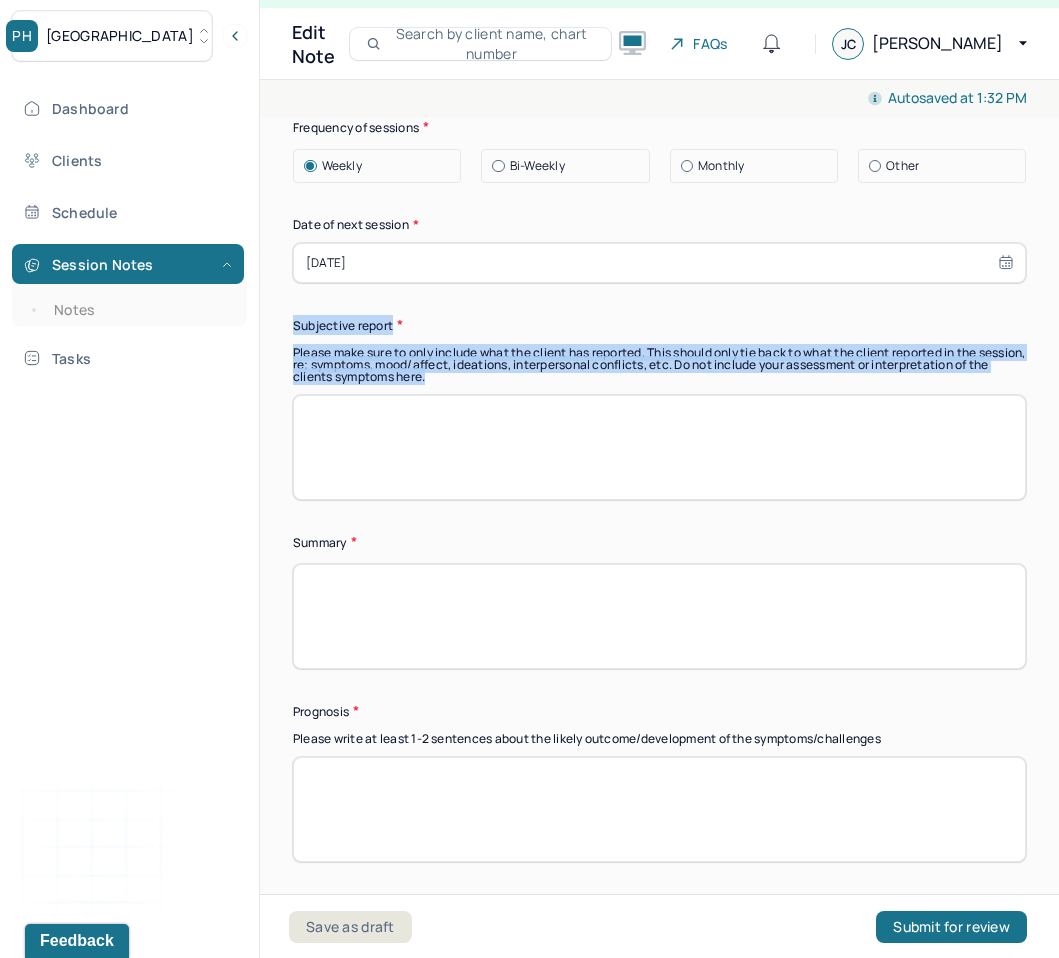 scroll, scrollTop: 11493, scrollLeft: 0, axis: vertical 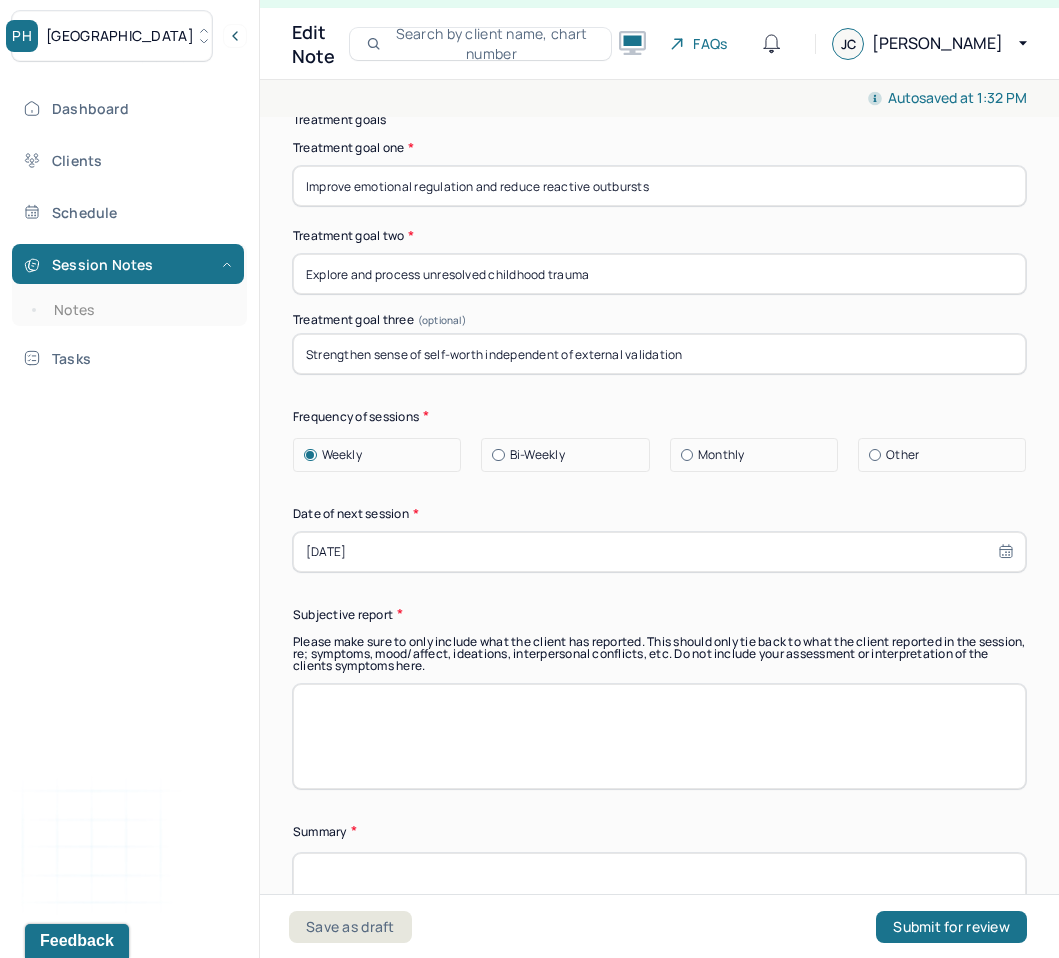 click on "Improve emotional regulation and reduce reactive outbursts" at bounding box center [659, 186] 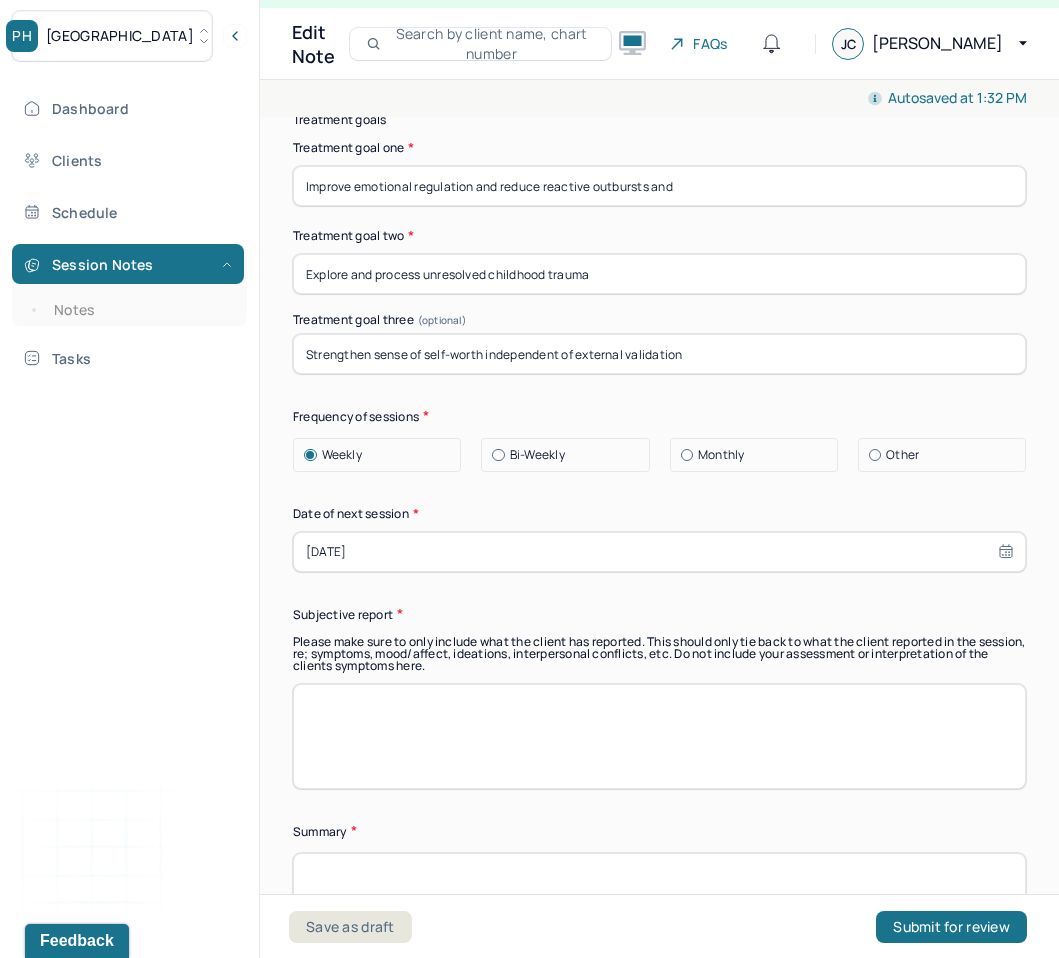 paste on "Integrate somatic awareness and cognitive processing" 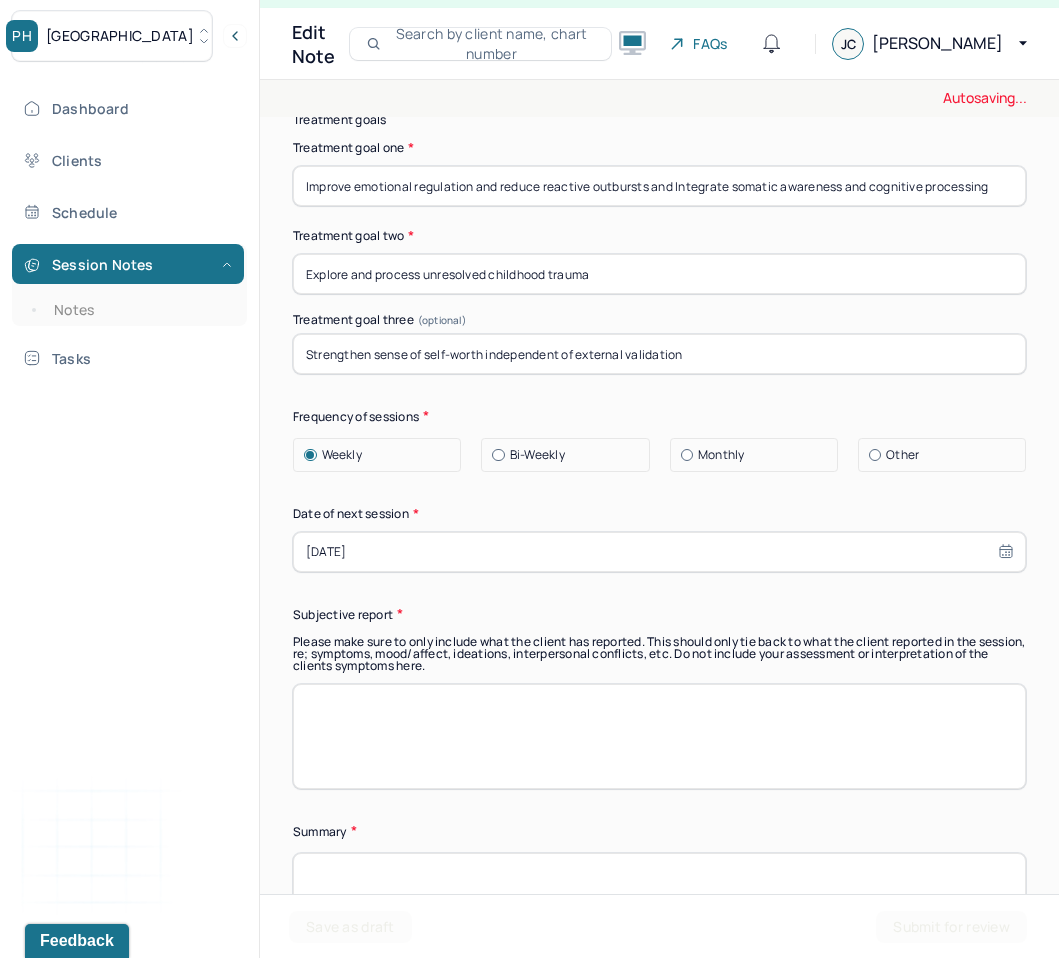 click on "Improve emotional regulation and reduce reactive outbursts and Integrate somatic awareness and cognitive processing" at bounding box center (659, 186) 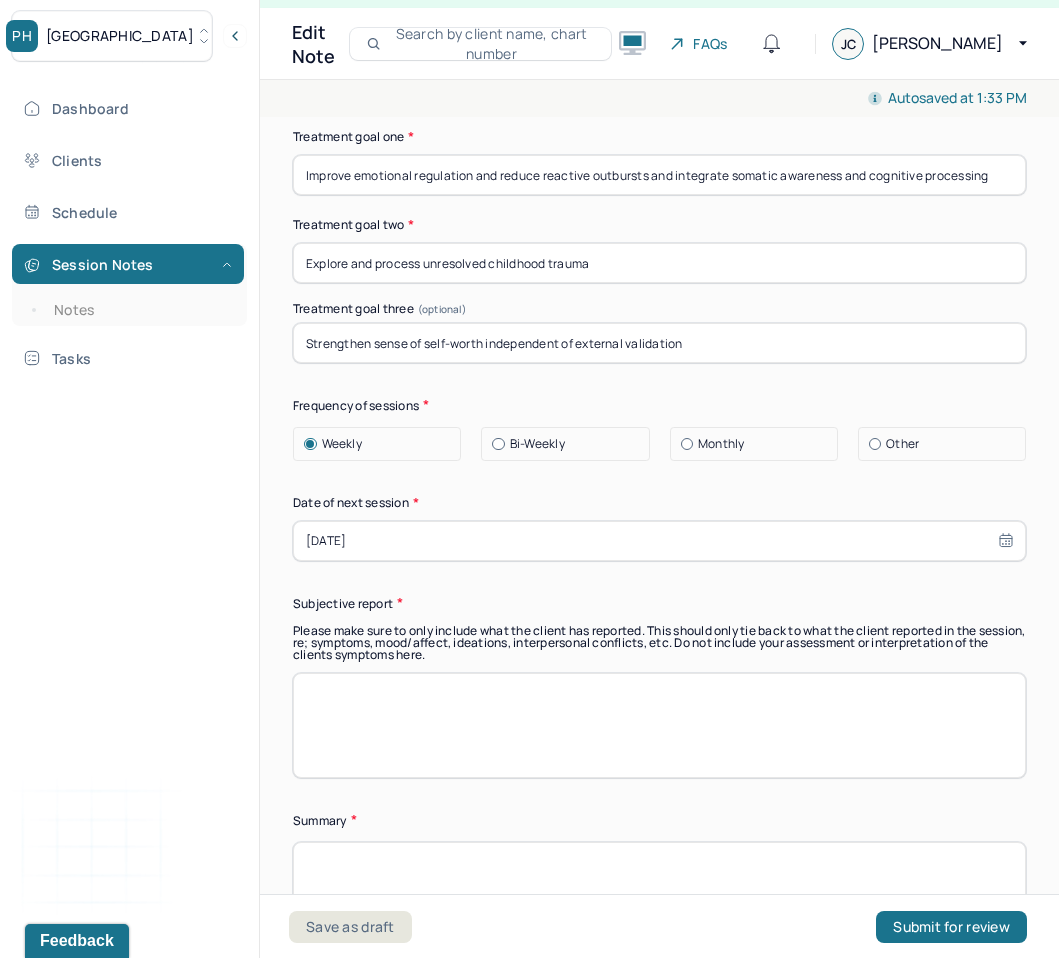 scroll, scrollTop: 11505, scrollLeft: 0, axis: vertical 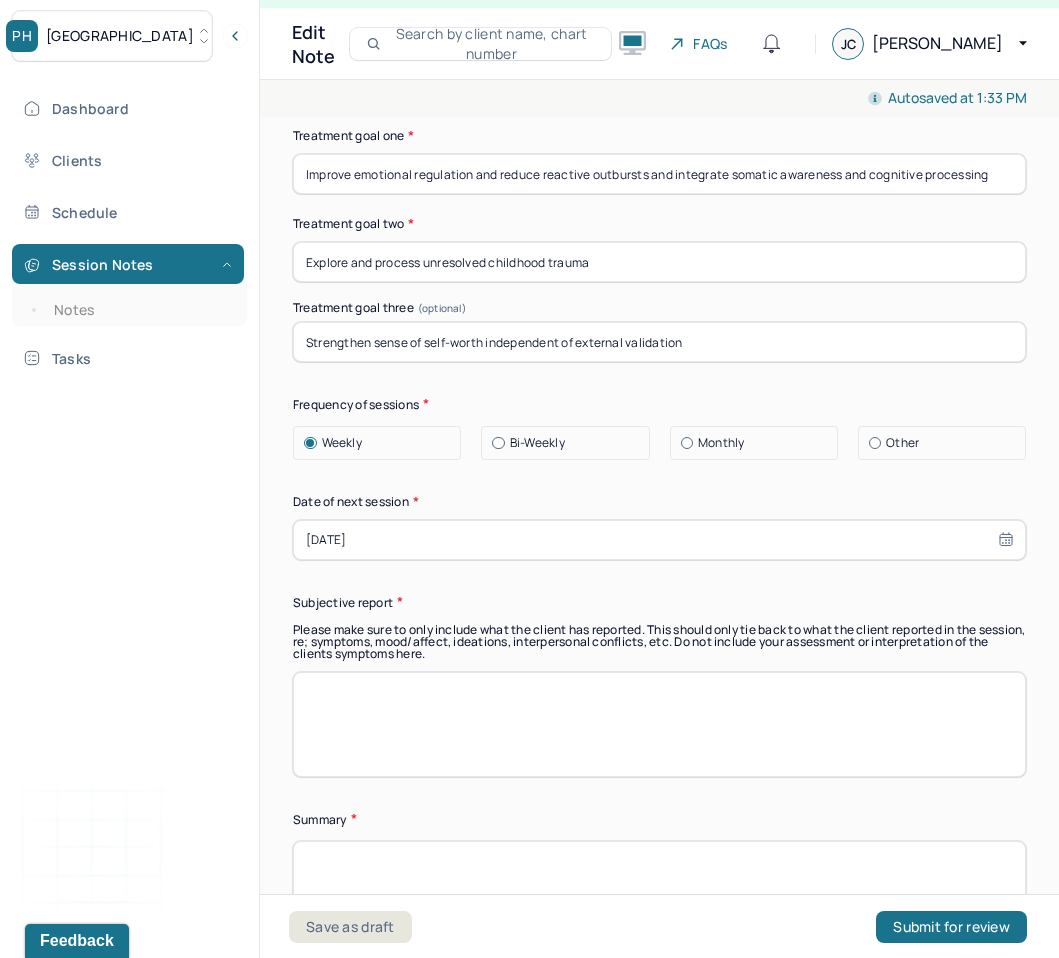 click on "Improve emotional regulation and reduce reactive outbursts and integrate somatic awareness and cognitive processing" at bounding box center (659, 174) 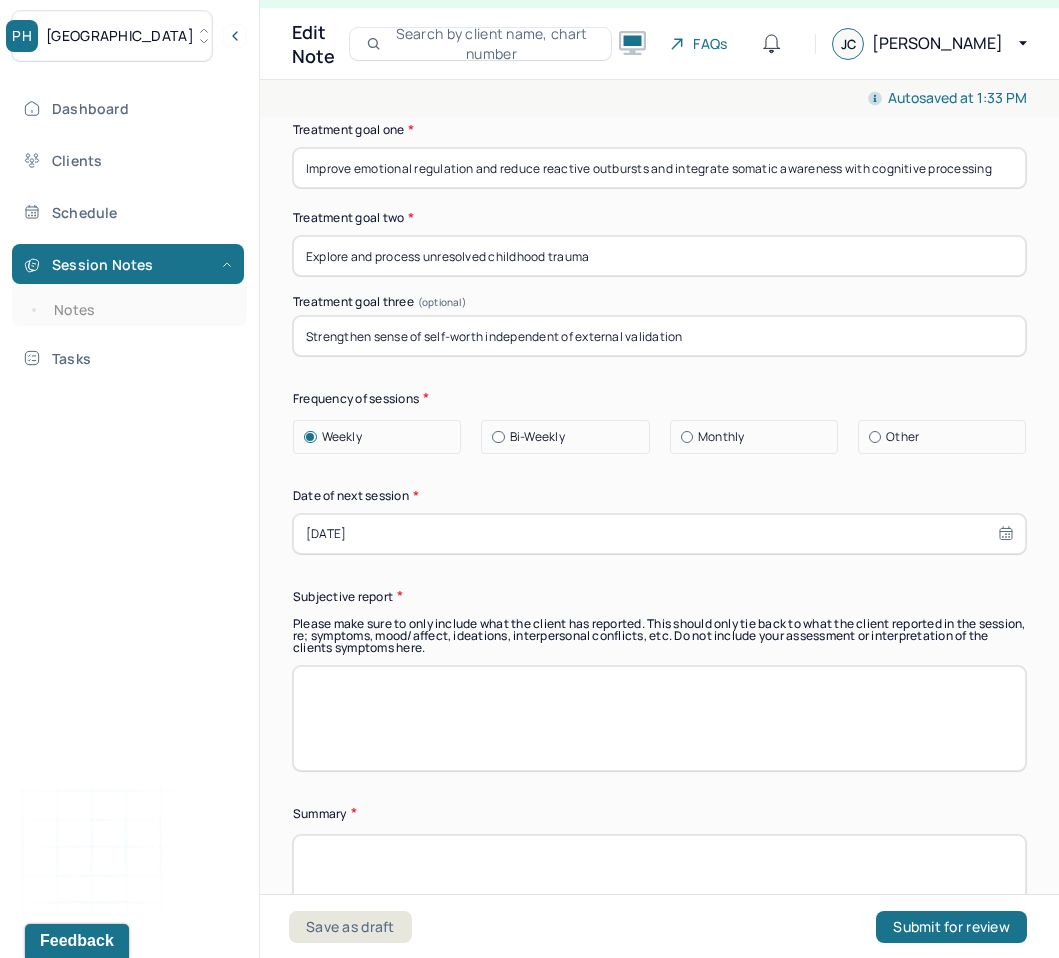 scroll, scrollTop: 11500, scrollLeft: 0, axis: vertical 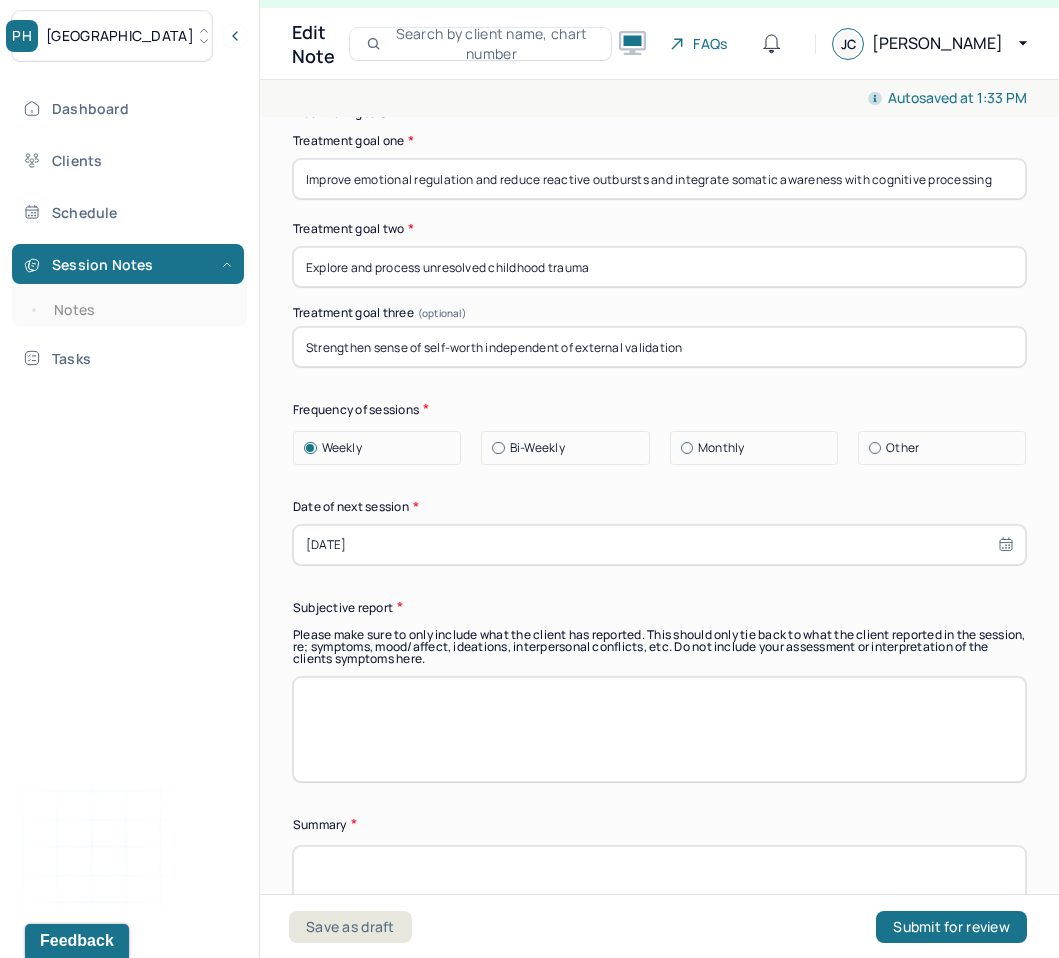 click on "Improve emotional regulation and reduce reactive outbursts and integrate somatic awareness with cognitive processing" at bounding box center (659, 179) 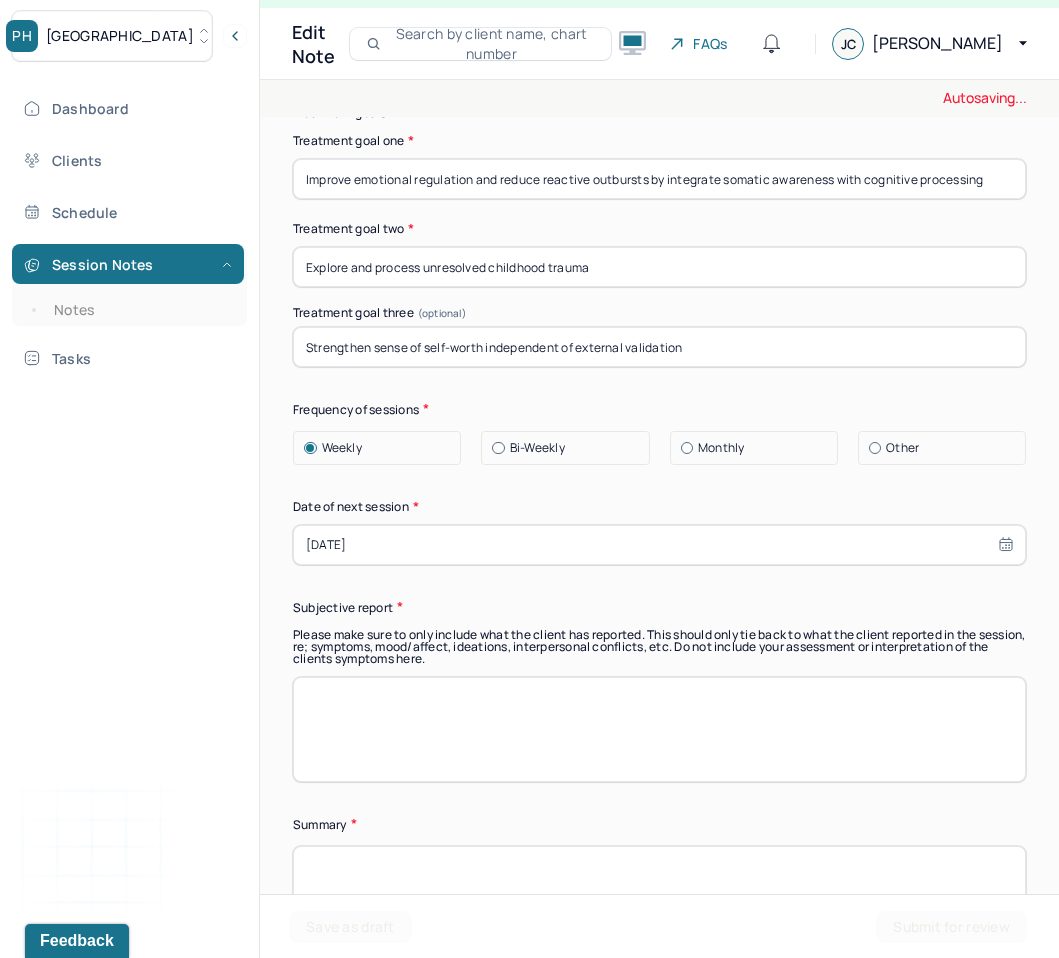 click on "Improve emotional regulation and reduce reactive outbursts by integrate somatic awareness with cognitive processing" at bounding box center [659, 179] 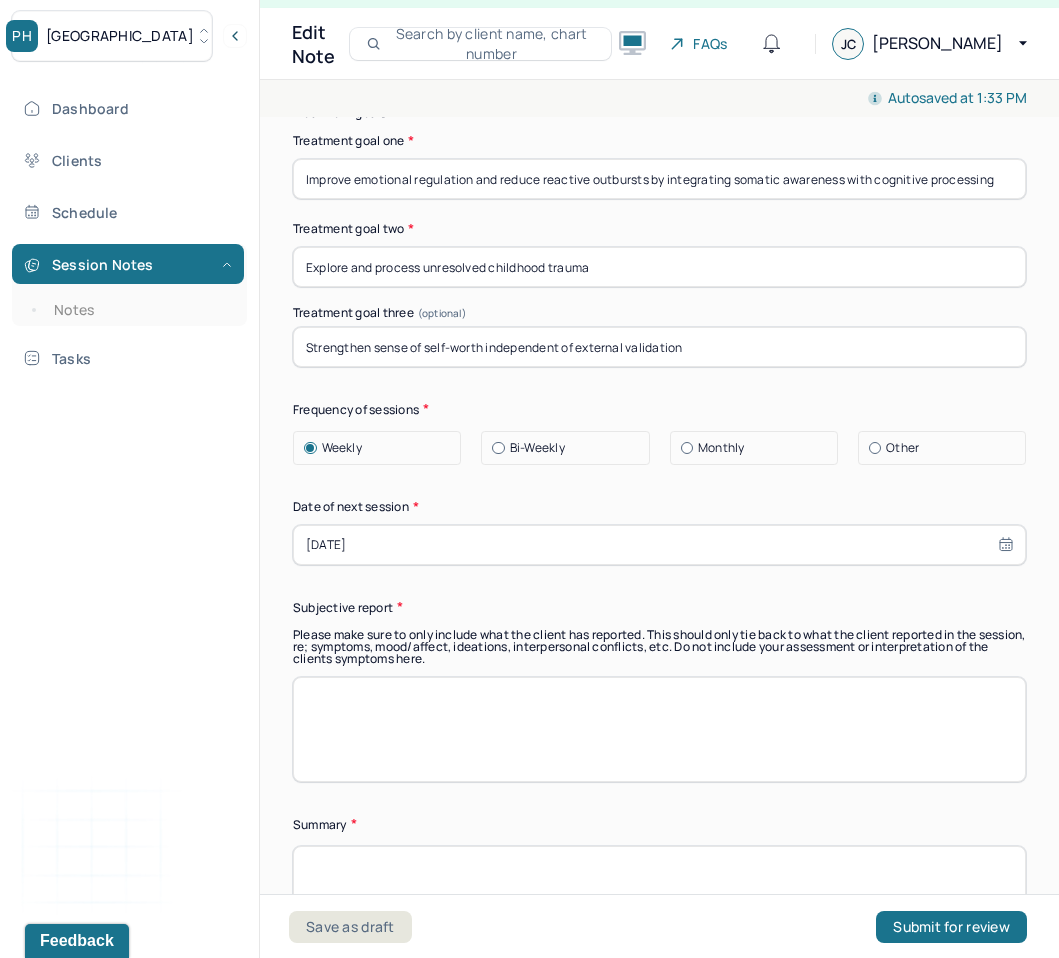 type on "Improve emotional regulation and reduce reactive outbursts by integrating somatic awareness with cognitive processing" 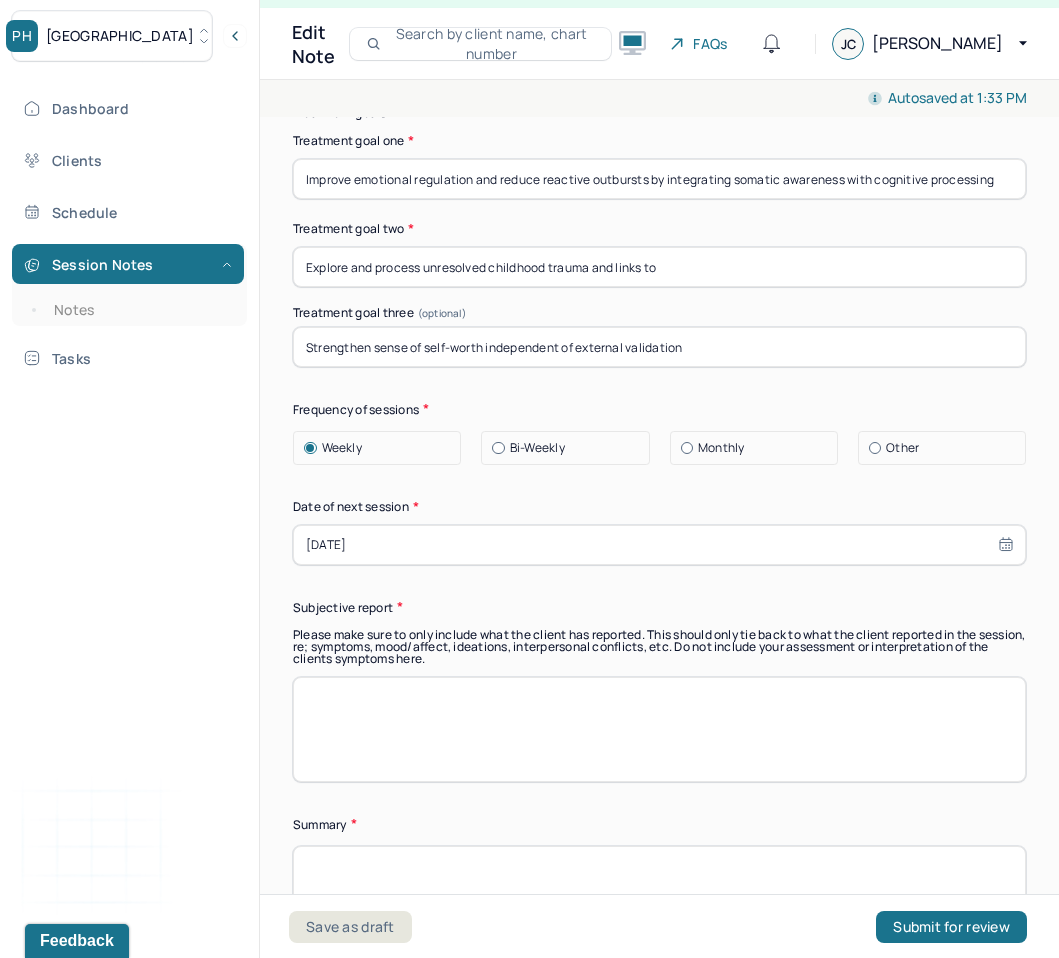 drag, startPoint x: 423, startPoint y: 330, endPoint x: 486, endPoint y: 328, distance: 63.03174 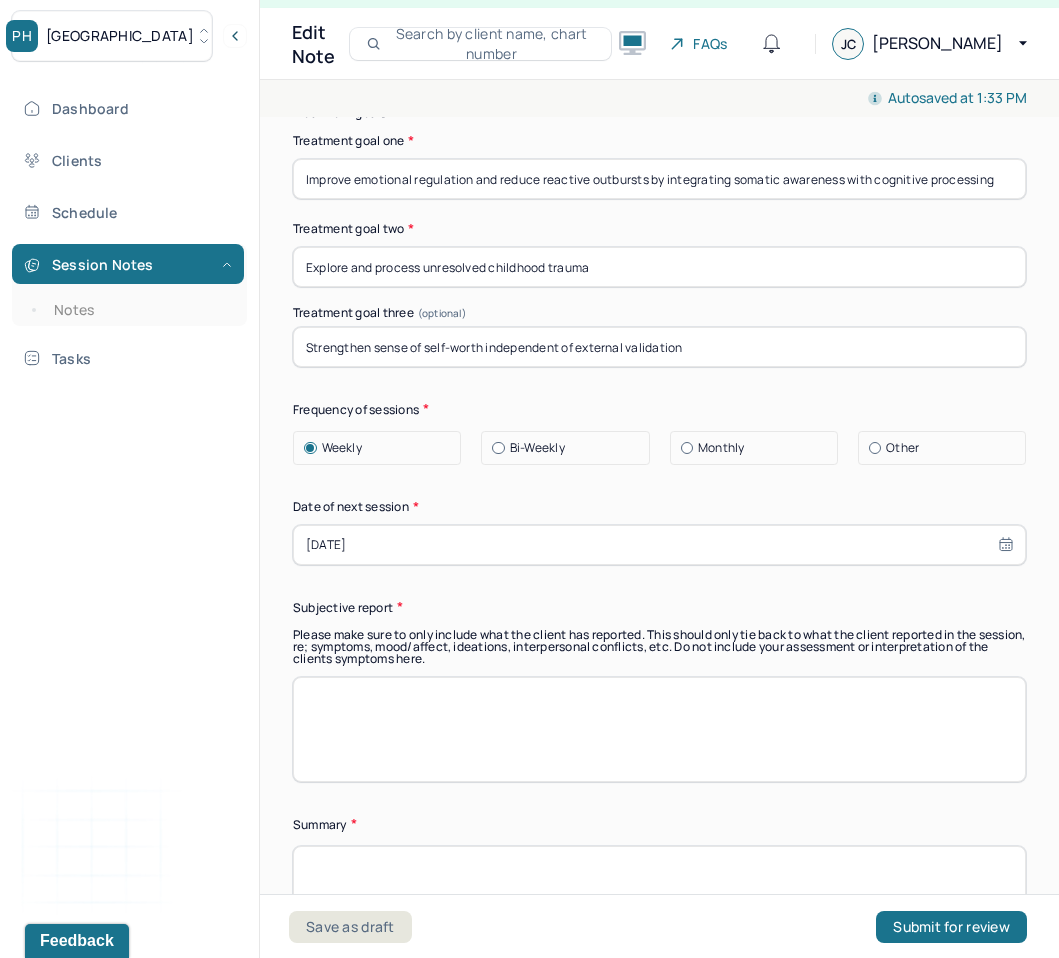 type on "Explore and process unresolved childhood trauma" 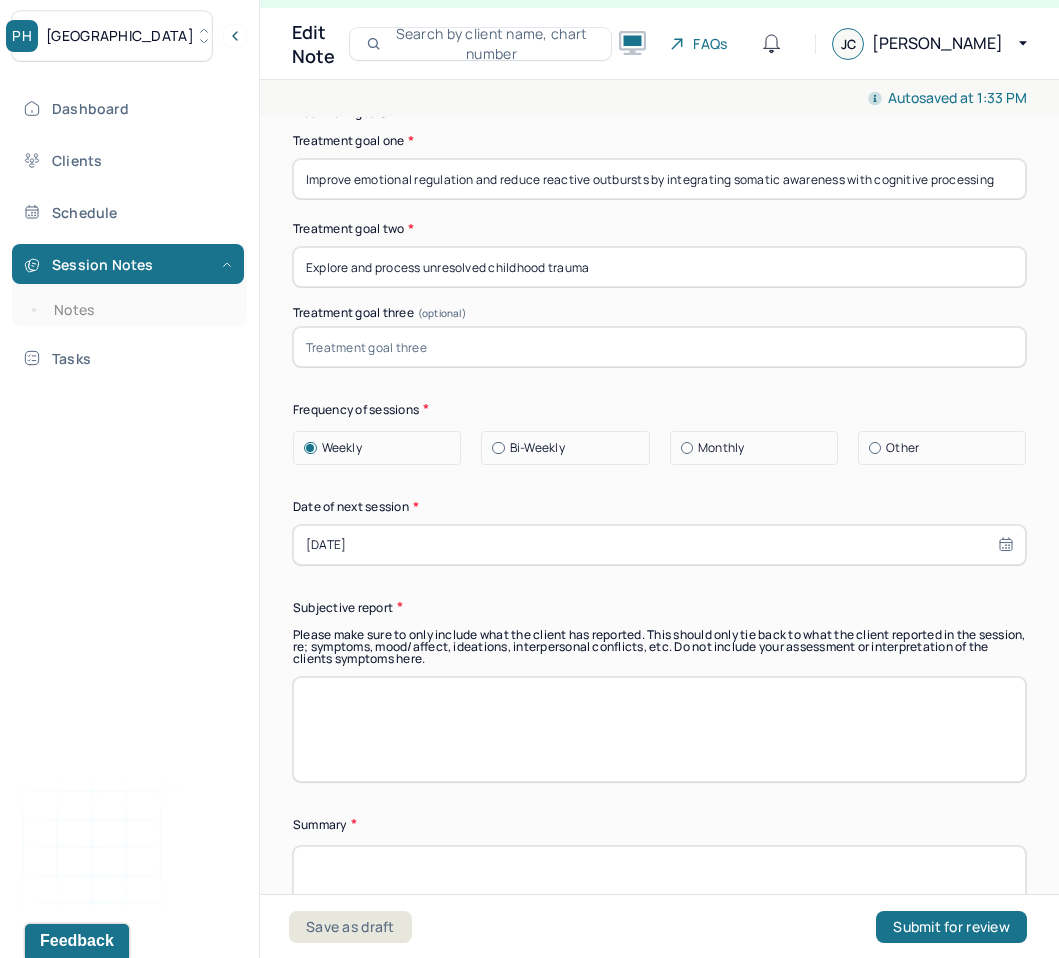 click at bounding box center [659, 347] 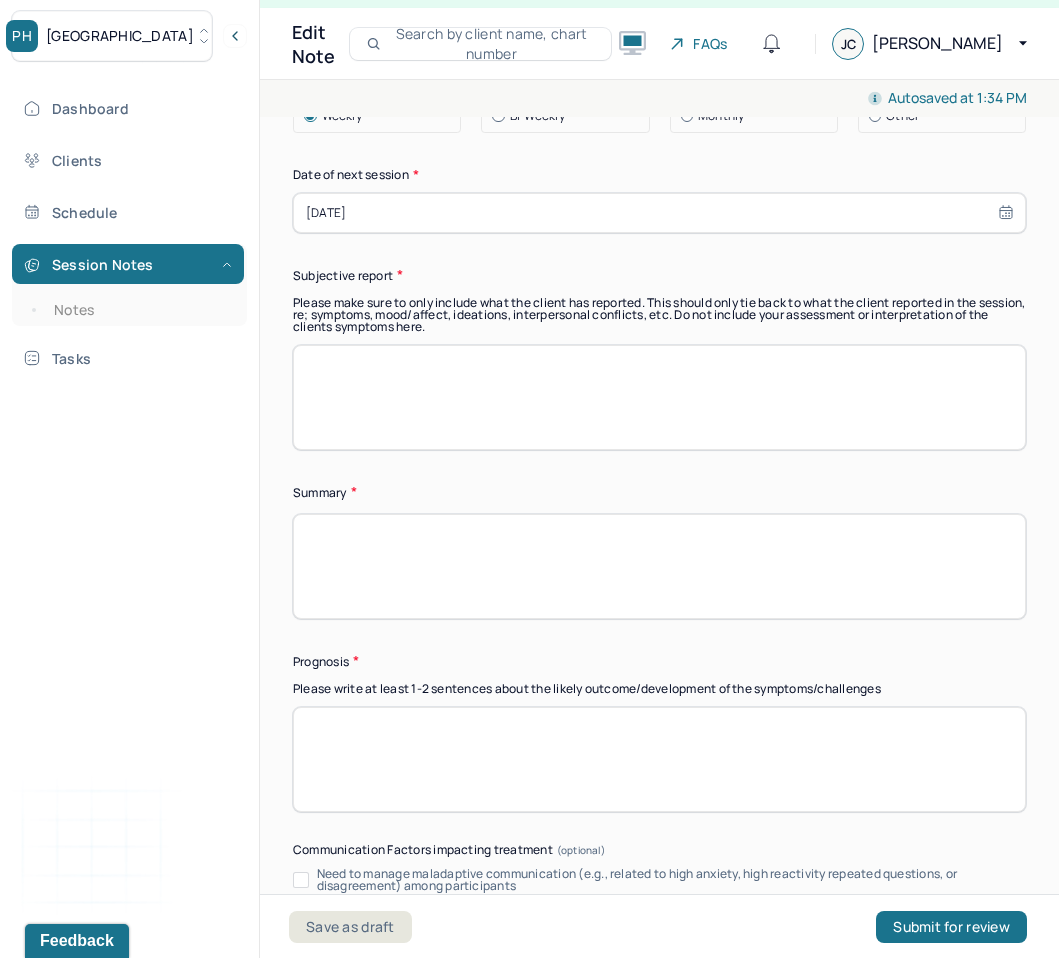 scroll, scrollTop: 11843, scrollLeft: 0, axis: vertical 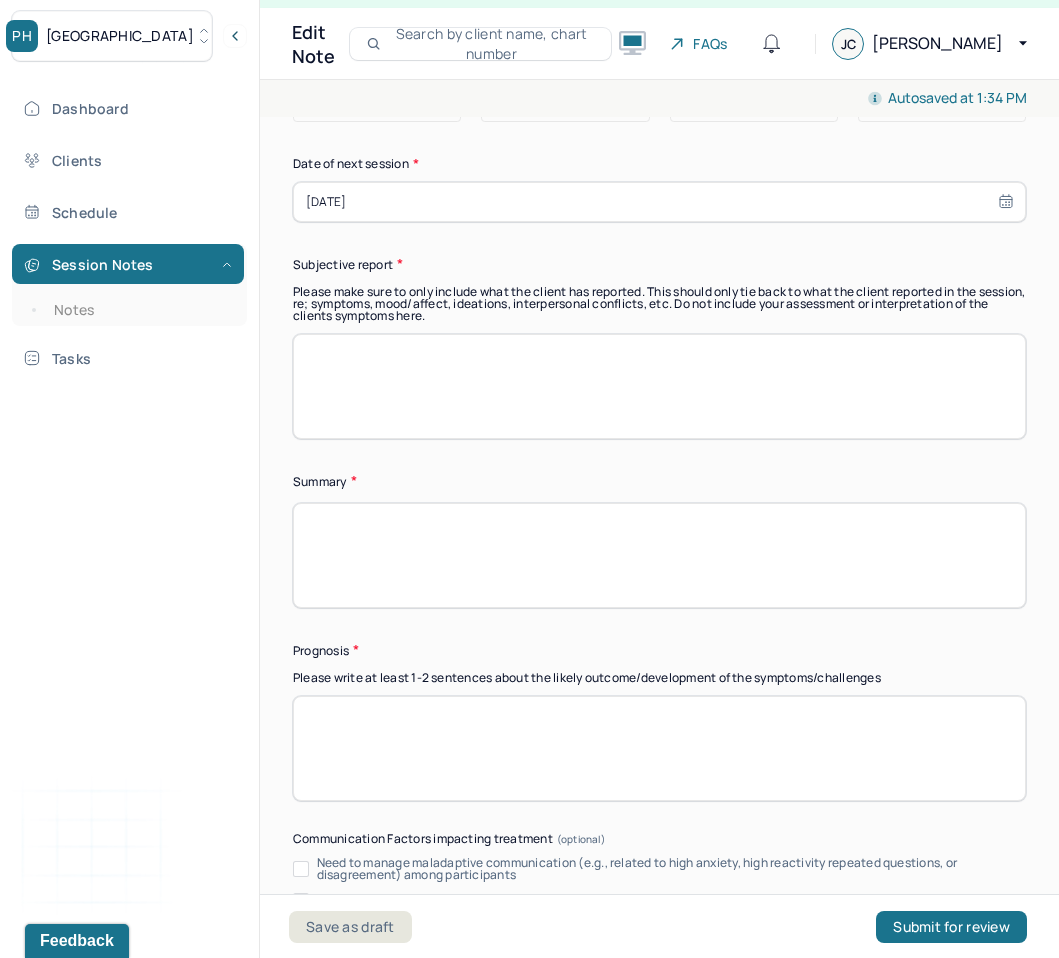 type on "Improve workplace coping and interpersonal dynamics with authority figures" 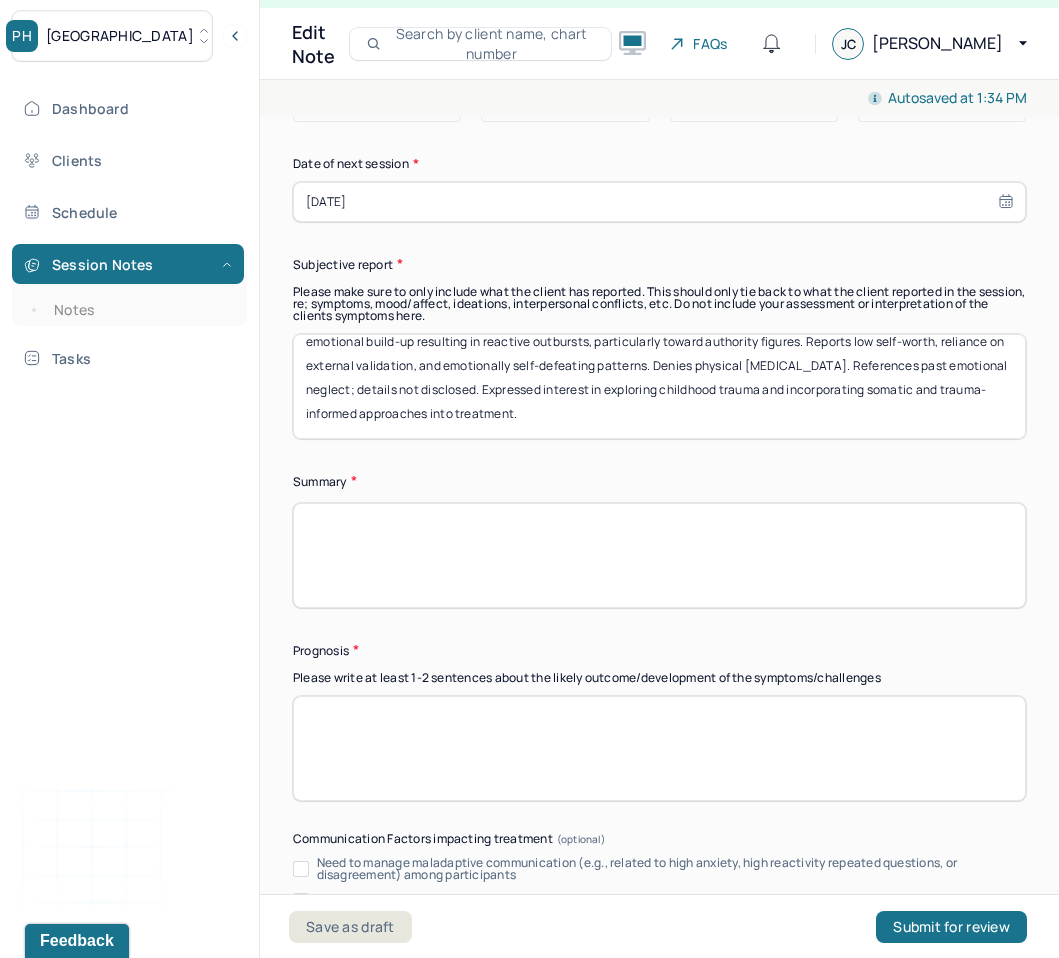 scroll, scrollTop: 64, scrollLeft: 0, axis: vertical 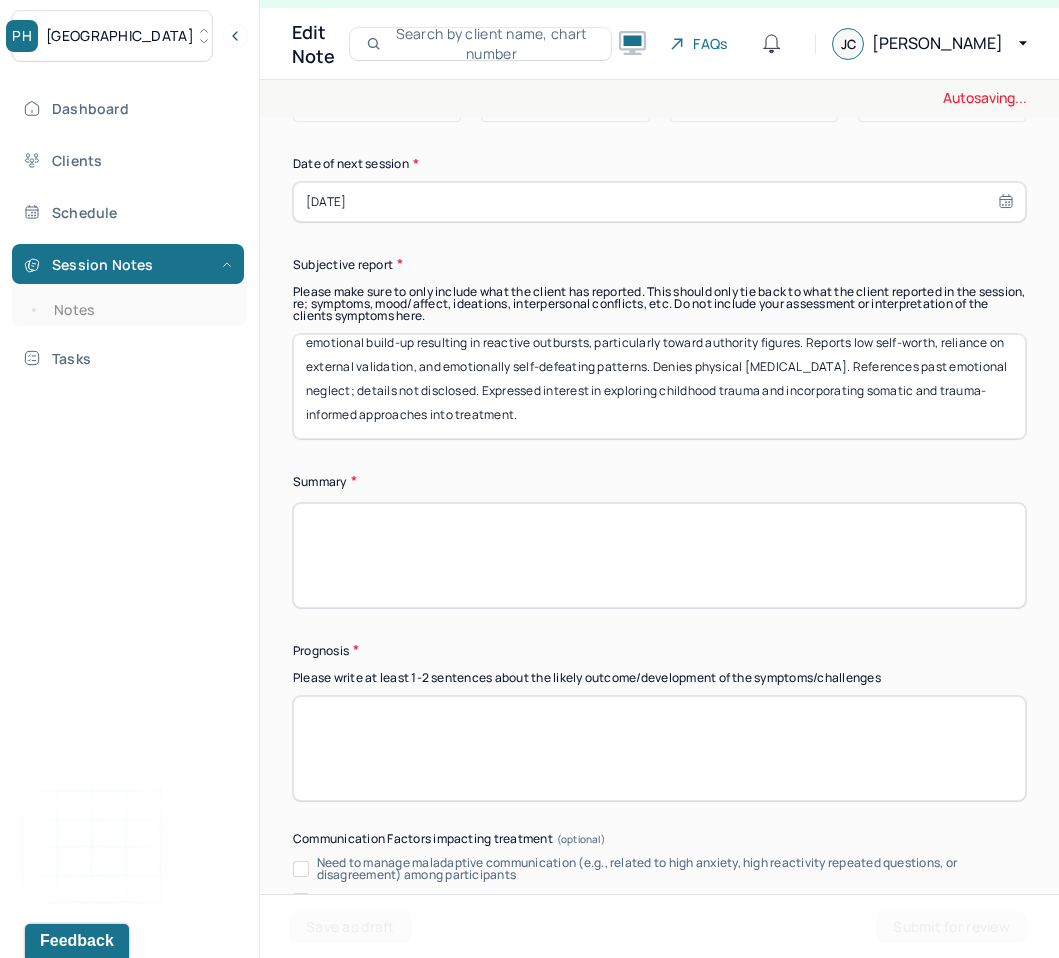 type on "Client reports work-related anxiety occurring weekly, with symptoms including racing thoughts, perfectionism, and somatic tension. Endorses disrupted sleep and occasional panic attacks linked to past workplace trauma. Describes emotional build-up resulting in reactive outbursts, particularly toward authority figures. Reports low self-worth, reliance on external validation, and emotionally self-defeating patterns. Denies physical self-harm. References past emotional neglect; details not disclosed. Expressed interest in exploring childhood trauma and incorporating somatic and trauma-informed approaches into treatment." 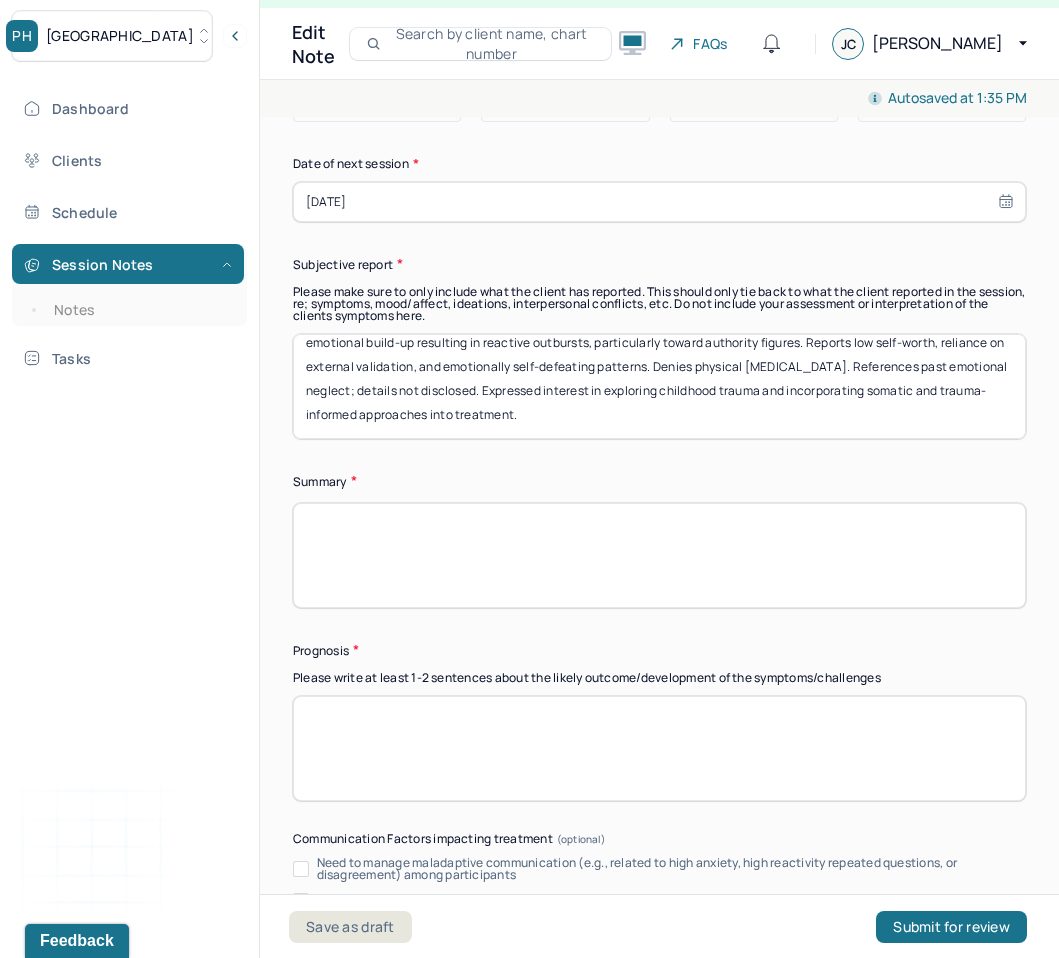 click at bounding box center (659, 555) 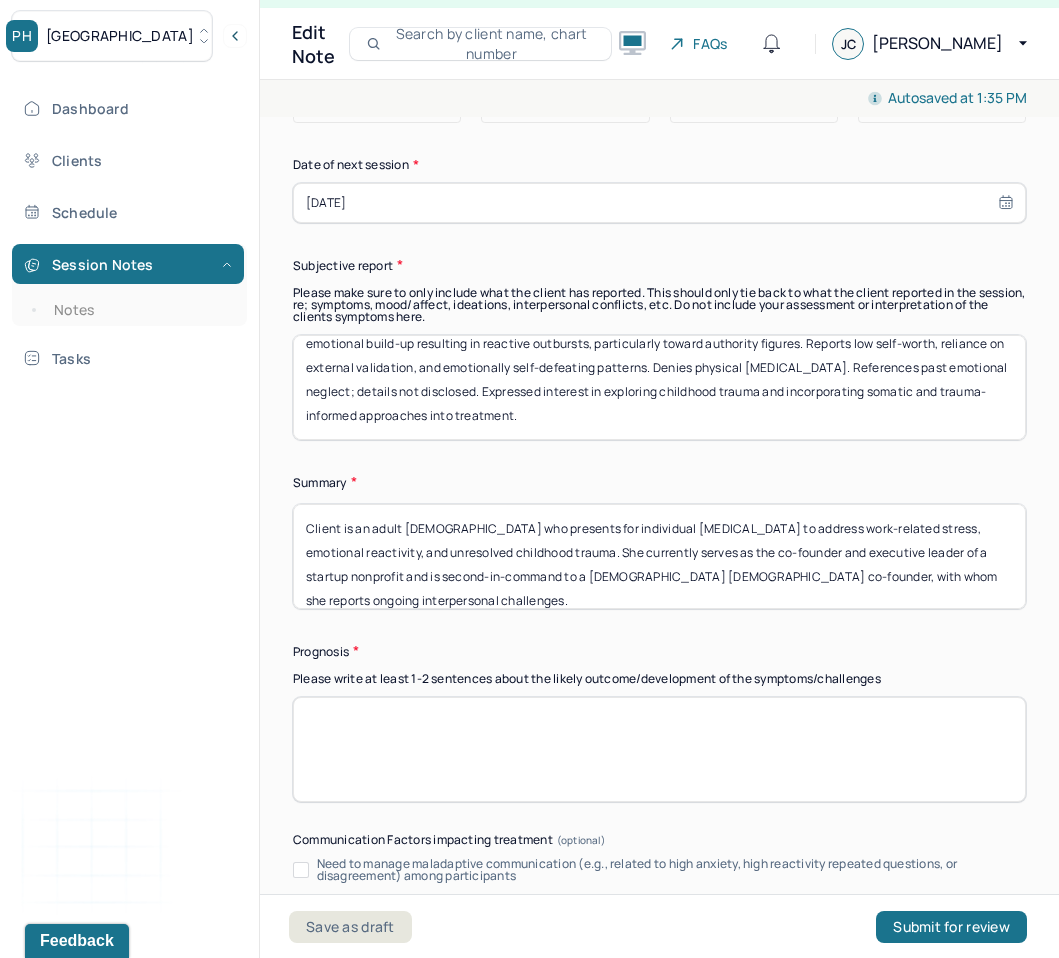 scroll, scrollTop: 11828, scrollLeft: 0, axis: vertical 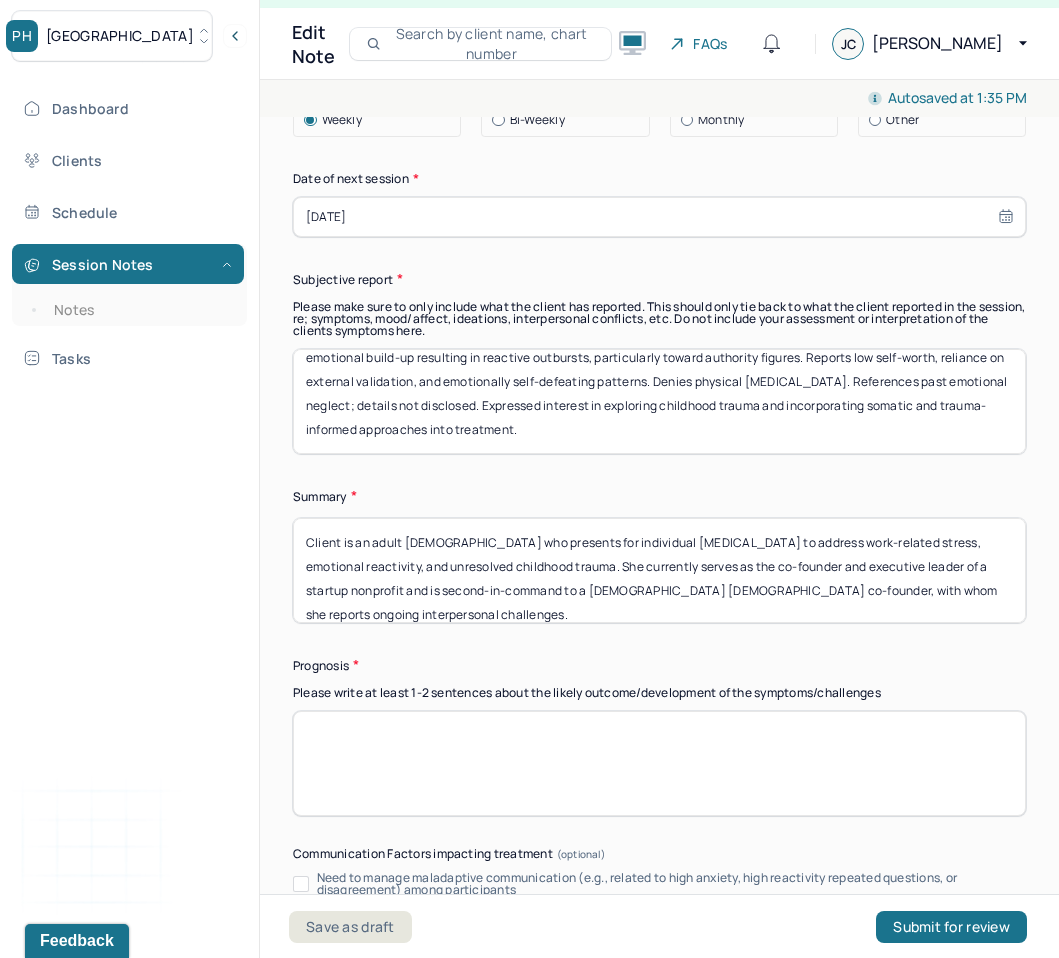 click on "Client is an adult female who presents for individual psychotherapy to address work-related stress, emotional reactivity, and unresolved childhood trauma. She currently serves as the co-founder and executive leader of a startup nonprofit and is second-in-command to a white male co-founder, with whom she reports ongoing interpersonal challenges." at bounding box center [659, 570] 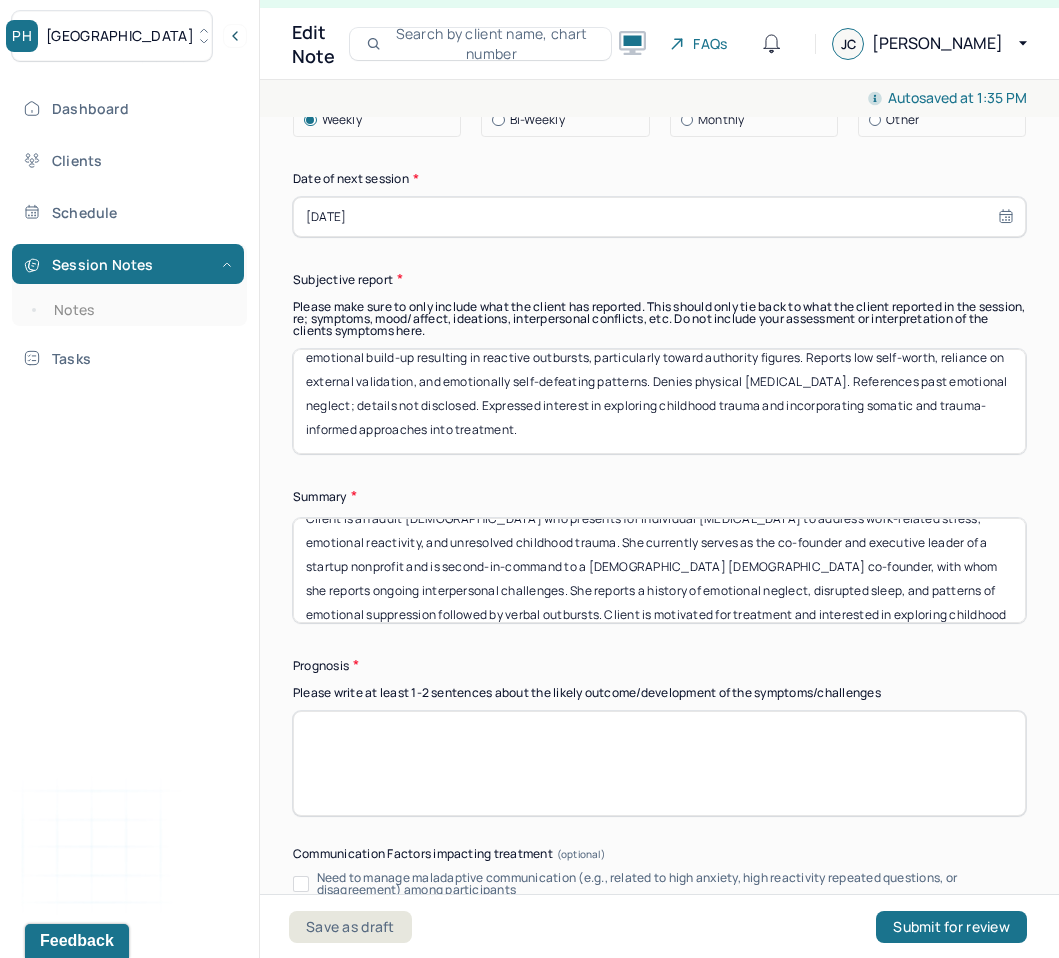 scroll, scrollTop: 40, scrollLeft: 0, axis: vertical 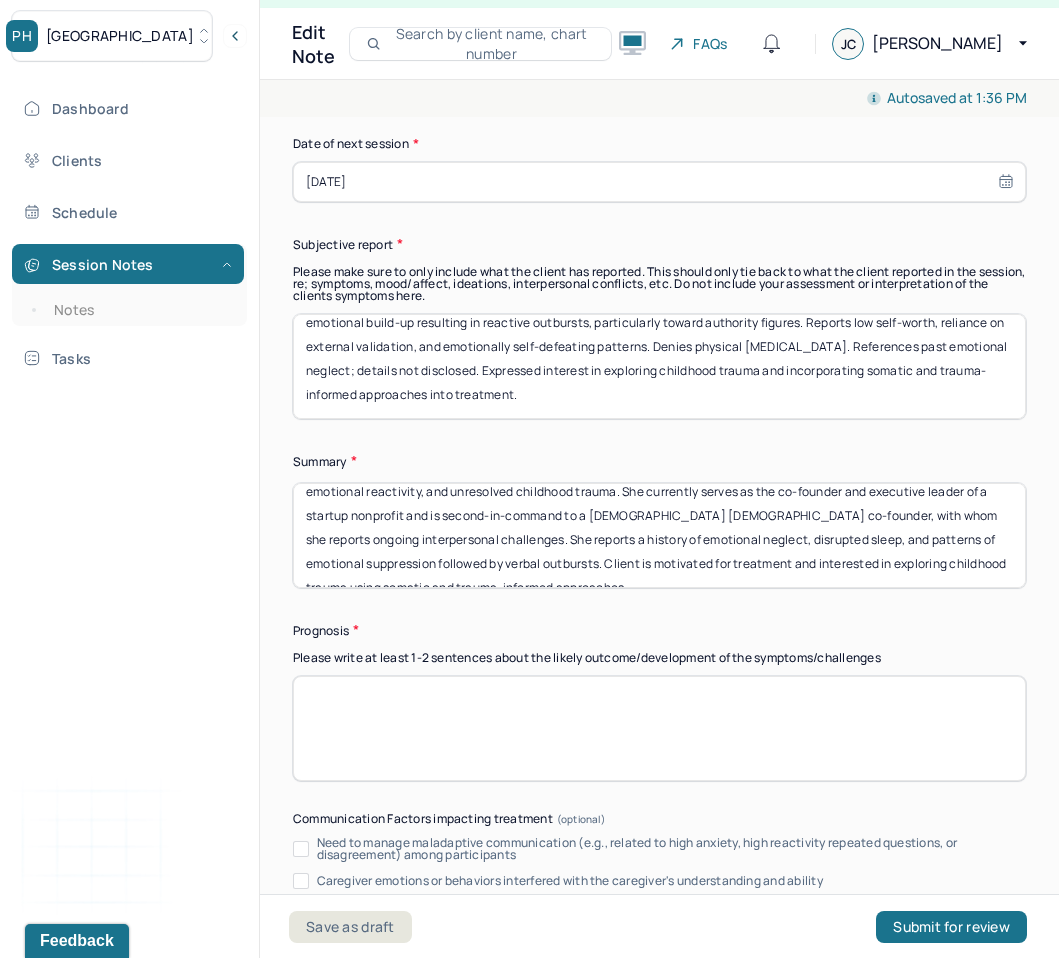 type on "Client is an adult female who presents for individual psychotherapy to address work-related stress, emotional reactivity, and unresolved childhood trauma. She currently serves as the co-founder and executive leader of a startup nonprofit and is second-in-command to a white male co-founder, with whom she reports ongoing interpersonal challenges. She reports a history of emotional neglect, disrupted sleep, and patterns of emotional suppression followed by verbal outbursts. Client is motivated for treatment and interested in exploring childhood trauma using somatic and trauma-informed approaches." 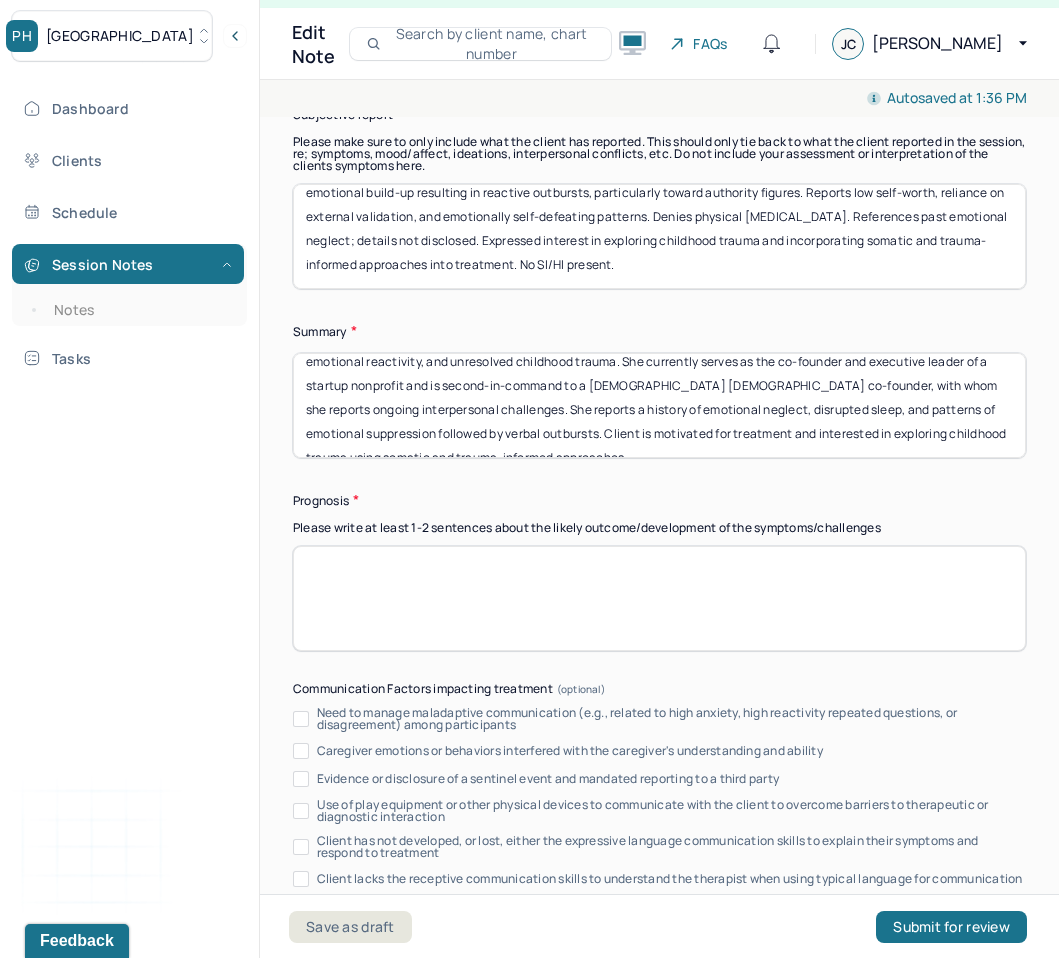 scroll, scrollTop: 11998, scrollLeft: 0, axis: vertical 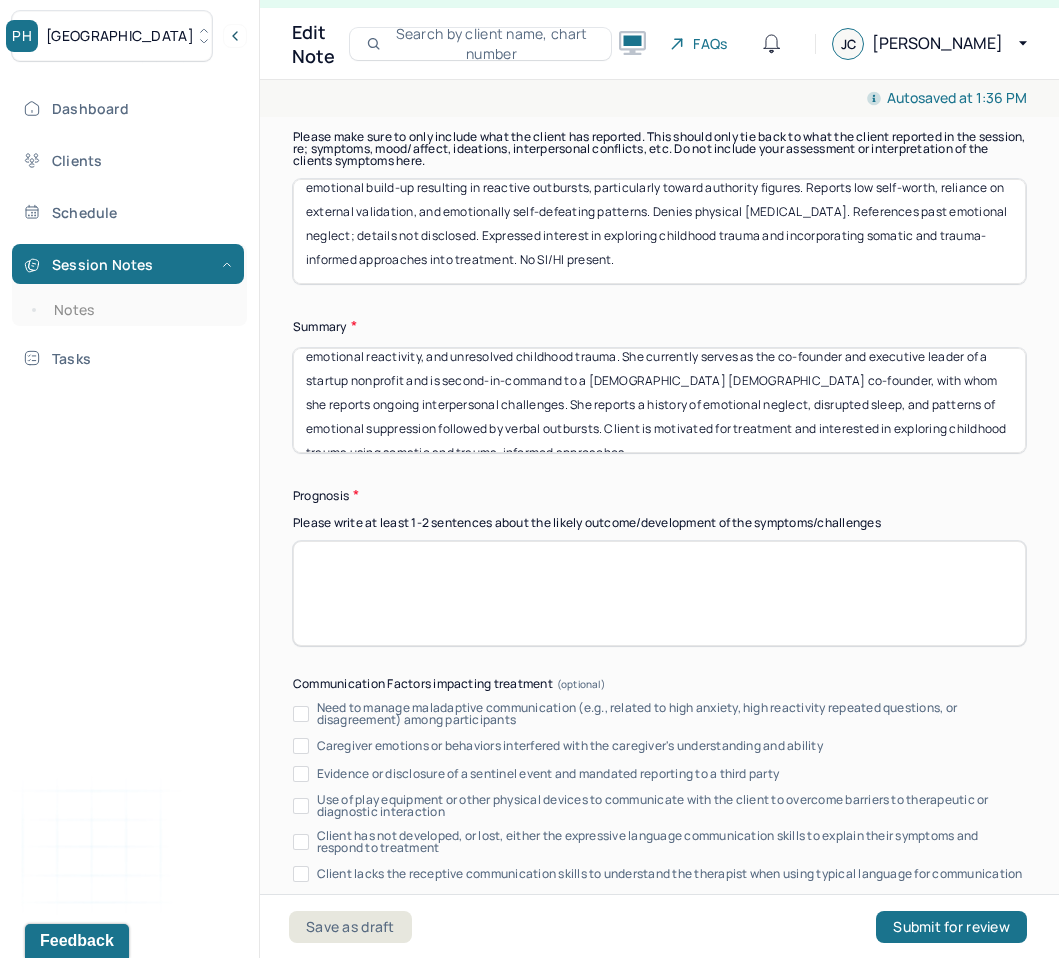 click on "Client reports work-related anxiety occurring weekly, with symptoms including racing thoughts, perfectionism, and somatic tension. Endorses disrupted sleep and occasional panic attacks linked to past workplace trauma. Describes emotional build-up resulting in reactive outbursts, particularly toward authority figures. Reports low self-worth, reliance on external validation, and emotionally self-defeating patterns. Denies physical self-harm. References past emotional neglect; details not disclosed. Expressed interest in exploring childhood trauma and incorporating somatic and trauma-informed approaches into treatment. No SI/HI present." at bounding box center [659, 231] 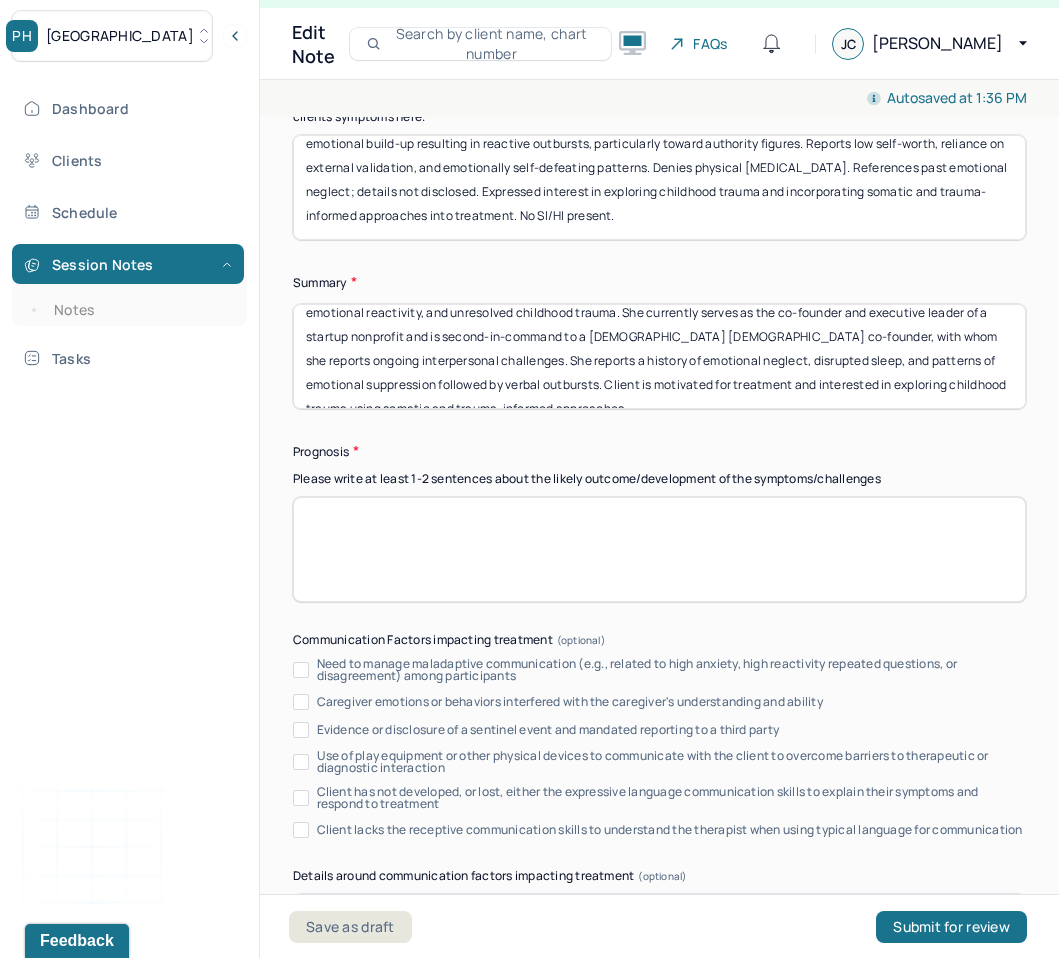 scroll, scrollTop: 12044, scrollLeft: 0, axis: vertical 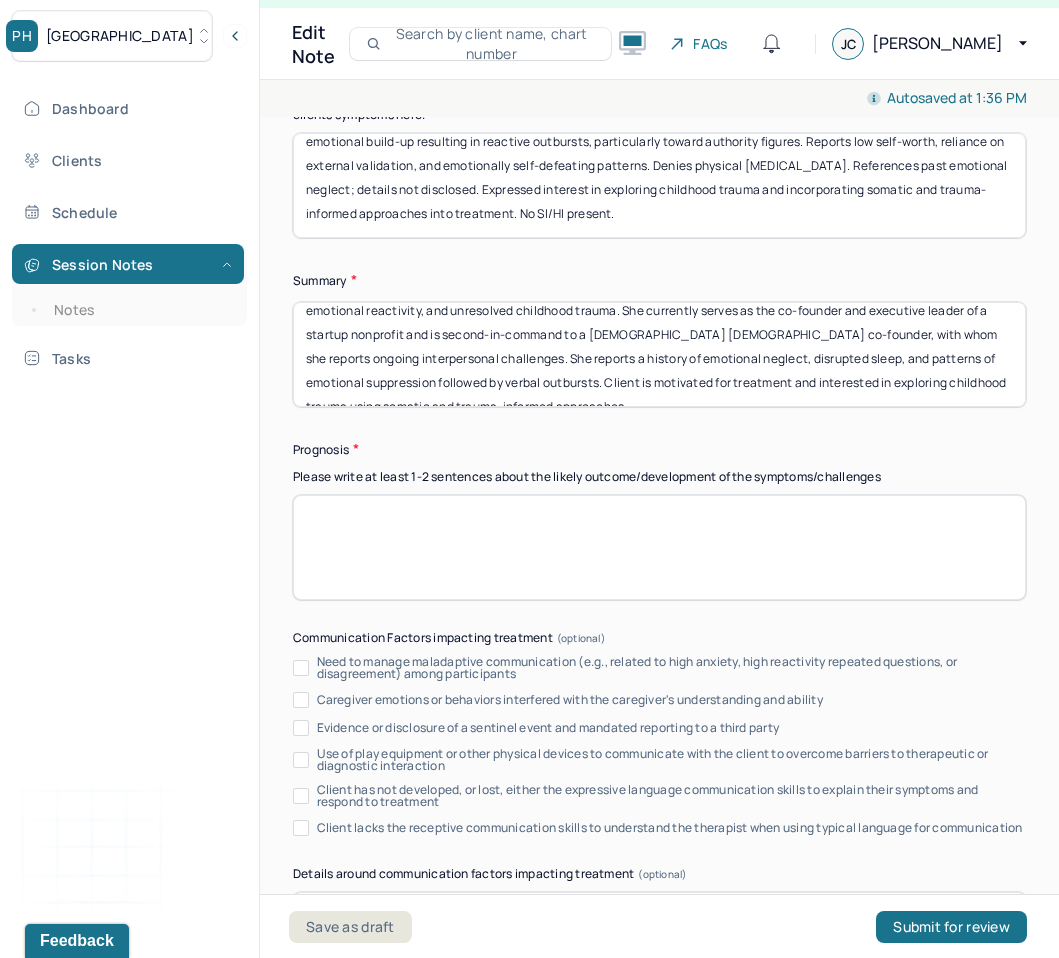type on "Client reports work-related anxiety occurring weekly, with symptoms including racing thoughts, perfectionism, and somatic tension. Endorses disrupted sleep and occasional panic attacks linked to past workplace trauma. Describes emotional build-up resulting in reactive outbursts, particularly toward authority figures. Reports low self-worth, reliance on external validation, and emotionally self-defeating patterns. Denies physical self-harm. References past emotional neglect; details not disclosed. Expressed interest in exploring childhood trauma and incorporating somatic and trauma-informed approaches into treatment. No SI/HI present." 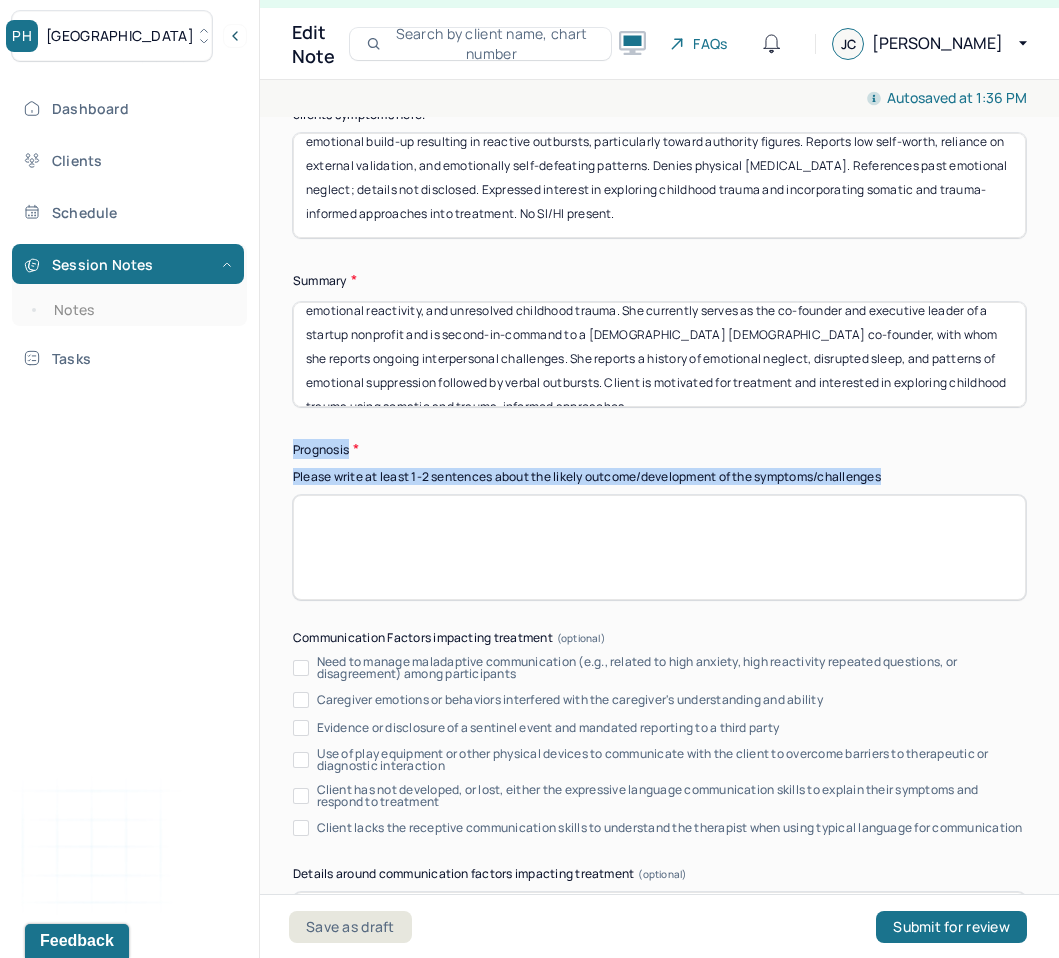 drag, startPoint x: 289, startPoint y: 421, endPoint x: 680, endPoint y: 479, distance: 395.27838 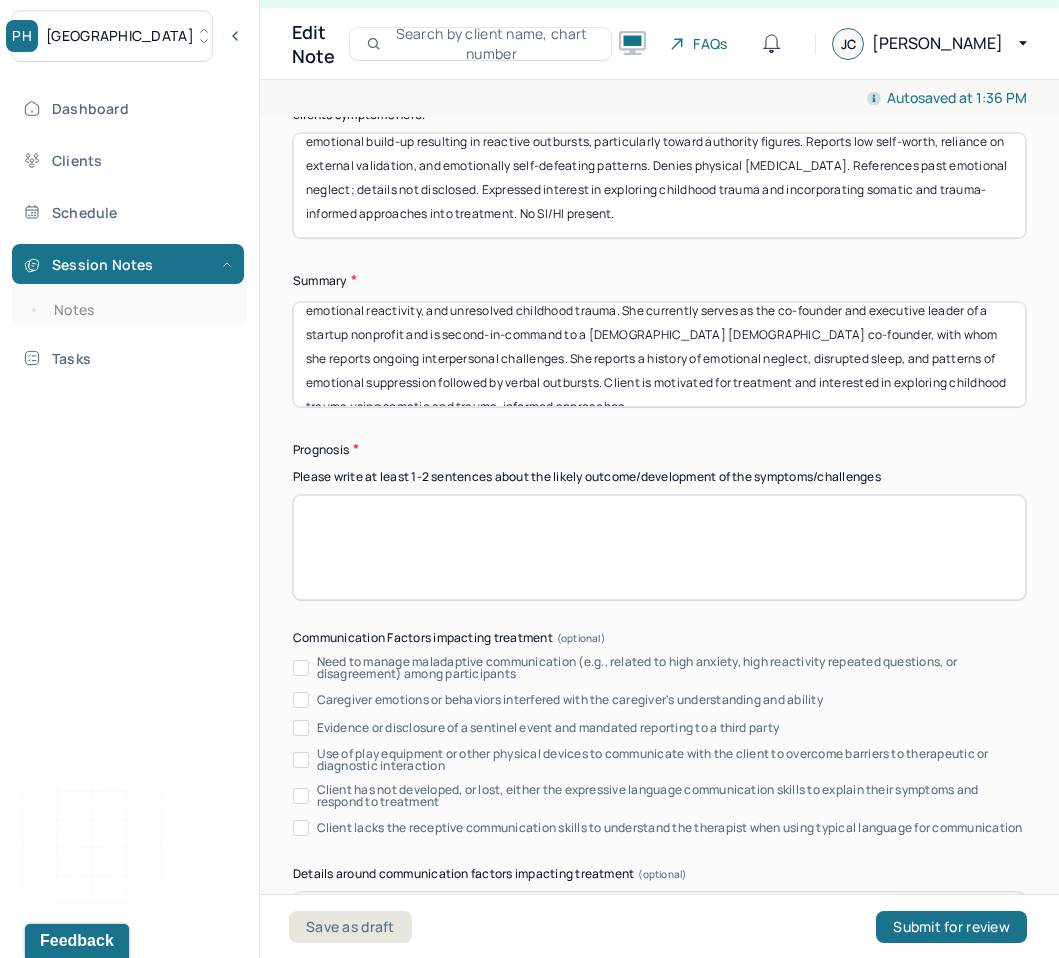 click at bounding box center [659, 547] 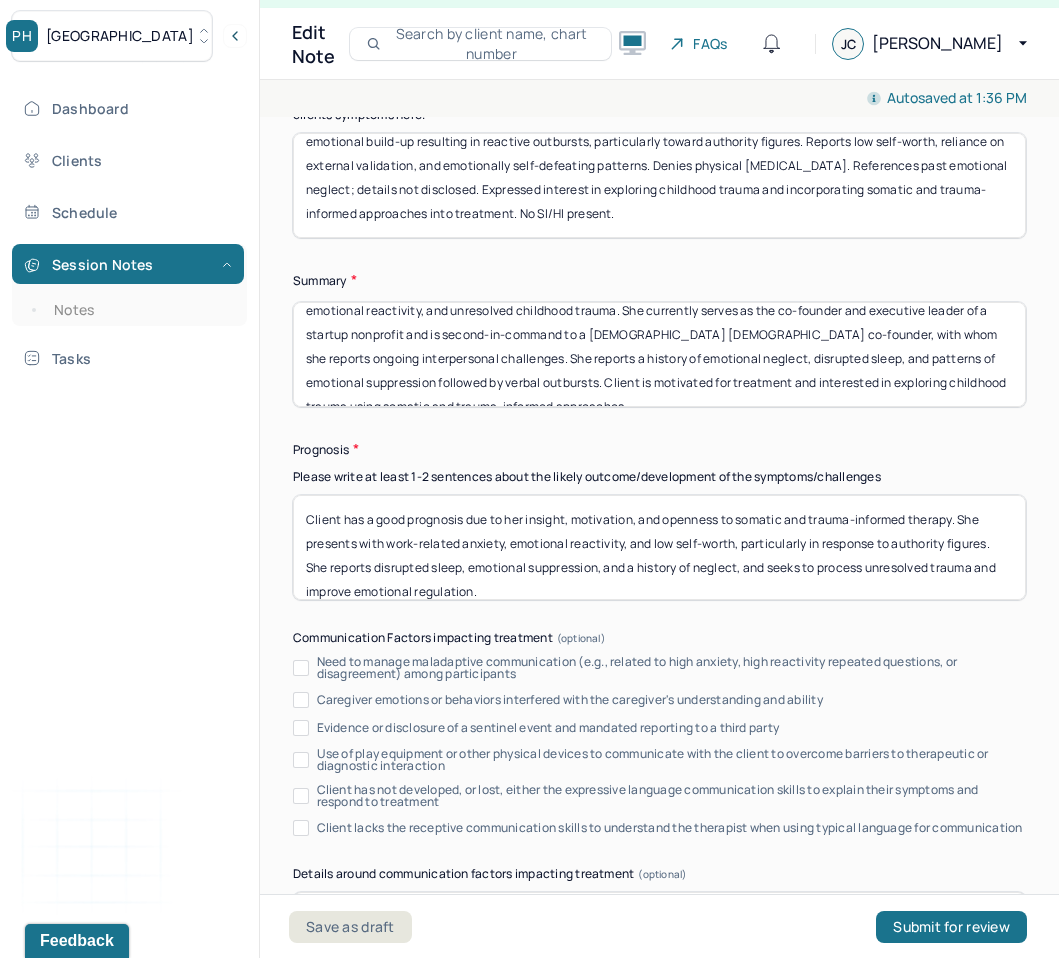 scroll, scrollTop: 16, scrollLeft: 0, axis: vertical 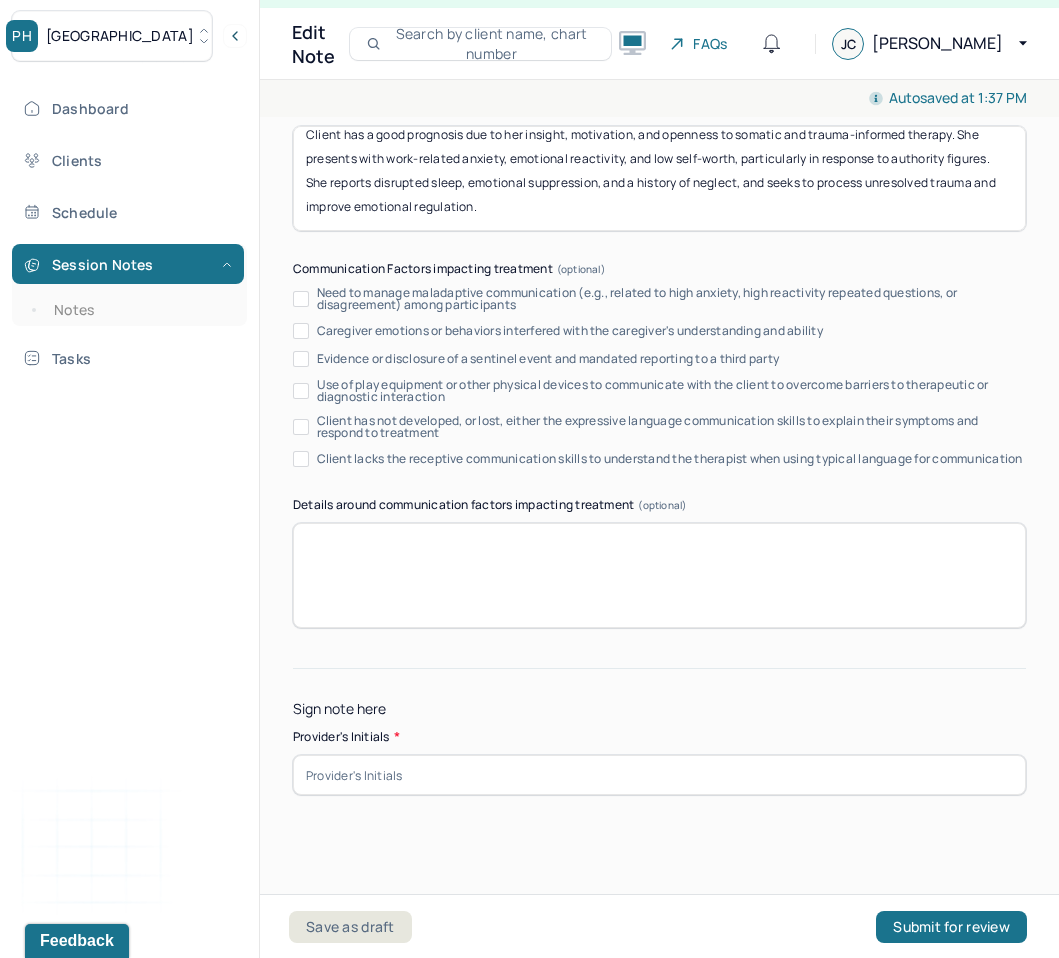 type on "Client has a good prognosis due to her insight, motivation, and openness to somatic and trauma-informed therapy. She presents with work-related anxiety, emotional reactivity, and low self-worth, particularly in response to authority figures. She reports disrupted sleep, emotional suppression, and a history of neglect, and seeks to process unresolved trauma and improve emotional regulation." 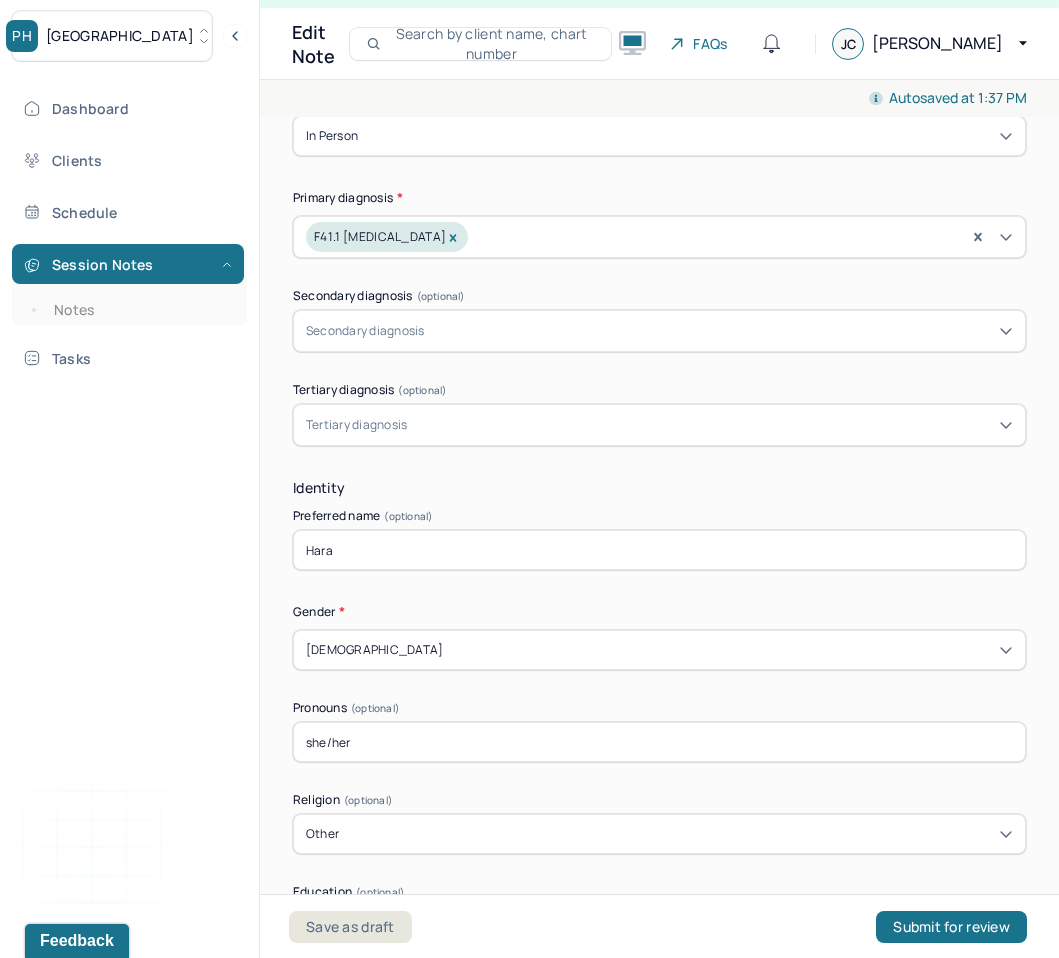 scroll, scrollTop: 594, scrollLeft: 0, axis: vertical 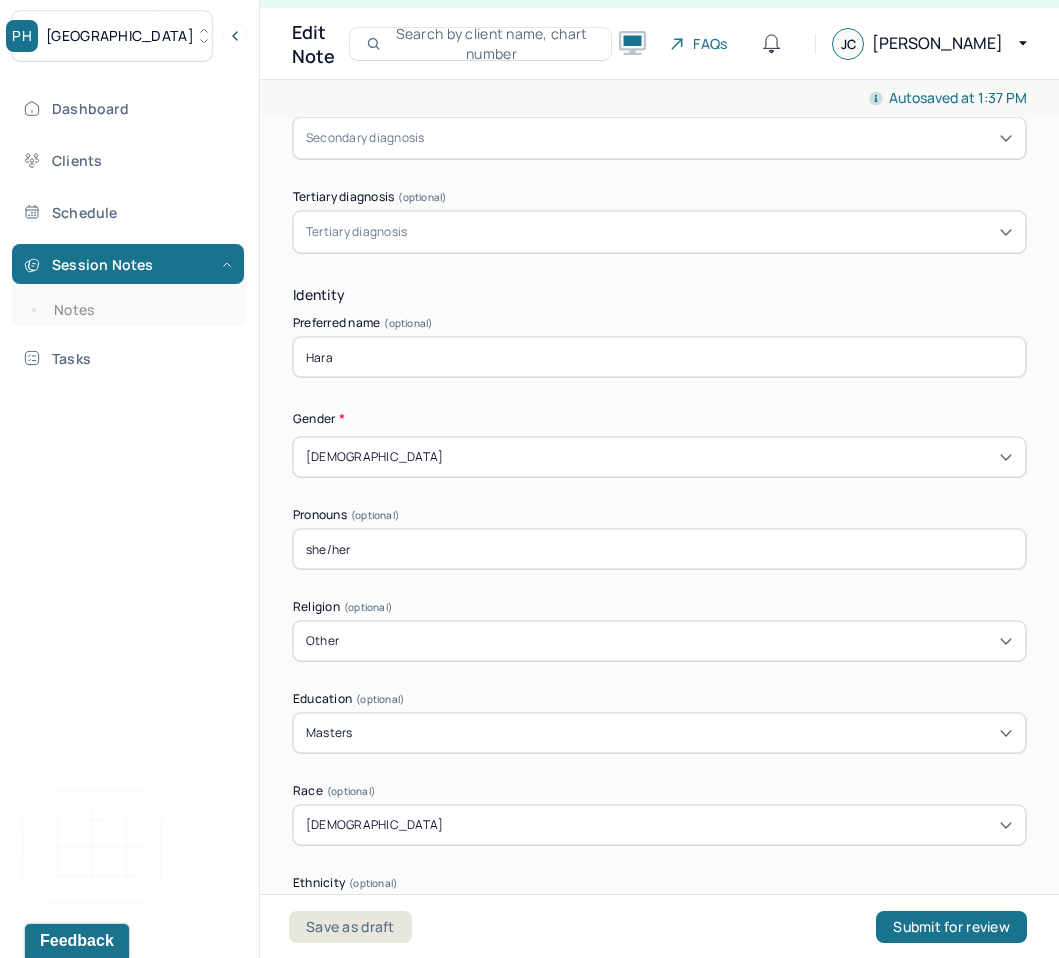 type on "JC" 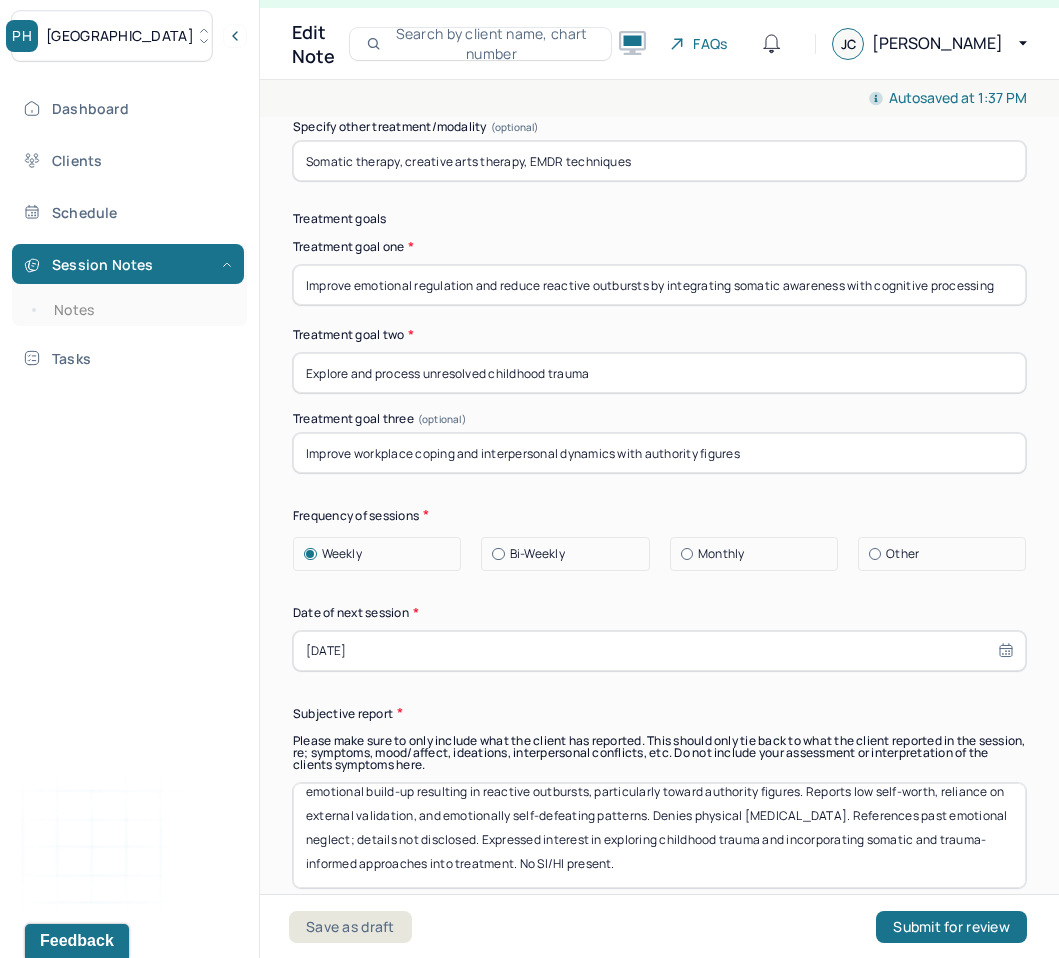 scroll, scrollTop: 11509, scrollLeft: 0, axis: vertical 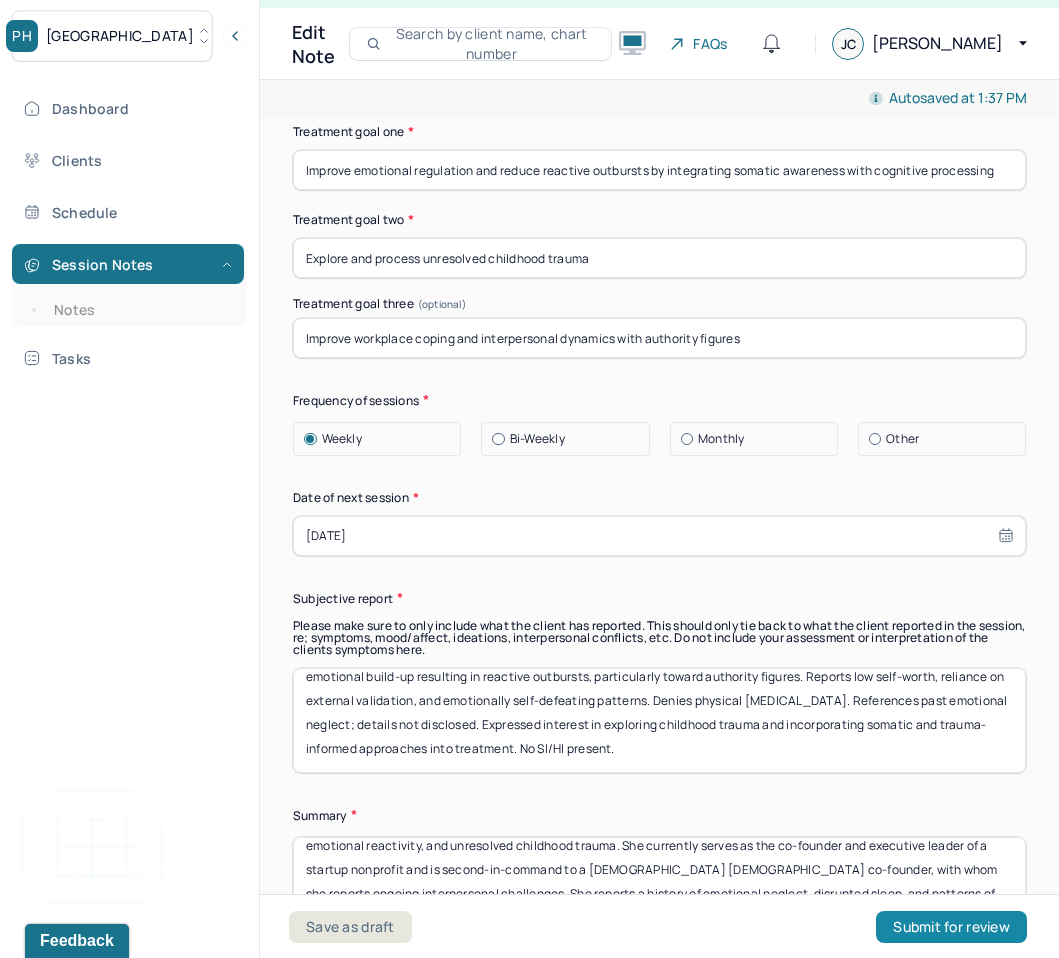 click on "Submit for review" at bounding box center (951, 927) 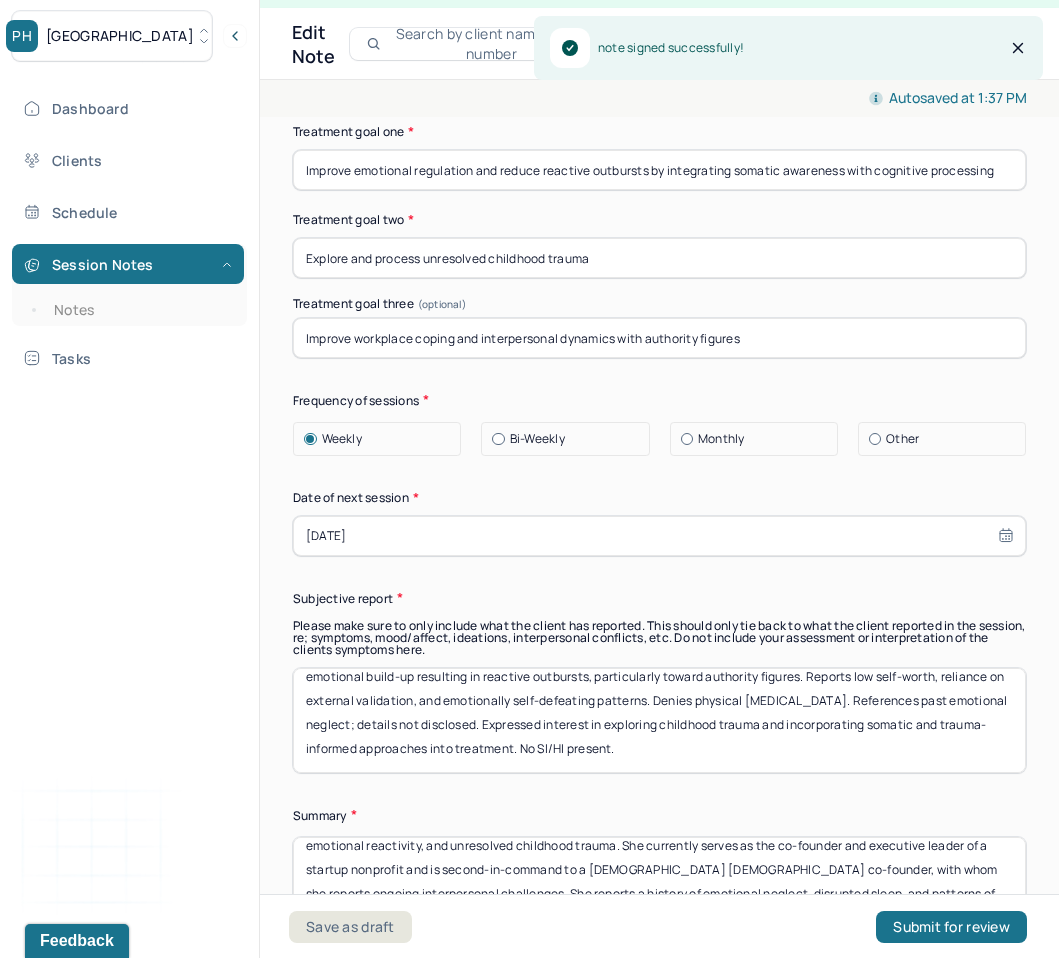 scroll, scrollTop: 0, scrollLeft: 0, axis: both 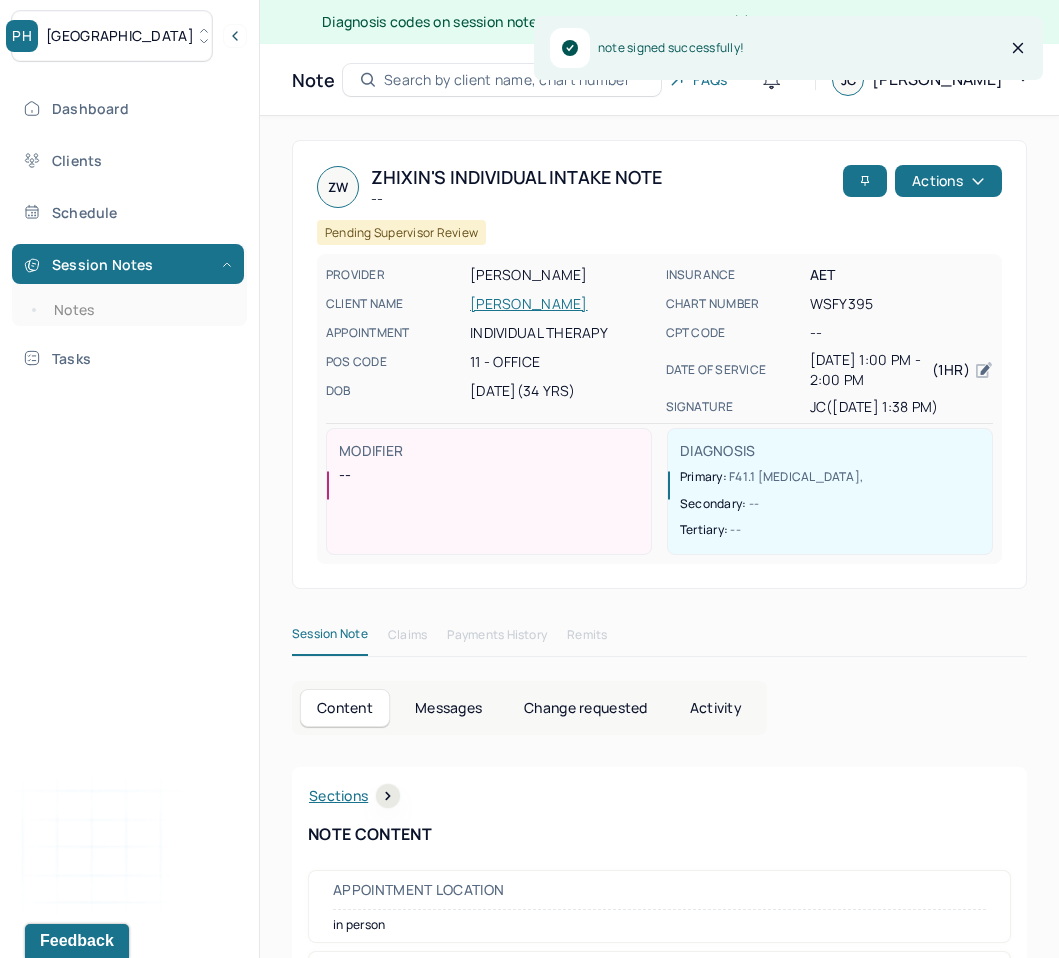 click on "PH Park Hill" at bounding box center [112, 36] 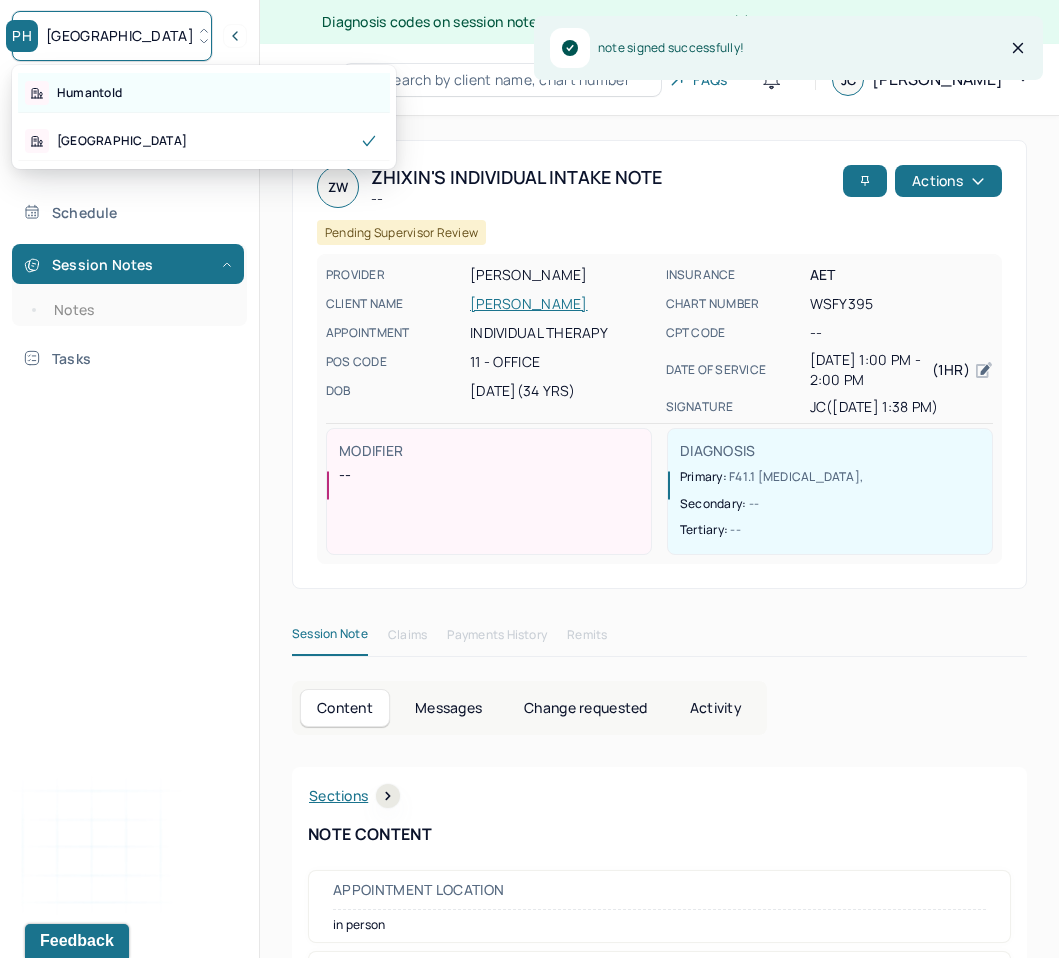 click on "Humantold" at bounding box center [204, 93] 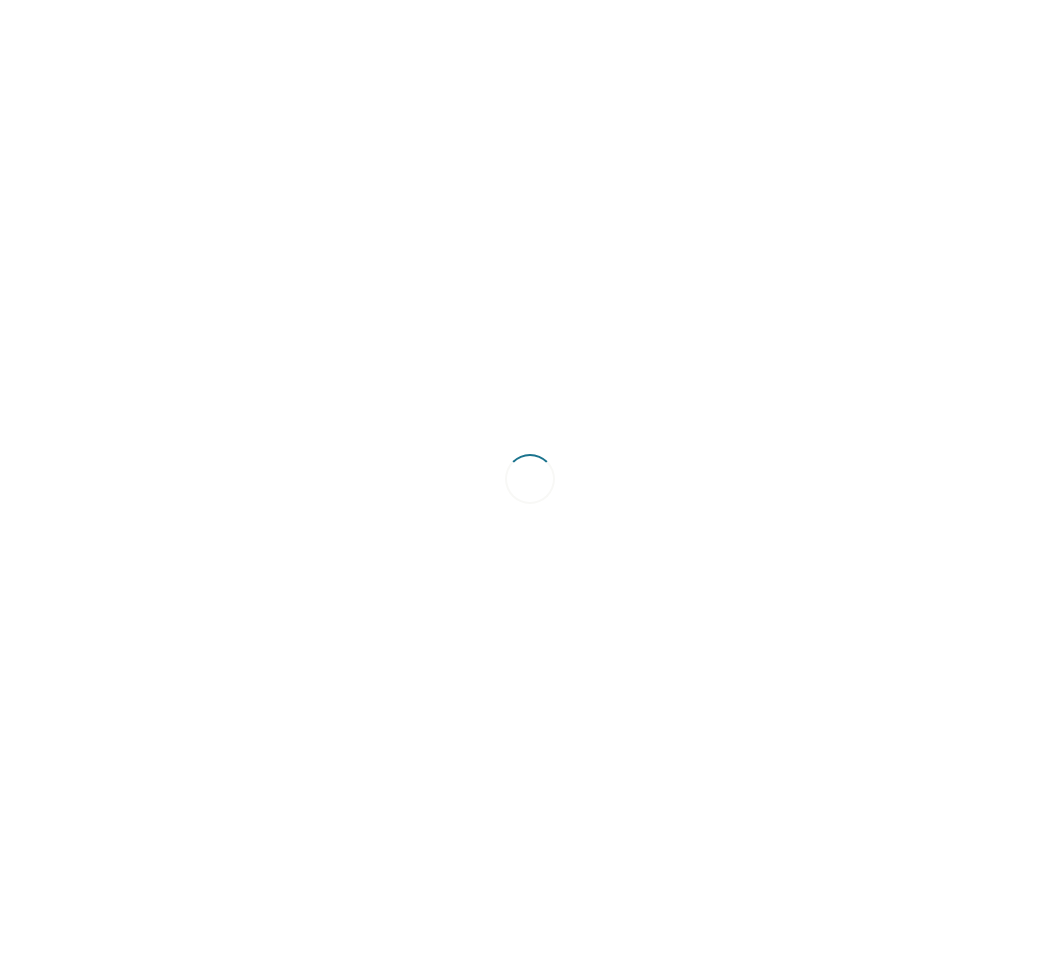 scroll, scrollTop: 0, scrollLeft: 0, axis: both 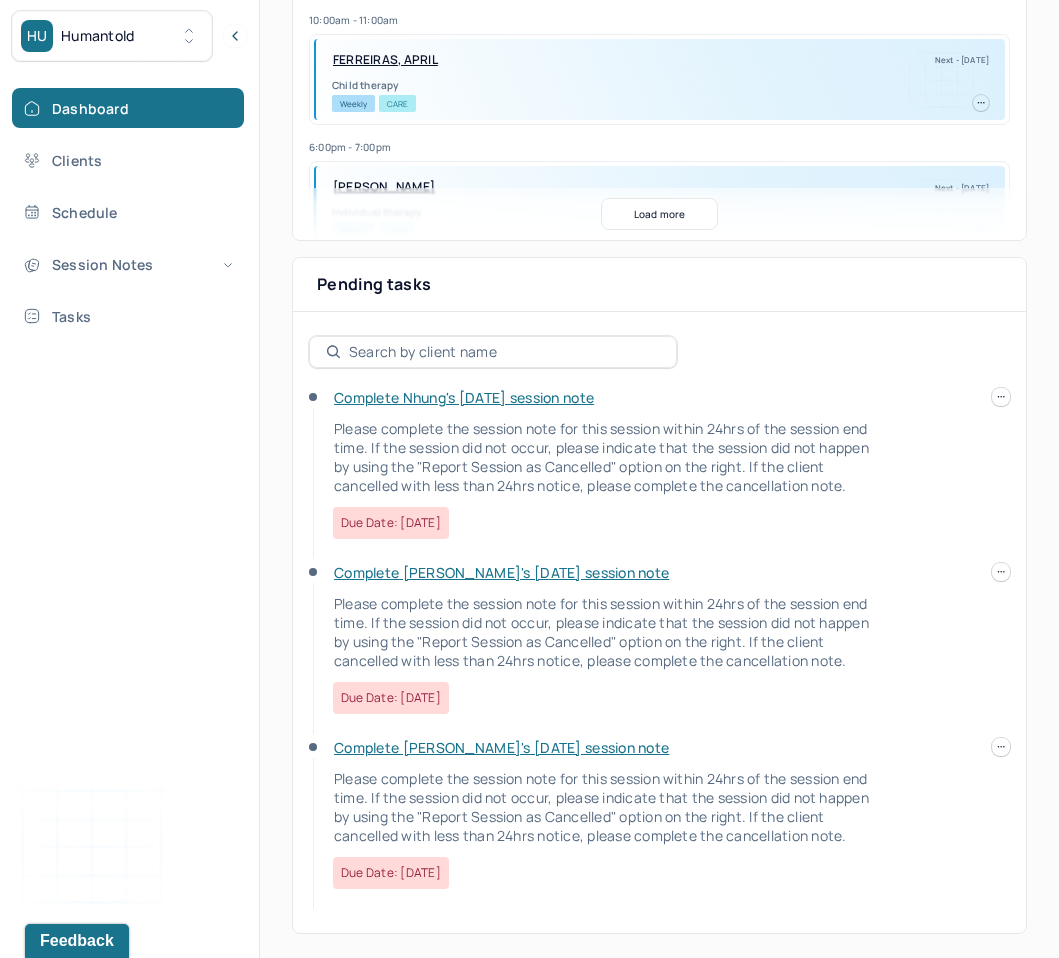 click on "Complete Darren's Wed, 07/09 session note" at bounding box center [501, 572] 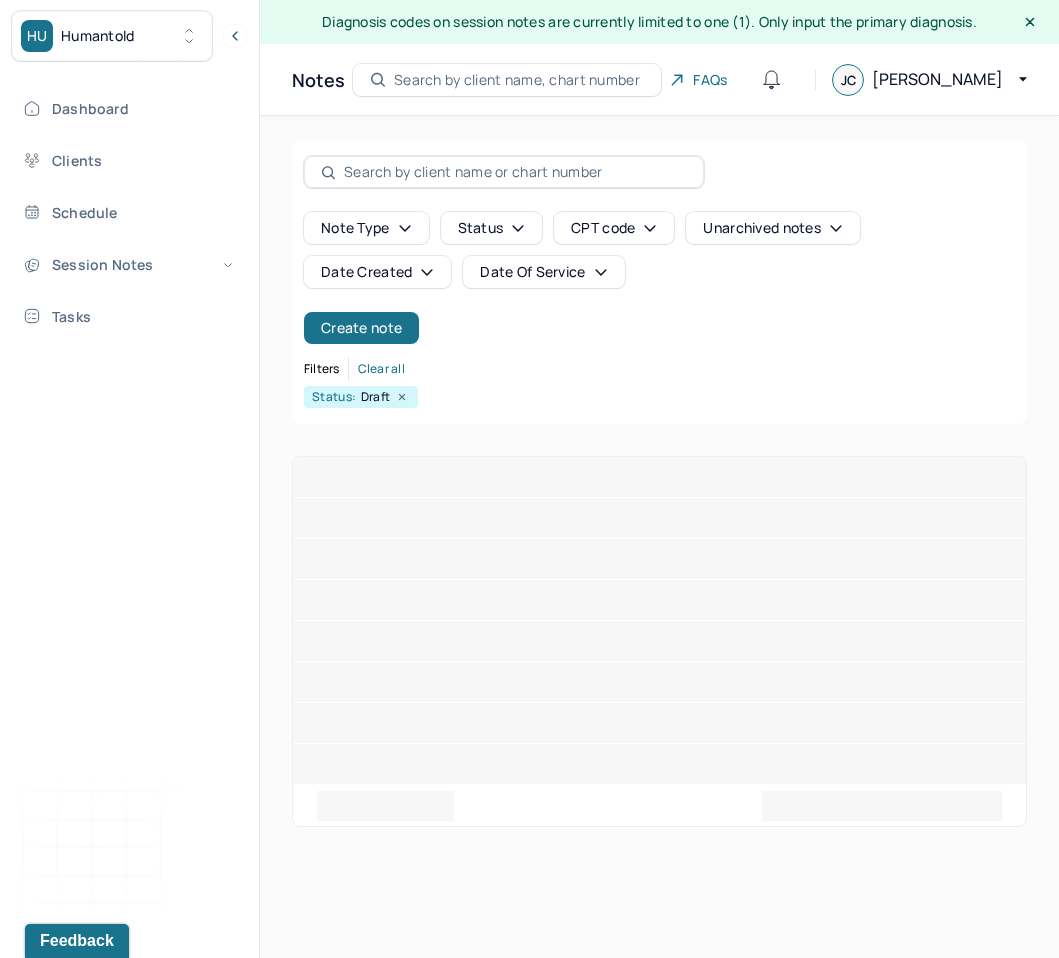 scroll, scrollTop: 0, scrollLeft: 0, axis: both 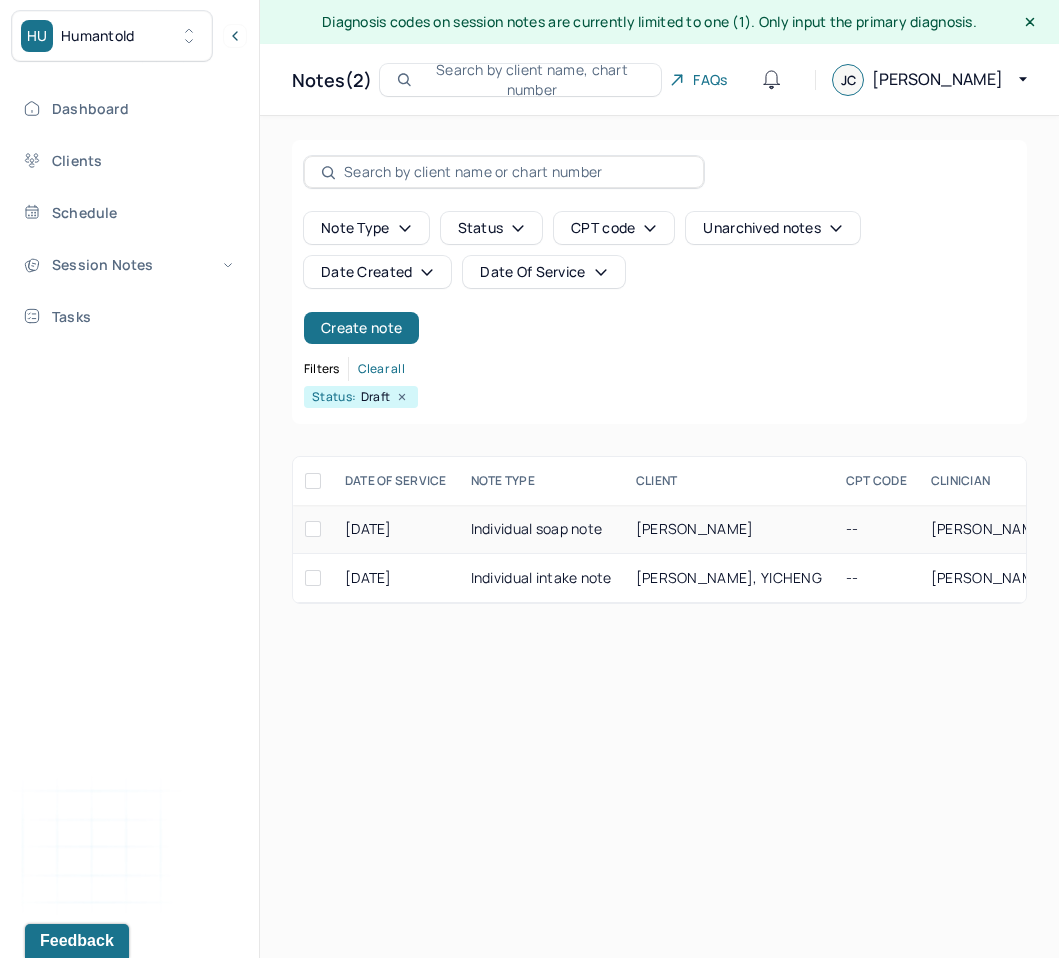 click on "Individual soap note" at bounding box center [541, 529] 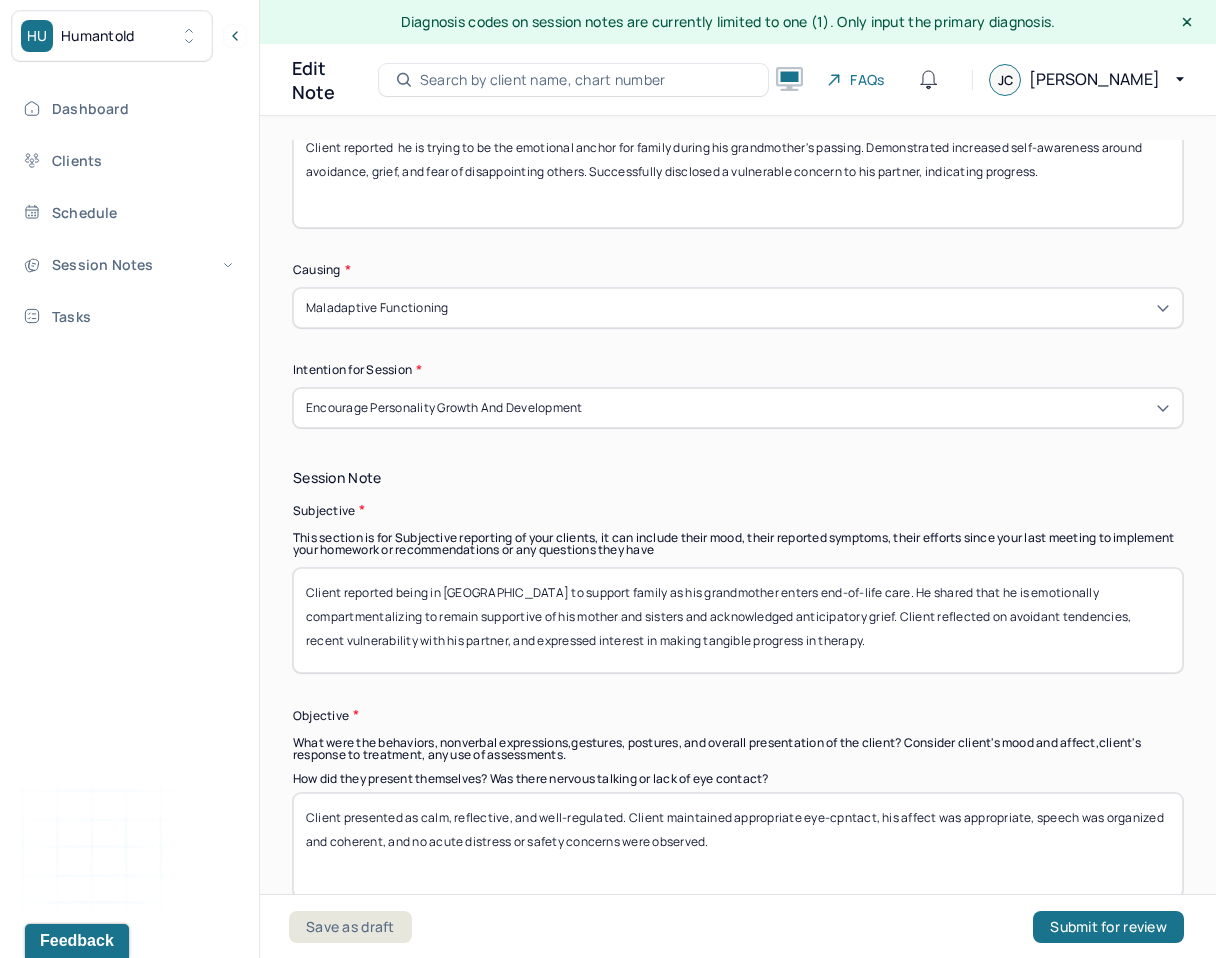scroll, scrollTop: 851, scrollLeft: 0, axis: vertical 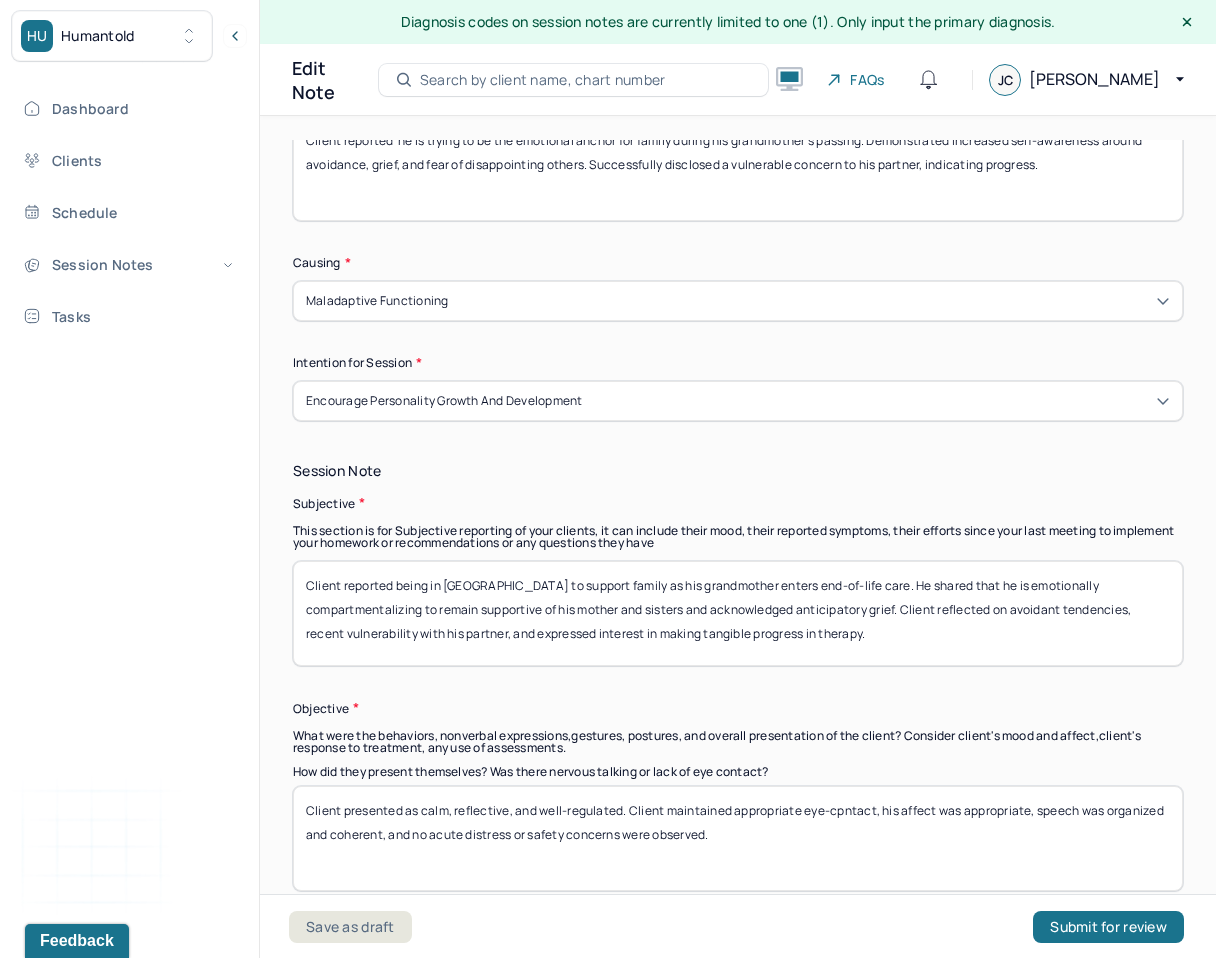drag, startPoint x: 690, startPoint y: 490, endPoint x: 701, endPoint y: 480, distance: 14.866069 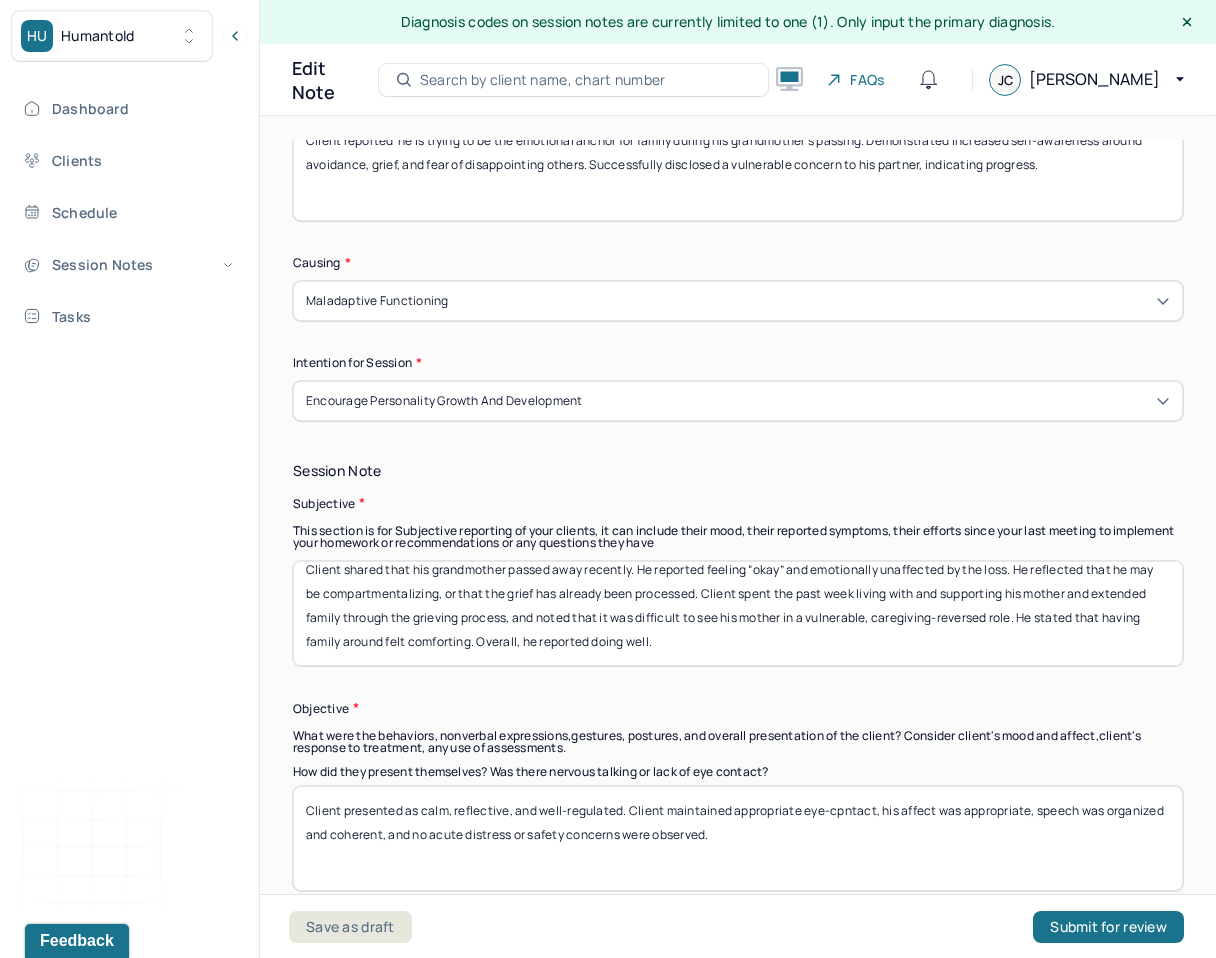 scroll, scrollTop: 0, scrollLeft: 0, axis: both 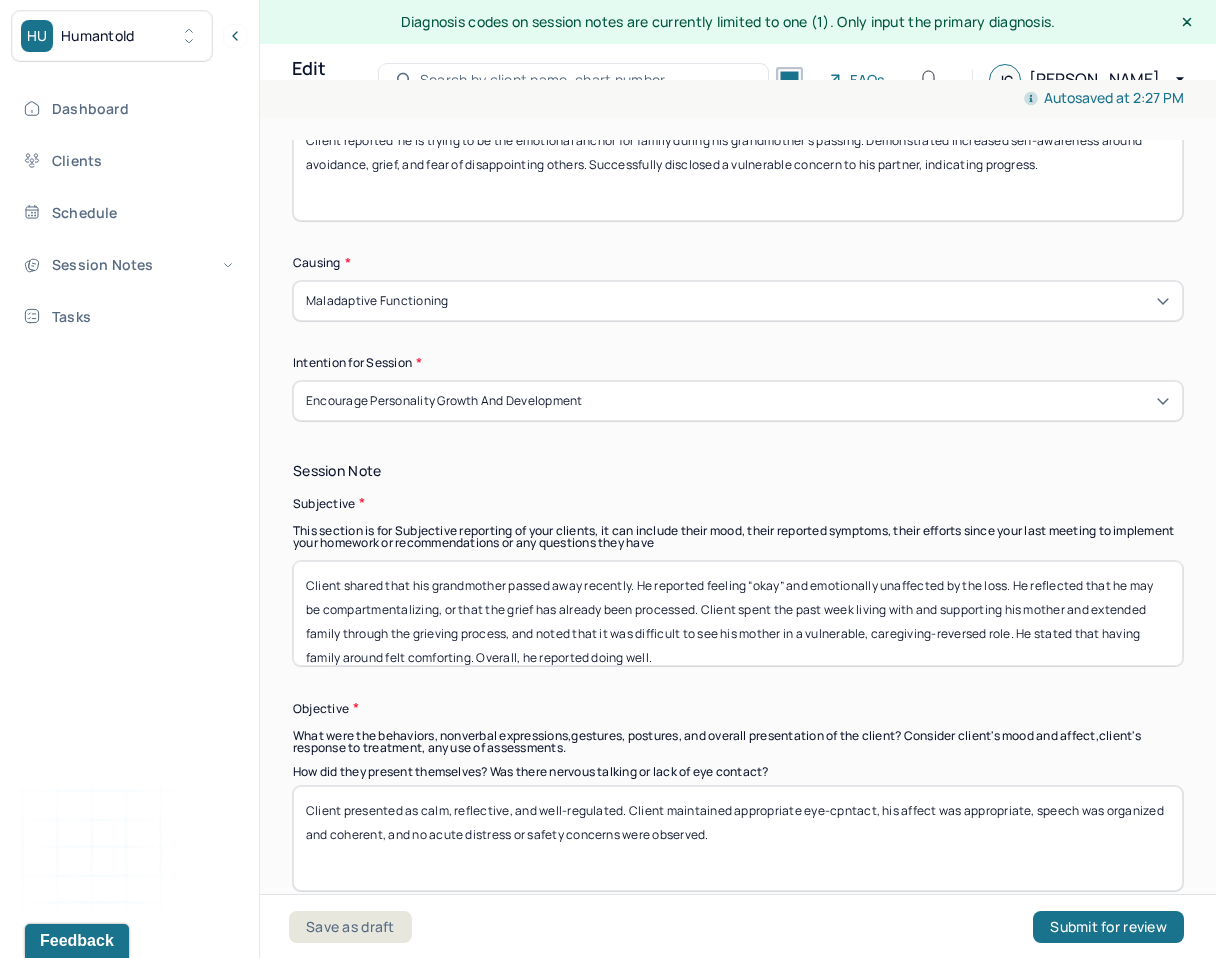 type on "Client shared that his grandmother passed away recently. He reported feeling “okay” and emotionally unaffected by the loss. He reflected that he may be compartmentalizing, or that the grief has already been processed. Client spent the past week living with and supporting his mother and extended family through the grieving process, and noted that it was difficult to see his mother in a vulnerable, caregiving-reversed role. He stated that having family around felt comforting. Overall, he reported doing well." 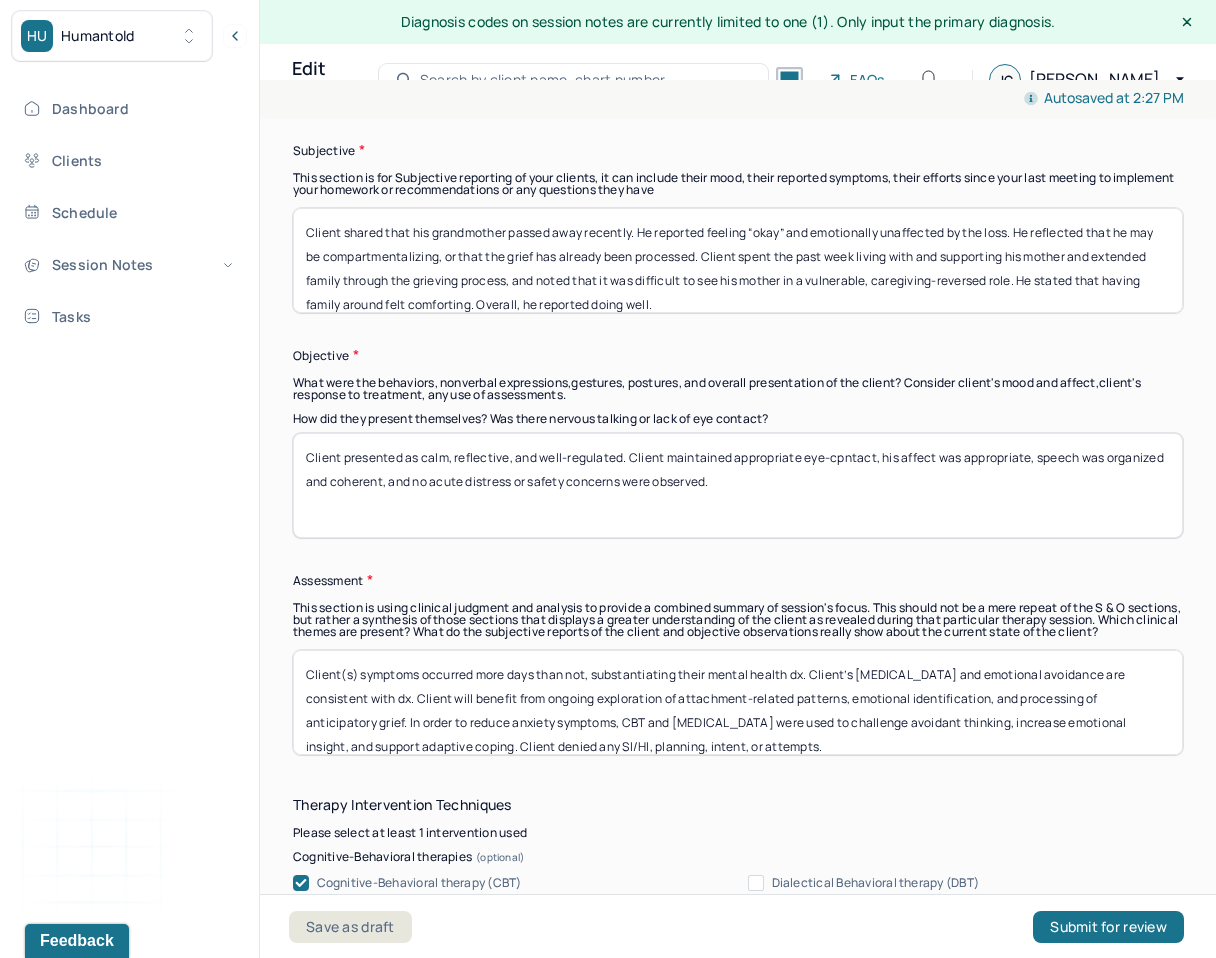 scroll, scrollTop: 1250, scrollLeft: 0, axis: vertical 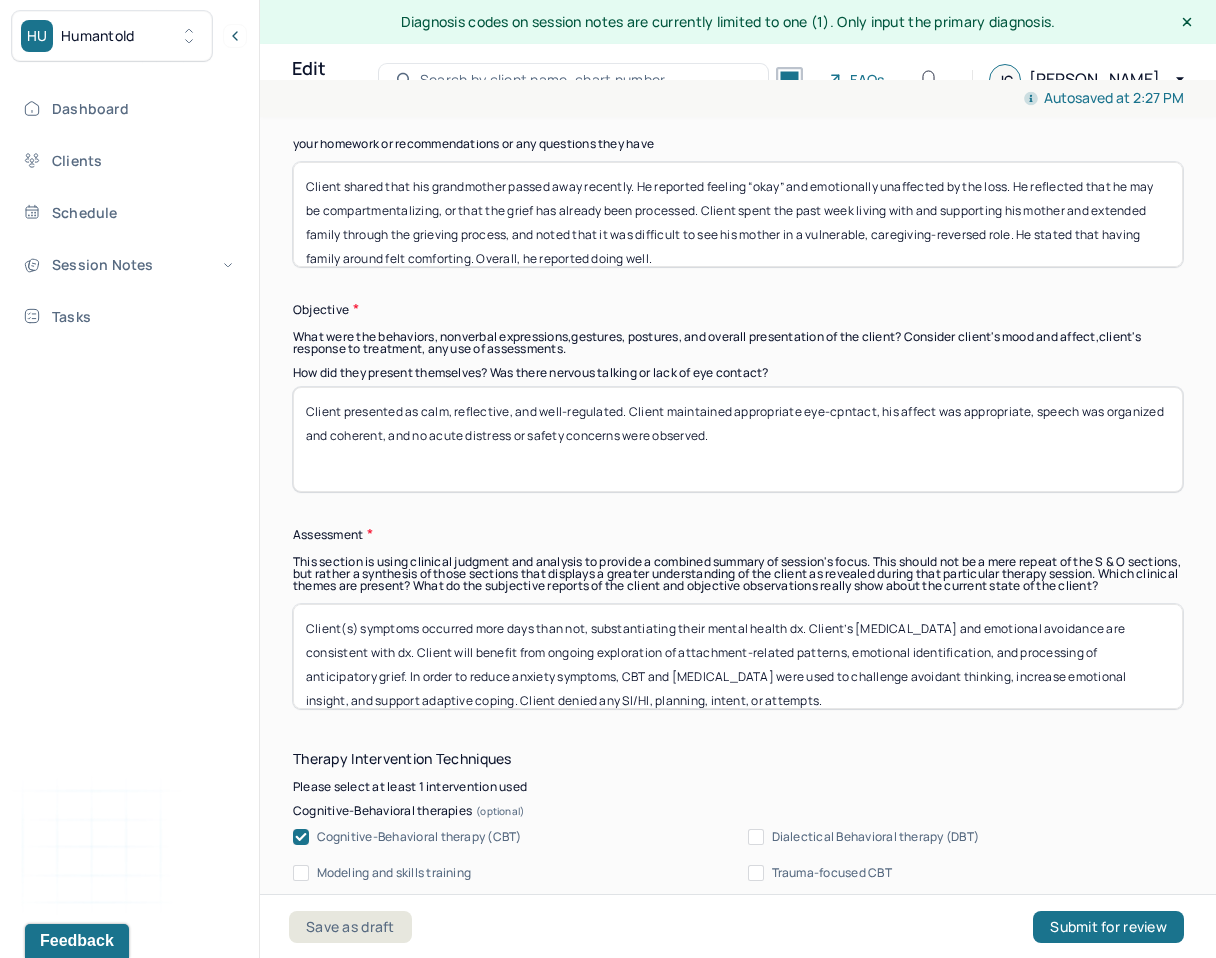 click on "Client presented as calm, reflective, and well-regulated. Client maintained appropriate eye-cpntact, his affect was appropriate, speech was organized and coherent, and no acute distress or safety concerns were observed." at bounding box center [738, 439] 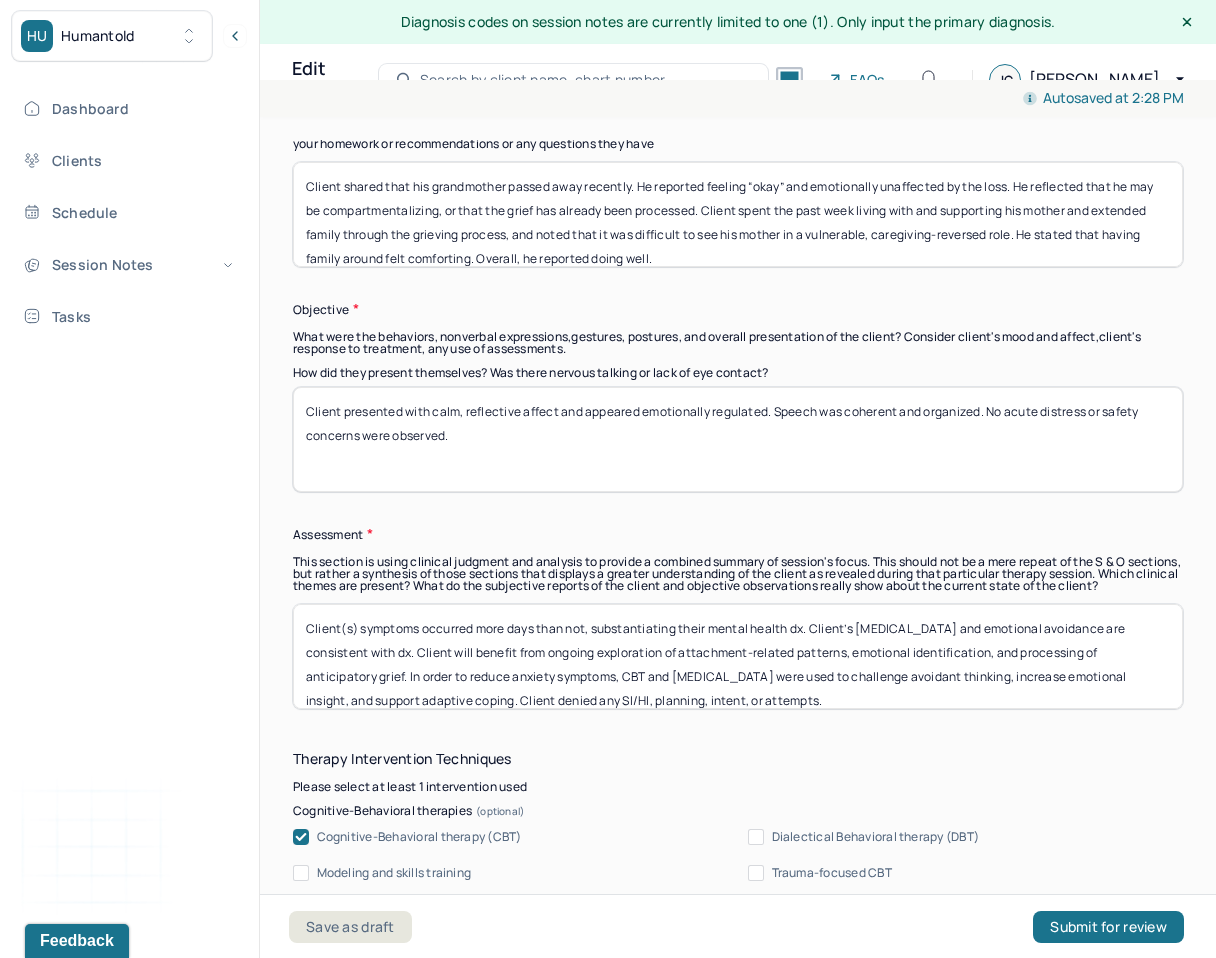 scroll, scrollTop: 16, scrollLeft: 0, axis: vertical 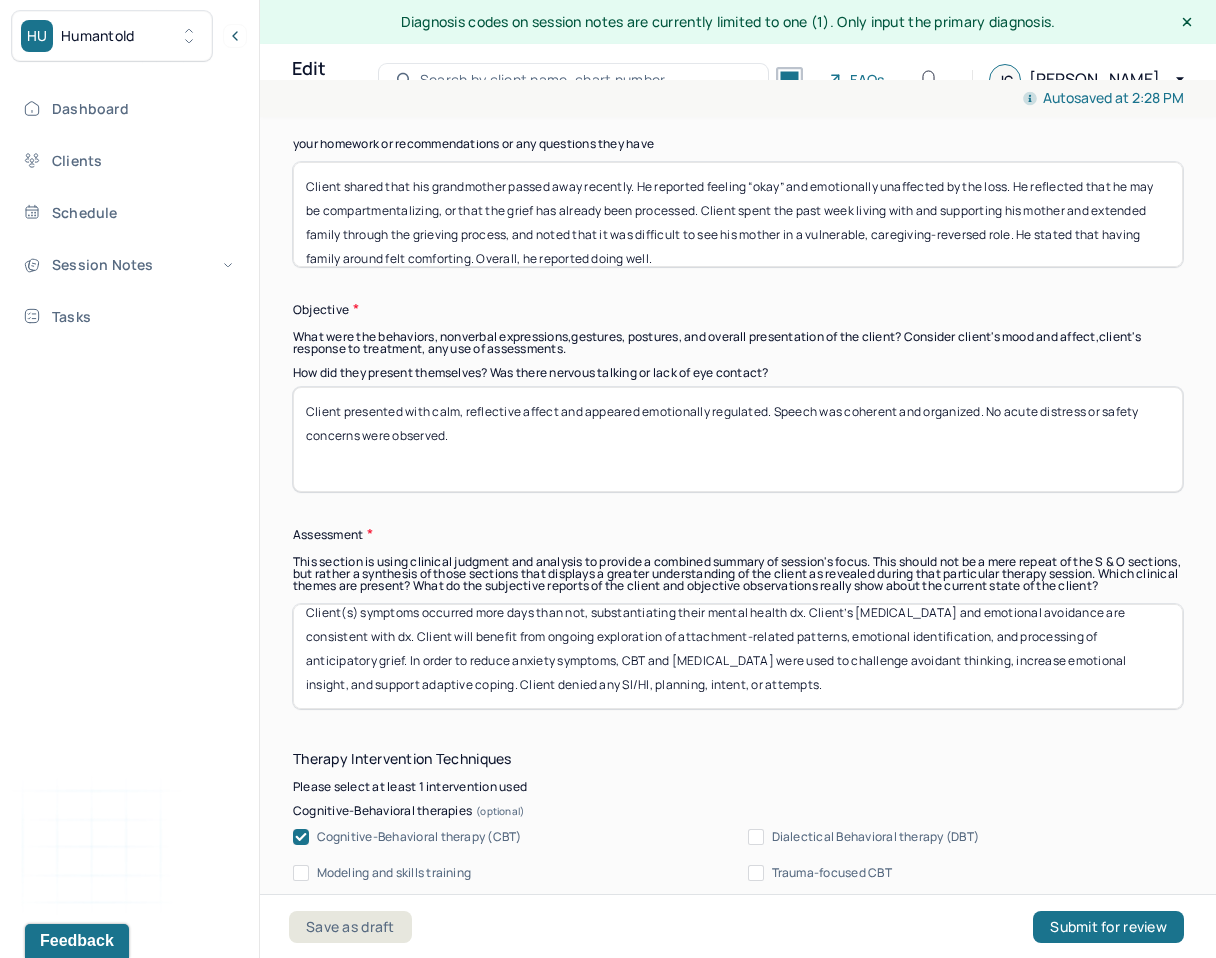 type on "Client presented with calm, reflective affect and appeared emotionally regulated. Speech was coherent and organized. No acute distress or safety concerns were observed." 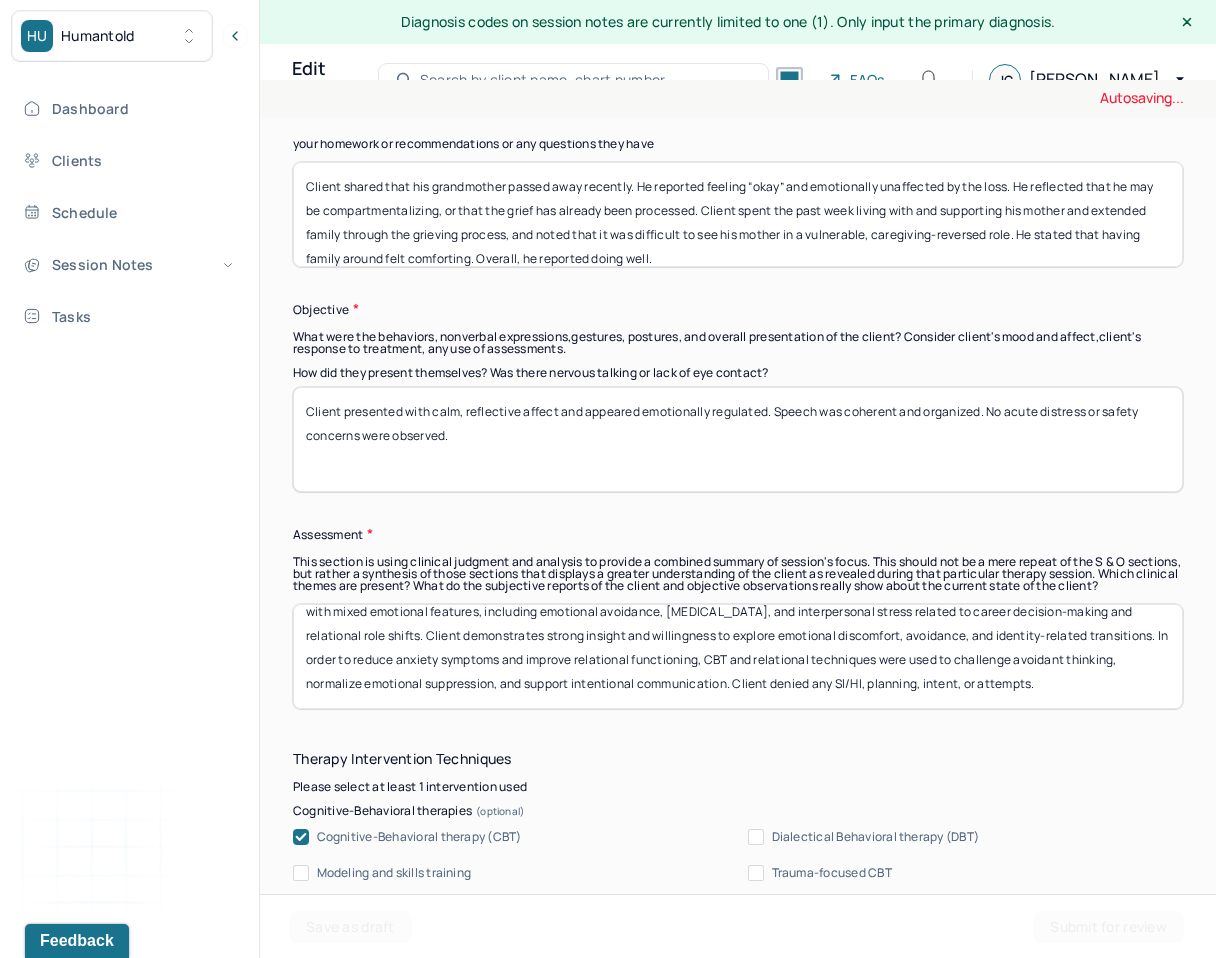 scroll, scrollTop: 40, scrollLeft: 0, axis: vertical 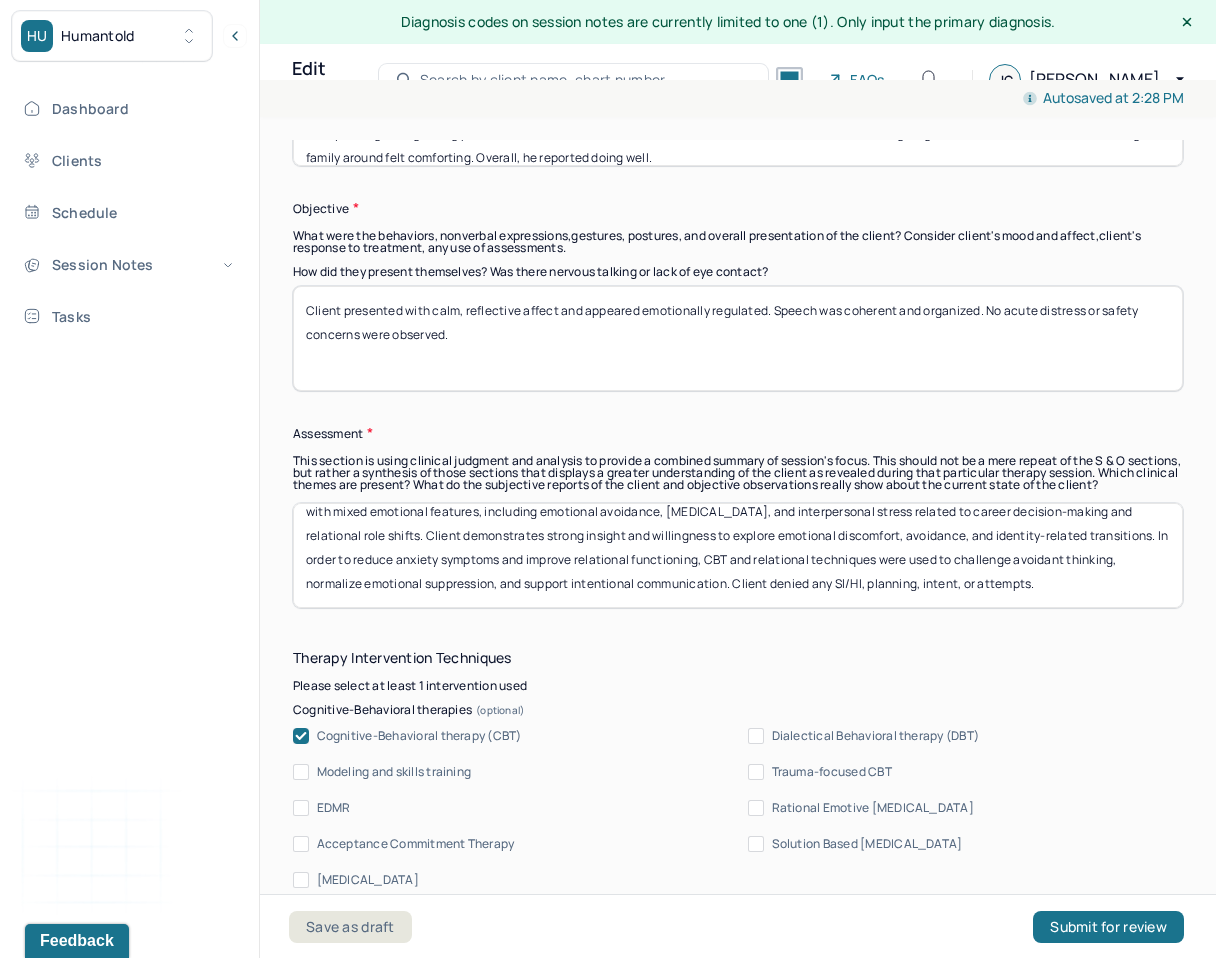 drag, startPoint x: 1093, startPoint y: 597, endPoint x: 786, endPoint y: 587, distance: 307.1628 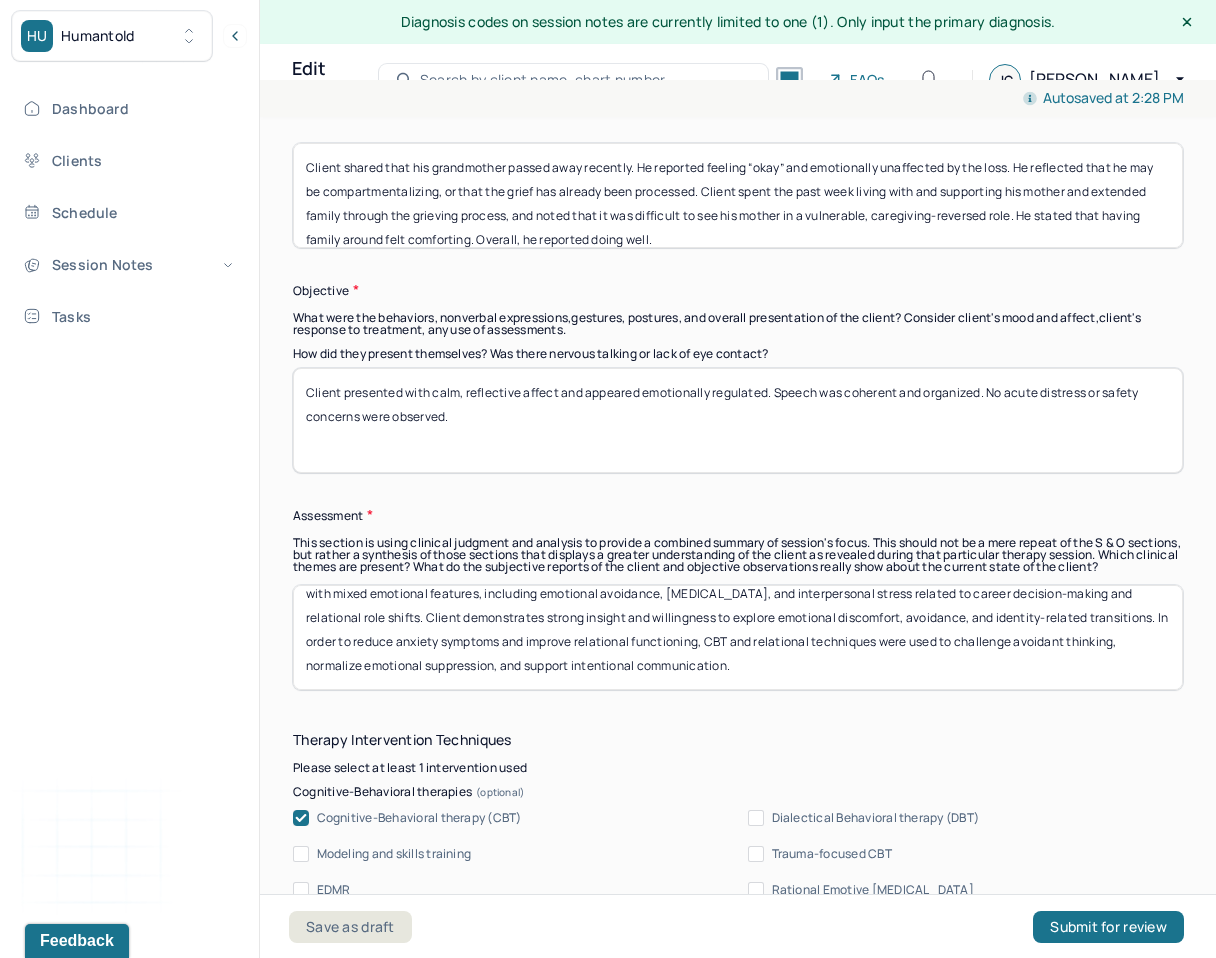 scroll, scrollTop: 1266, scrollLeft: 0, axis: vertical 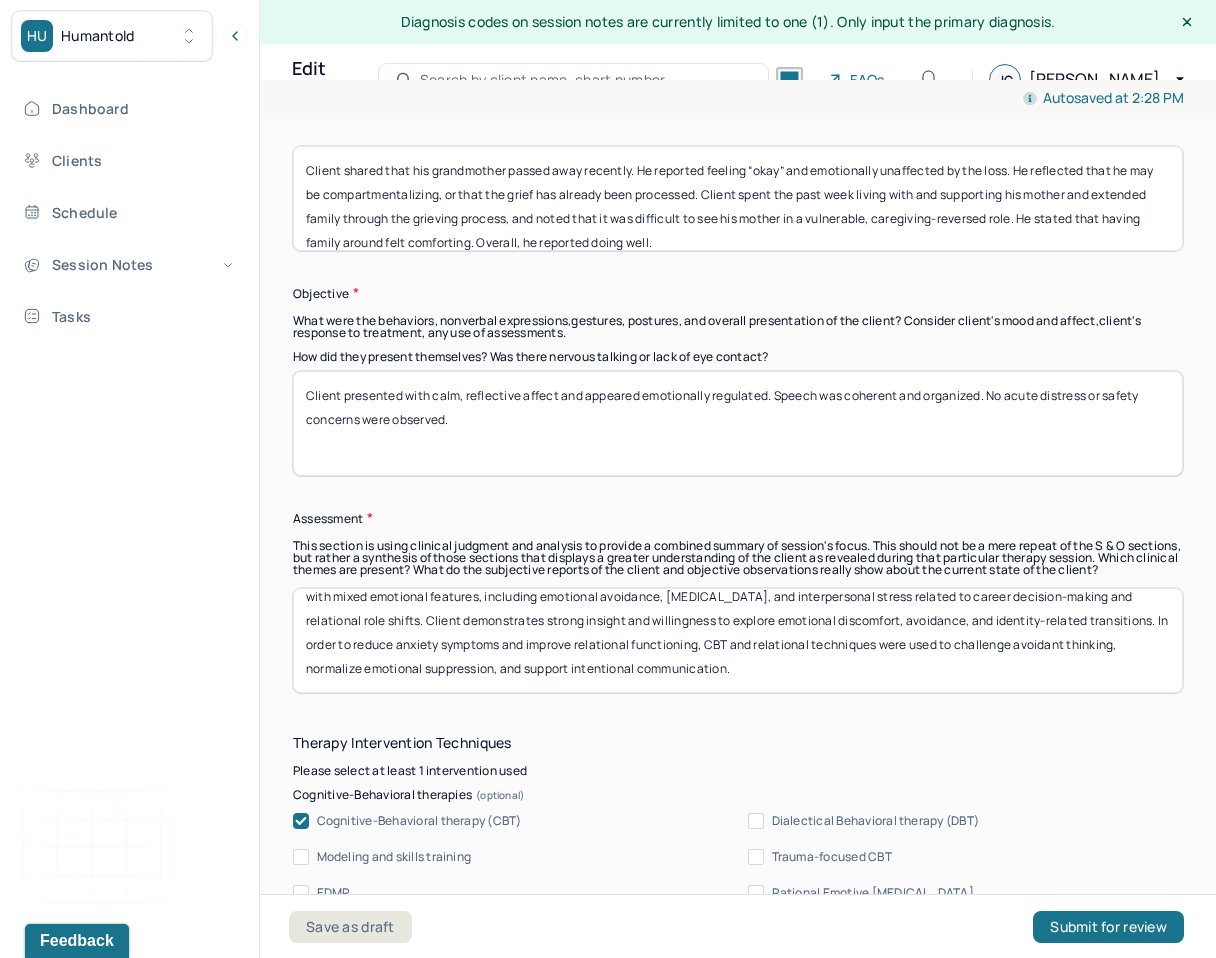 type on "Client’s symptoms occurred more days than not, substantiating his mental health diagnosis. Presentation remains consistent with Adjustment Disorder with mixed emotional features, including emotional avoidance, situational anxiety, and interpersonal stress related to career decision-making and relational role shifts. Client demonstrates strong insight and willingness to explore emotional discomfort, avoidance, and identity-related transitions. In order to reduce anxiety symptoms and improve relational functioning, CBT and relational techniques were used to challenge avoidant thinking, normalize emotional suppression, and support intentional communication." 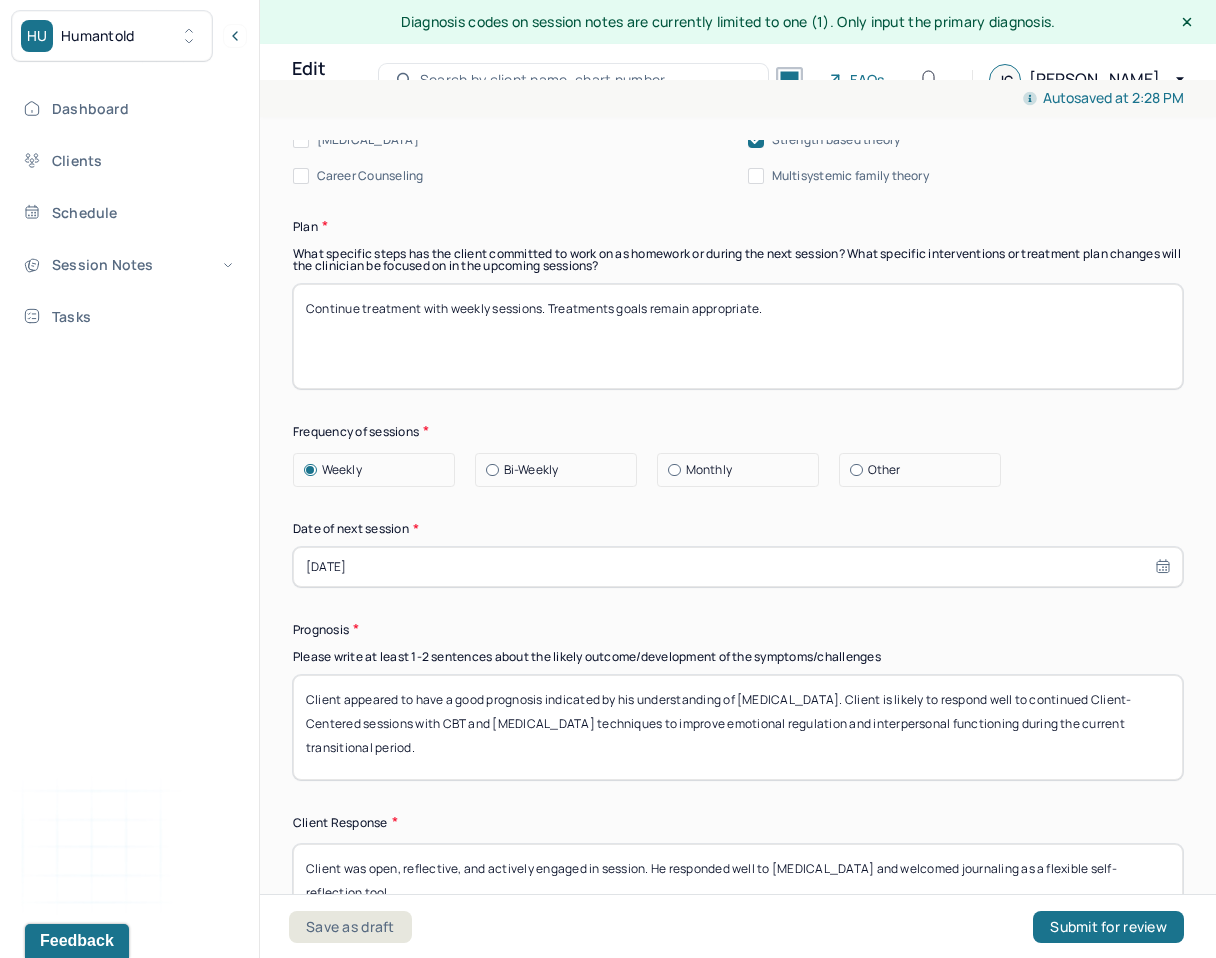 scroll, scrollTop: 2474, scrollLeft: 0, axis: vertical 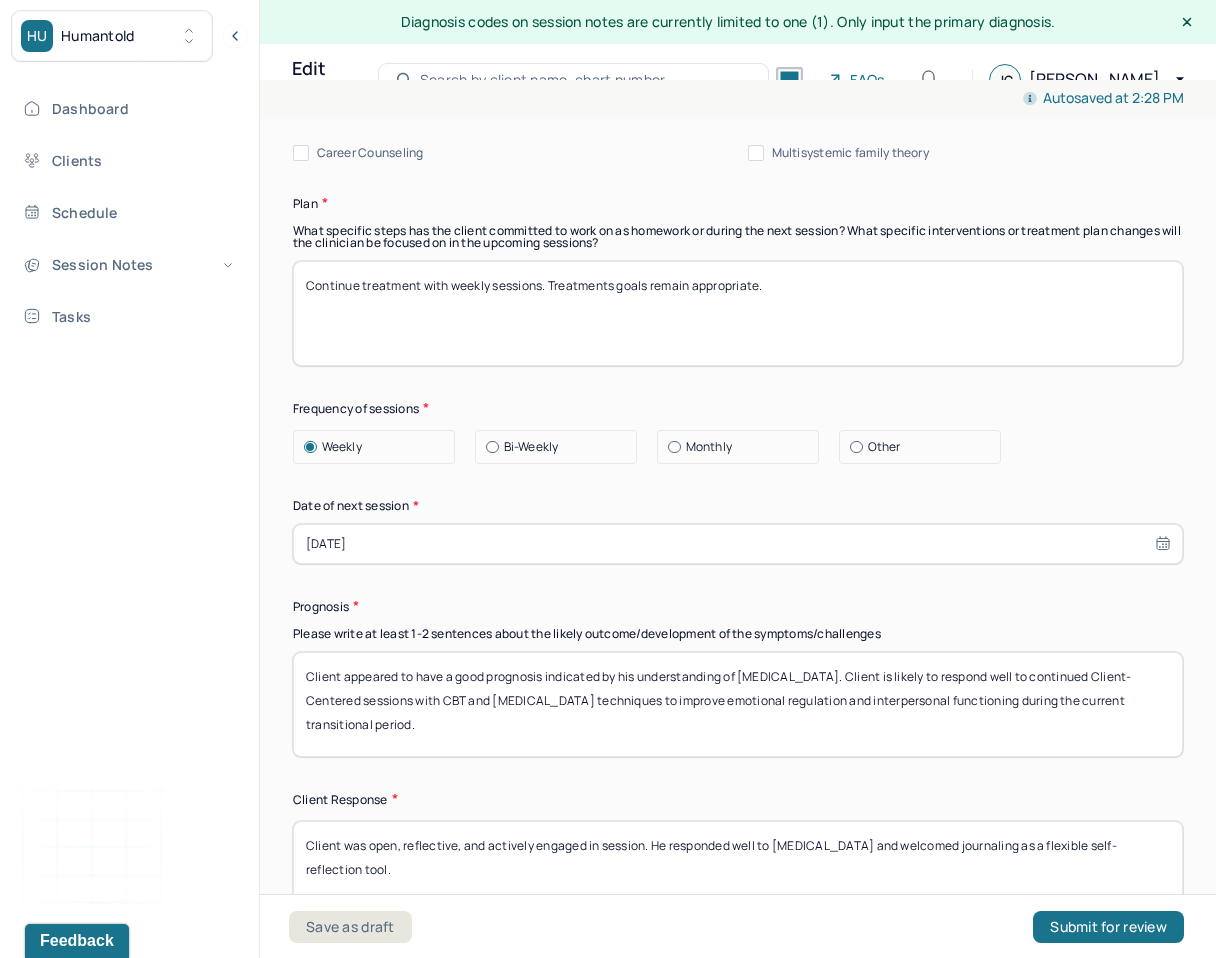 type on "Client presented with calm, reflective affect and appeared emotionally regulated. Speech was coherent and organized. No acute distress or safety concerns were observed. Client denied any SI/HI, planning, intent, or attempts." 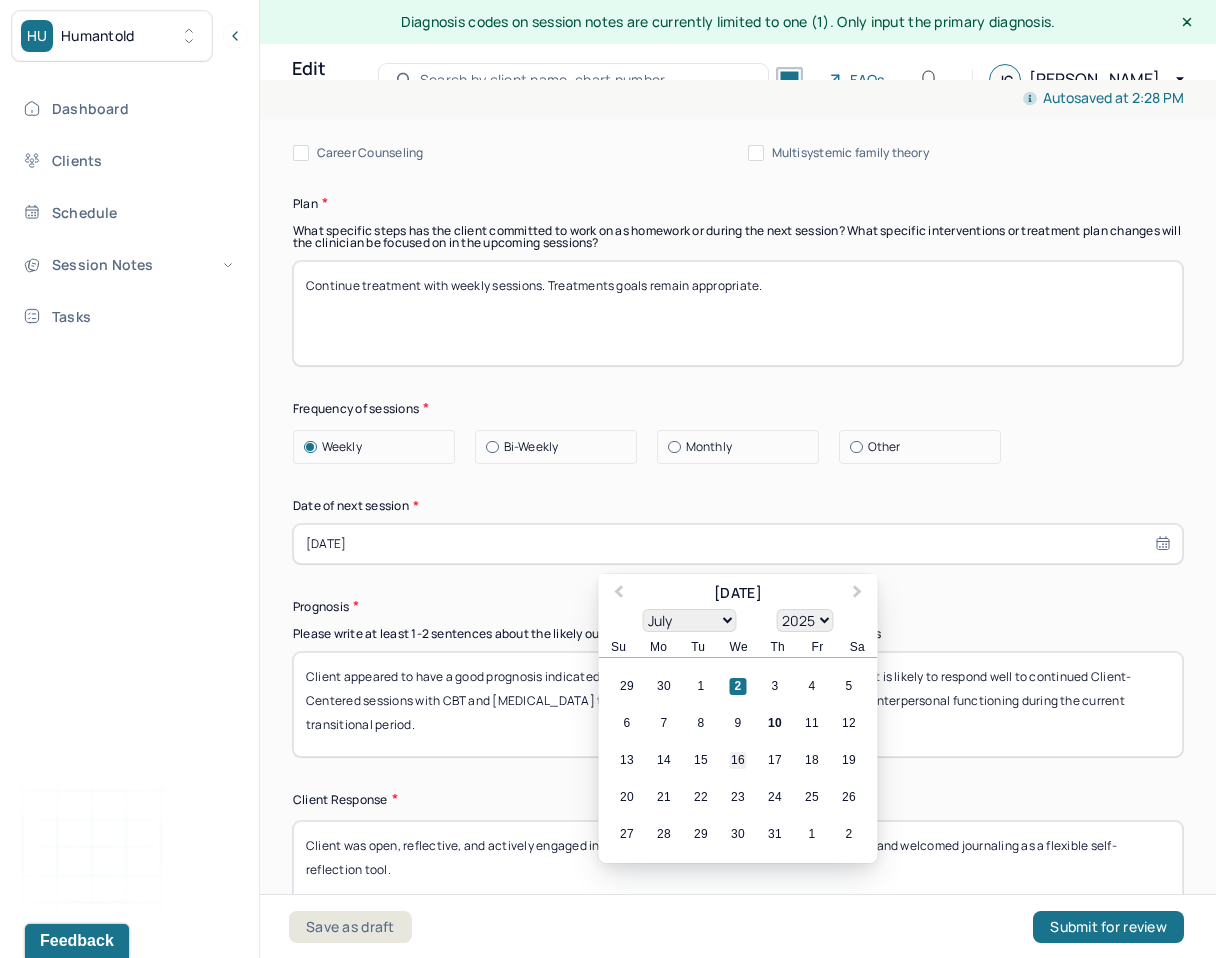 click on "16" at bounding box center (738, 760) 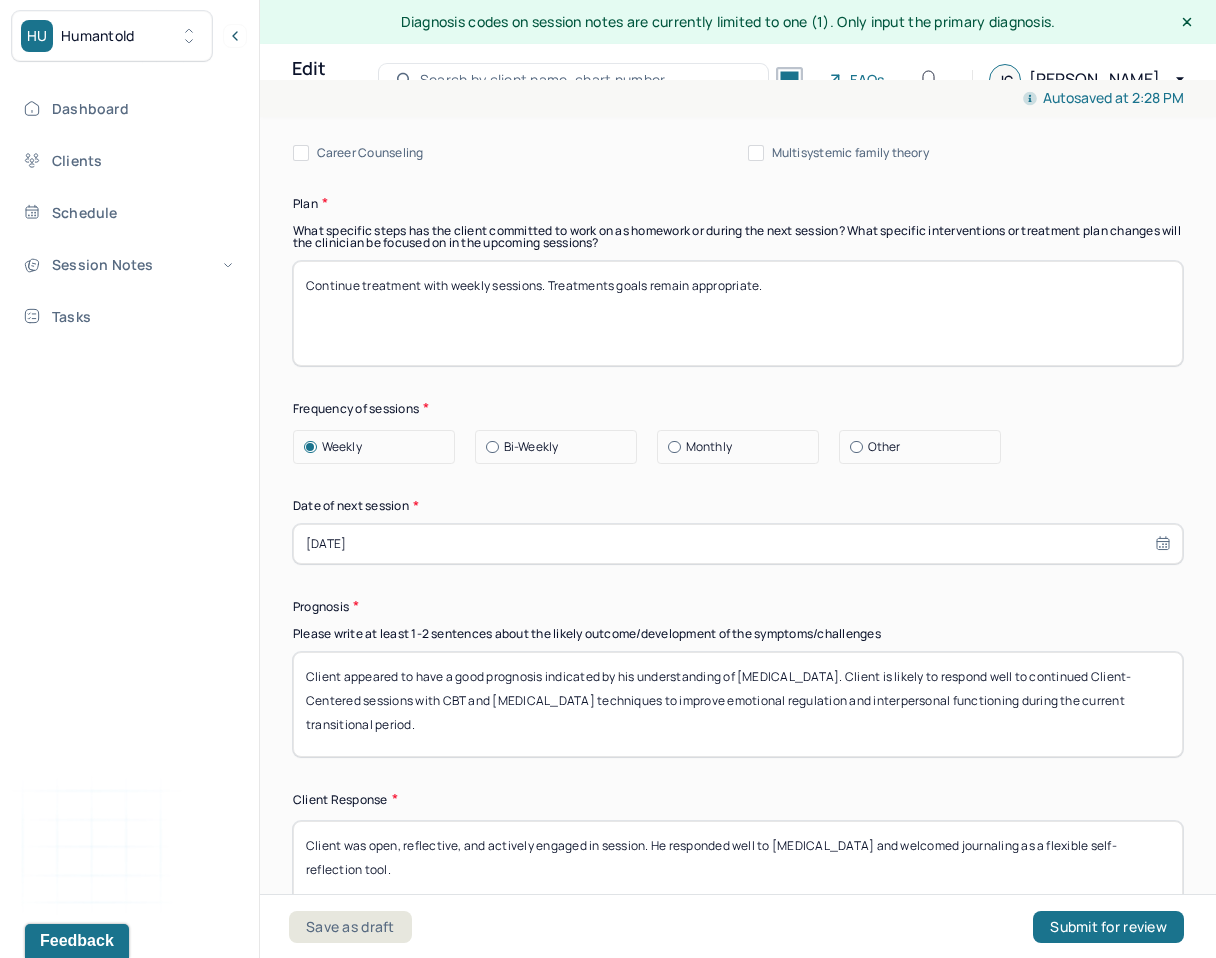 scroll, scrollTop: 2483, scrollLeft: 0, axis: vertical 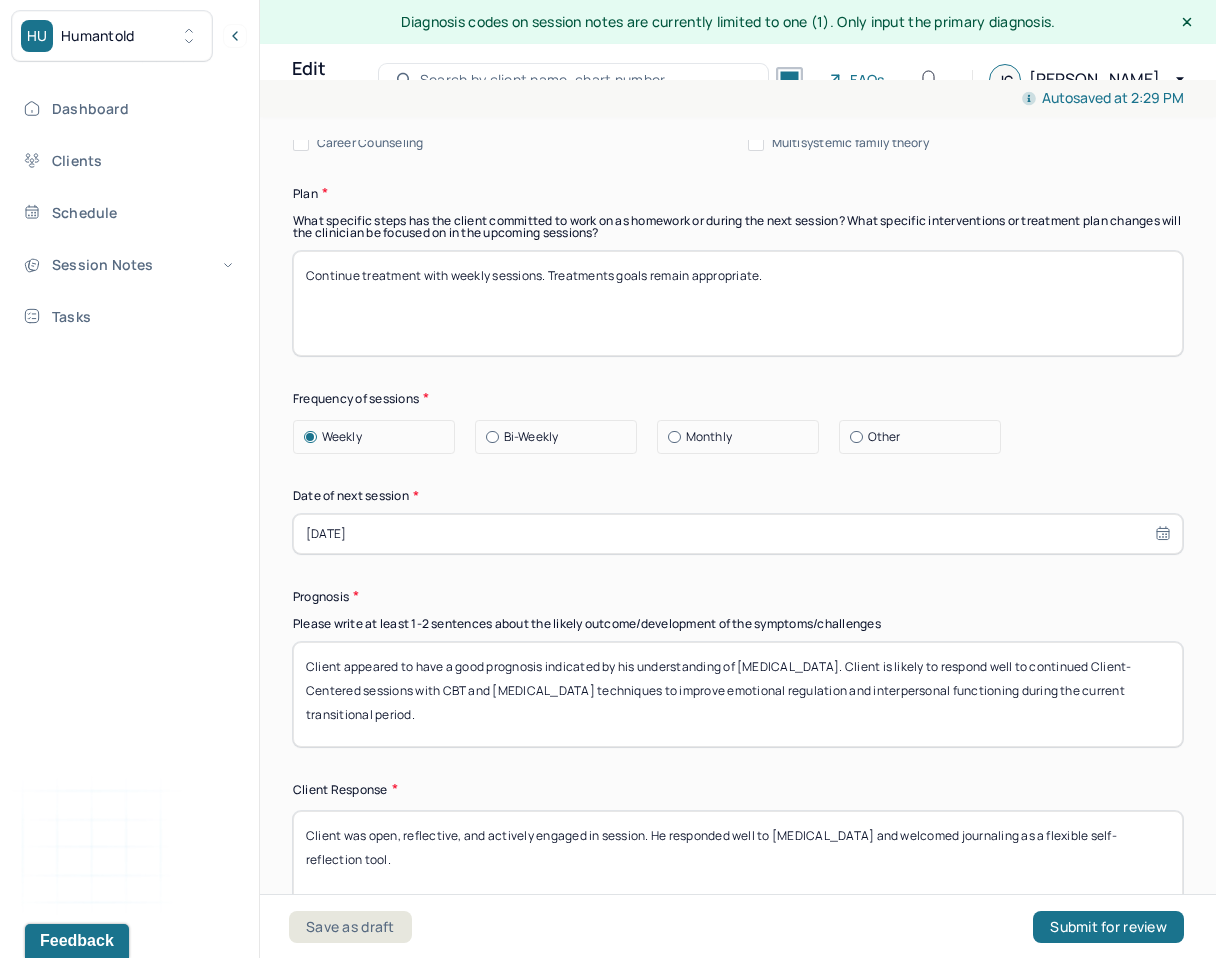 select on "6" 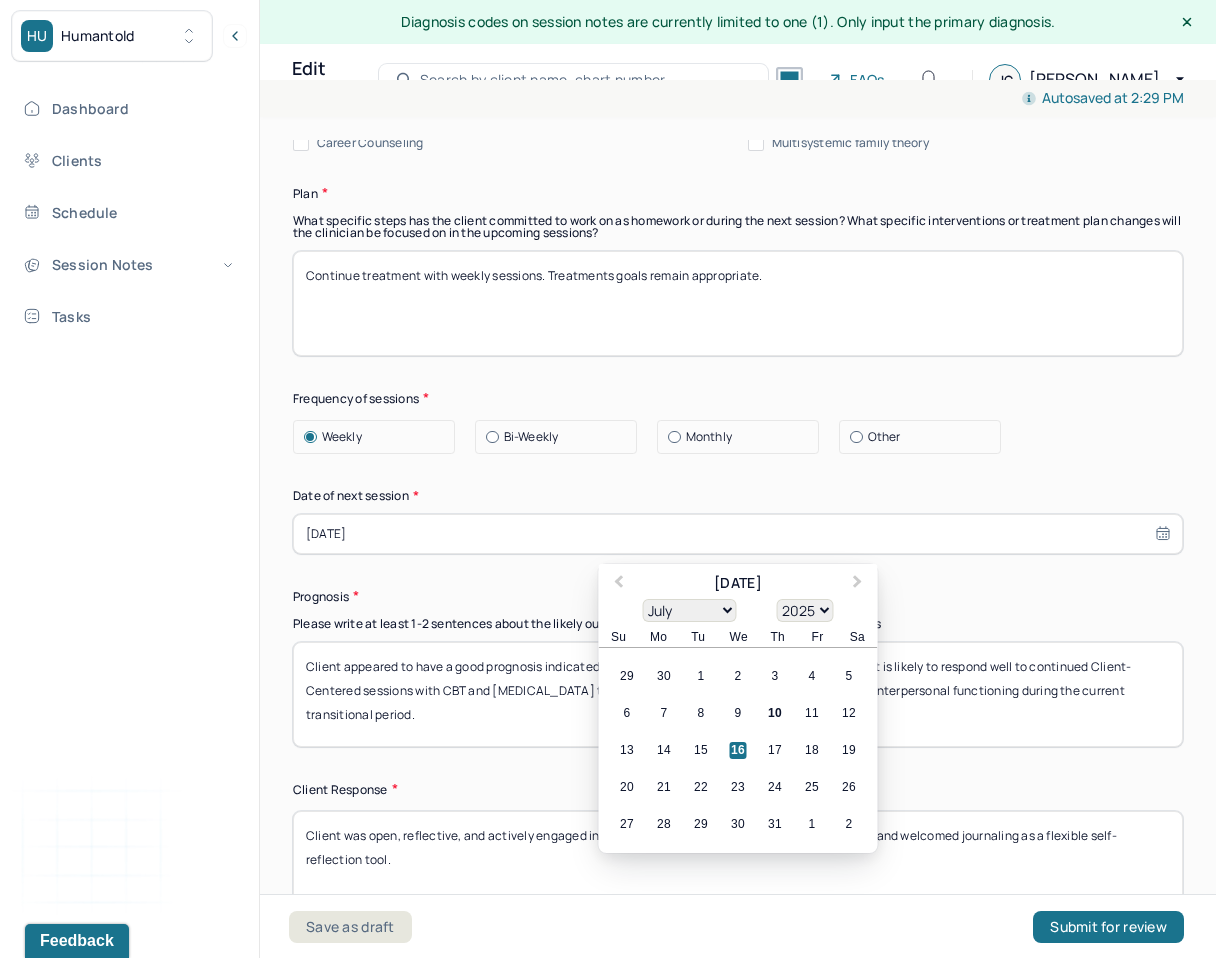 click on "07/16/2025" at bounding box center (738, 534) 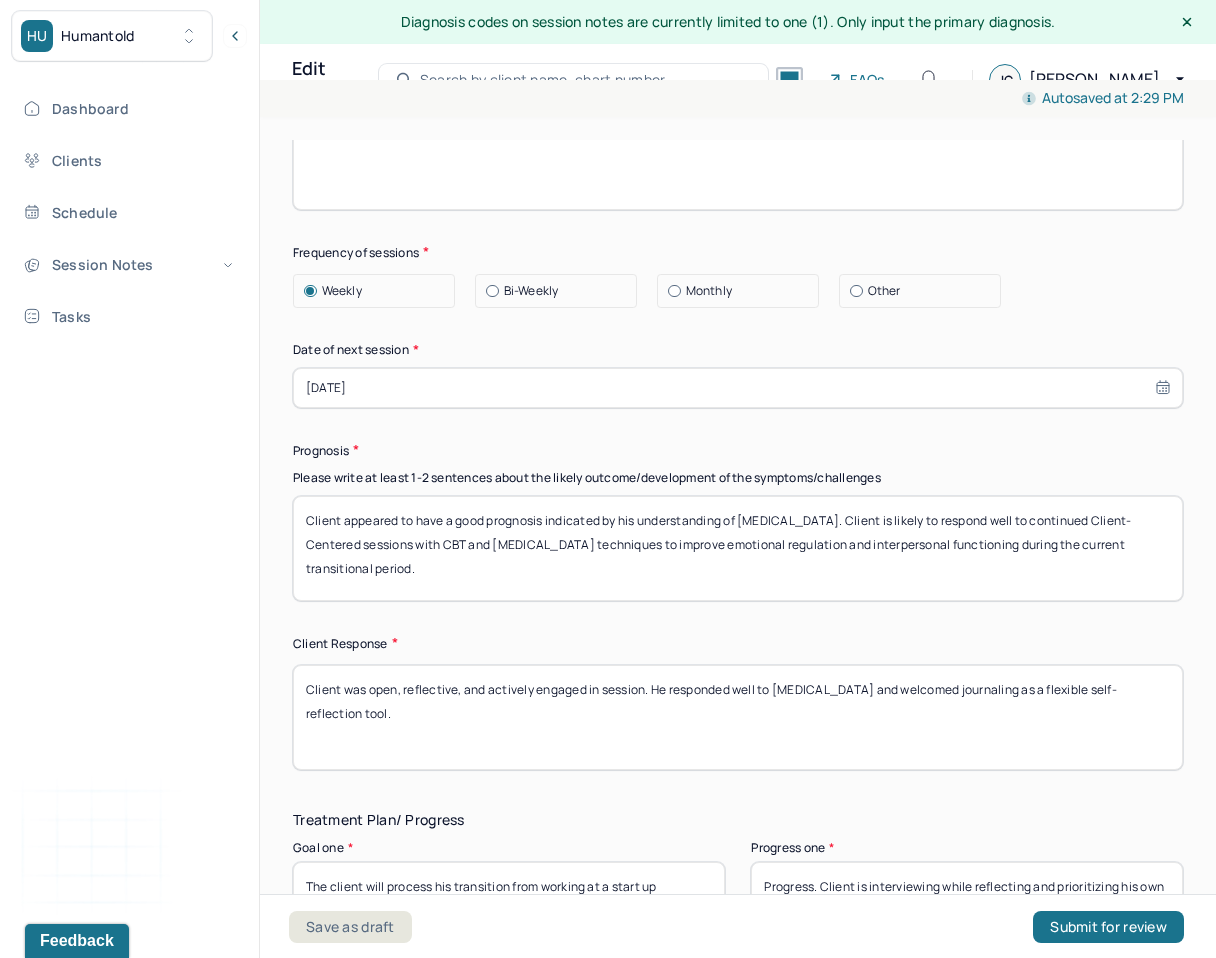 scroll, scrollTop: 2633, scrollLeft: 0, axis: vertical 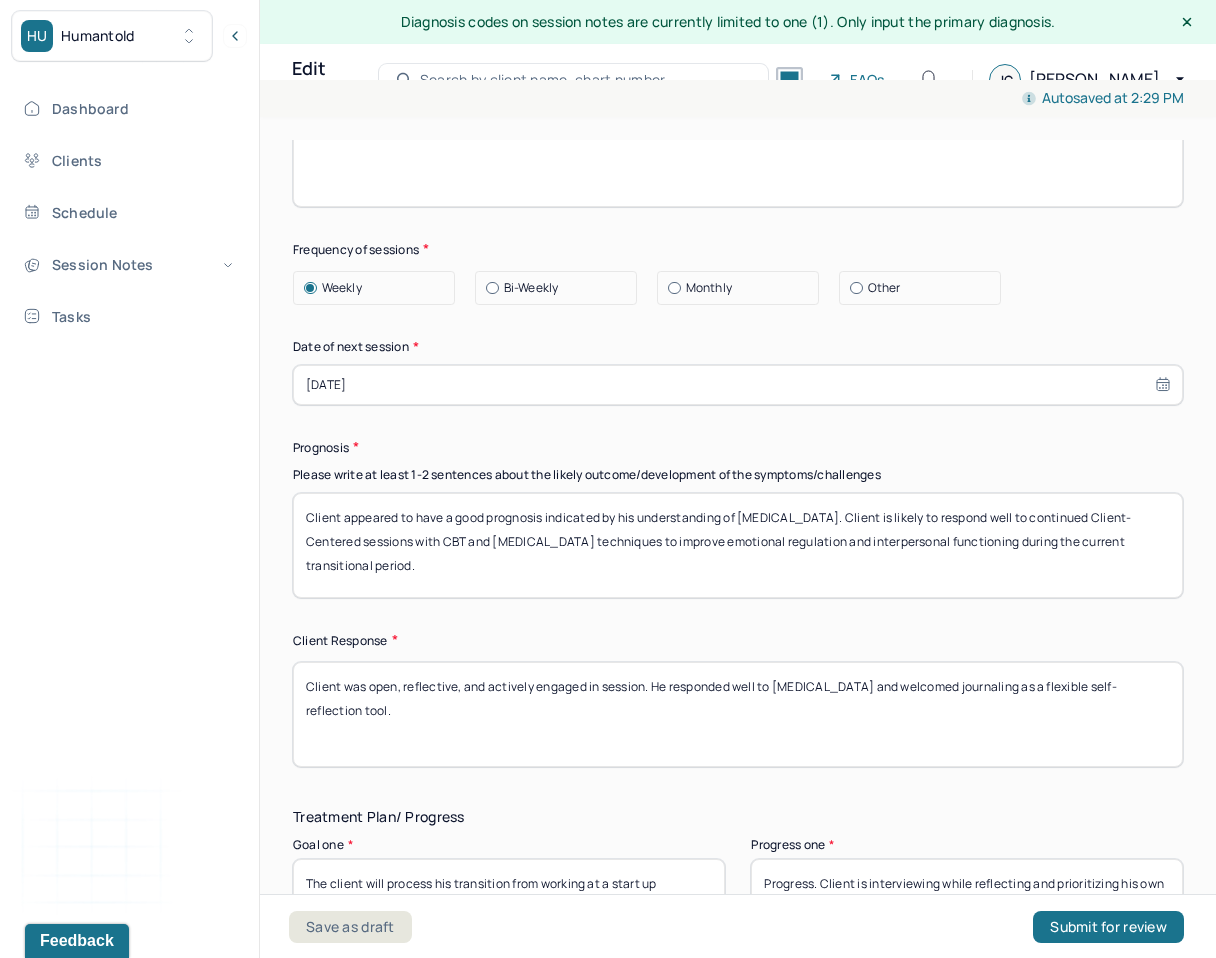 click on "Client appeared to have a good prognosis indicated by his understanding of Adjustment Disorder. Client is likely to respond well to continued Client-Centered sessions with CBT and stress management techniques to improve emotional regulation and interpersonal functioning during the current transitional period." at bounding box center (738, 545) 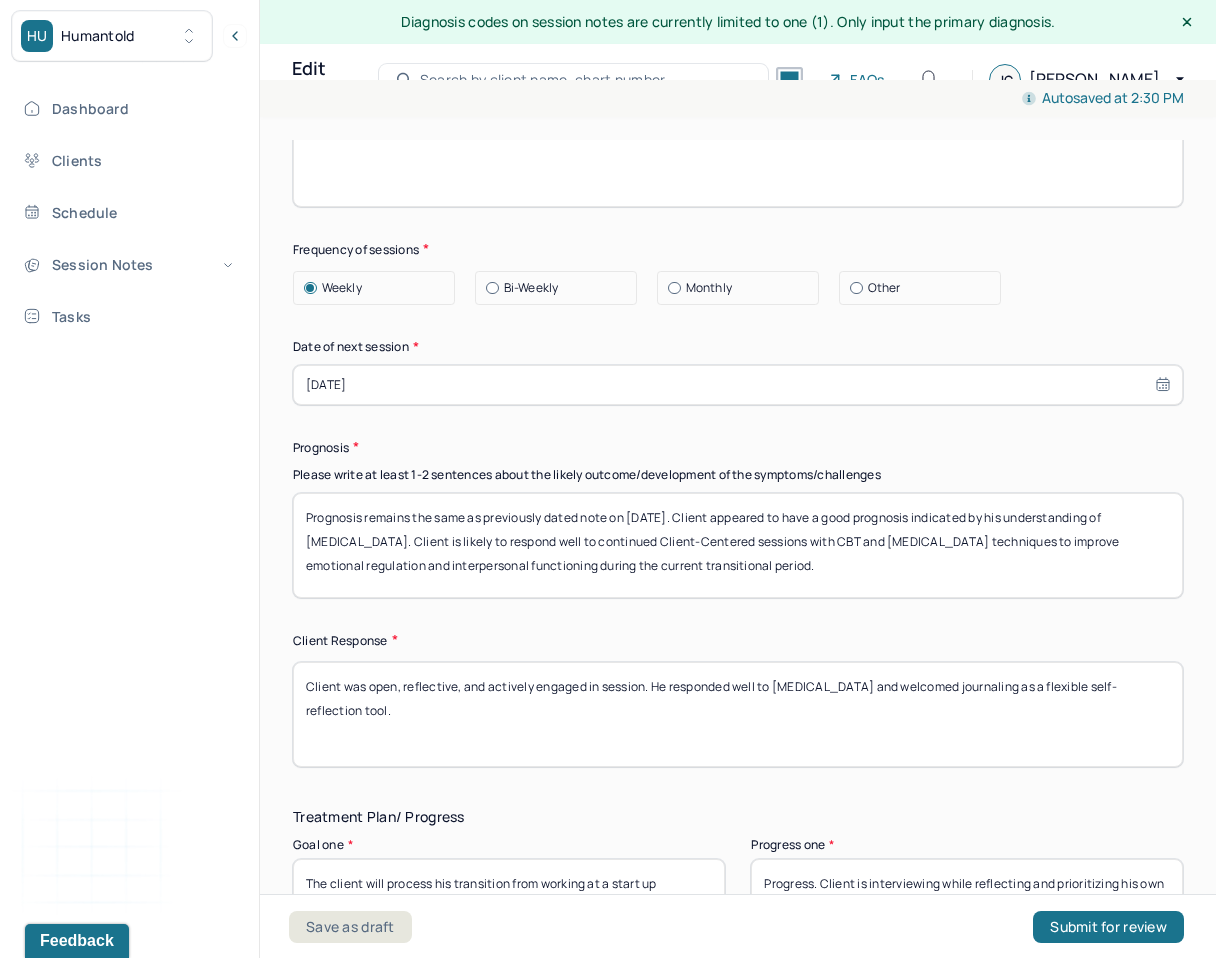 type on "Prognosis remains the same as previously dated note on 5/31/25. Client appeared to have a good prognosis indicated by his understanding of Adjustment Disorder. Client is likely to respond well to continued Client-Centered sessions with CBT and stress management techniques to improve emotional regulation and interpersonal functioning during the current transitional period." 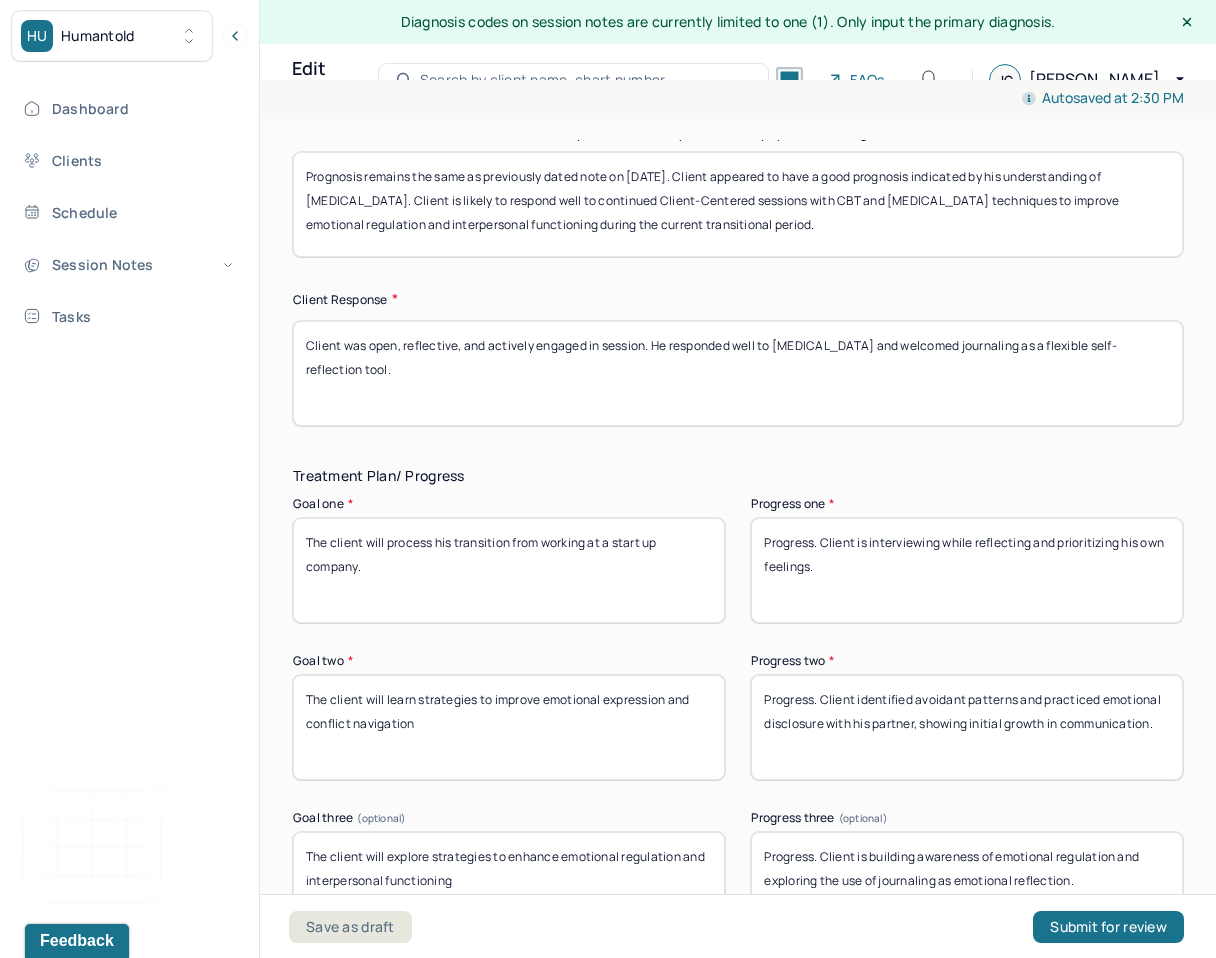 scroll, scrollTop: 2979, scrollLeft: 0, axis: vertical 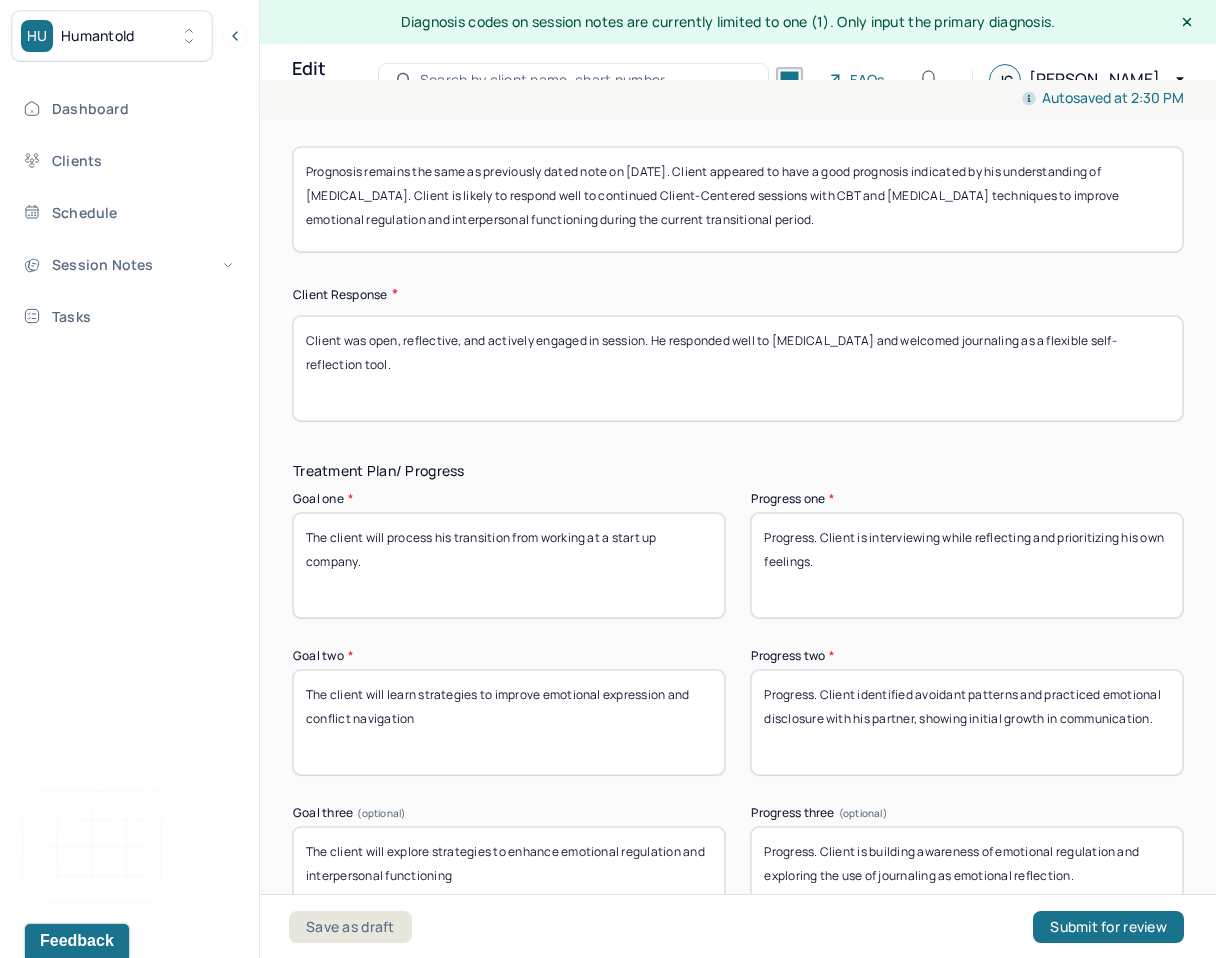 type on "Prognosis remains the same as previously dated note on 7/2/25. Client appeared to have a good prognosis indicated by his understanding of Adjustment Disorder. Client is likely to respond well to continued Client-Centered sessions with CBT and stress management techniques to improve emotional regulation and interpersonal functioning during the current transitional period." 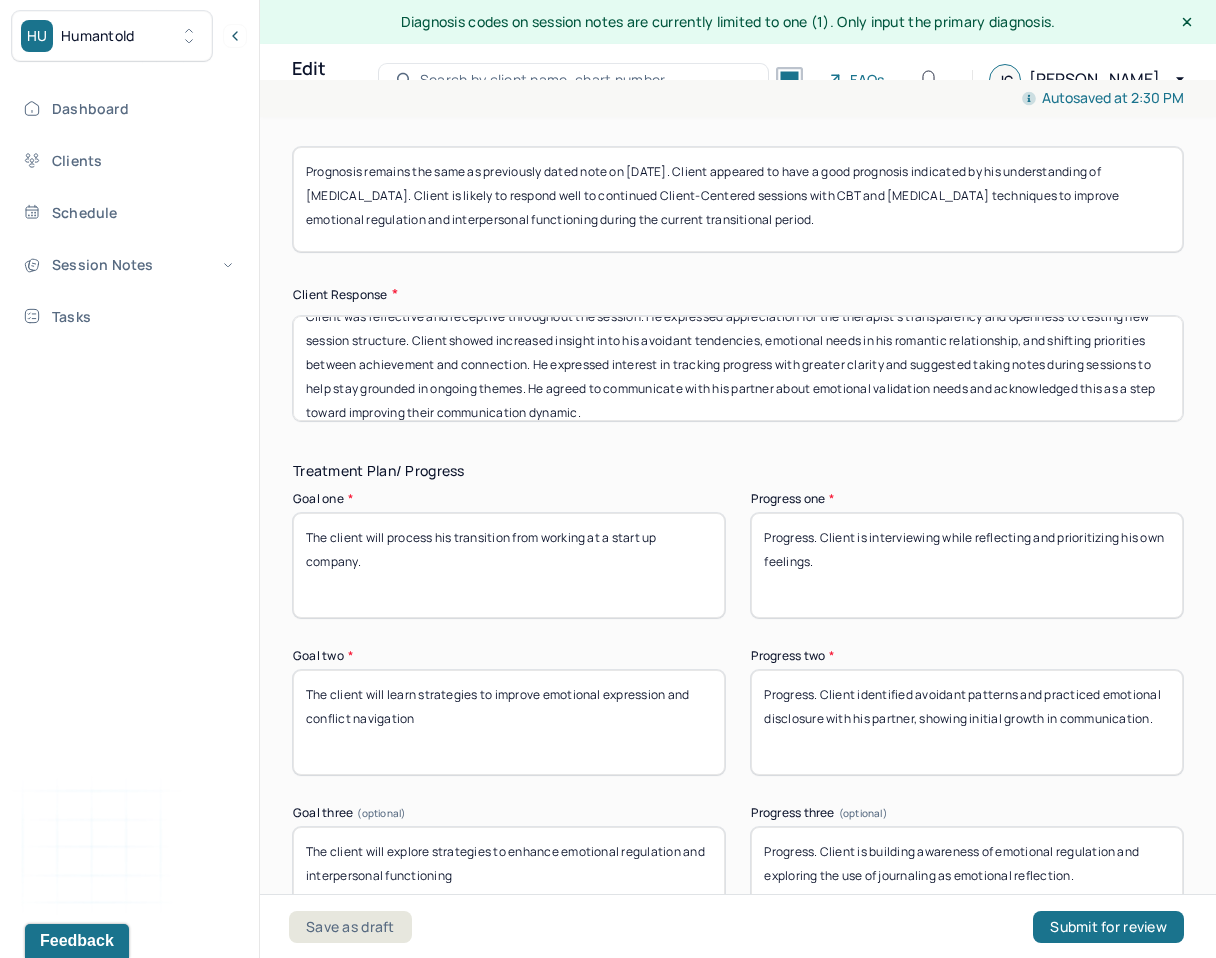 scroll, scrollTop: 40, scrollLeft: 0, axis: vertical 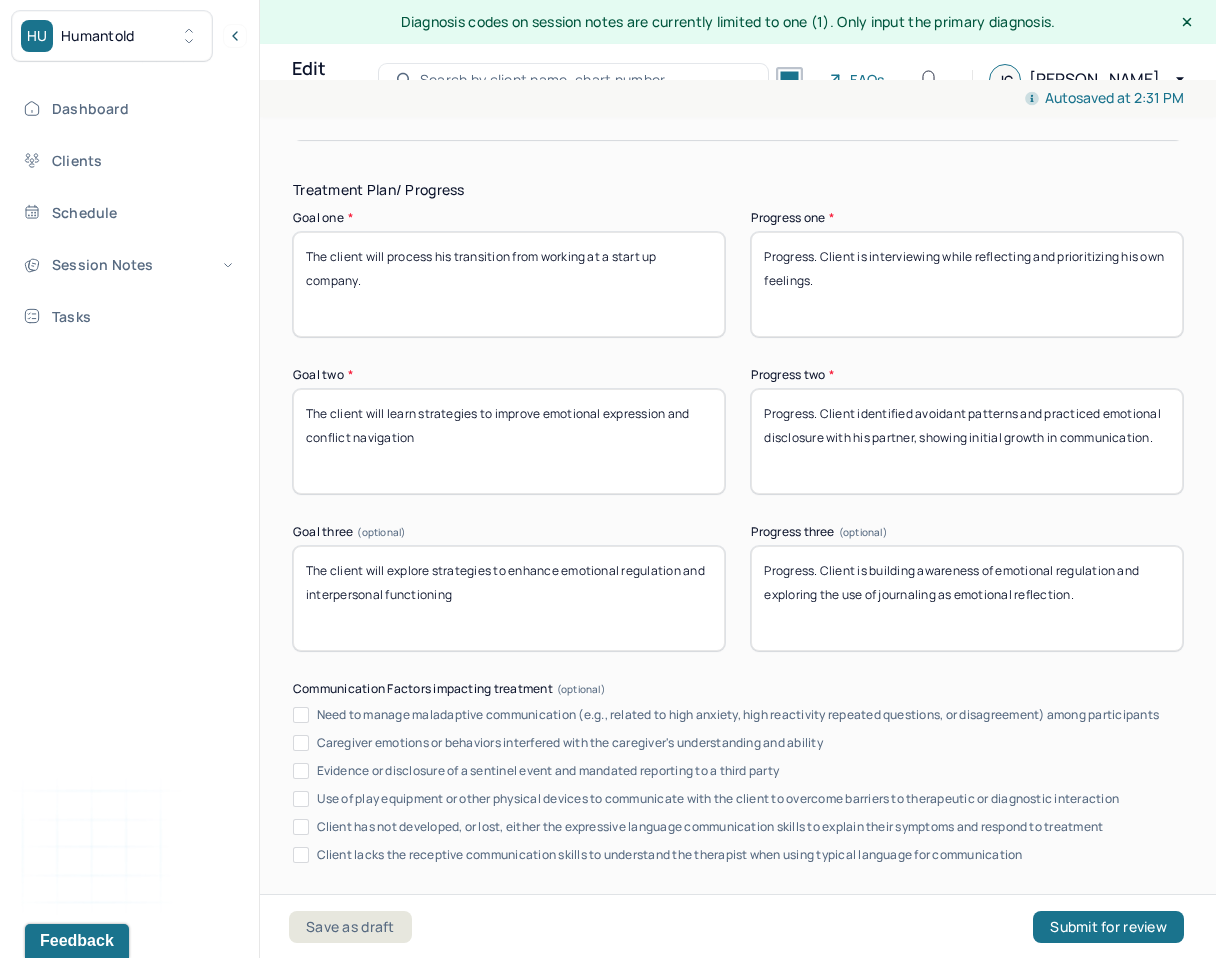 type on "Client was reflective and receptive throughout the session. He expressed appreciation for the therapist’s transparency and openness to testing new session structure. Client showed increased insight into his avoidant tendencies, emotional needs in his romantic relationship, and shifting priorities between achievement and connection. He expressed interest in tracking progress with greater clarity and suggested taking notes during sessions to help stay grounded in ongoing themes. He agreed to communicate with his partner about emotional validation needs and acknowledged this as a step toward improving their communication dynamic." 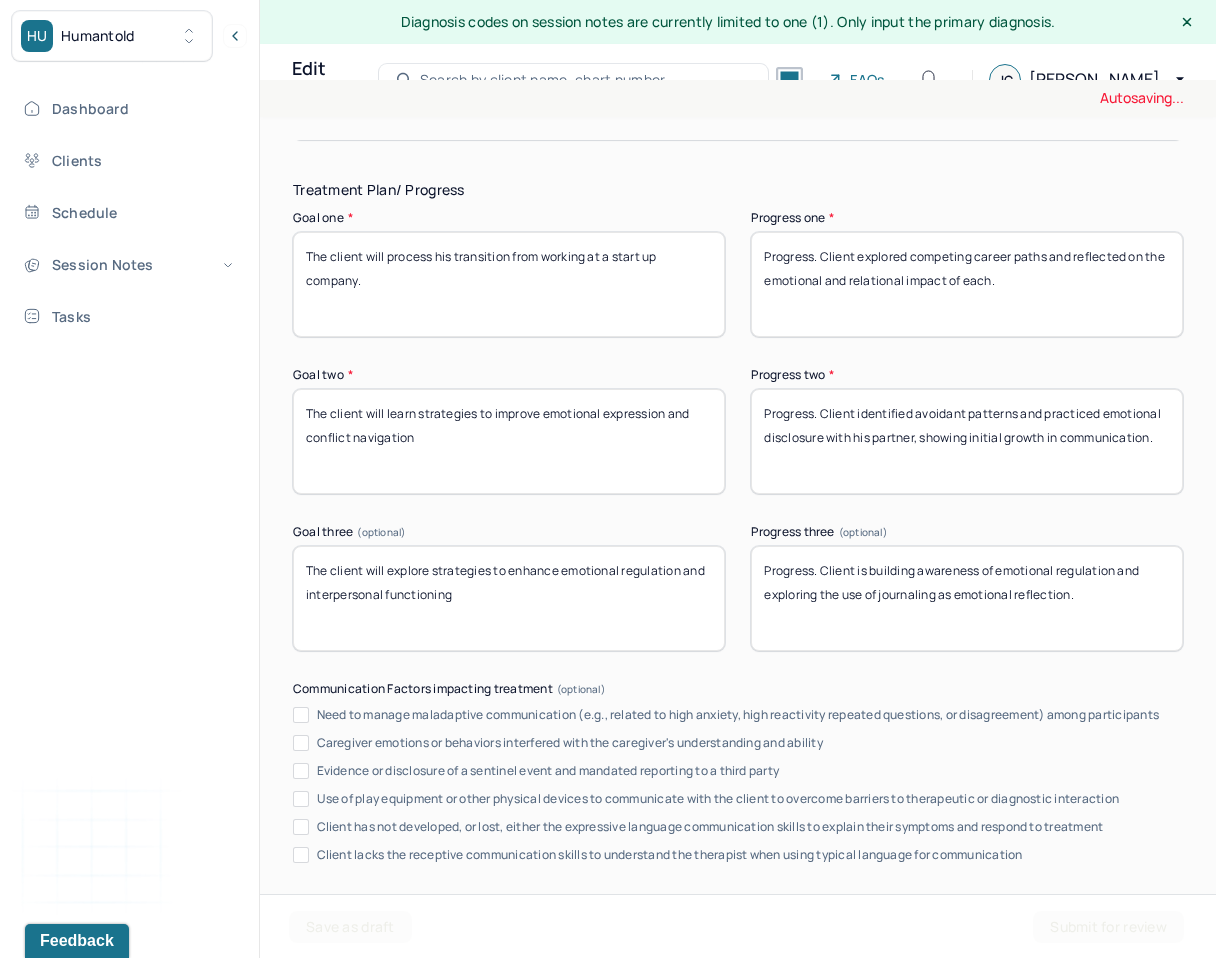 type on "Progress. Client explored competing career paths and reflected on the emotional and relational impact of each." 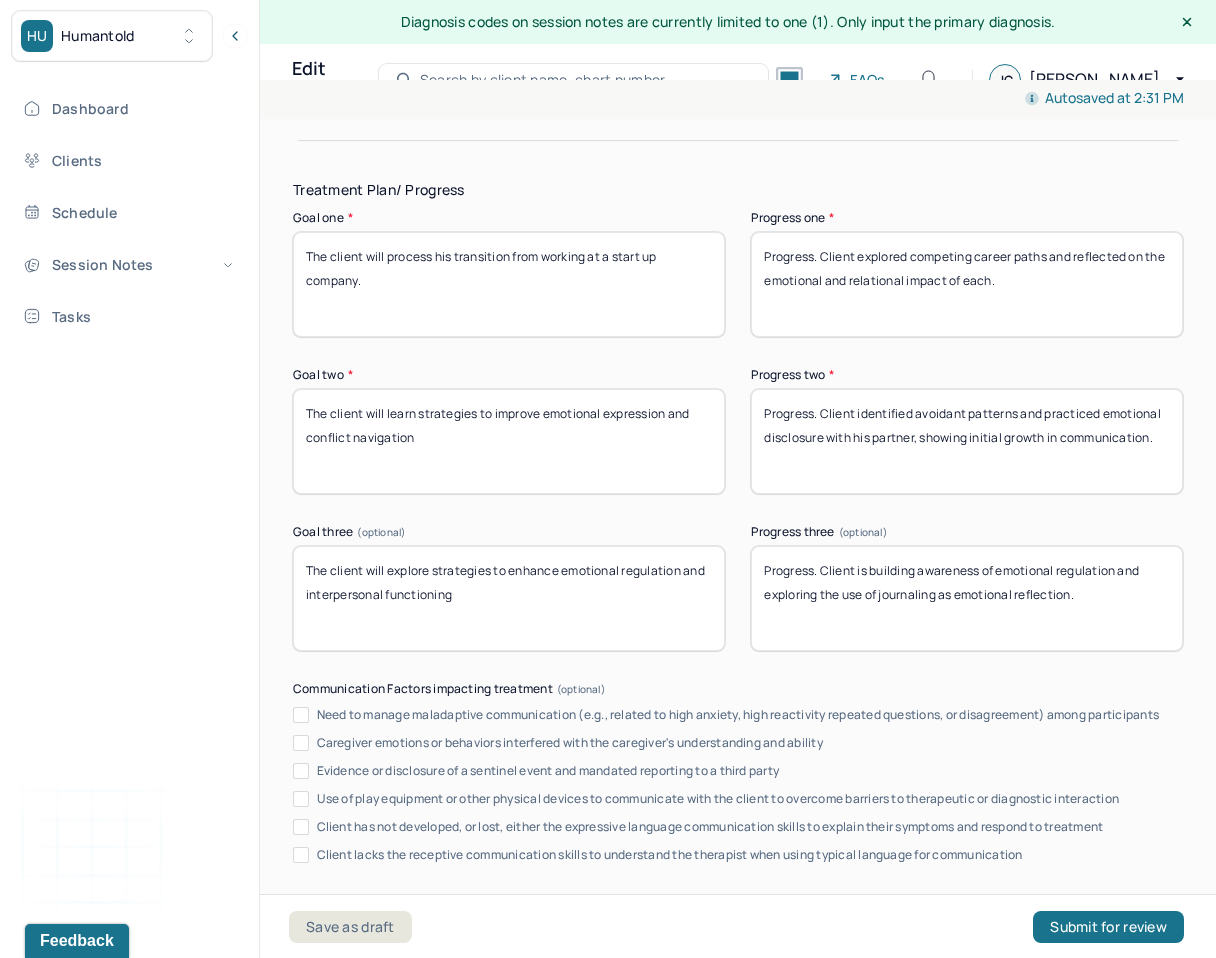 drag, startPoint x: 824, startPoint y: 420, endPoint x: 1017, endPoint y: 526, distance: 220.1931 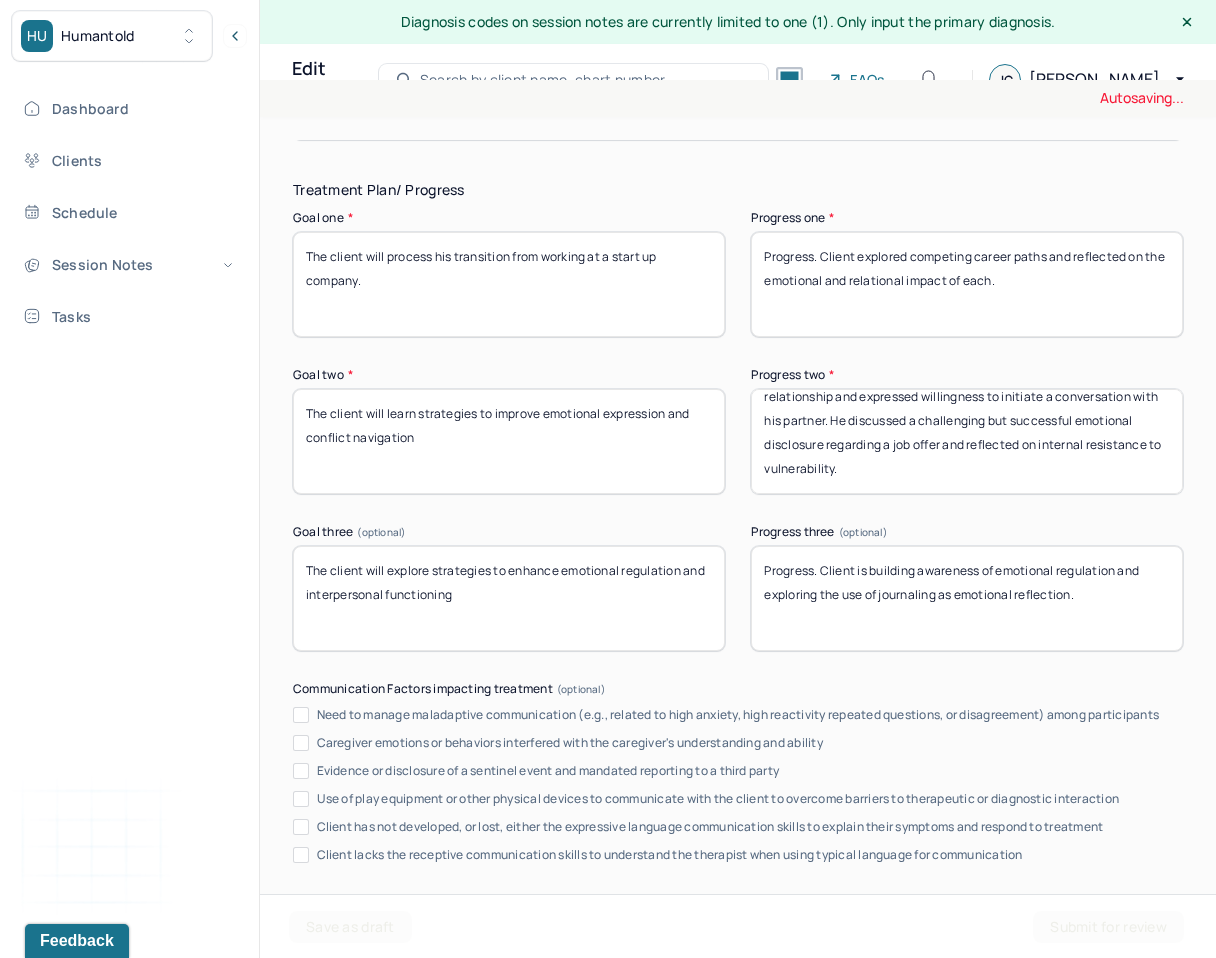 scroll, scrollTop: 40, scrollLeft: 0, axis: vertical 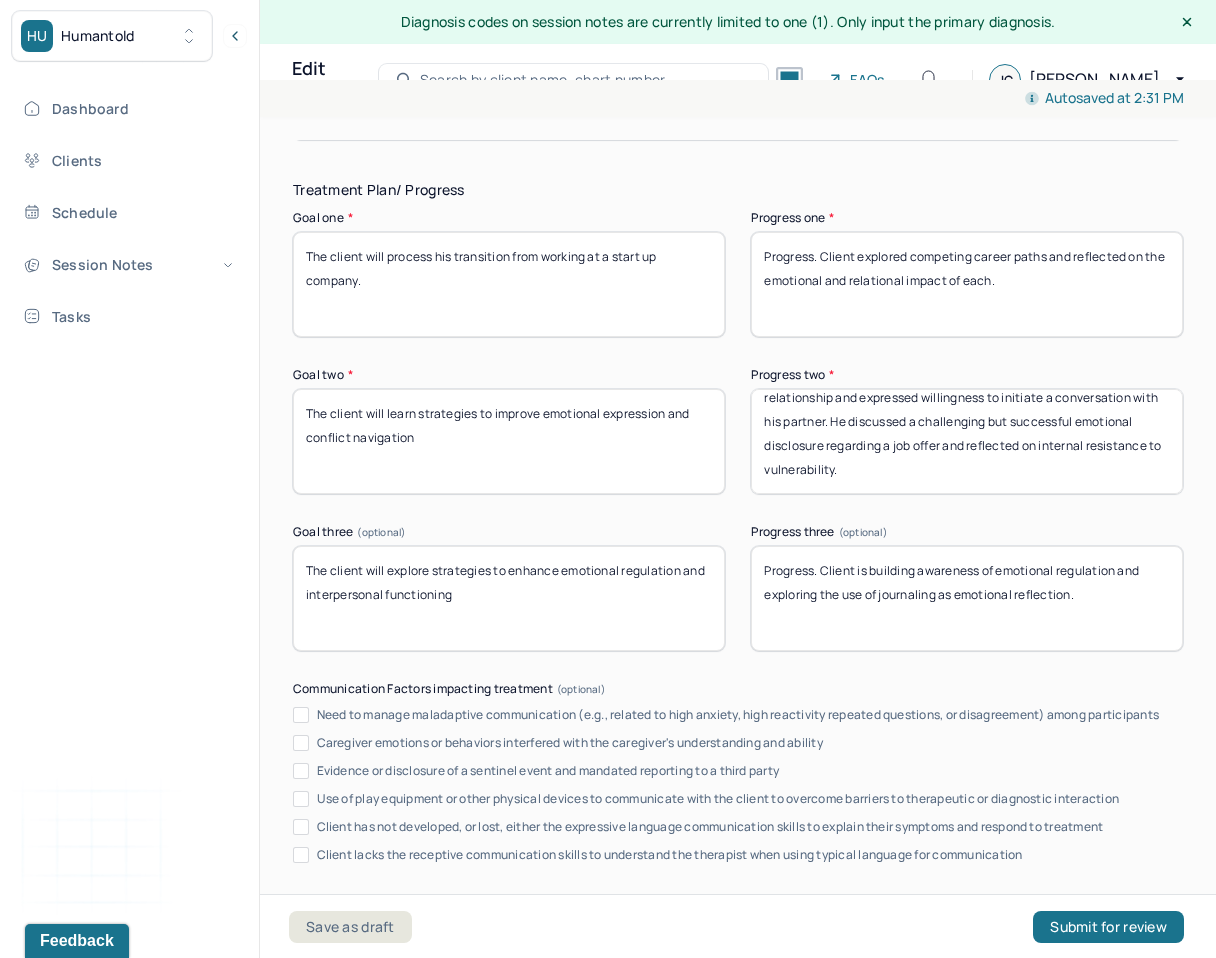 type on "Progress. Client recognized a need for more nuanced validation in his relationship and expressed willingness to initiate a conversation with his partner. He discussed a challenging but successful emotional disclosure regarding a job offer and reflected on internal resistance to vulnerability." 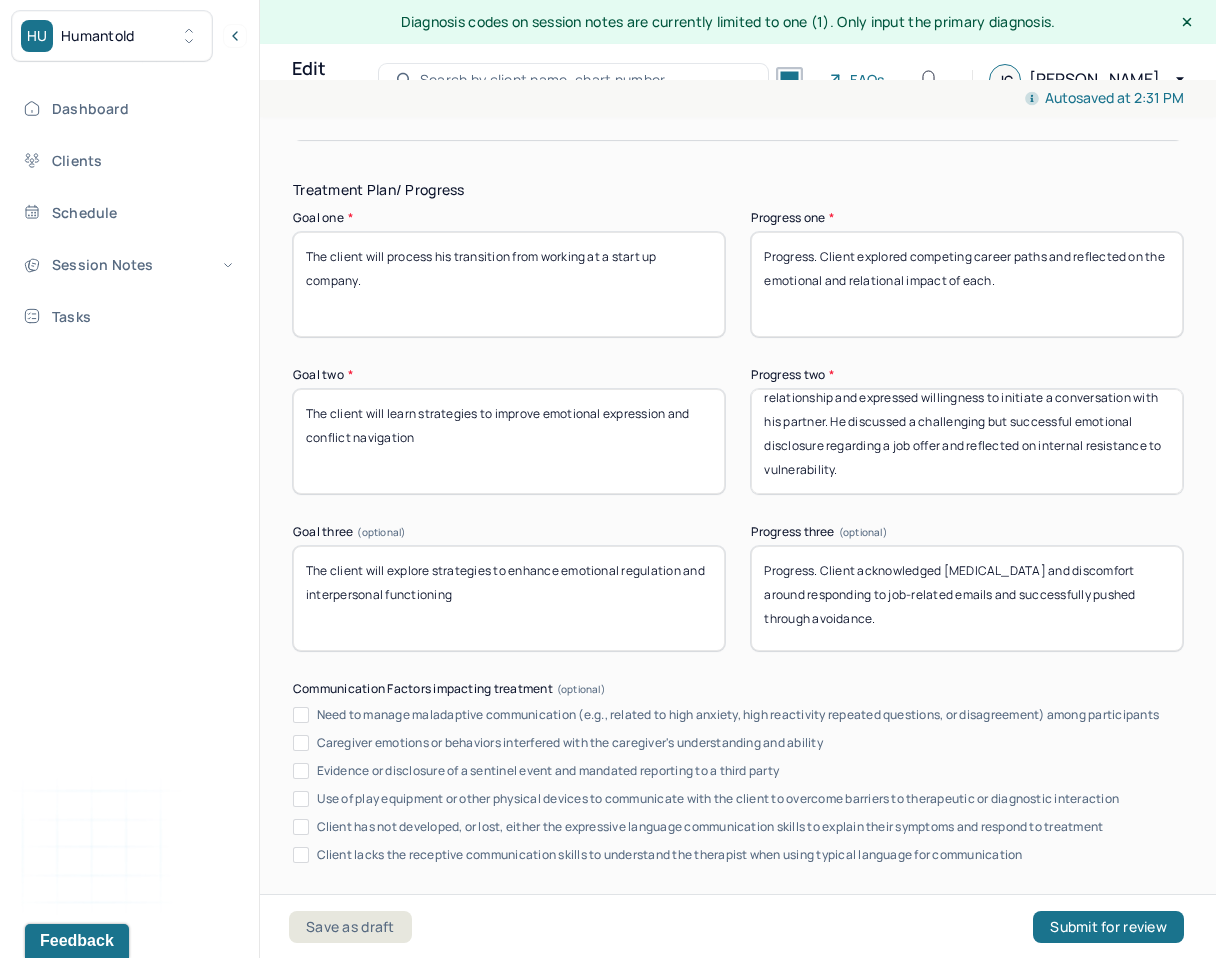 click on "Progress. Client is building awareness of emotional regulation and exploring the use of journaling as emotional reflection." at bounding box center [967, 598] 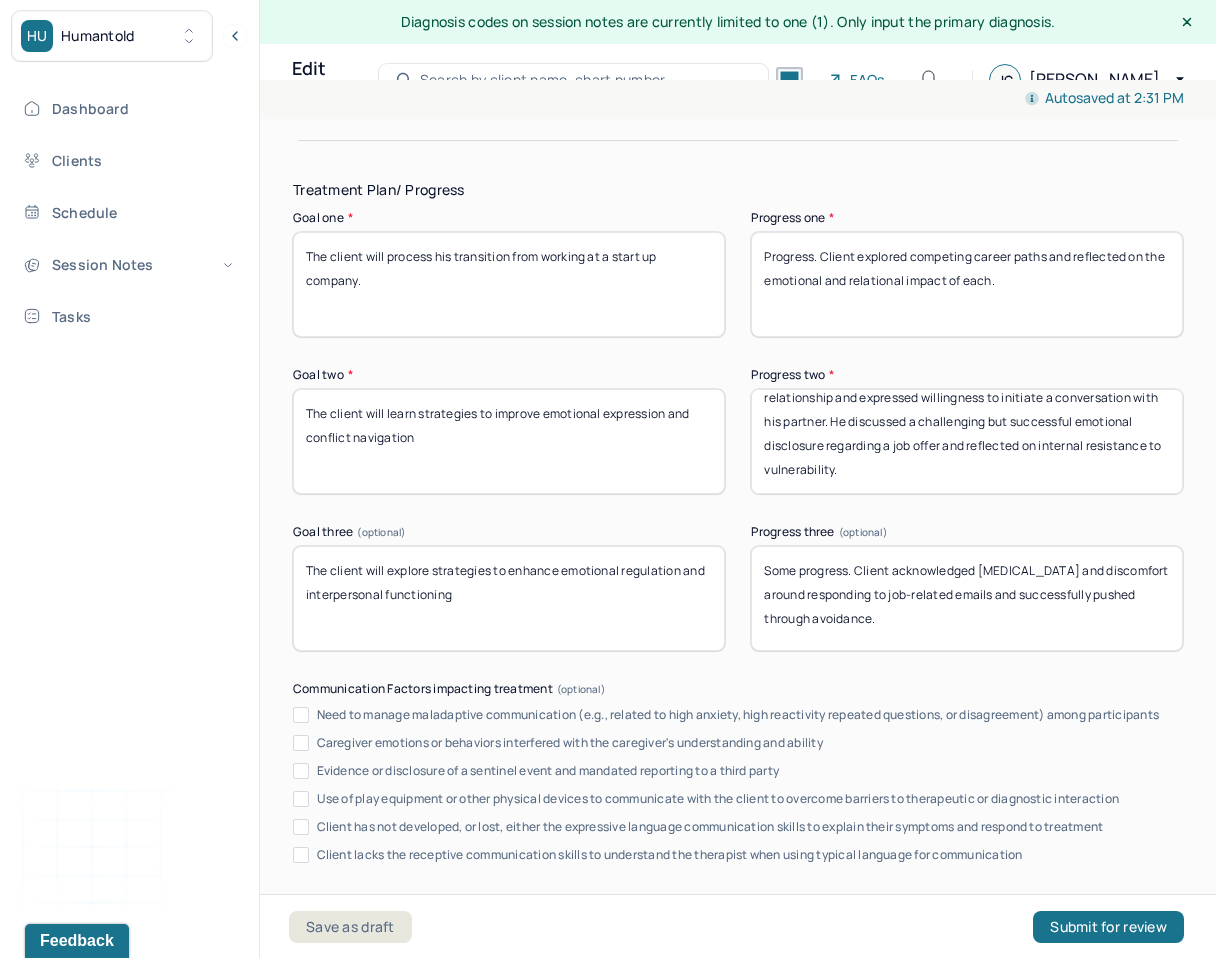 scroll, scrollTop: 0, scrollLeft: 0, axis: both 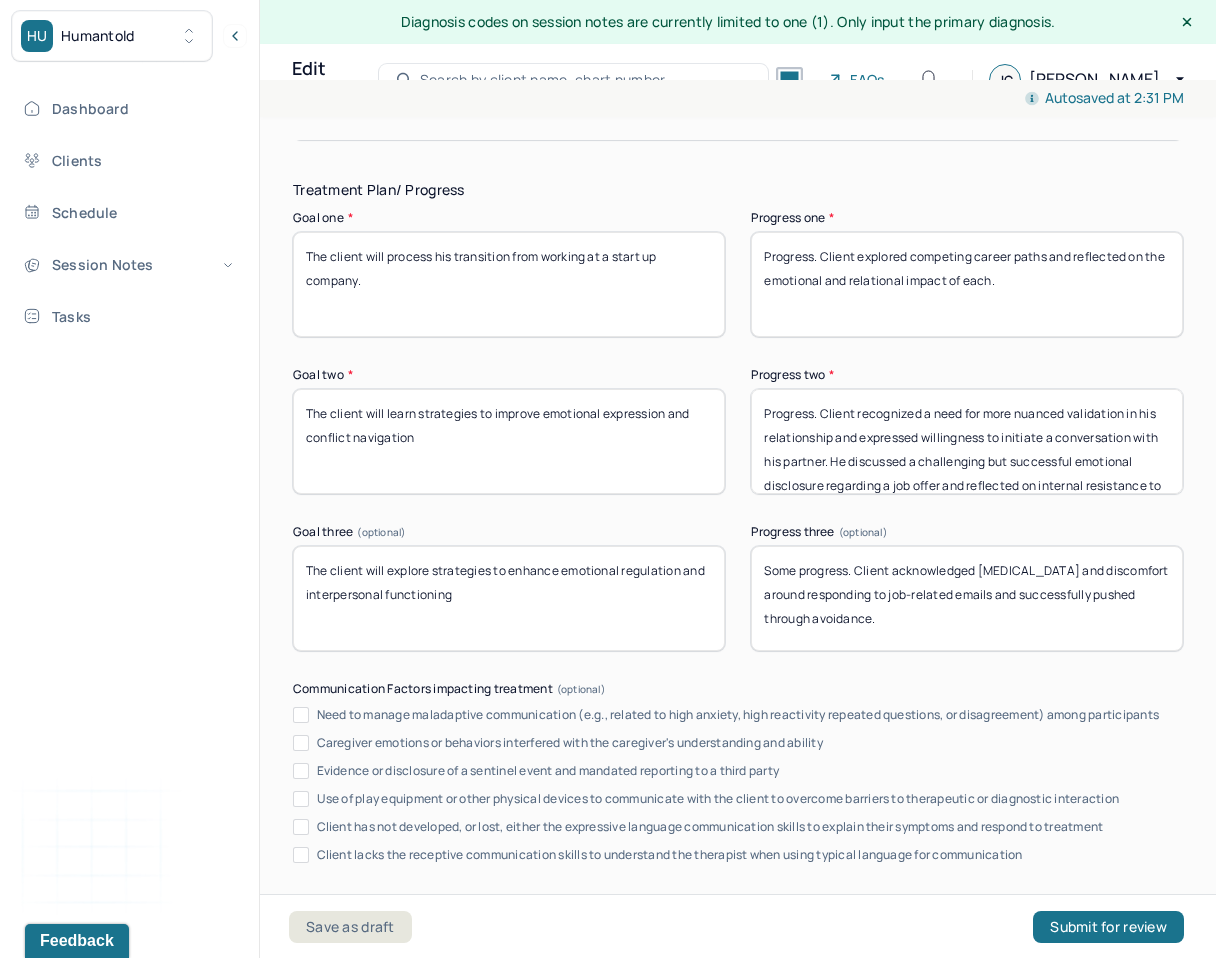 type on "Some progress. Client acknowledged procrastination and discomfort around responding to job-related emails and successfully pushed through avoidance." 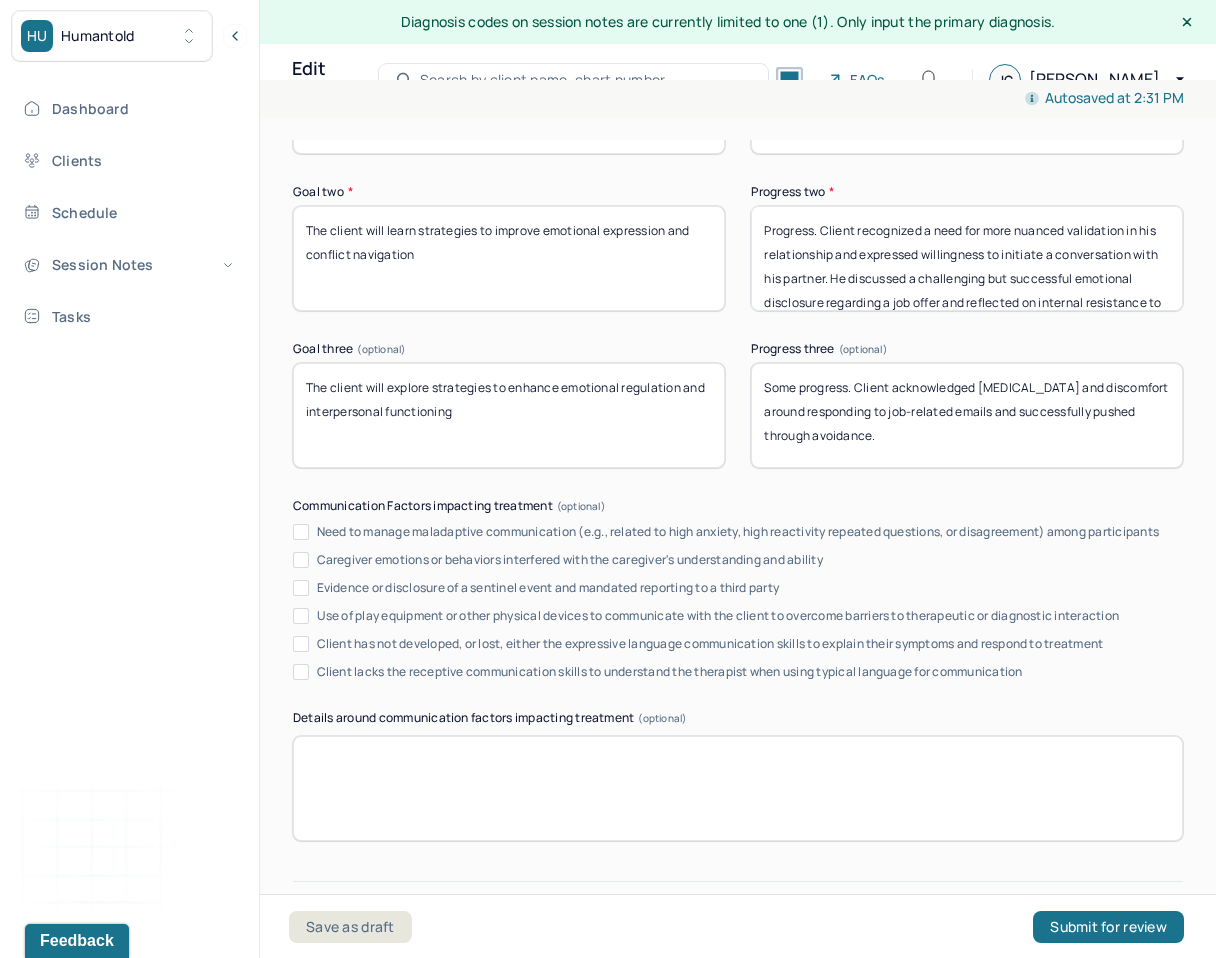 scroll, scrollTop: 3640, scrollLeft: 0, axis: vertical 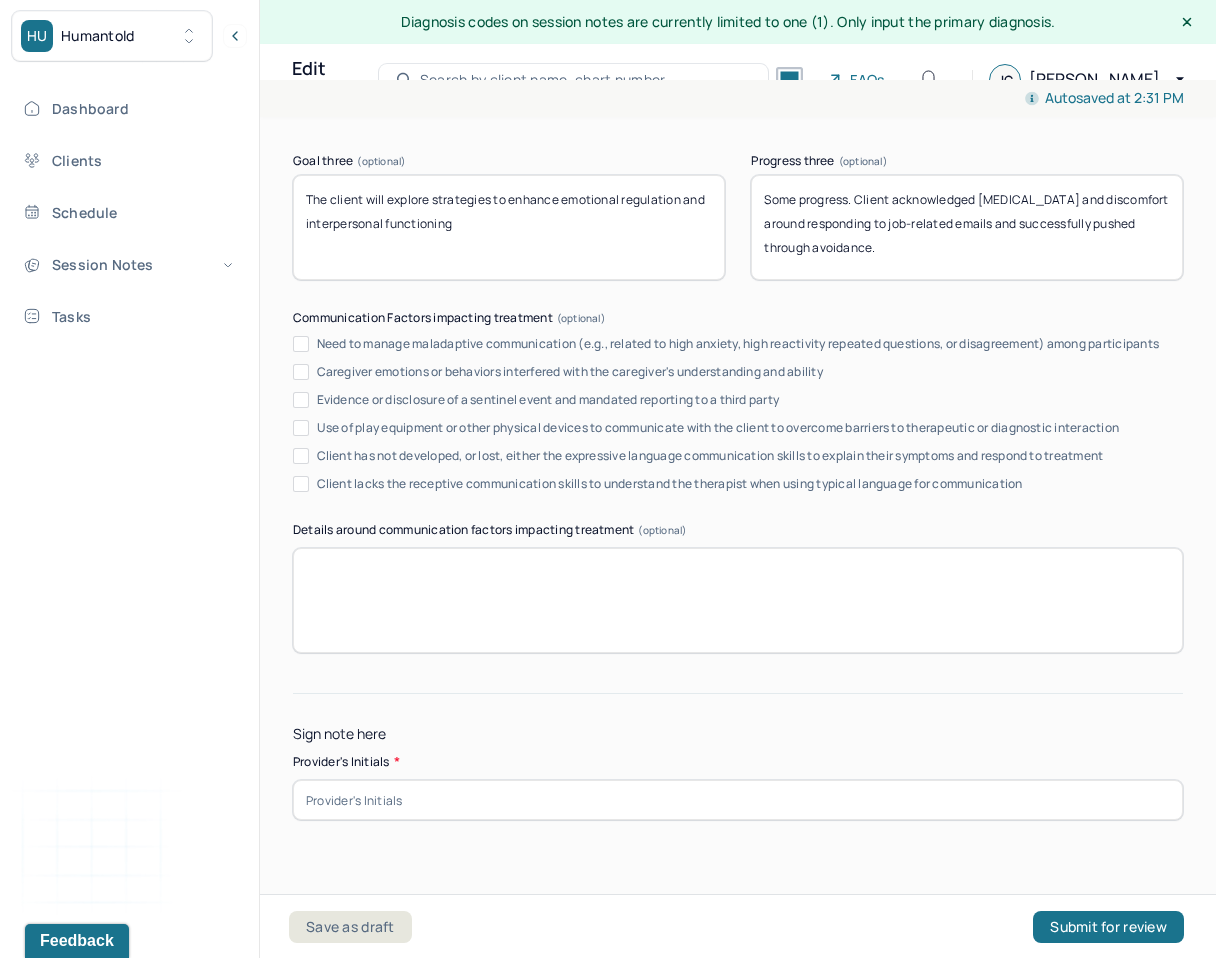 click at bounding box center [738, 800] 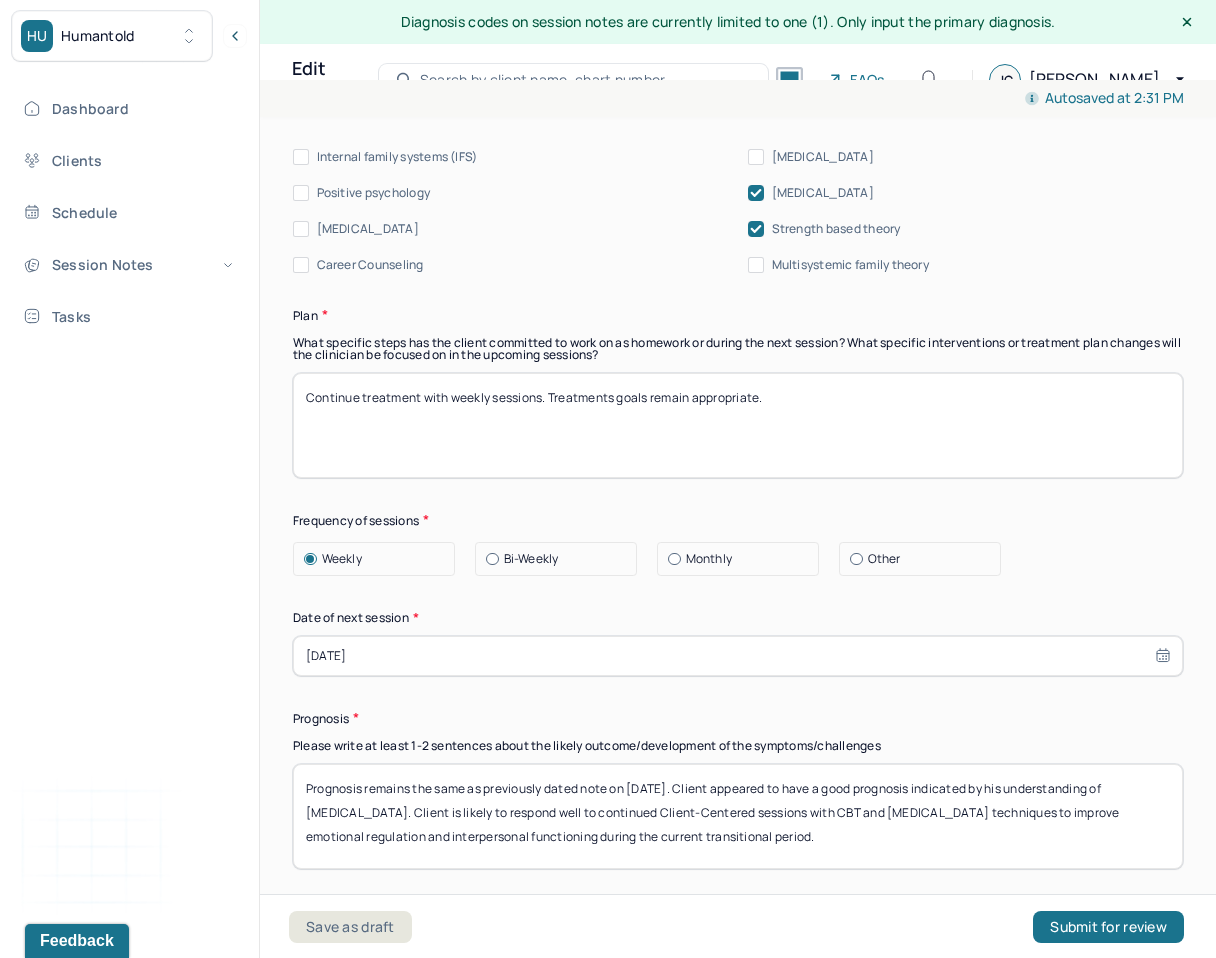 scroll, scrollTop: 2231, scrollLeft: 0, axis: vertical 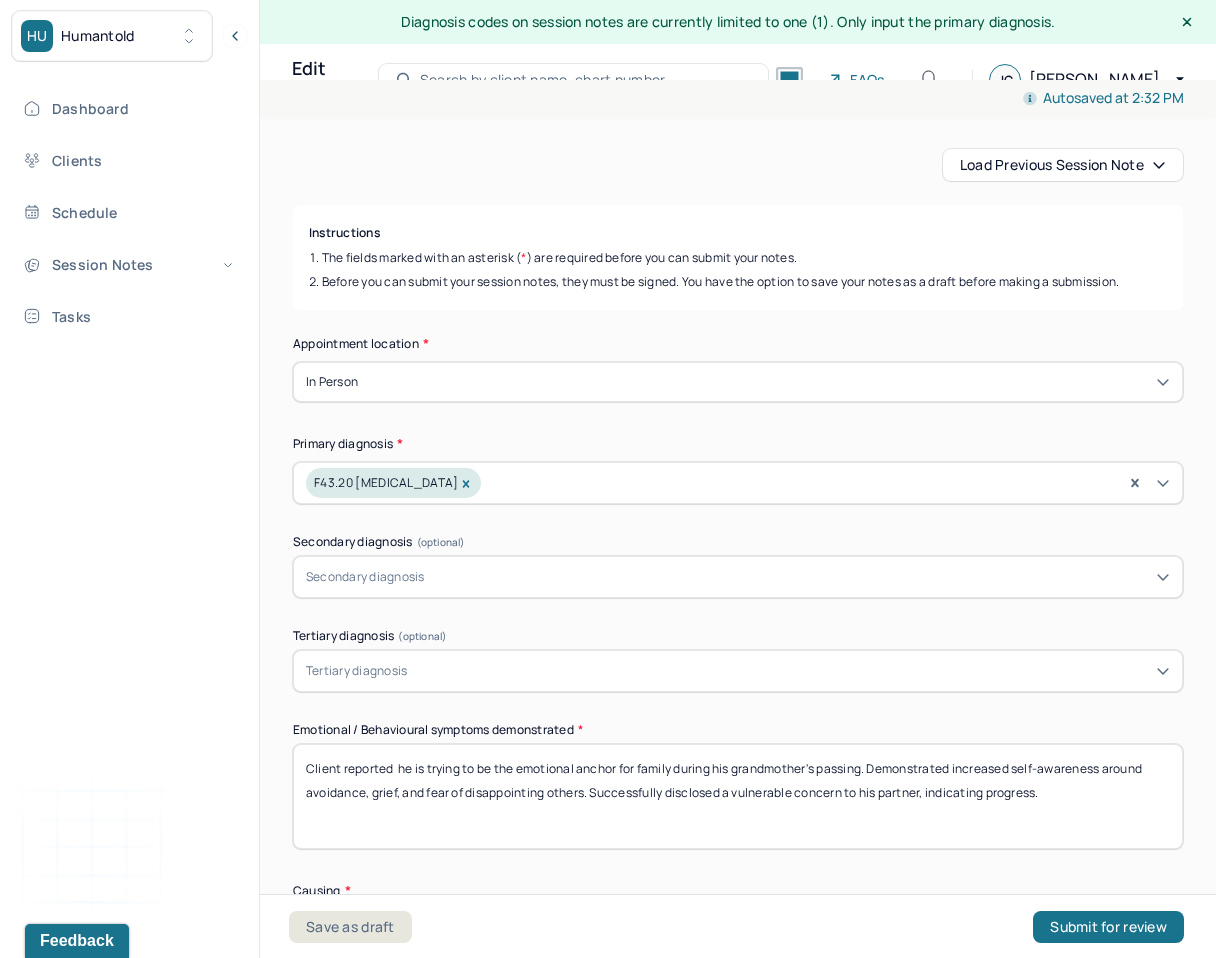 type on "JC" 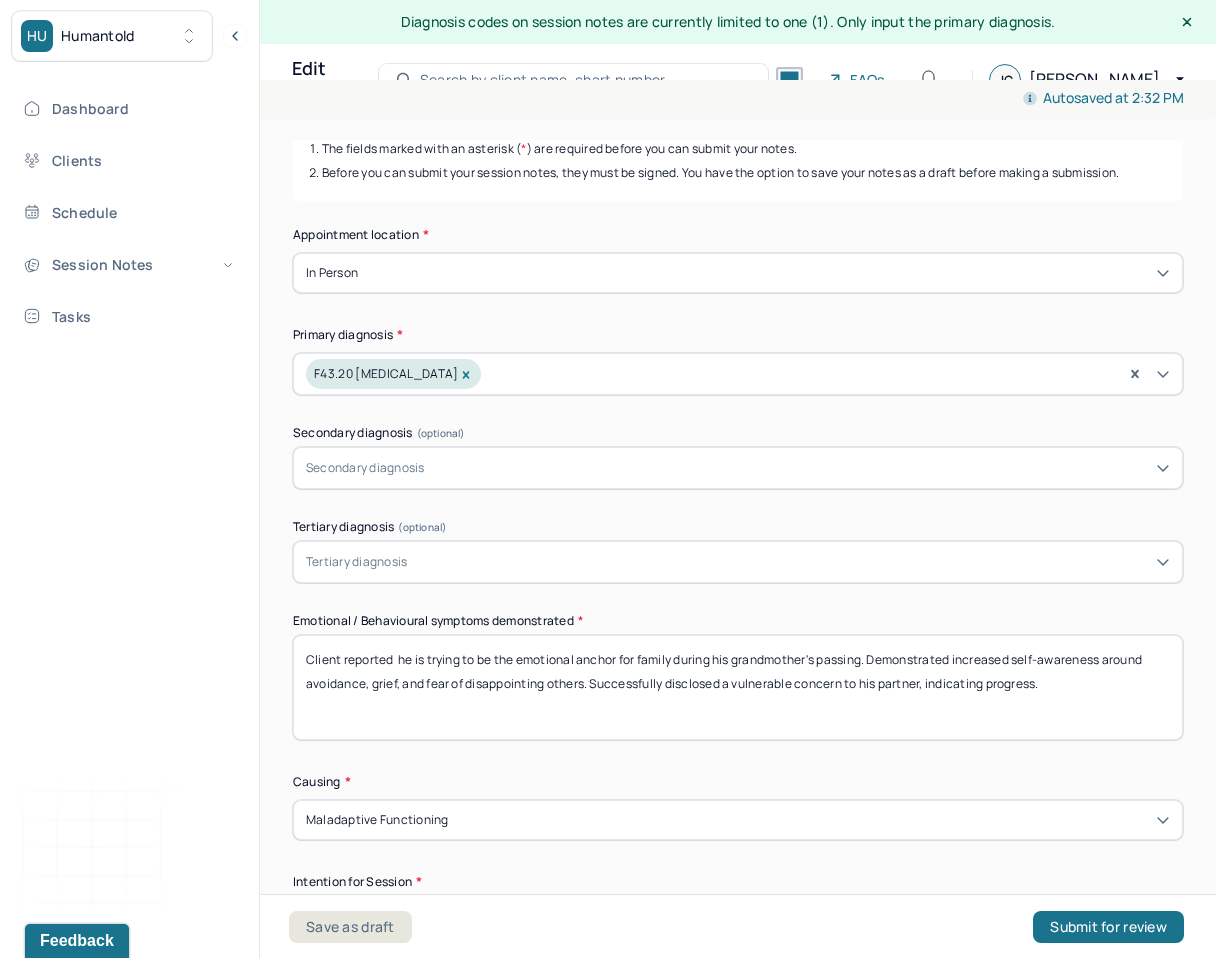 scroll, scrollTop: 384, scrollLeft: 0, axis: vertical 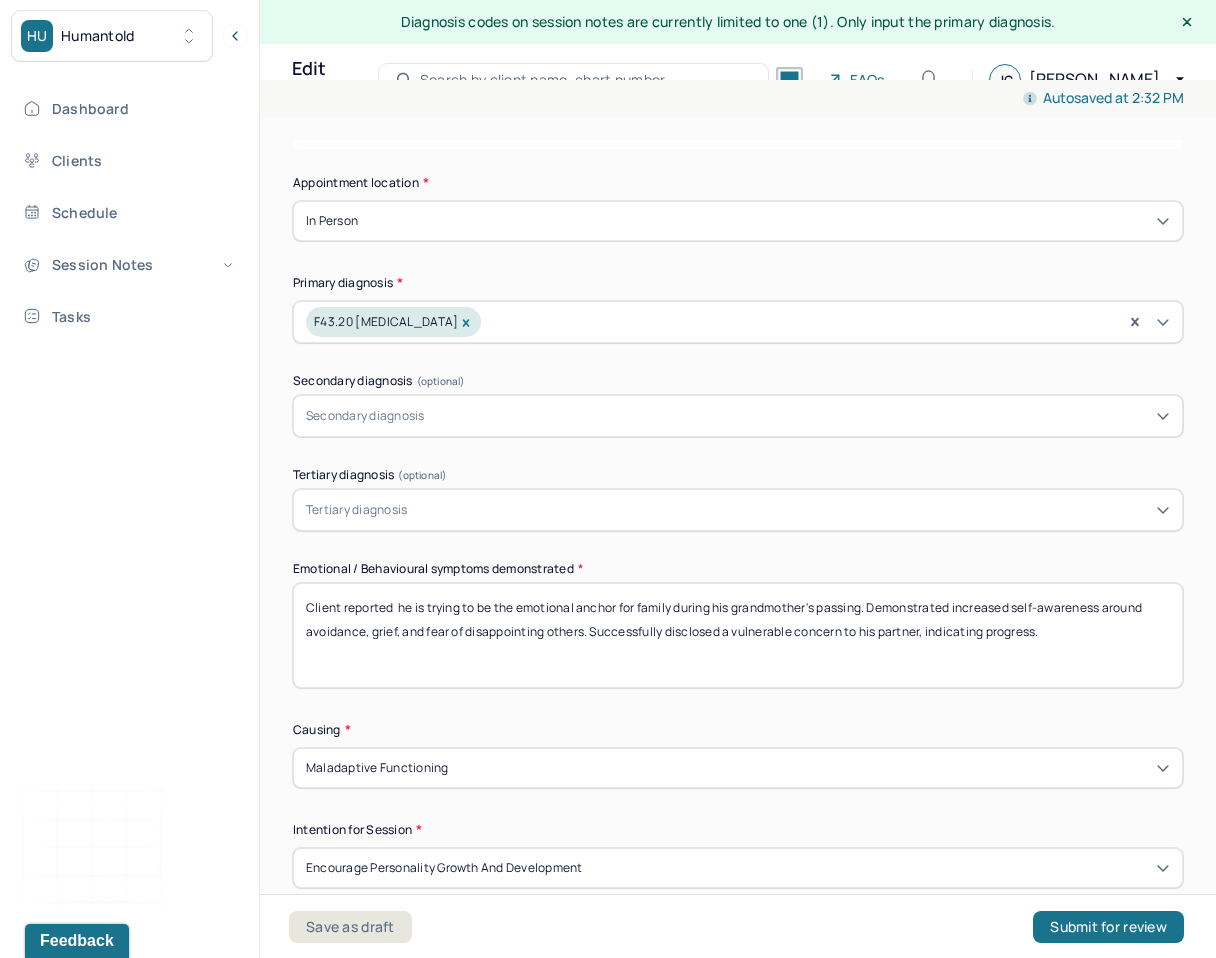 click on "Autosaved at 2:32 PM Appointment Details     Client name Darren Hwang Date of service 07/09/2025 Time 6:00pm - 7:00pm Duration 1hr Appointment type individual therapy Provider name Jacklyn Cheng Note type Individual soap note Appointment Details     Client name Darren Hwang Date of service 07/09/2025 Time 6:00pm - 7:00pm Duration 1hr Appointment type individual therapy Provider name Jacklyn Cheng Note type Individual soap note   Load previous session note   Instructions The fields marked with an asterisk ( * ) are required before you can submit your notes. Before you can submit your session notes, they must be signed. You have the option to save your notes as a draft before making a submission. Appointment location * In person Primary diagnosis * F43.20 ADJUSTMENT DISORDER UNSPECIFIED Secondary diagnosis (optional) Secondary diagnosis Tertiary diagnosis (optional) Tertiary diagnosis Emotional / Behavioural symptoms demonstrated * Causing * Maladaptive Functioning Intention for Session * Session Note Objective" at bounding box center [738, 555] 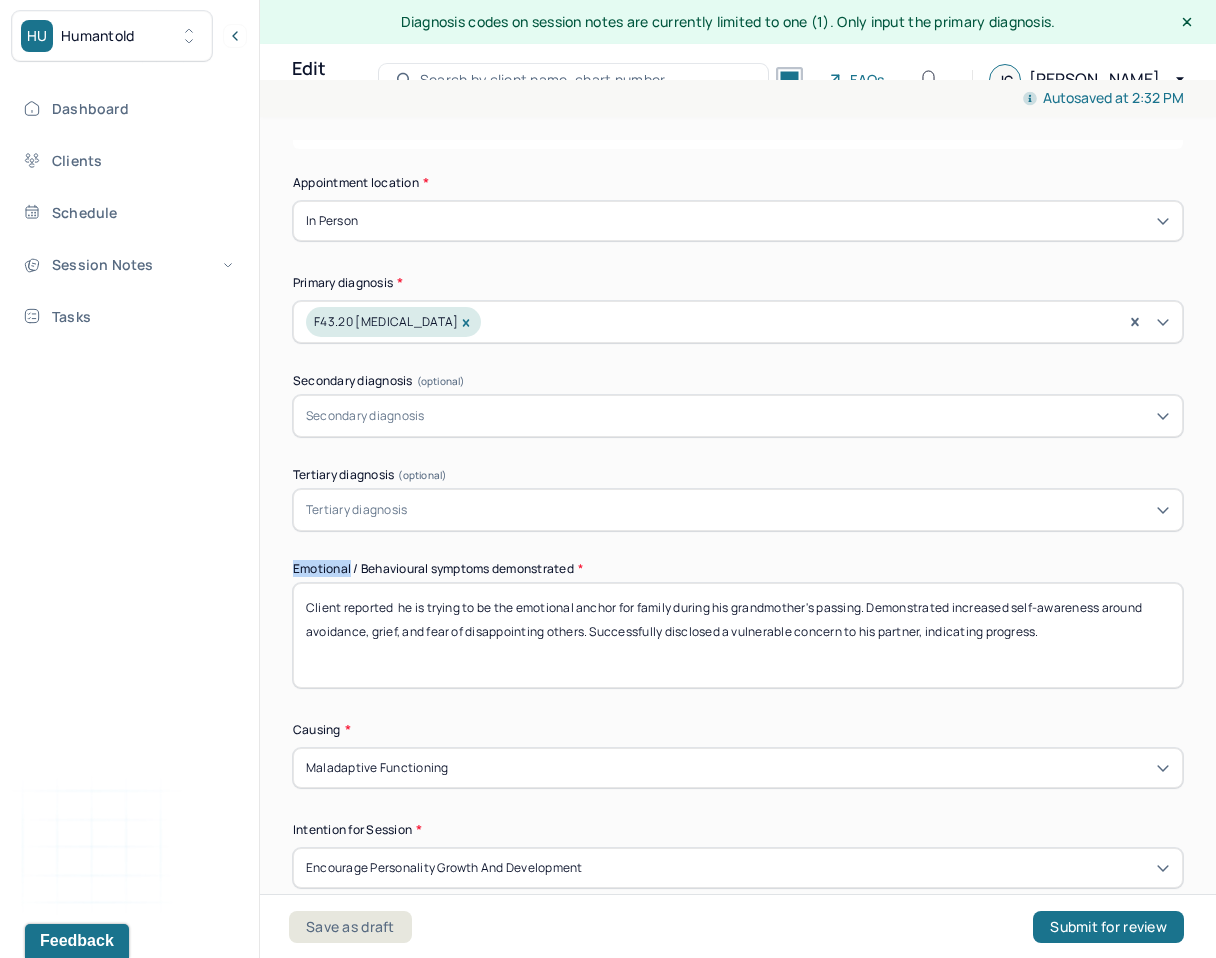 click on "Autosaved at 2:32 PM Appointment Details     Client name Darren Hwang Date of service 07/09/2025 Time 6:00pm - 7:00pm Duration 1hr Appointment type individual therapy Provider name Jacklyn Cheng Note type Individual soap note Appointment Details     Client name Darren Hwang Date of service 07/09/2025 Time 6:00pm - 7:00pm Duration 1hr Appointment type individual therapy Provider name Jacklyn Cheng Note type Individual soap note   Load previous session note   Instructions The fields marked with an asterisk ( * ) are required before you can submit your notes. Before you can submit your session notes, they must be signed. You have the option to save your notes as a draft before making a submission. Appointment location * In person Primary diagnosis * F43.20 ADJUSTMENT DISORDER UNSPECIFIED Secondary diagnosis (optional) Secondary diagnosis Tertiary diagnosis (optional) Tertiary diagnosis Emotional / Behavioural symptoms demonstrated * Causing * Maladaptive Functioning Intention for Session * Session Note Objective" at bounding box center [738, 555] 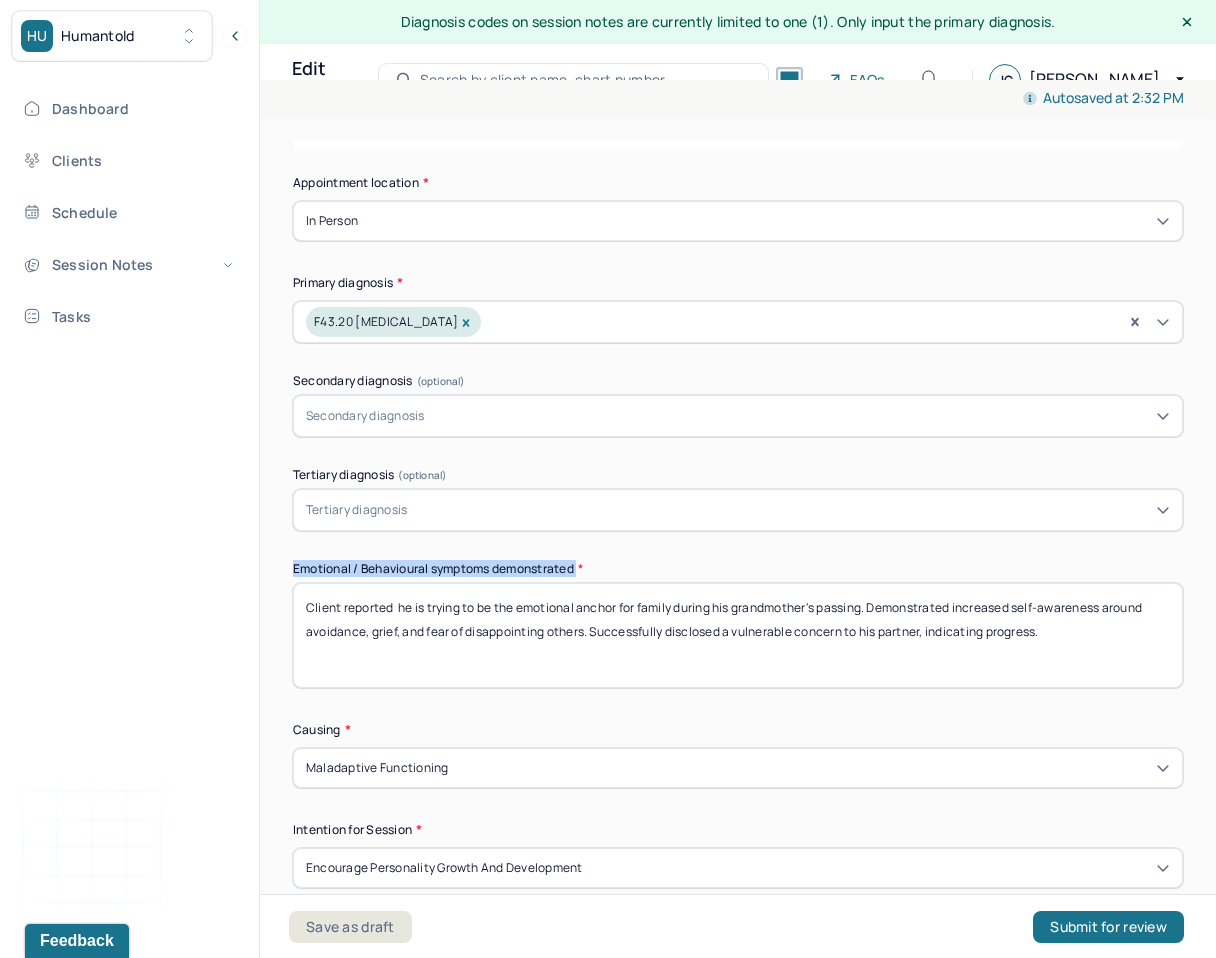 click on "Autosaved at 2:32 PM Appointment Details     Client name Darren Hwang Date of service 07/09/2025 Time 6:00pm - 7:00pm Duration 1hr Appointment type individual therapy Provider name Jacklyn Cheng Note type Individual soap note Appointment Details     Client name Darren Hwang Date of service 07/09/2025 Time 6:00pm - 7:00pm Duration 1hr Appointment type individual therapy Provider name Jacklyn Cheng Note type Individual soap note   Load previous session note   Instructions The fields marked with an asterisk ( * ) are required before you can submit your notes. Before you can submit your session notes, they must be signed. You have the option to save your notes as a draft before making a submission. Appointment location * In person Primary diagnosis * F43.20 ADJUSTMENT DISORDER UNSPECIFIED Secondary diagnosis (optional) Secondary diagnosis Tertiary diagnosis (optional) Tertiary diagnosis Emotional / Behavioural symptoms demonstrated * Causing * Maladaptive Functioning Intention for Session * Session Note Objective" at bounding box center (738, 555) 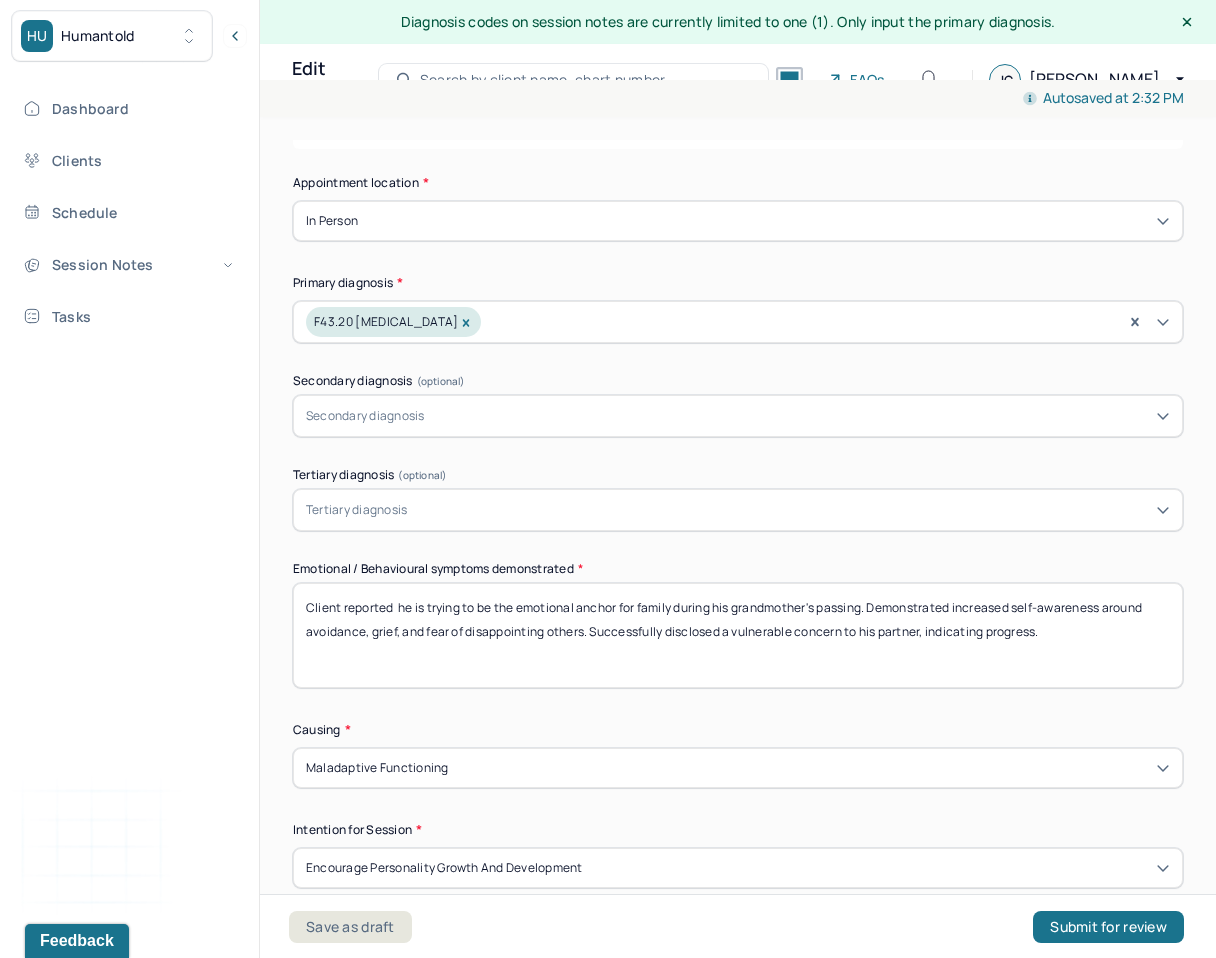click on "Client reported  he is trying to be the emotional anchor for family during his grandmother's passing. Demonstrated increased self-awareness around avoidance, grief, and fear of disappointing others. Successfully disclosed a vulnerable concern to his partner, indicating progress." at bounding box center (738, 635) 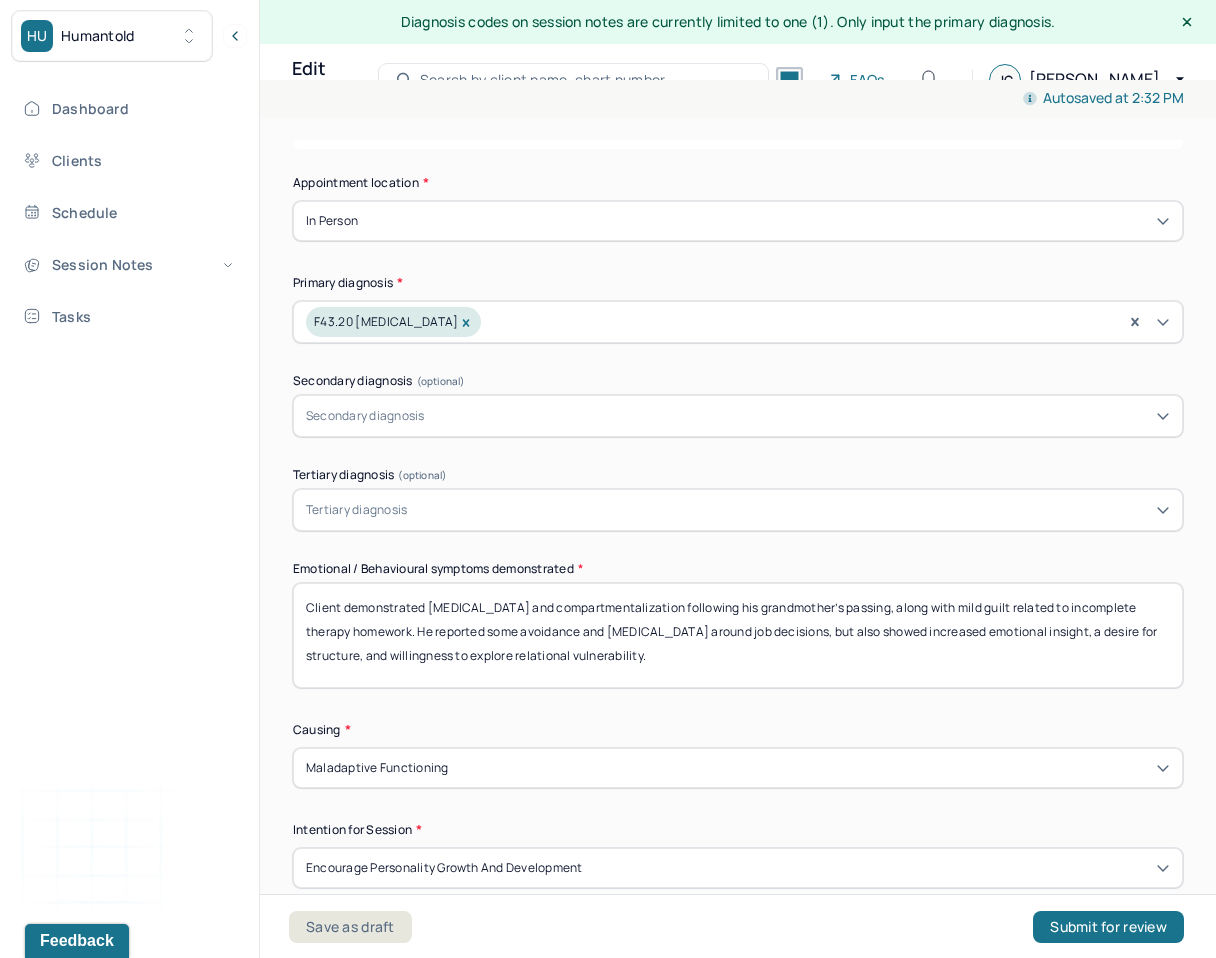 scroll, scrollTop: 0, scrollLeft: 0, axis: both 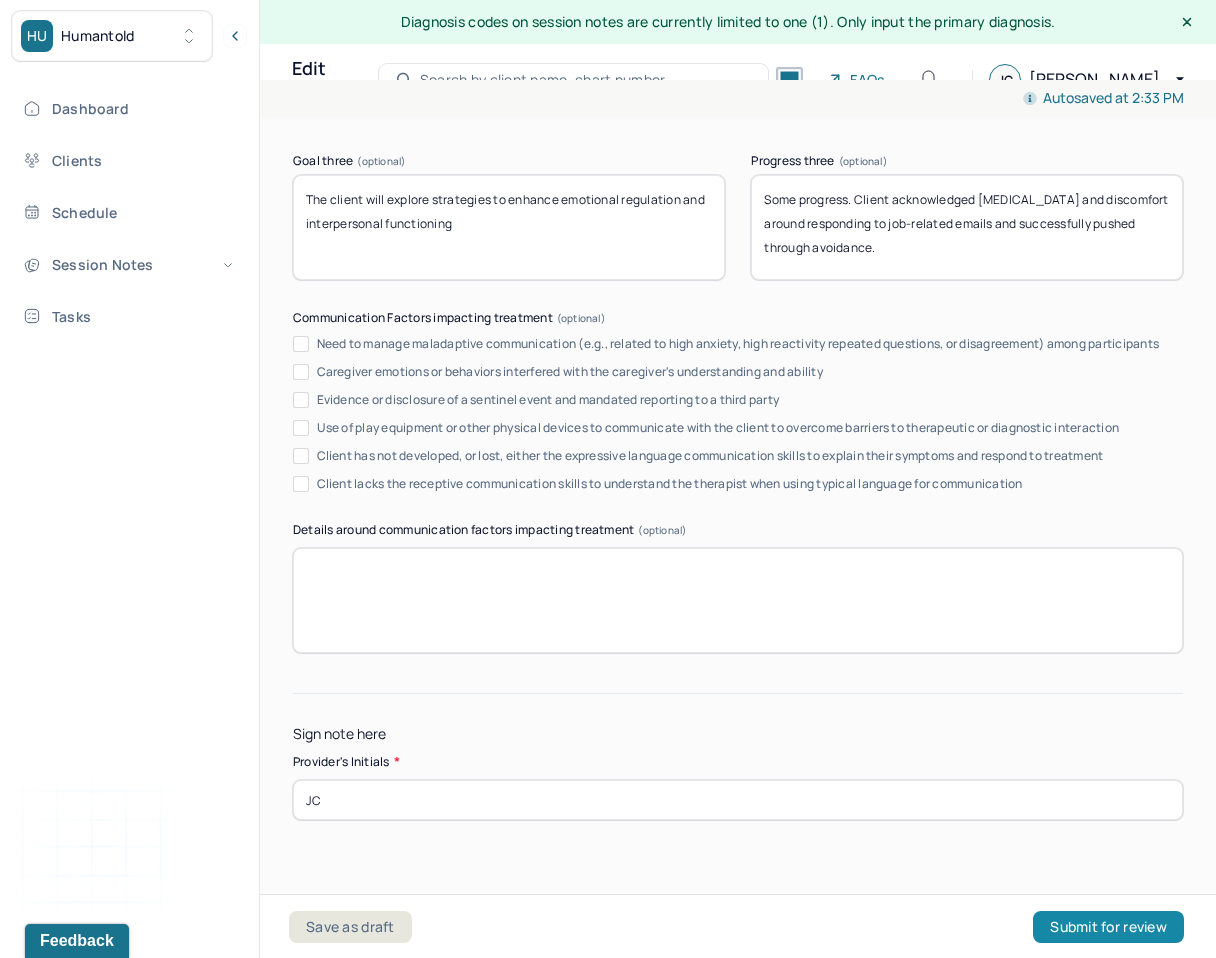 type on "Client demonstrated emotional detachment and compartmentalization following his grandmother’s passing, along with mild guilt related to incomplete therapy homework. He reported some avoidance and procrastination around job decisions, but also showed increased emotional insight, a desire for structure, and willingness to explore relational vulnerability." 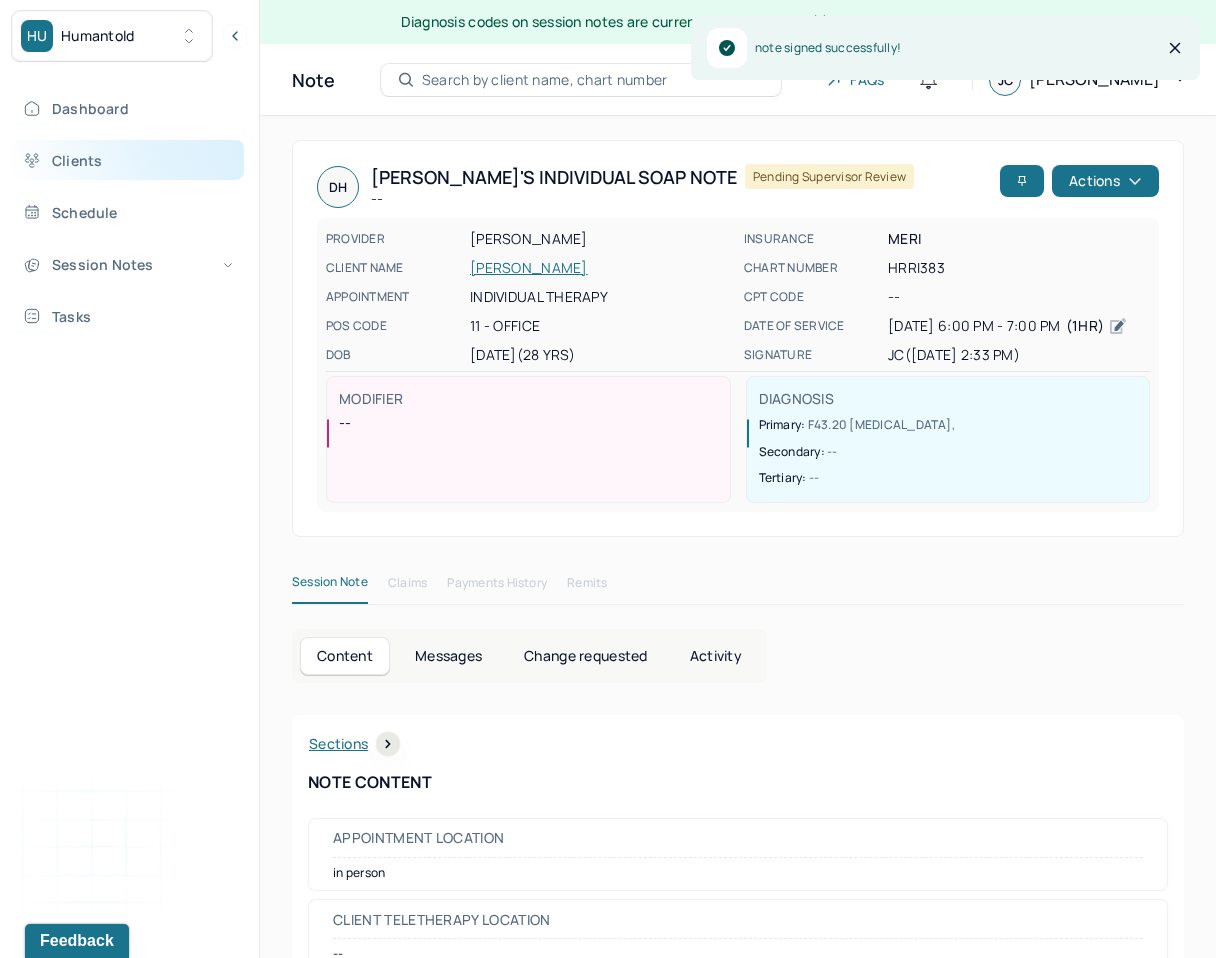 click on "Clients" at bounding box center (128, 160) 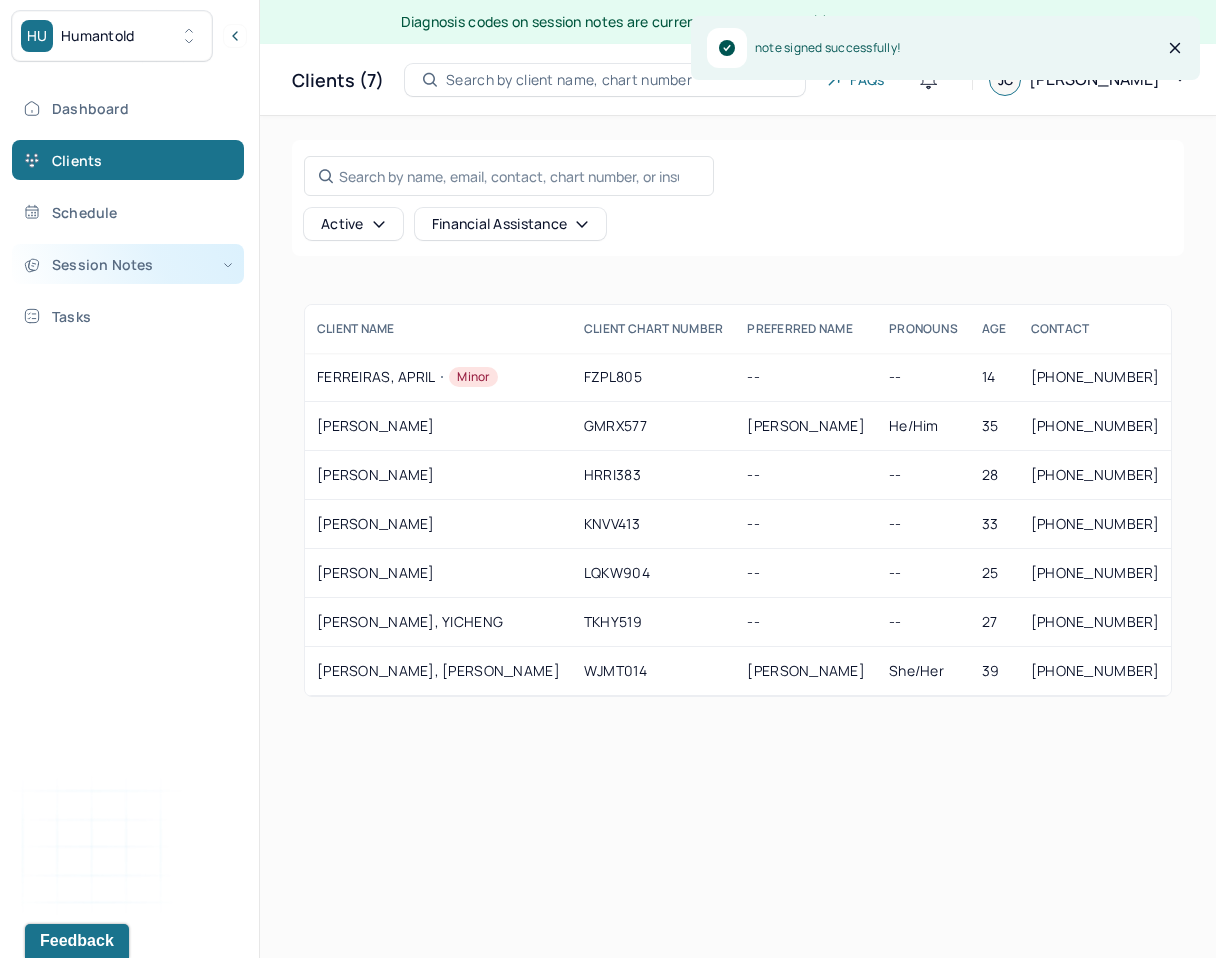 click on "Session Notes" at bounding box center [128, 264] 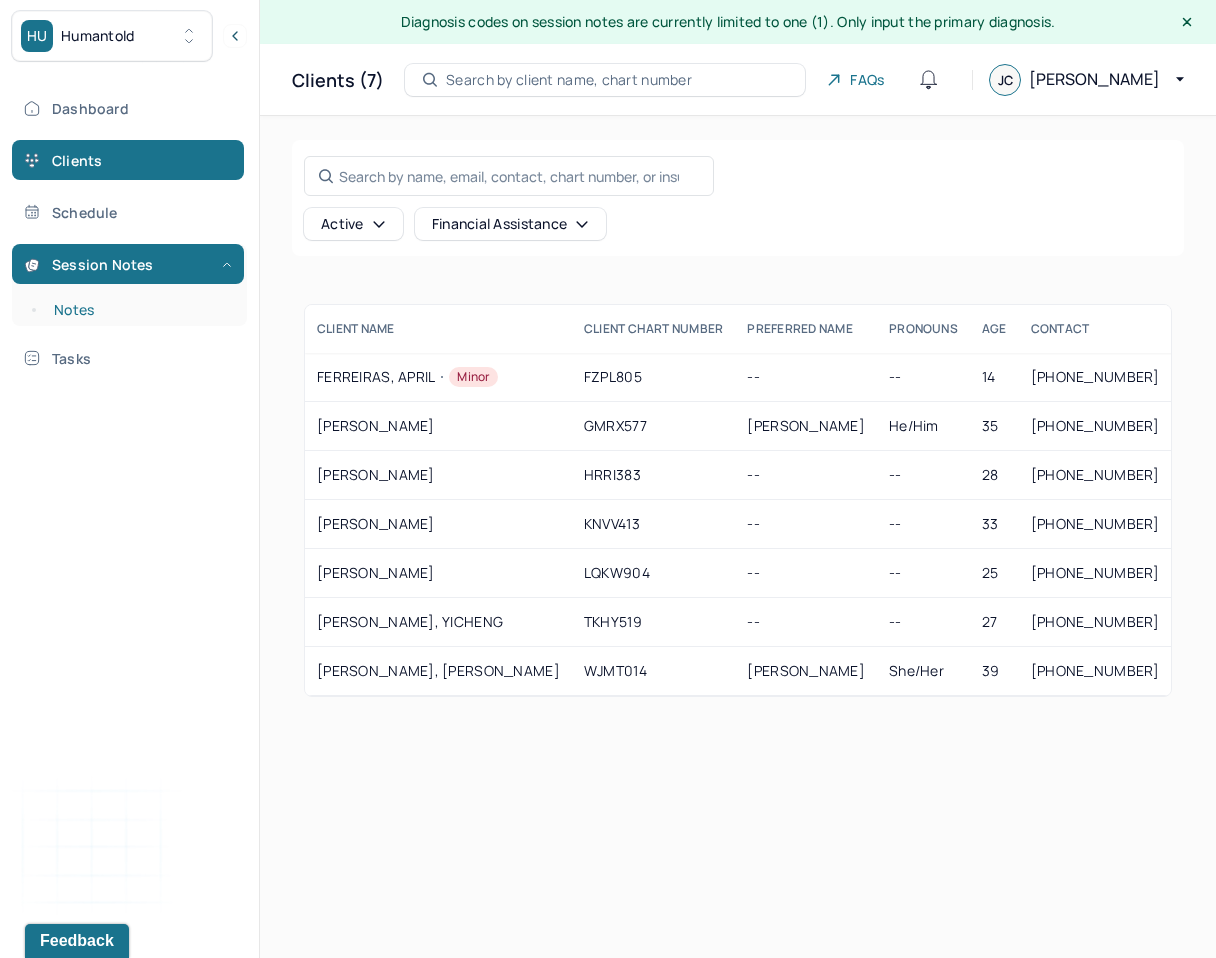 click on "Notes" at bounding box center [139, 310] 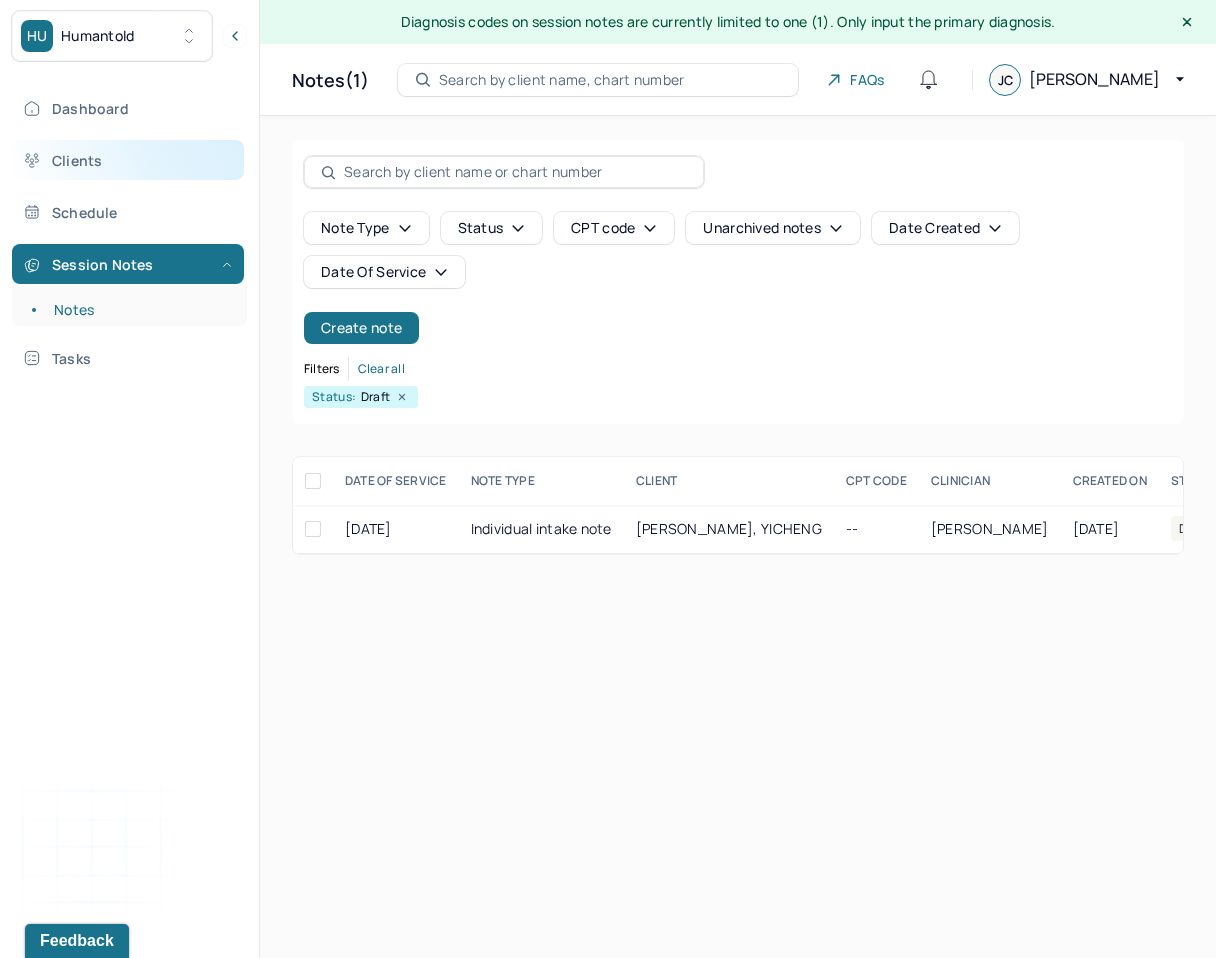 click on "Clients" at bounding box center [128, 160] 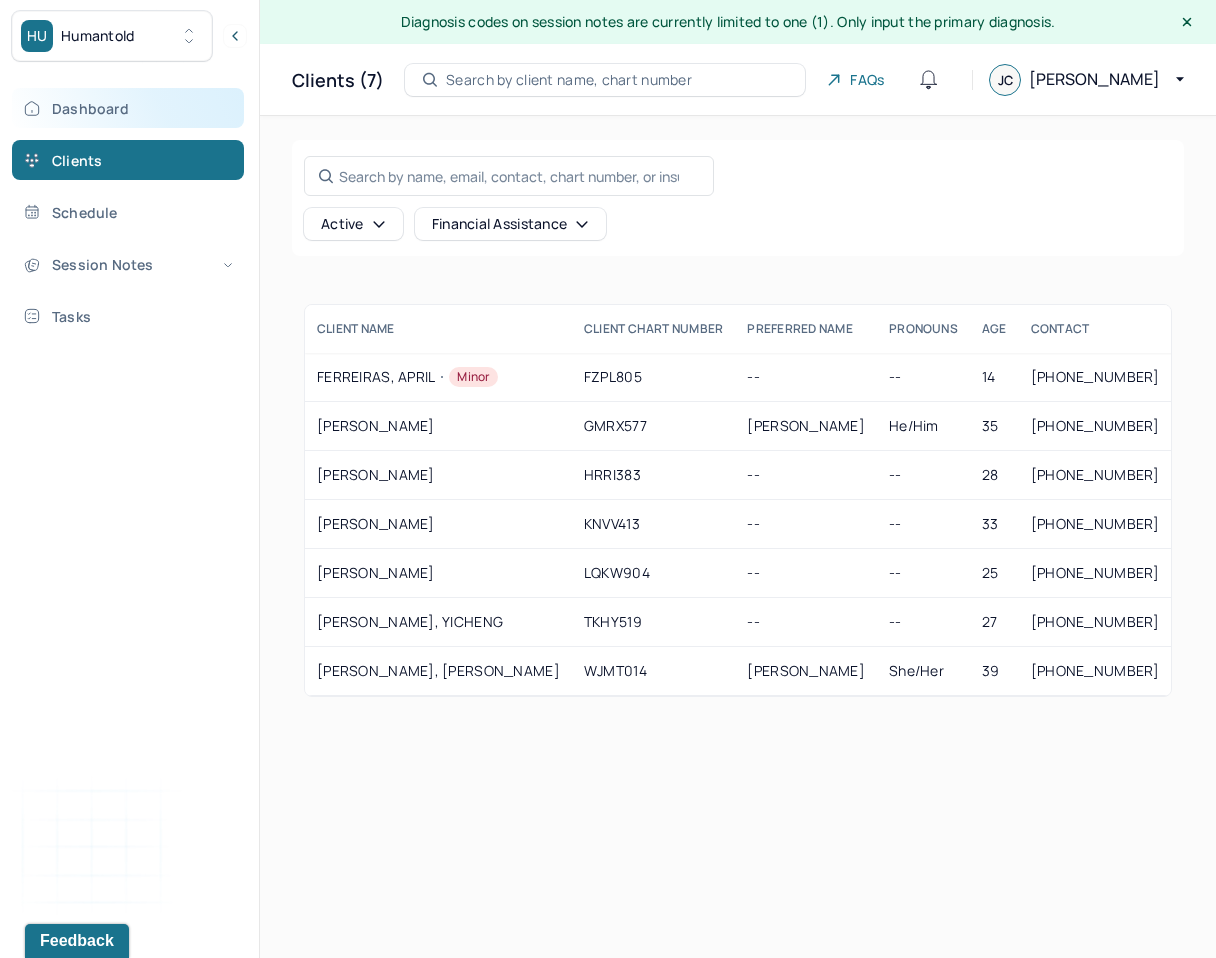 click on "Dashboard" at bounding box center [128, 108] 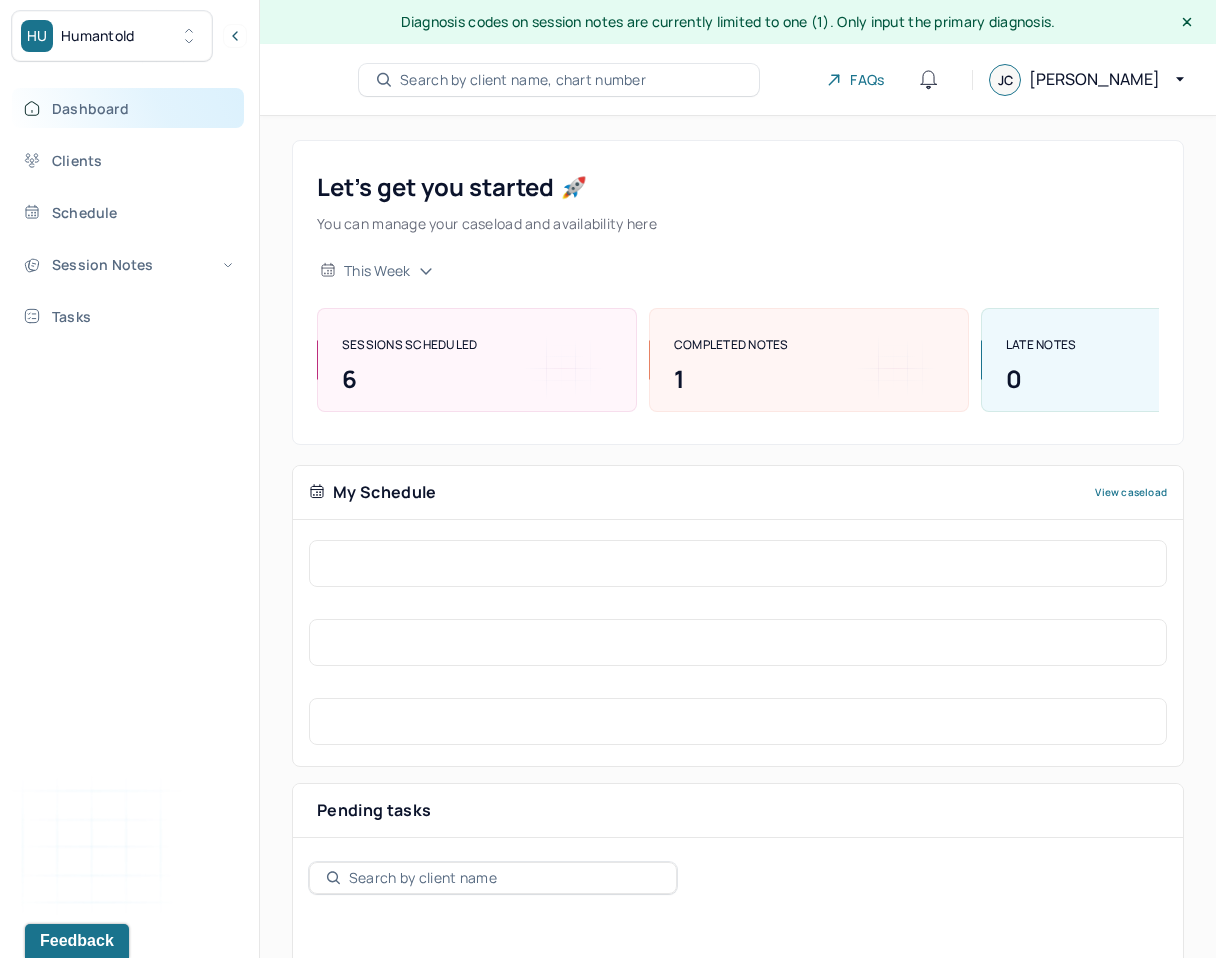click on "Dashboard" at bounding box center (128, 108) 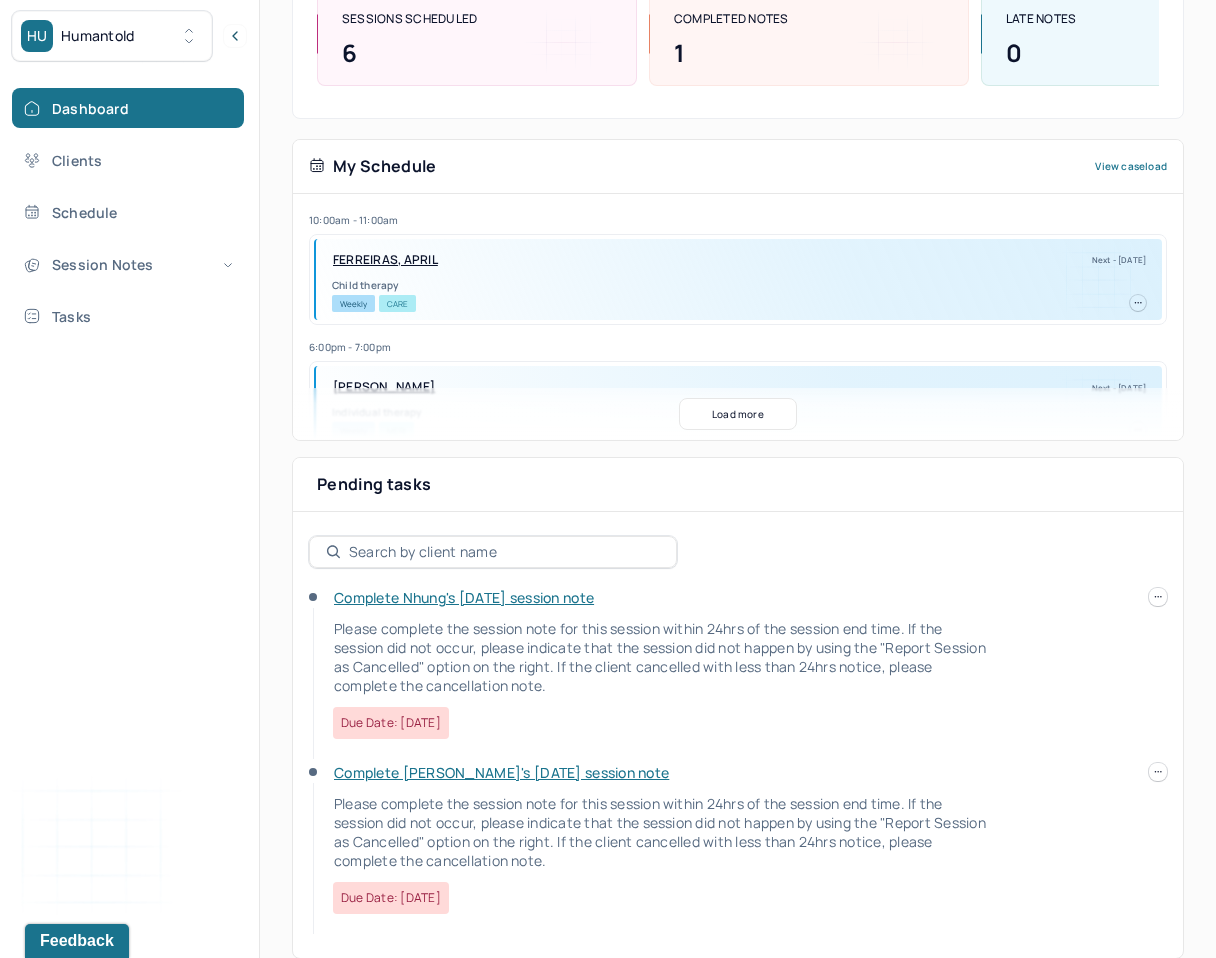 scroll, scrollTop: 350, scrollLeft: 0, axis: vertical 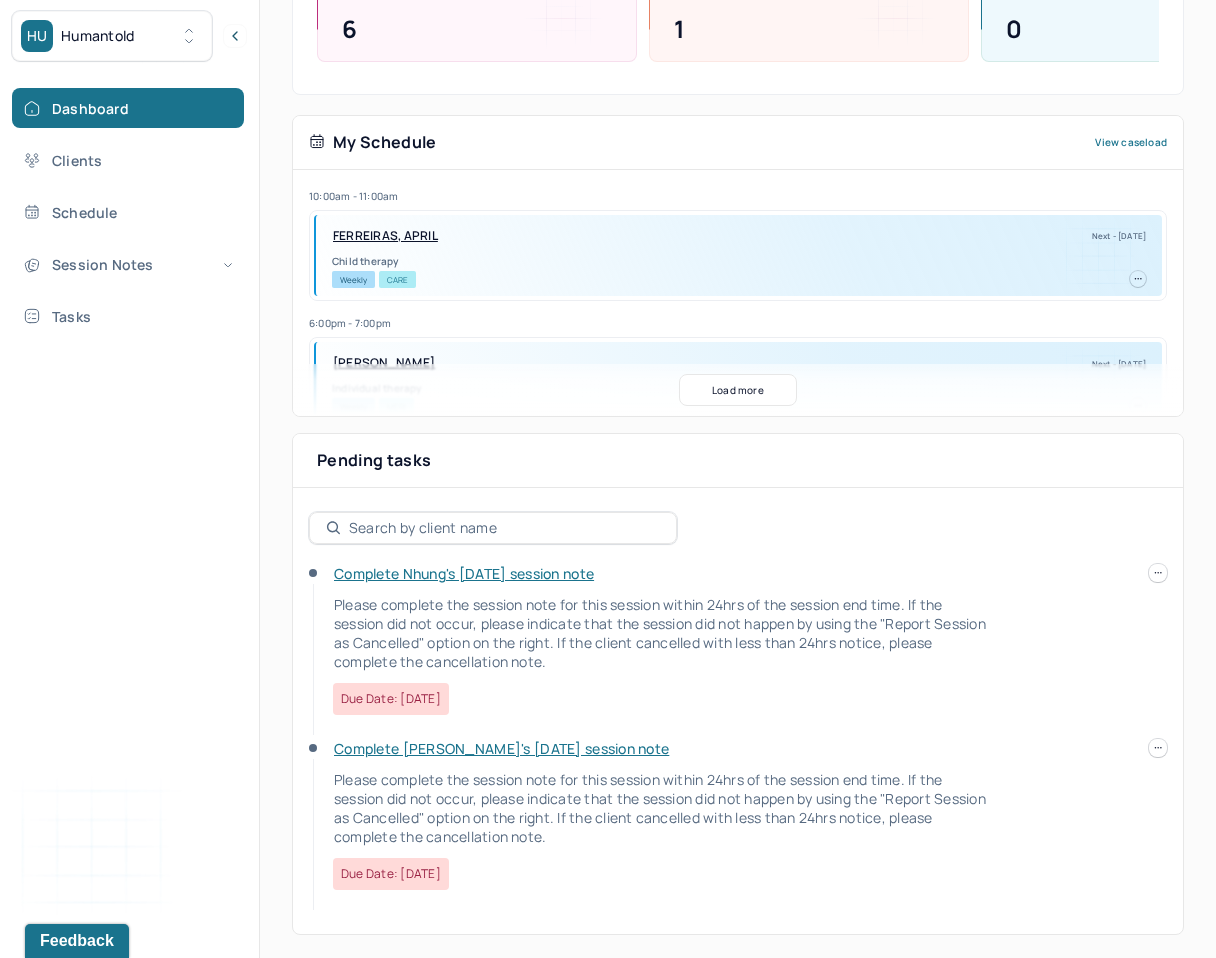 click on "Complete Nhung's [DATE] session note" at bounding box center [464, 573] 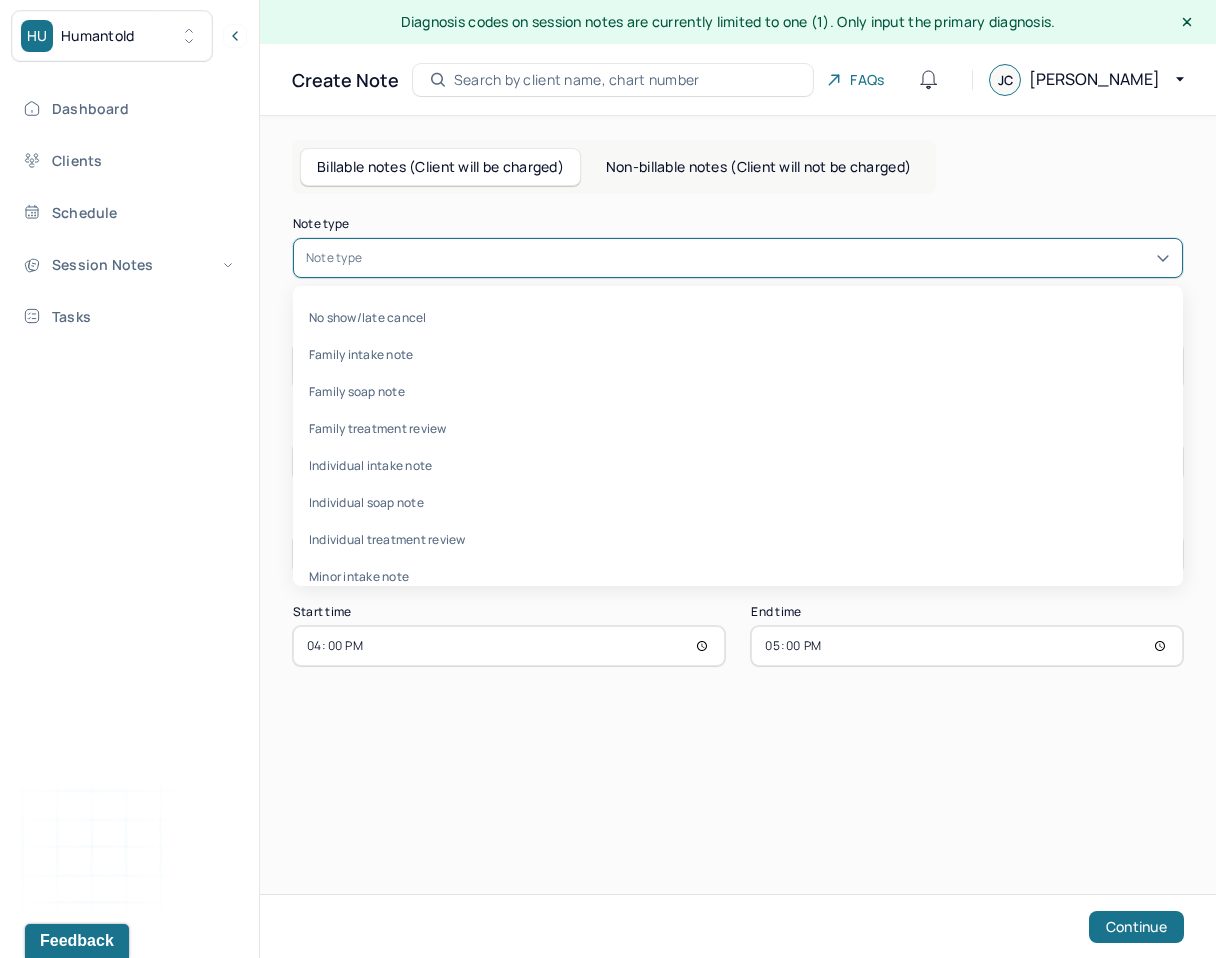 click at bounding box center [768, 258] 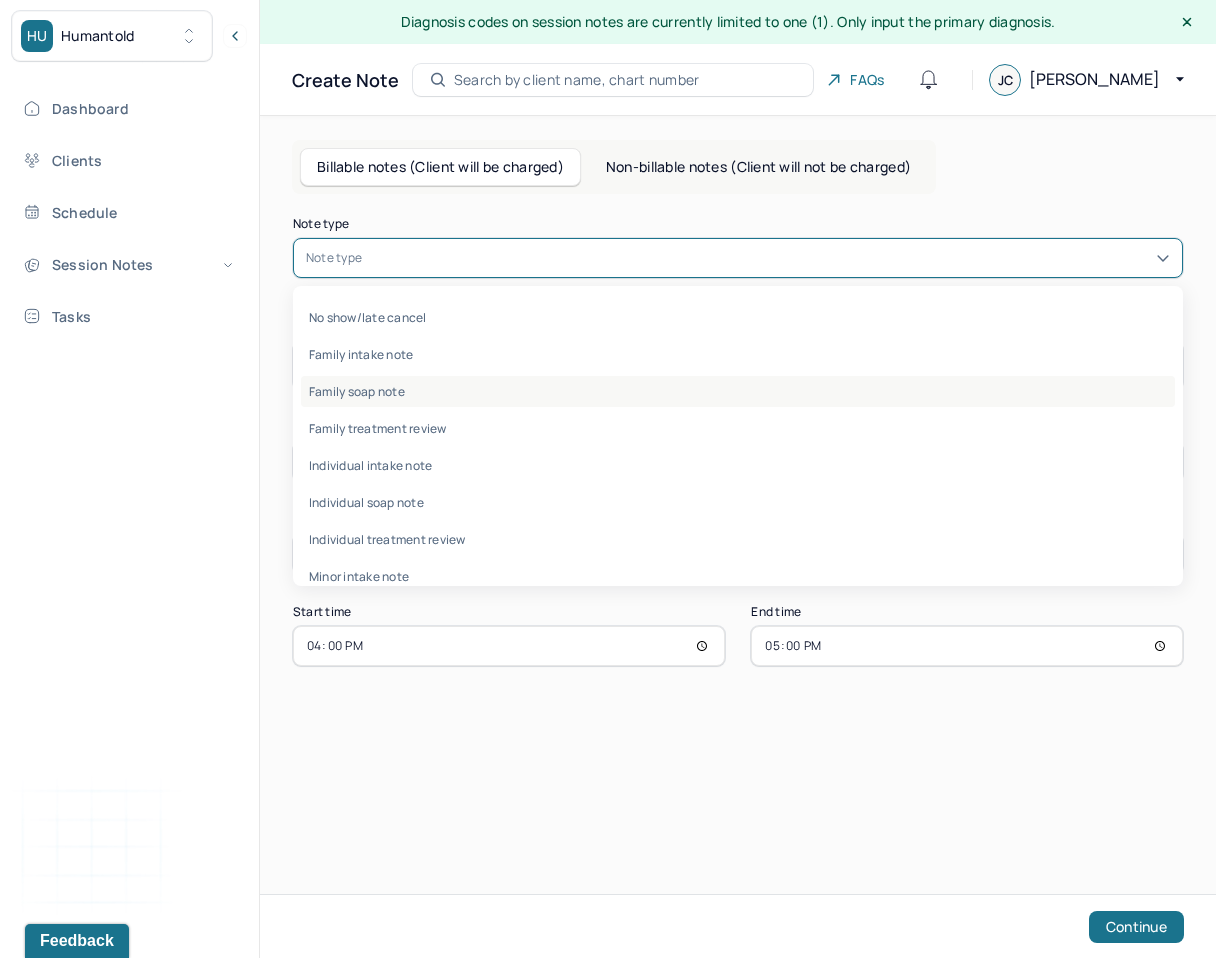 click on "Family soap note" at bounding box center (738, 391) 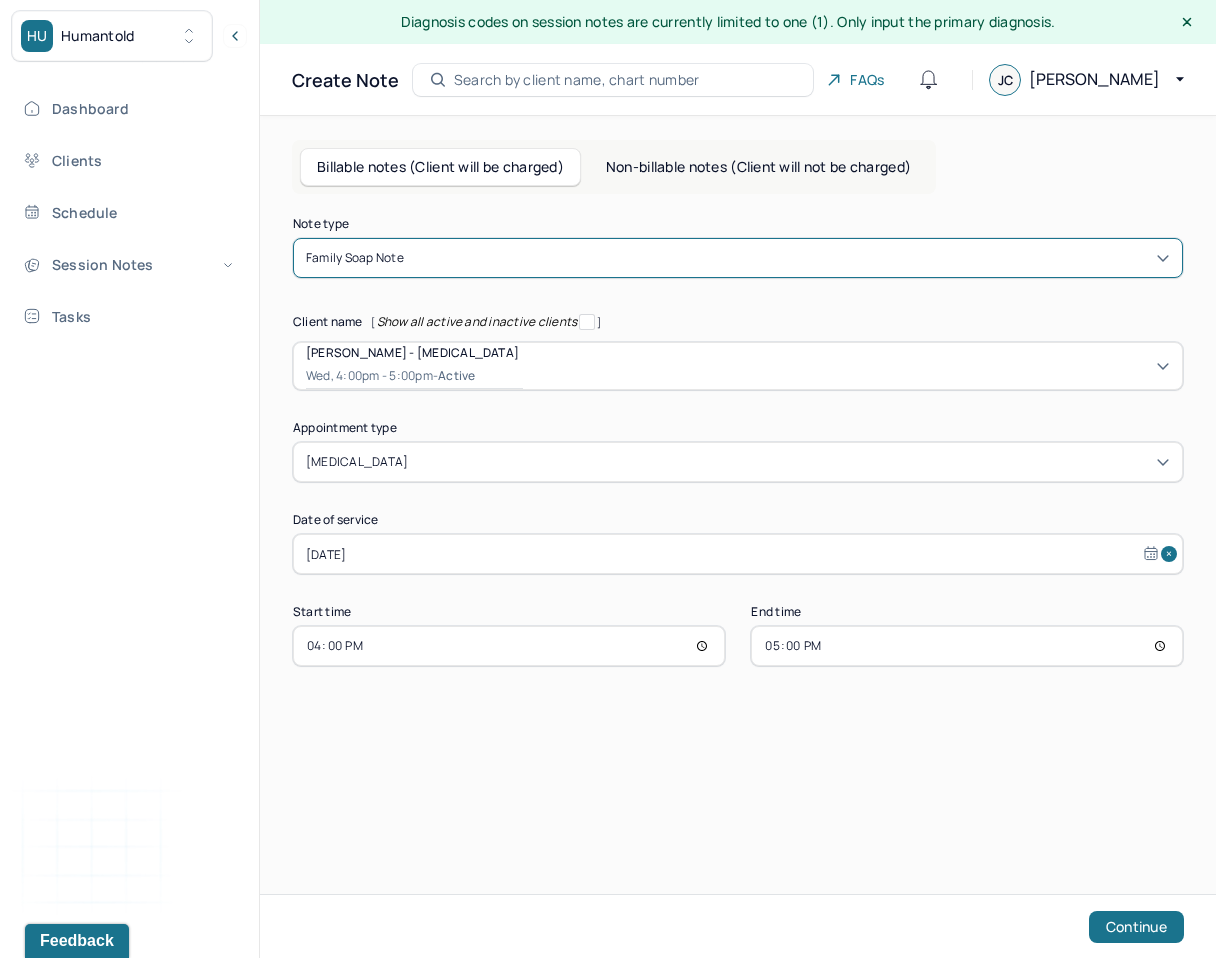 click at bounding box center (526, 366) 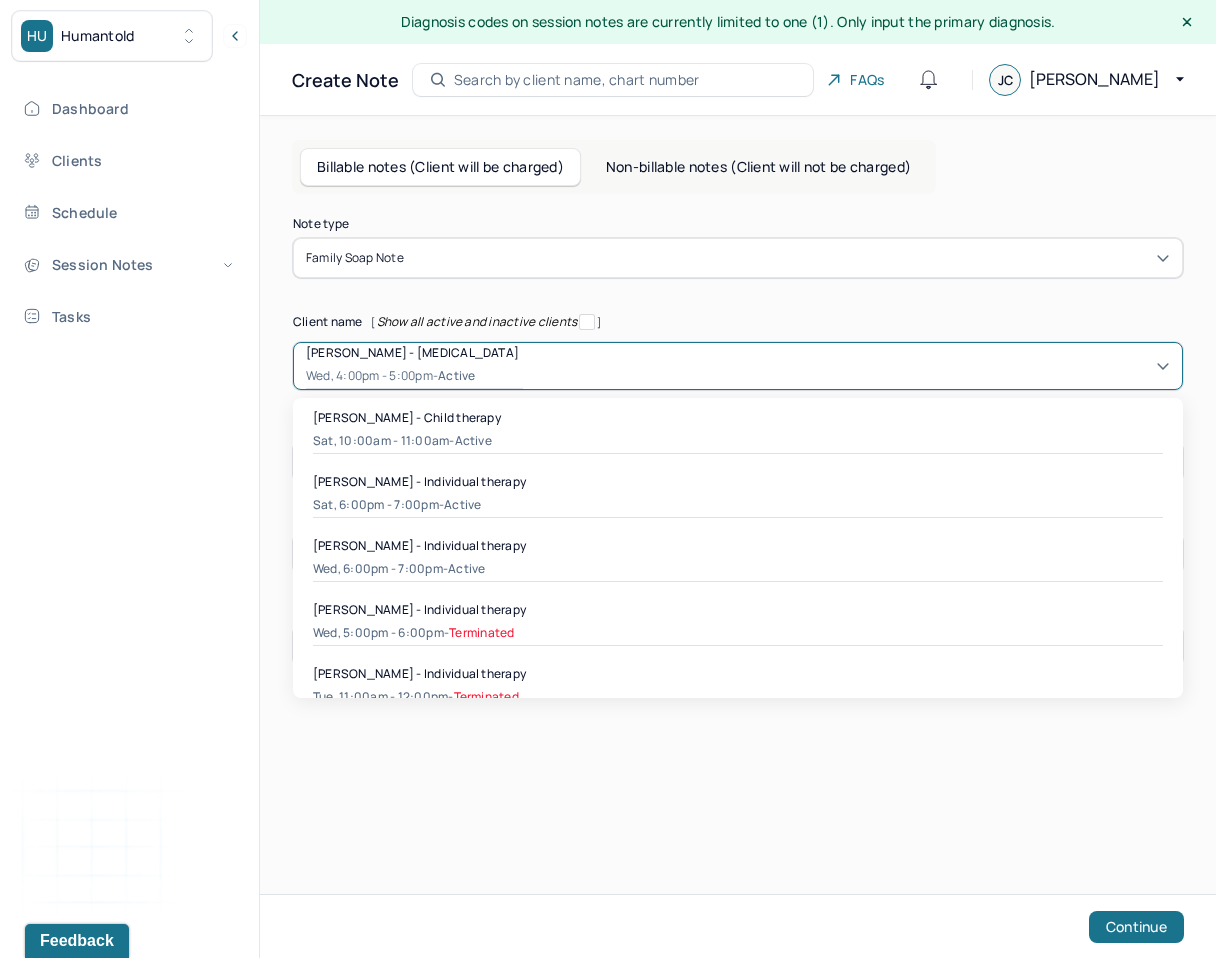 click at bounding box center (526, 366) 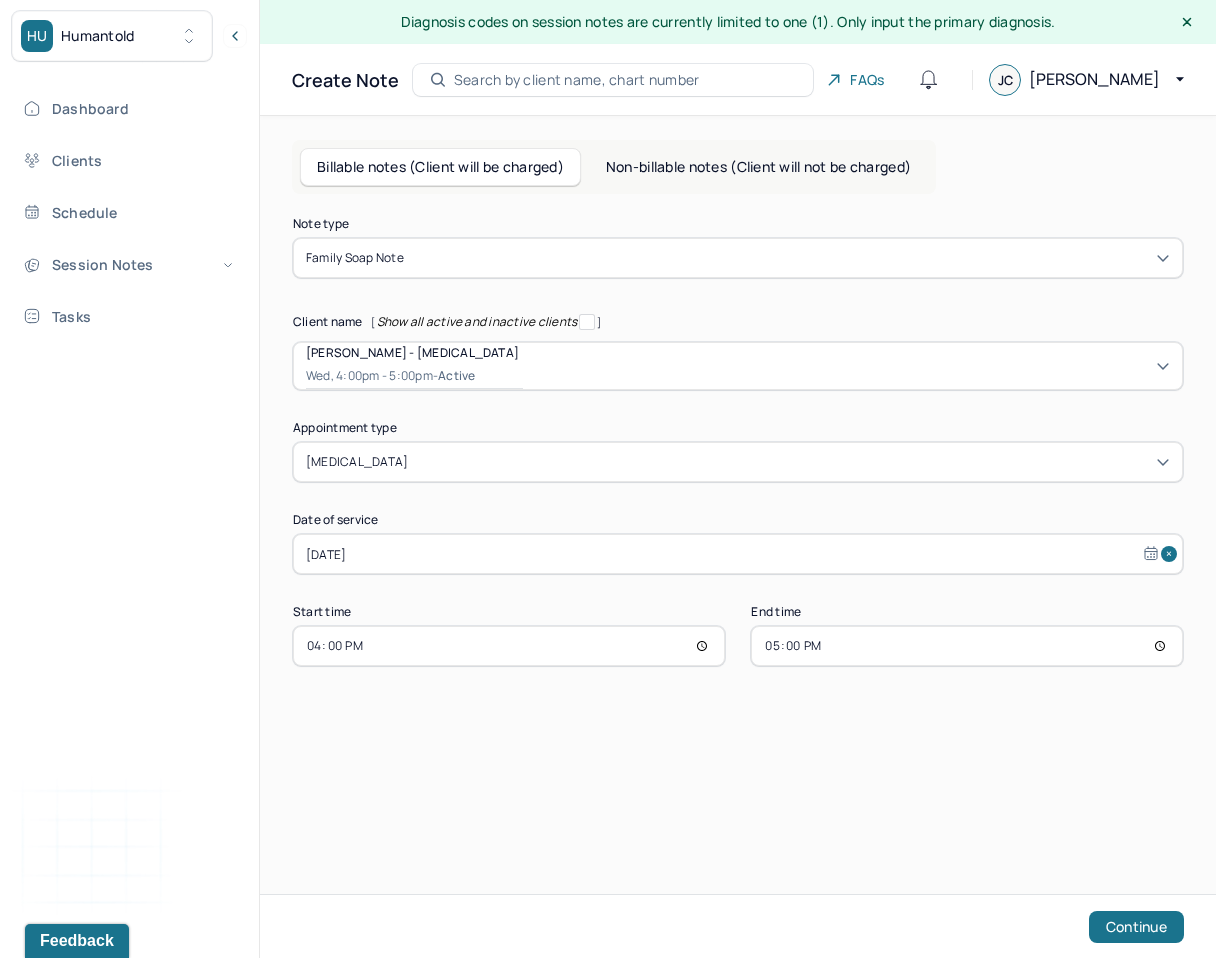 click on "Jul 9, 2025" at bounding box center (738, 554) 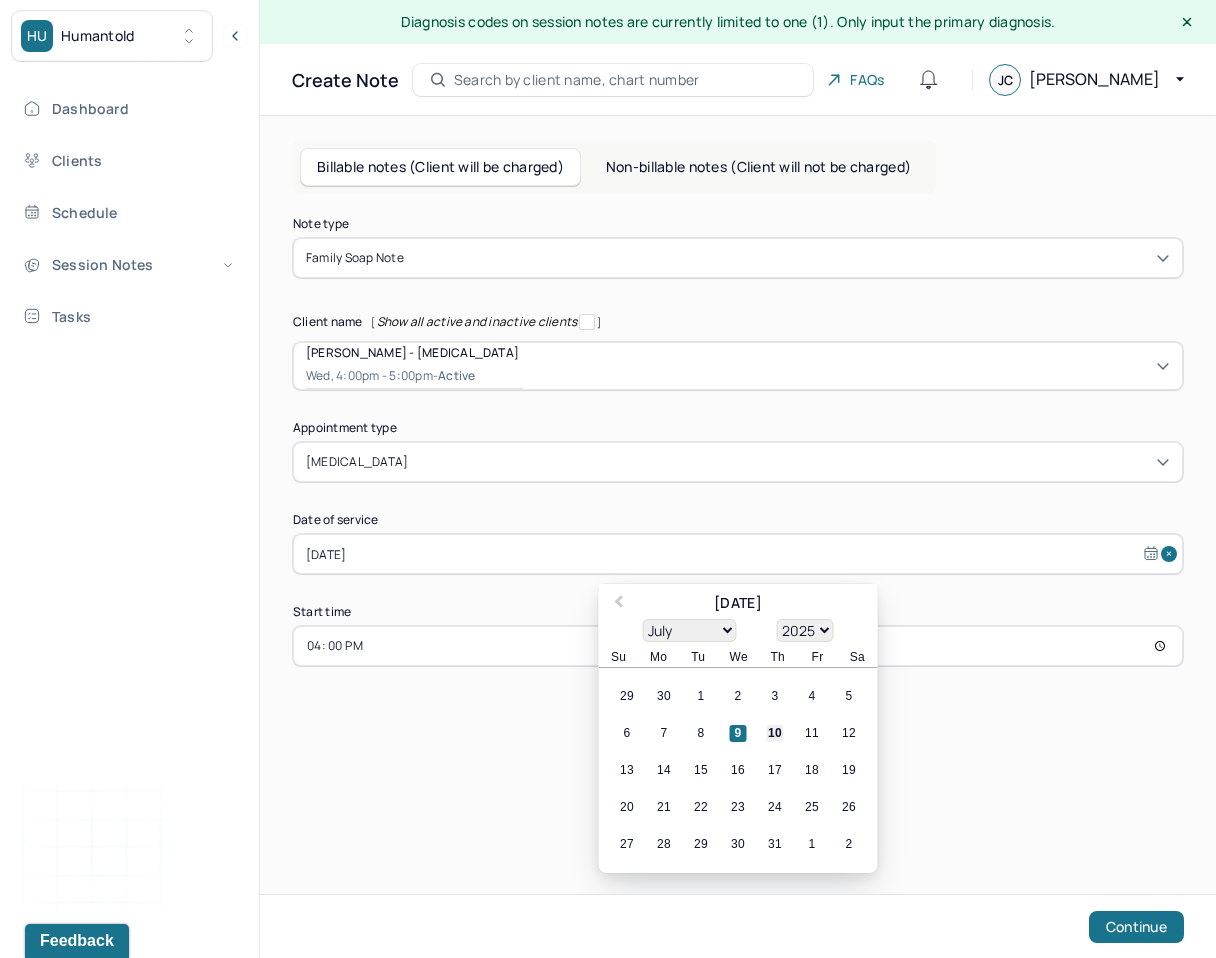 click on "10" at bounding box center [775, 733] 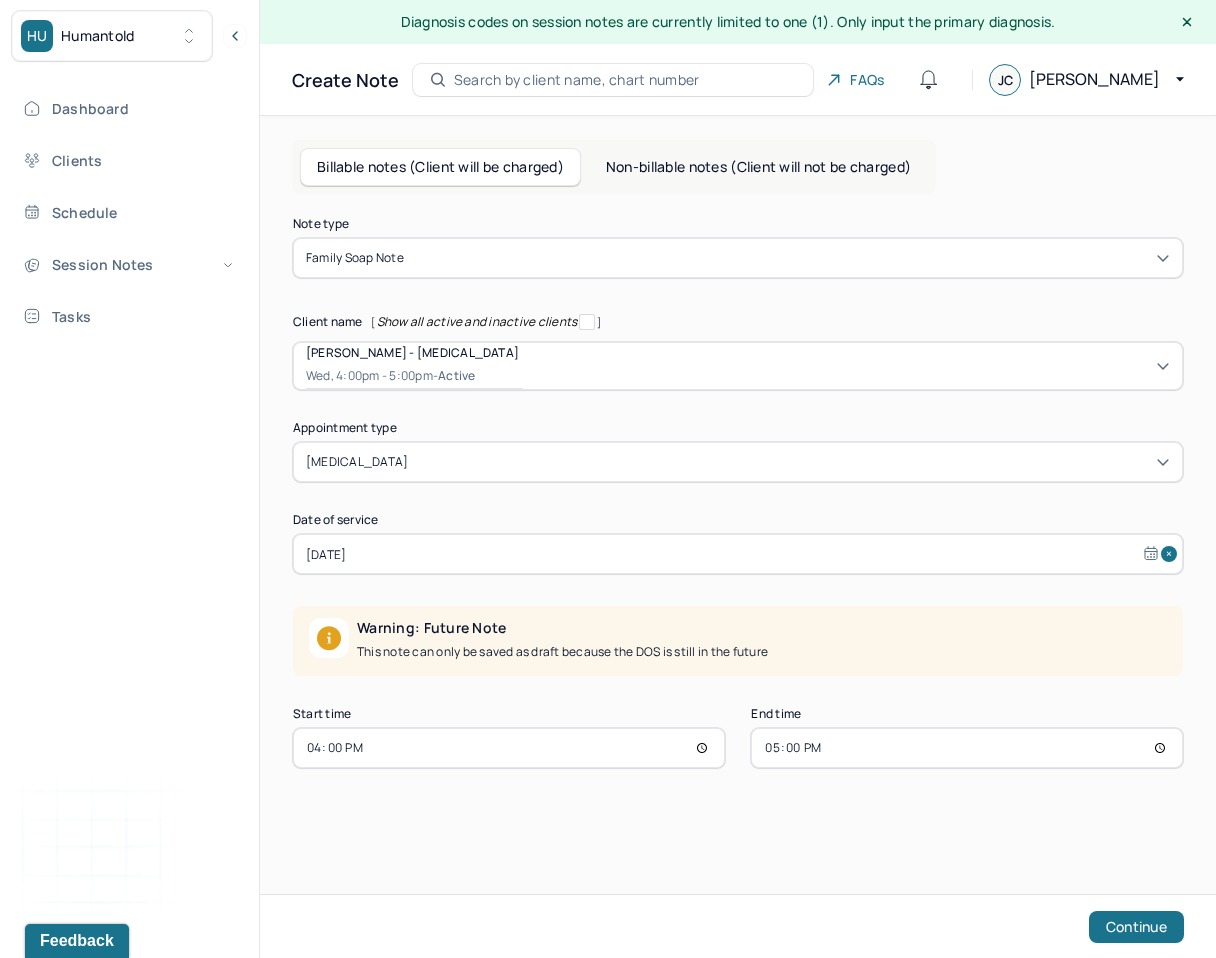 click on "16:00" at bounding box center [509, 748] 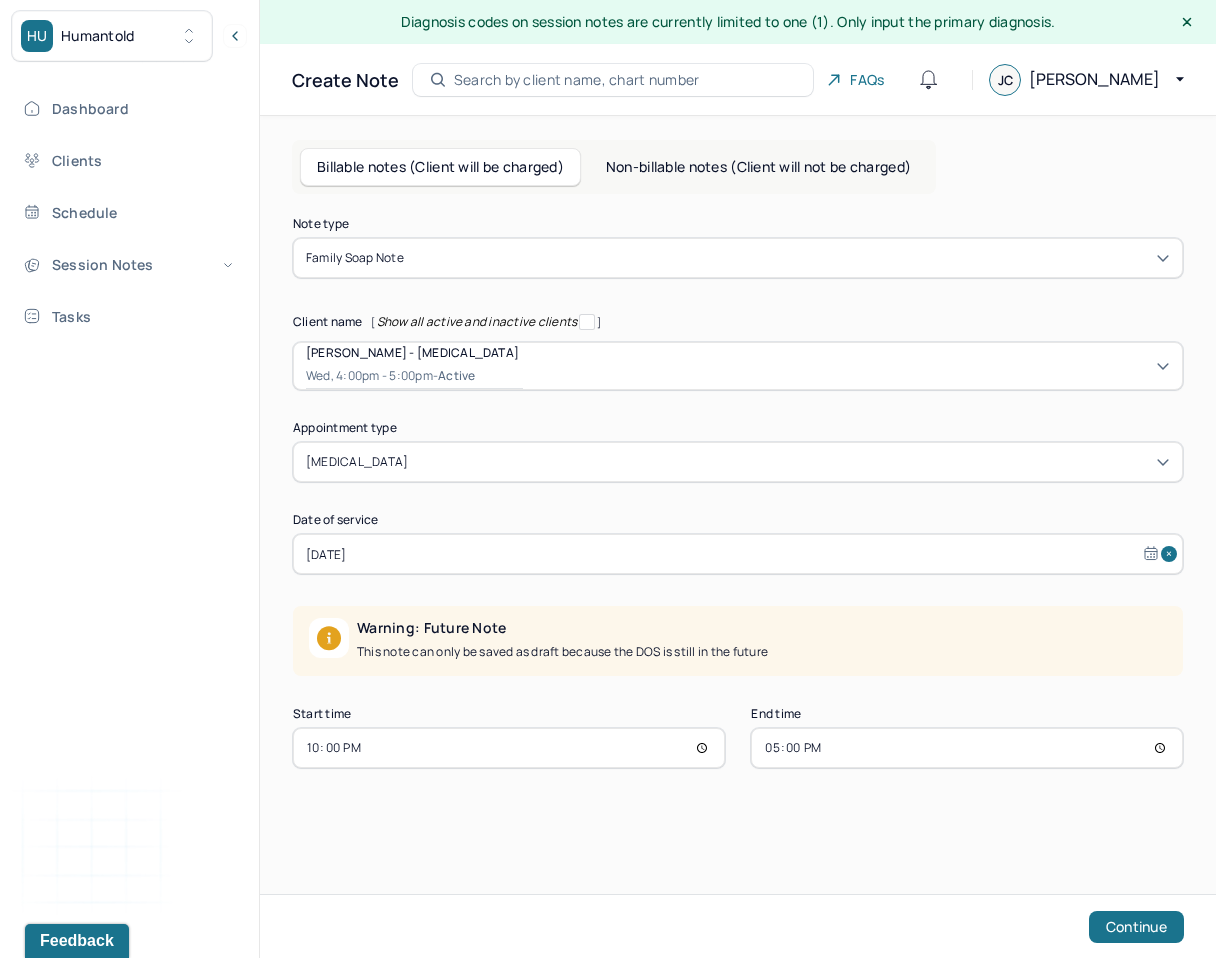 click on "22:00" at bounding box center [509, 748] 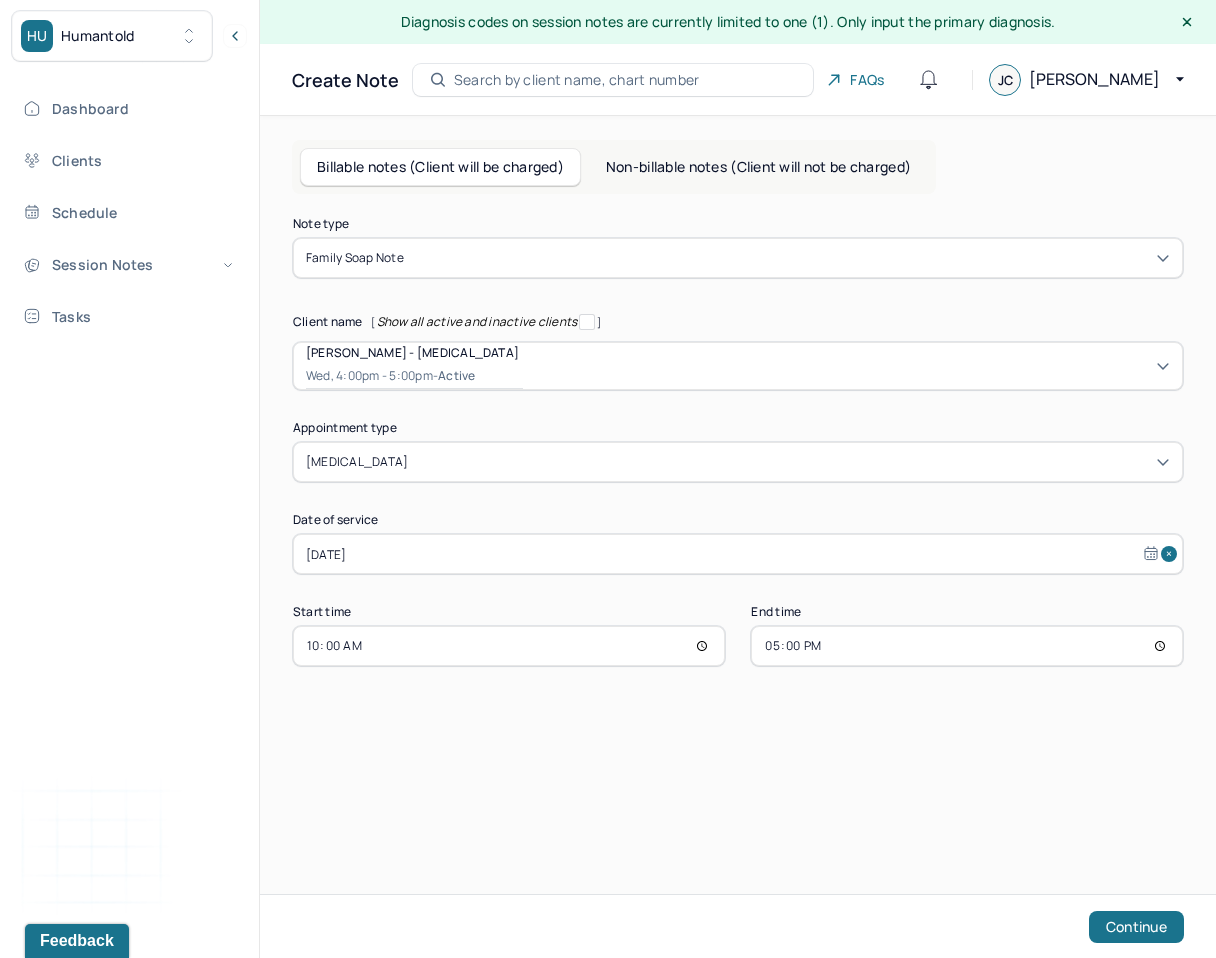 click on "17:00" at bounding box center (967, 646) 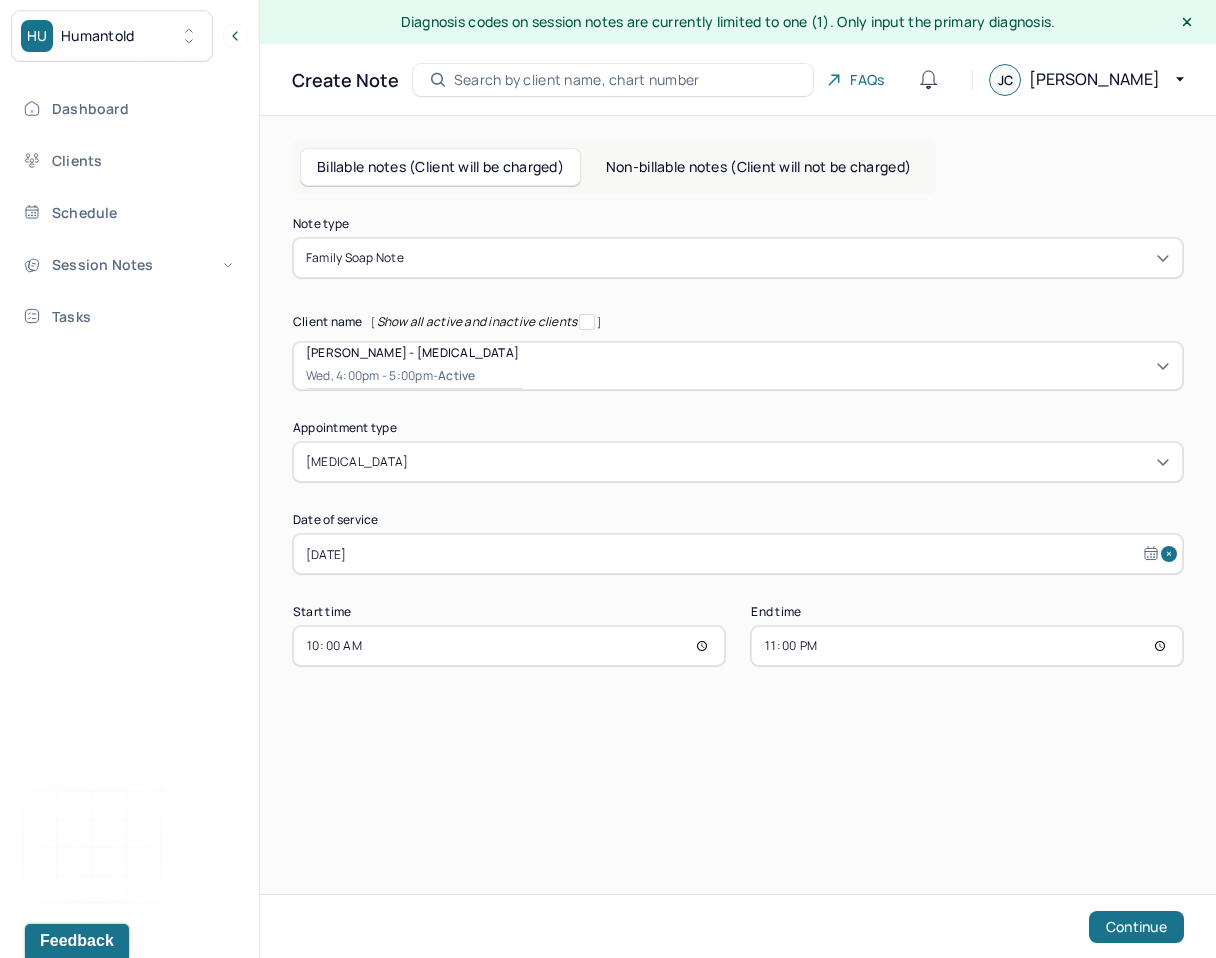 click on "23:00" at bounding box center (967, 646) 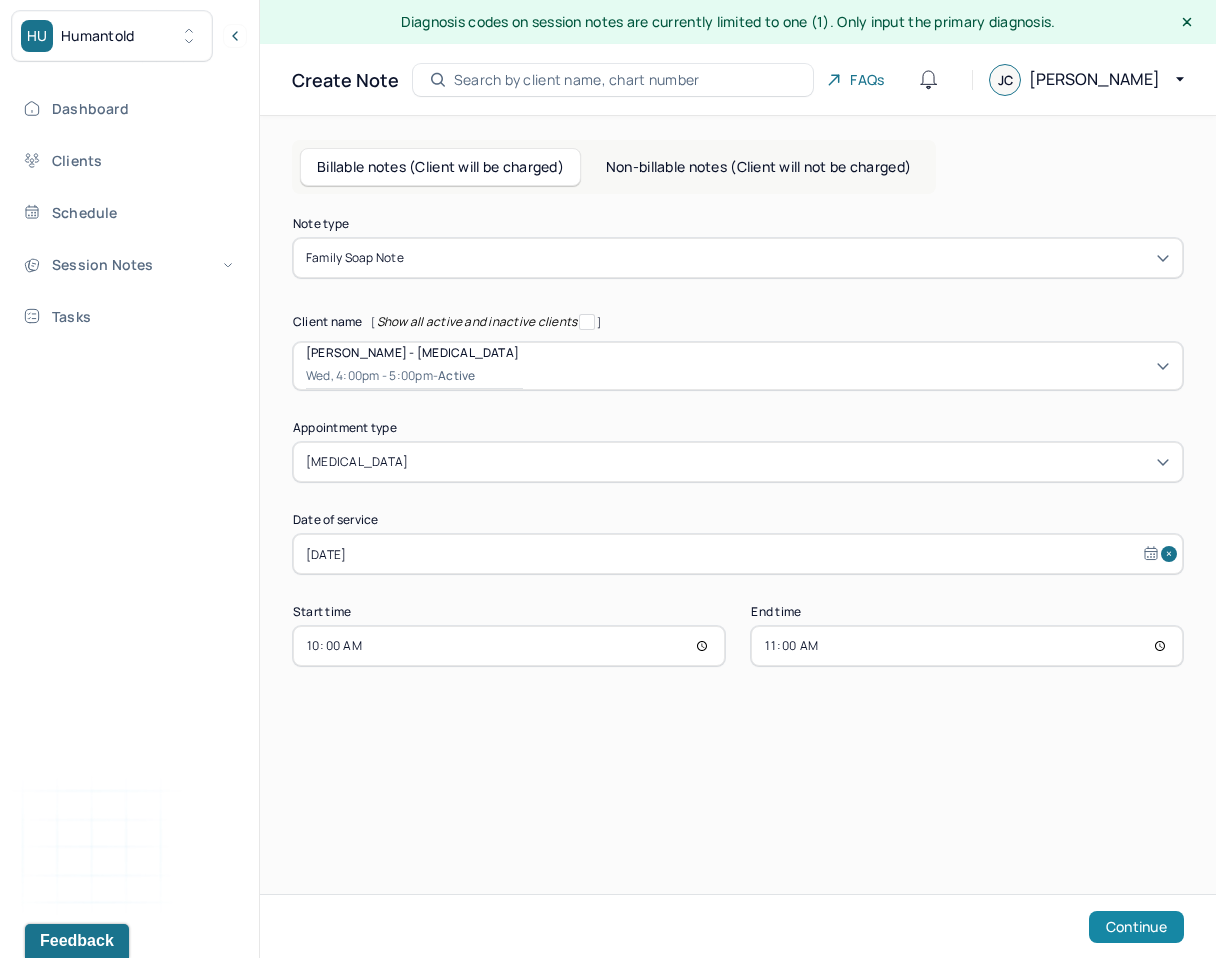 click on "Continue" at bounding box center [1136, 927] 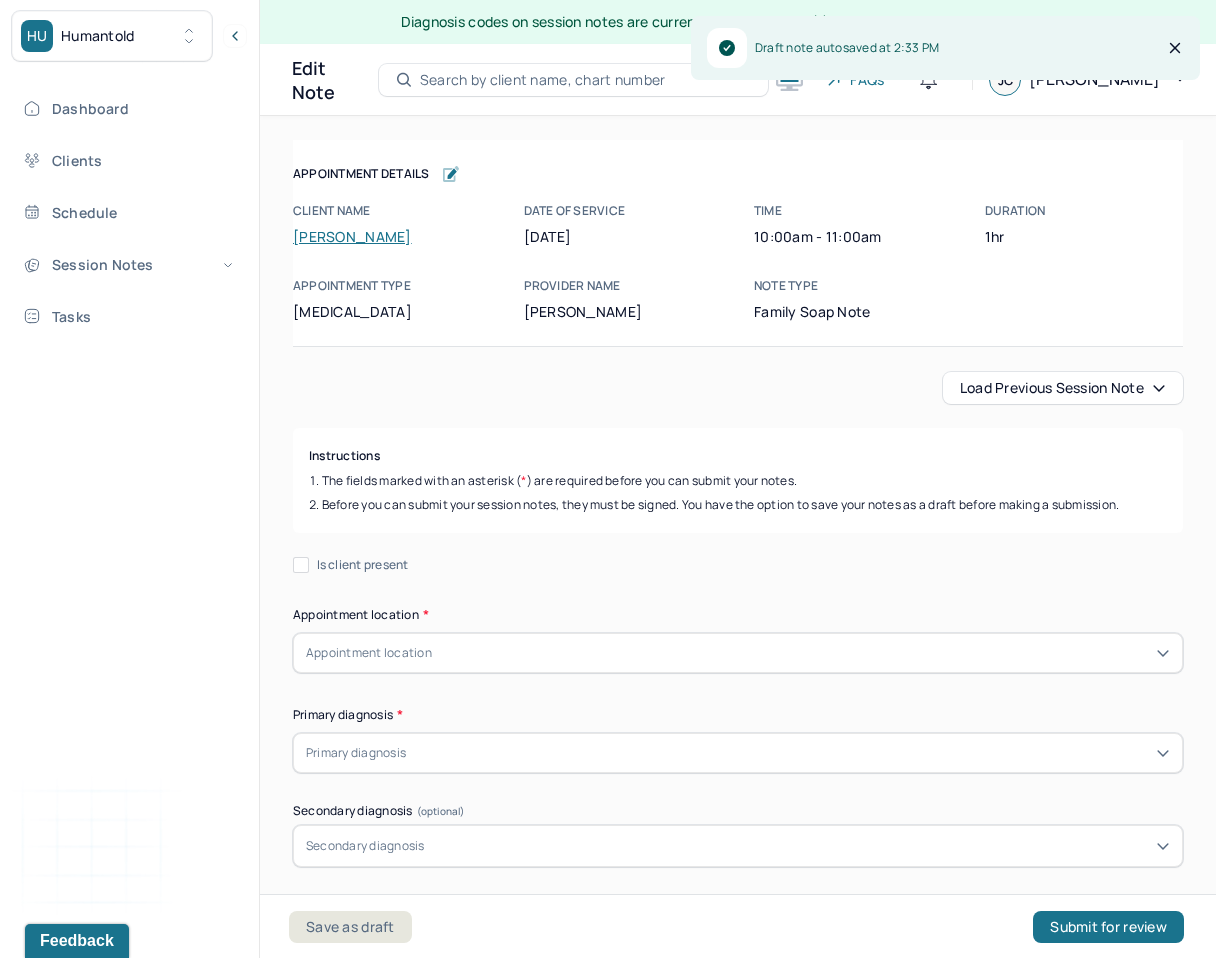 scroll, scrollTop: 37, scrollLeft: 0, axis: vertical 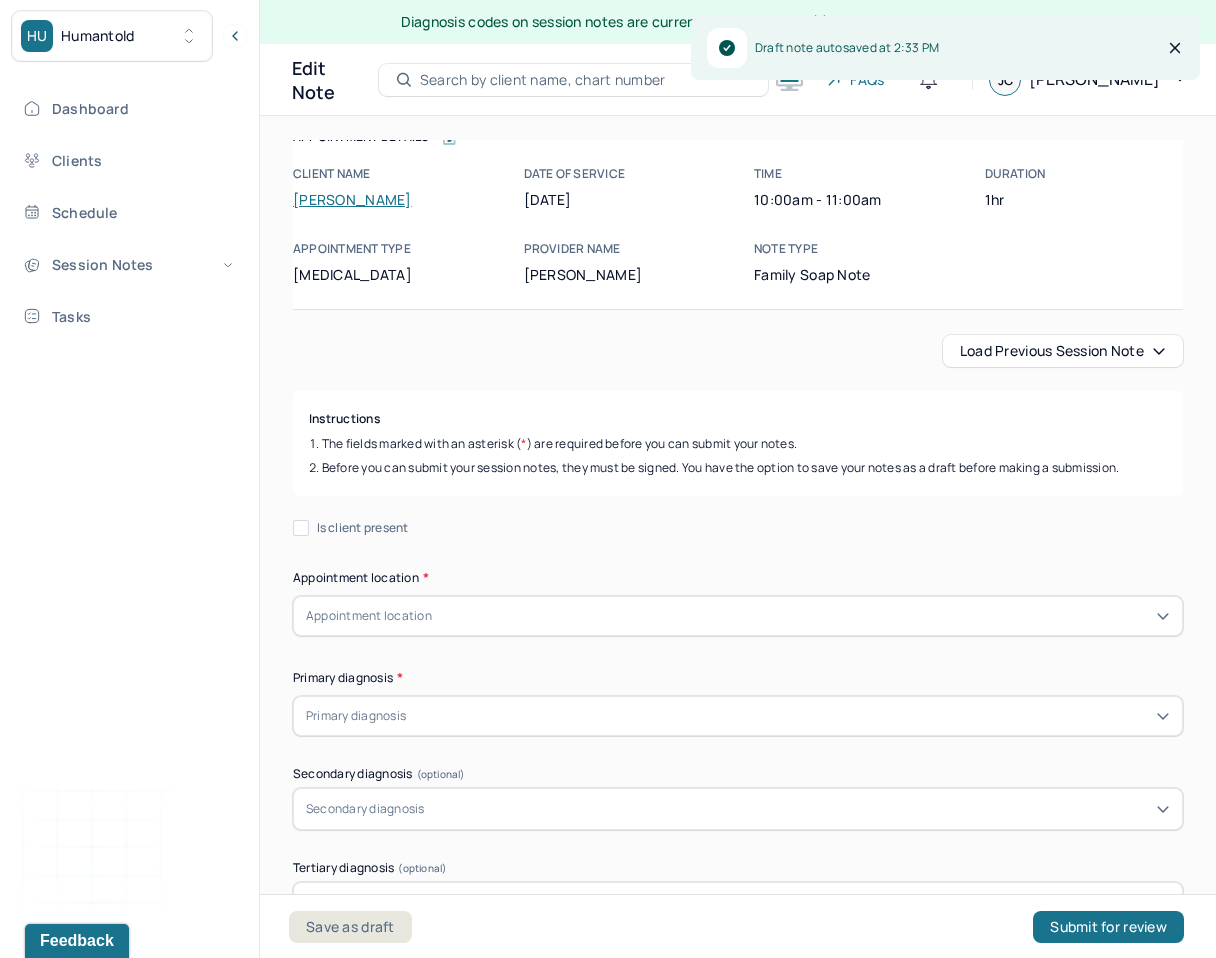 click on "Load previous session note" at bounding box center [1063, 351] 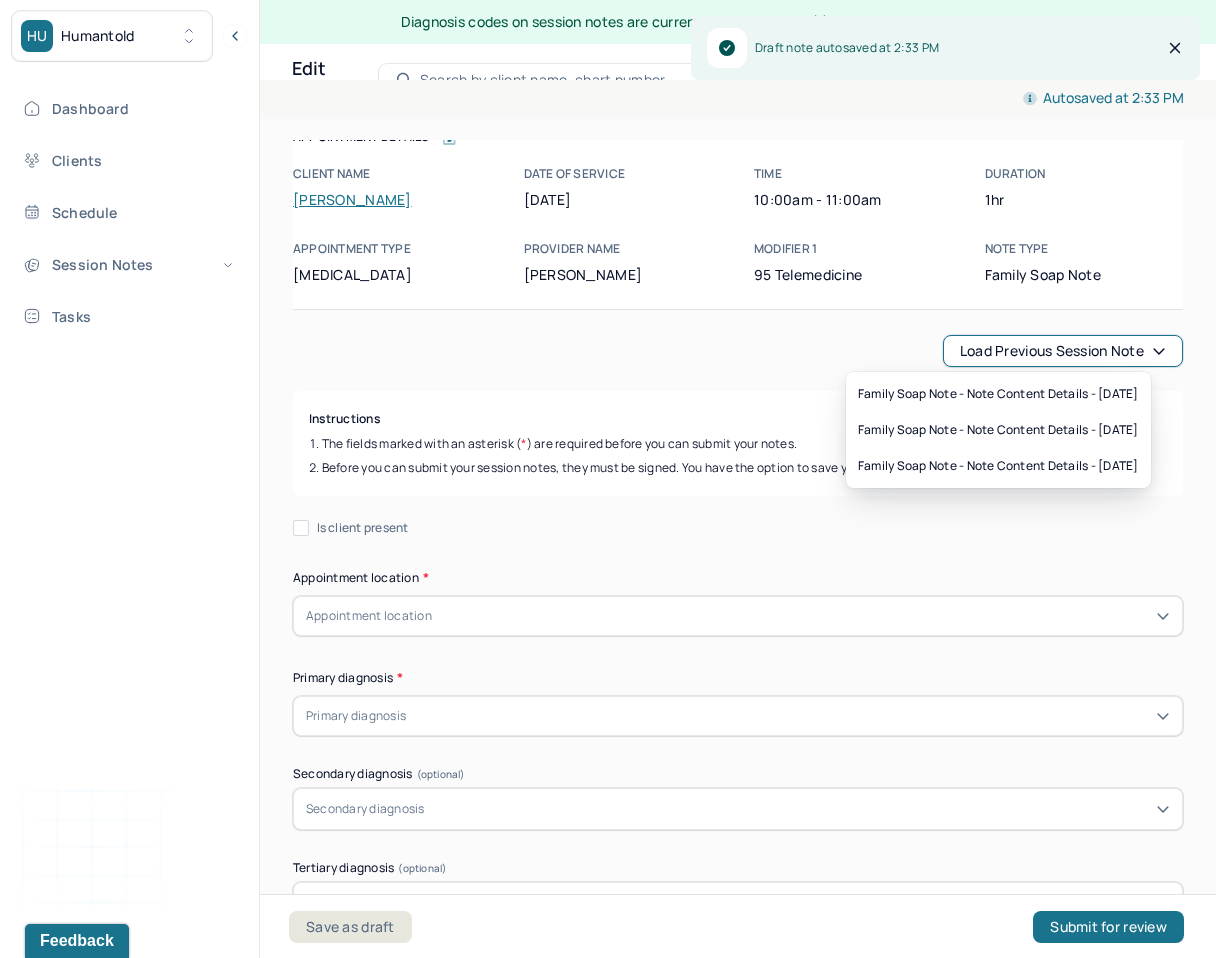 click on "Before you can submit your session notes, they must be signed. You have the option to save your notes as a draft before making a submission." at bounding box center (738, 468) 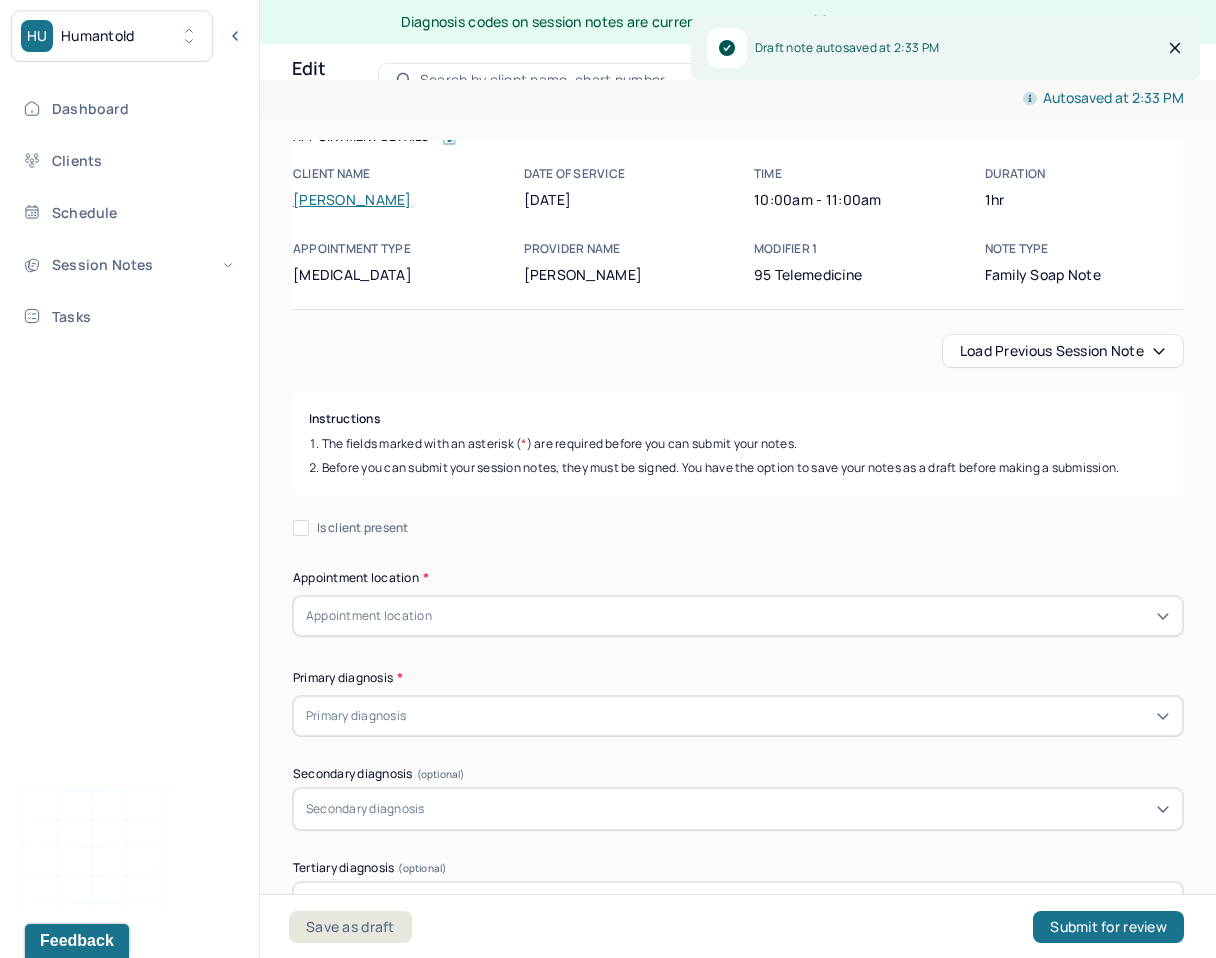 click on "Is client present" at bounding box center [363, 528] 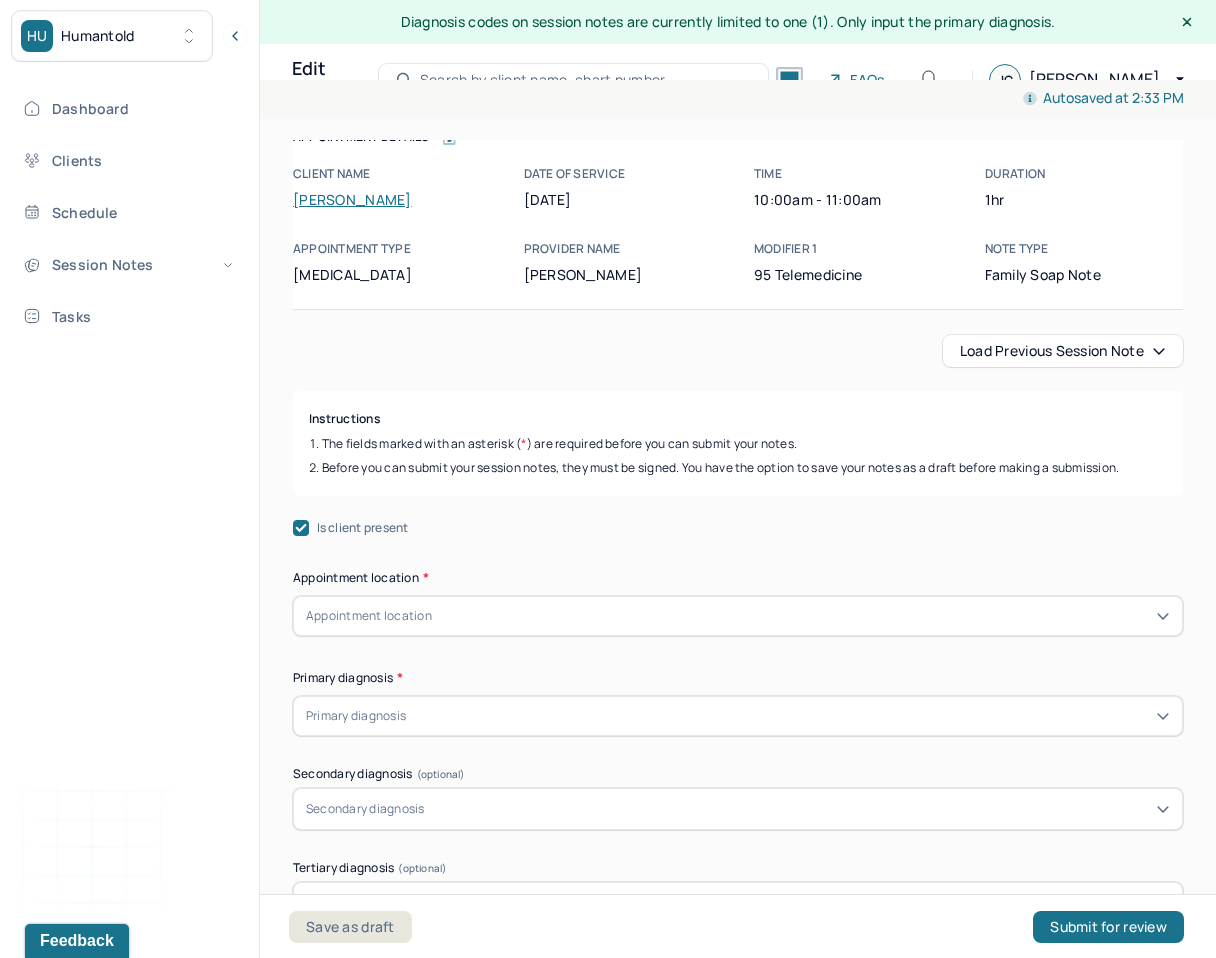 click on "Appointment location" at bounding box center (369, 616) 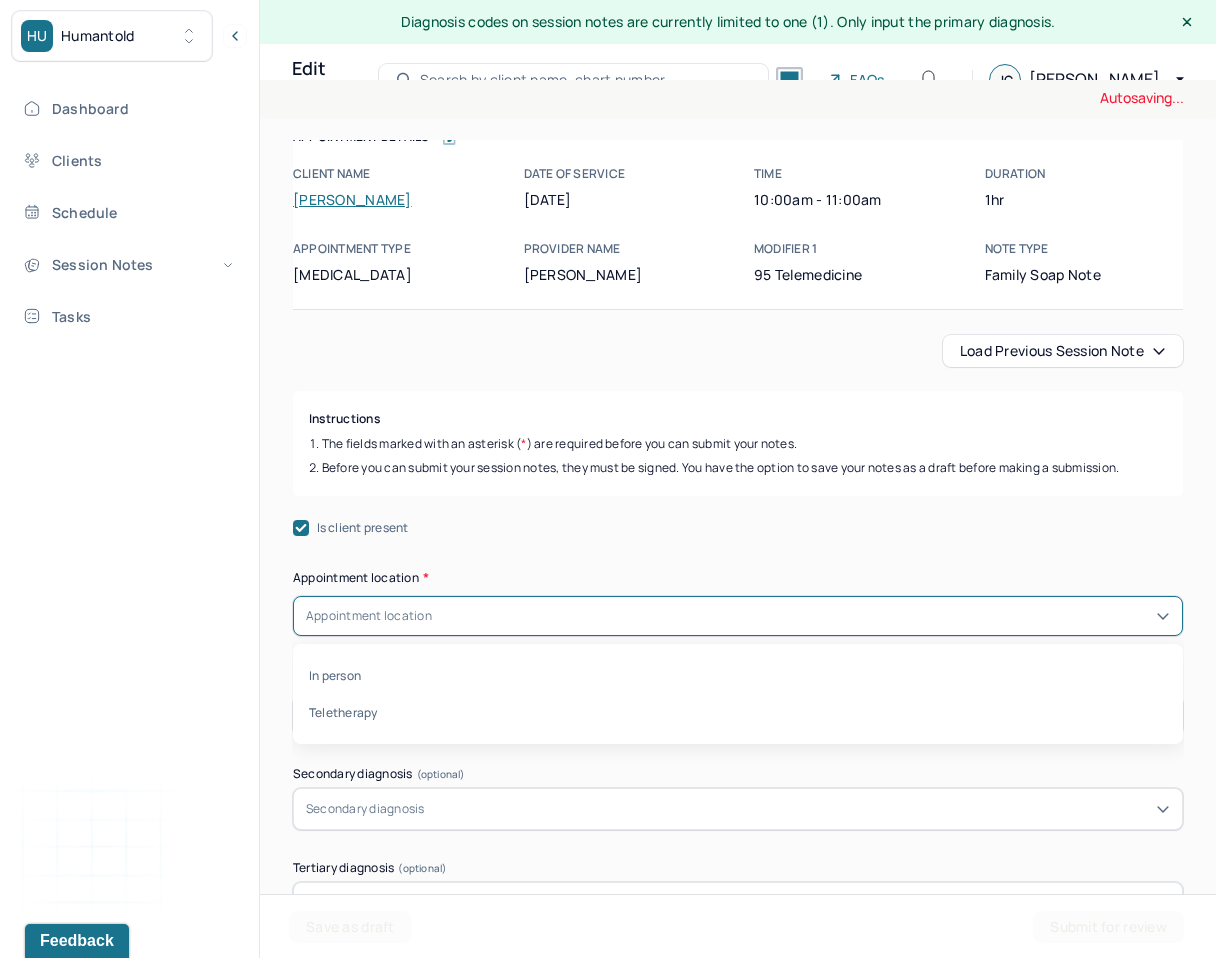 scroll, scrollTop: 66, scrollLeft: 0, axis: vertical 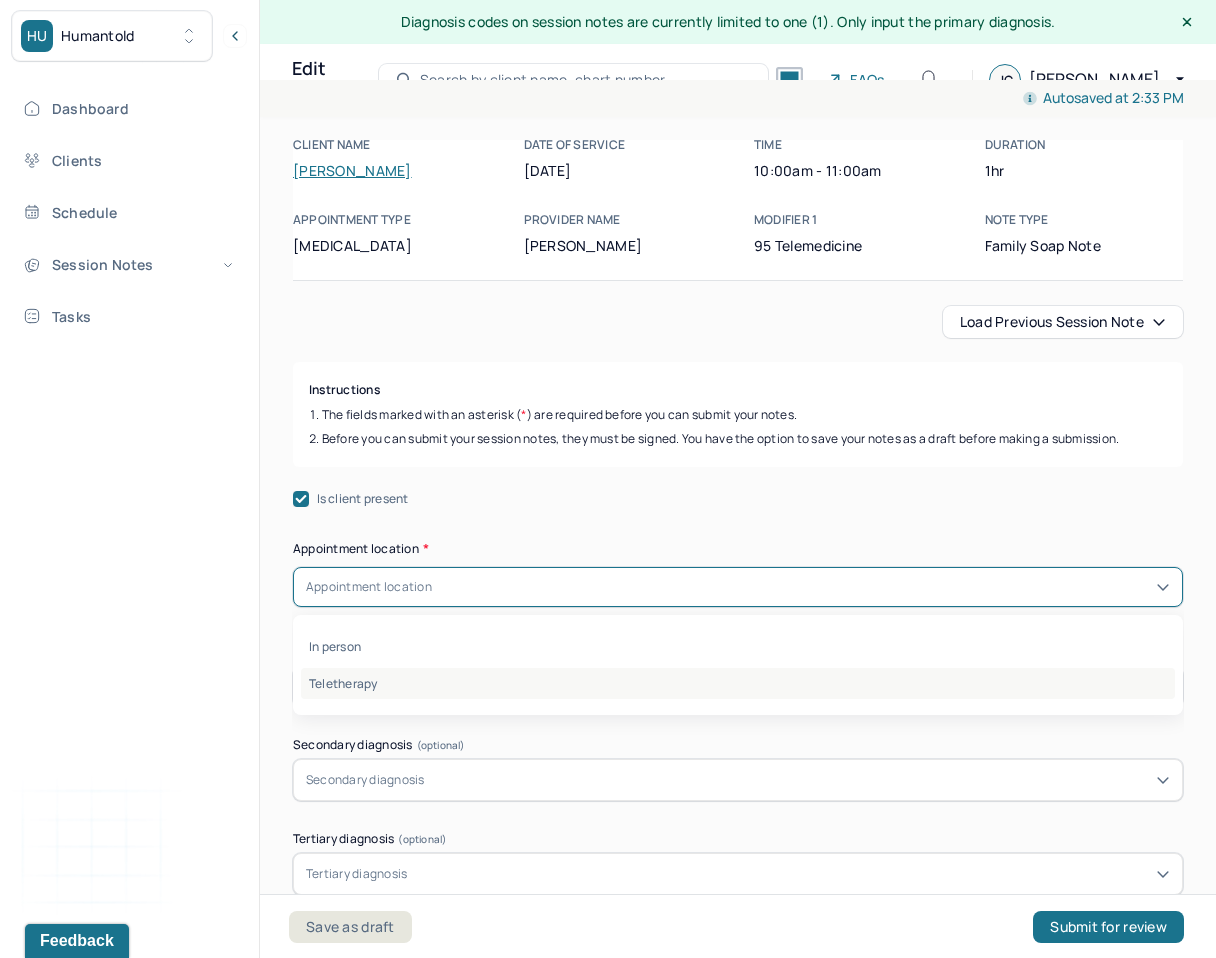 click on "Teletherapy" at bounding box center [738, 683] 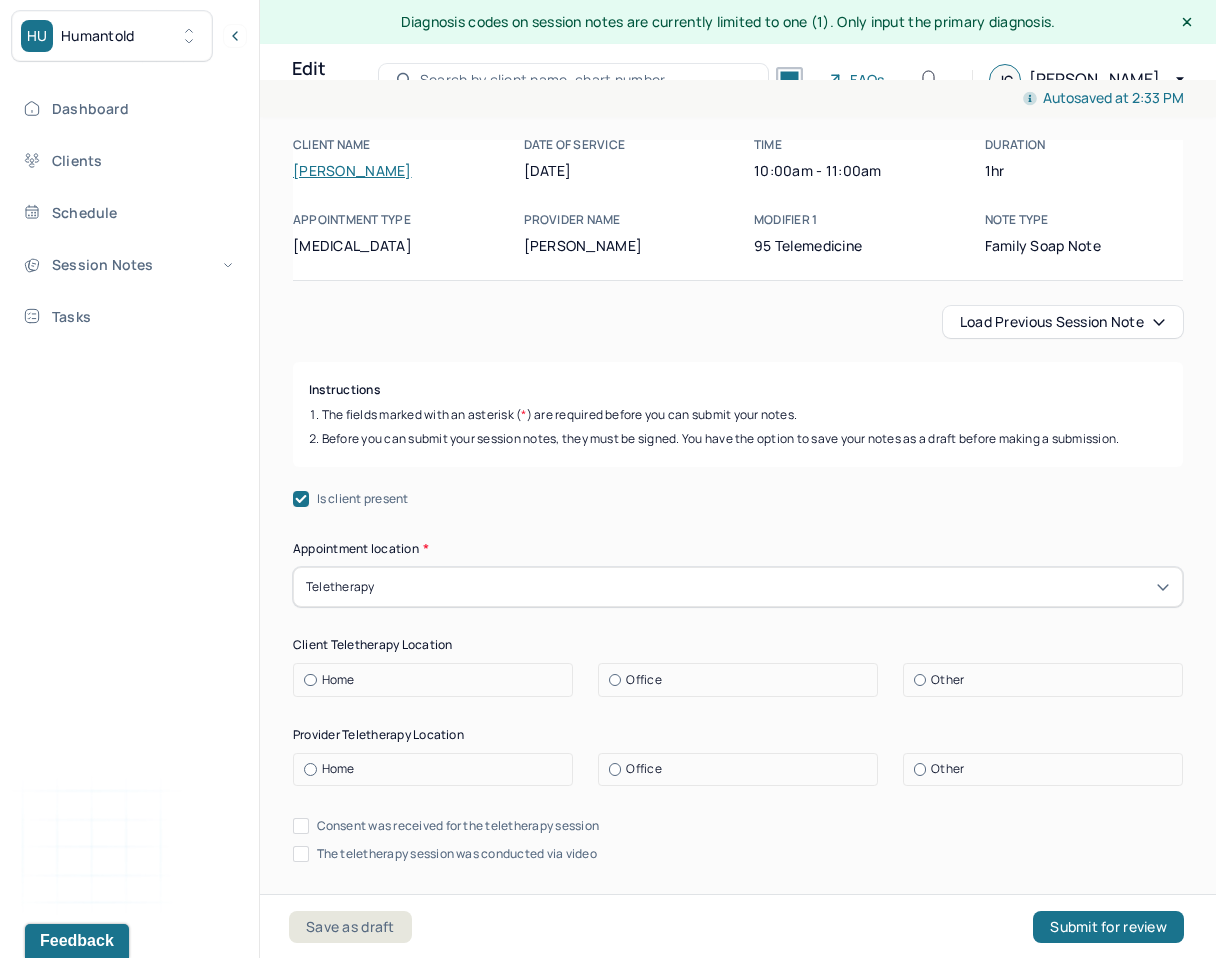click on "Home" at bounding box center [338, 680] 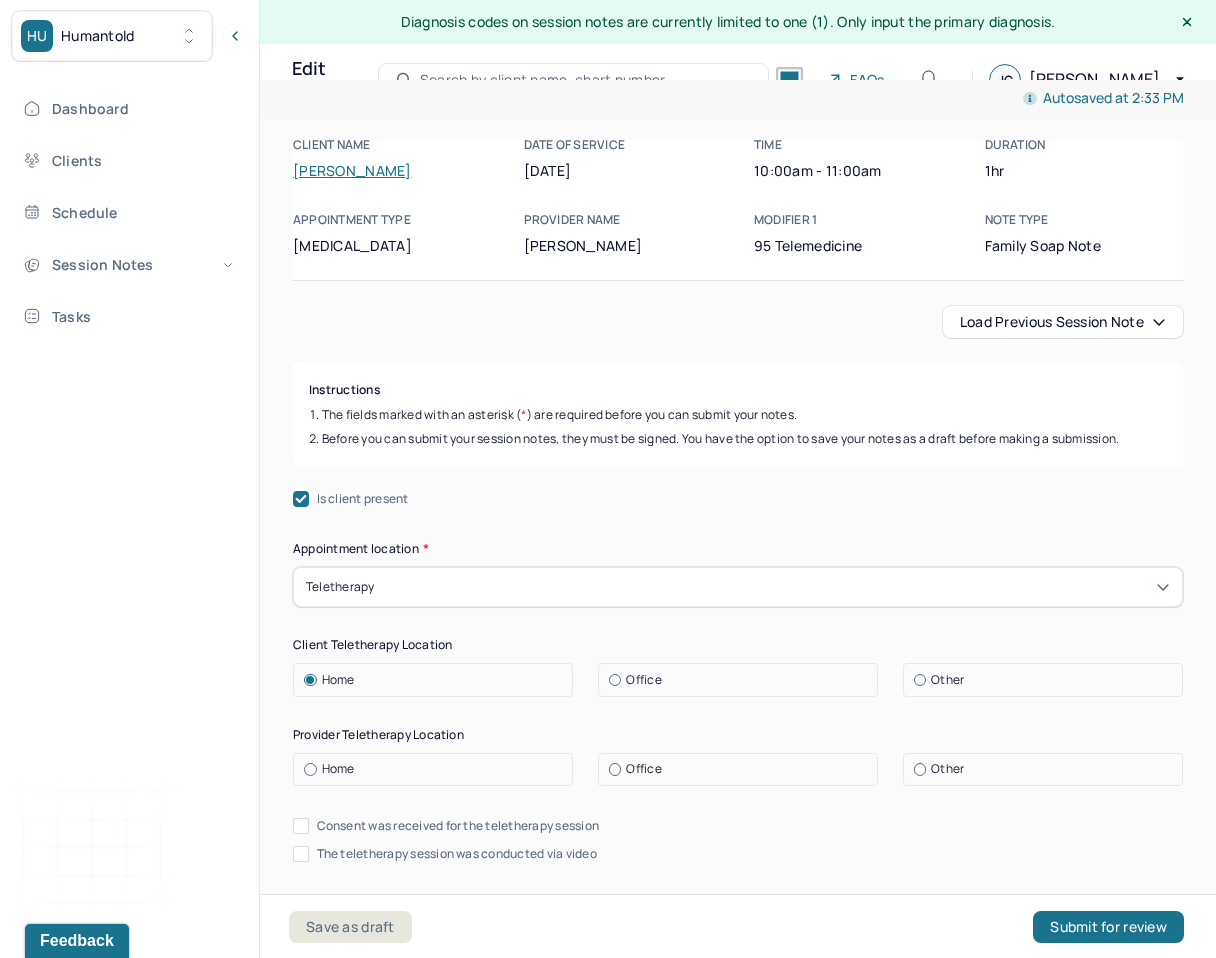 click on "Home" at bounding box center (338, 769) 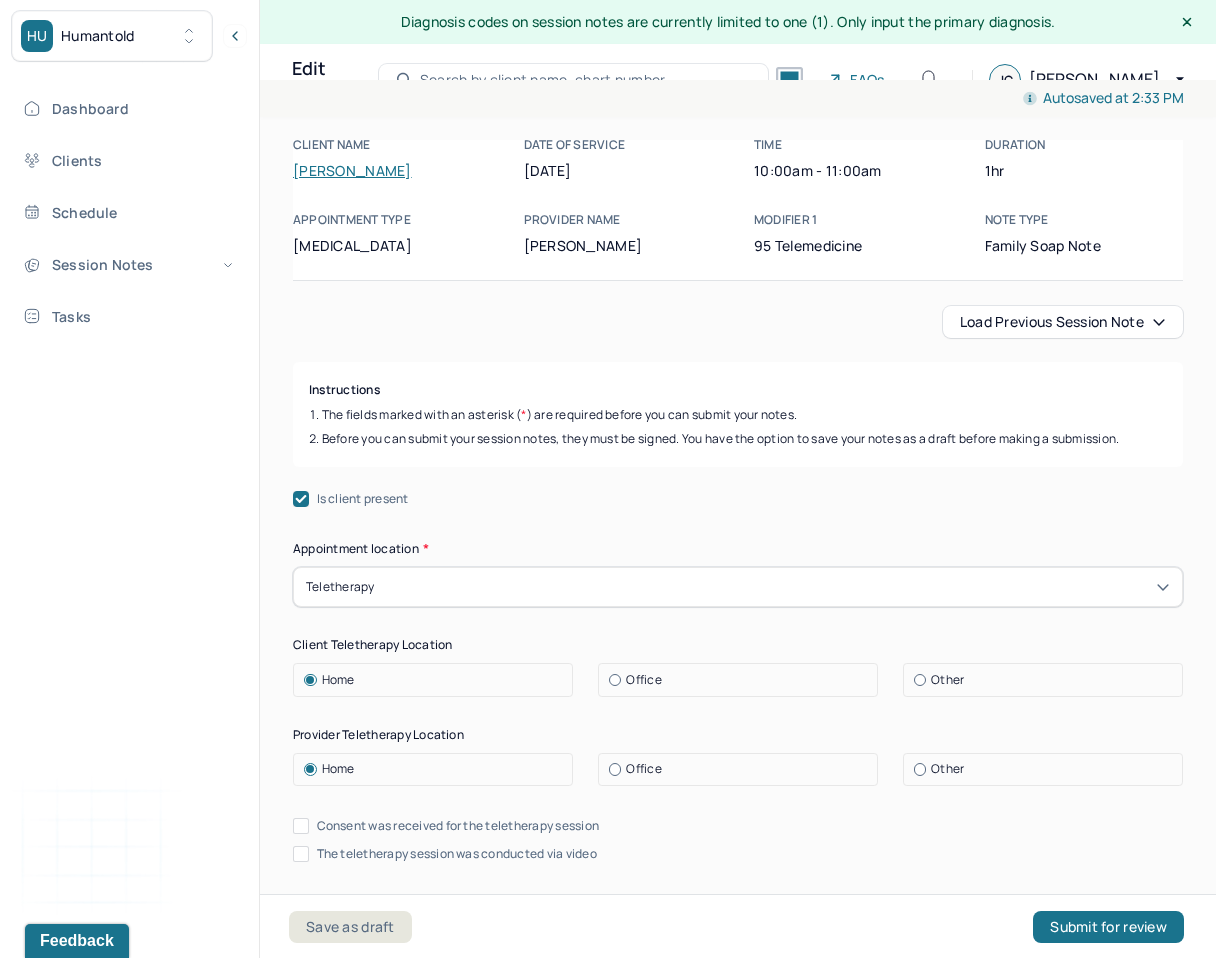 click on "Consent was received for the teletherapy session" at bounding box center (458, 826) 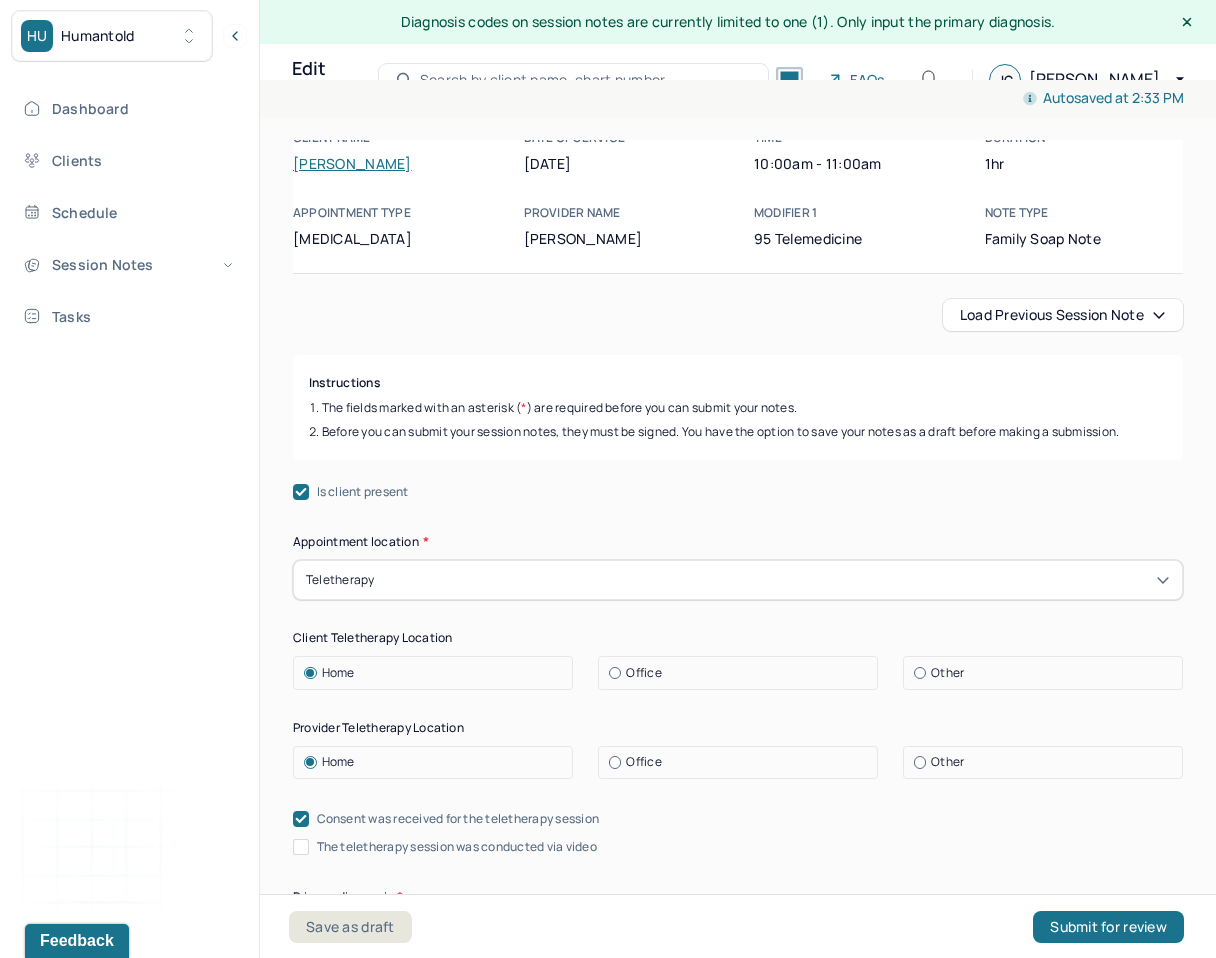 click on "The teletherapy session was conducted via video" at bounding box center [457, 847] 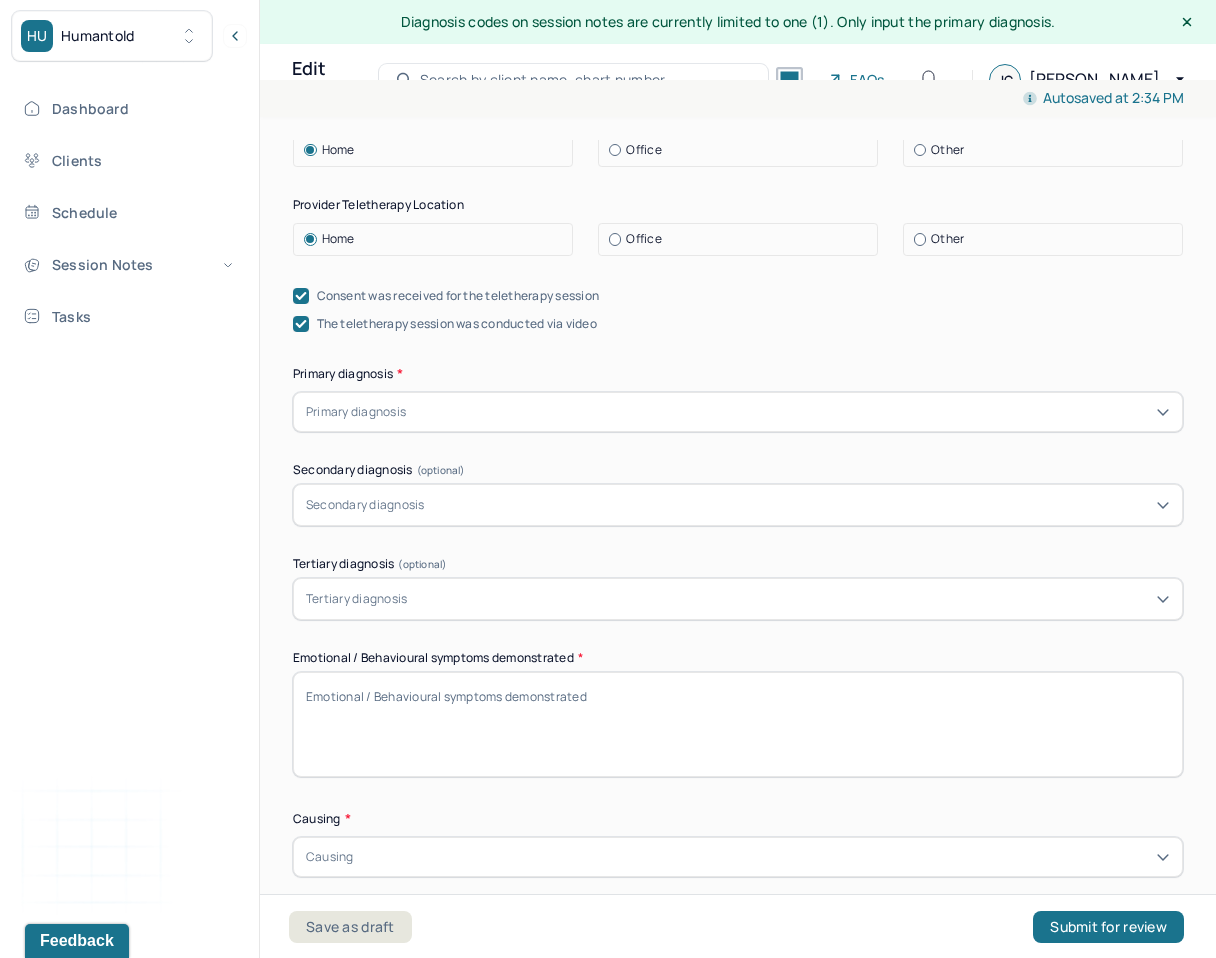 scroll, scrollTop: 628, scrollLeft: 0, axis: vertical 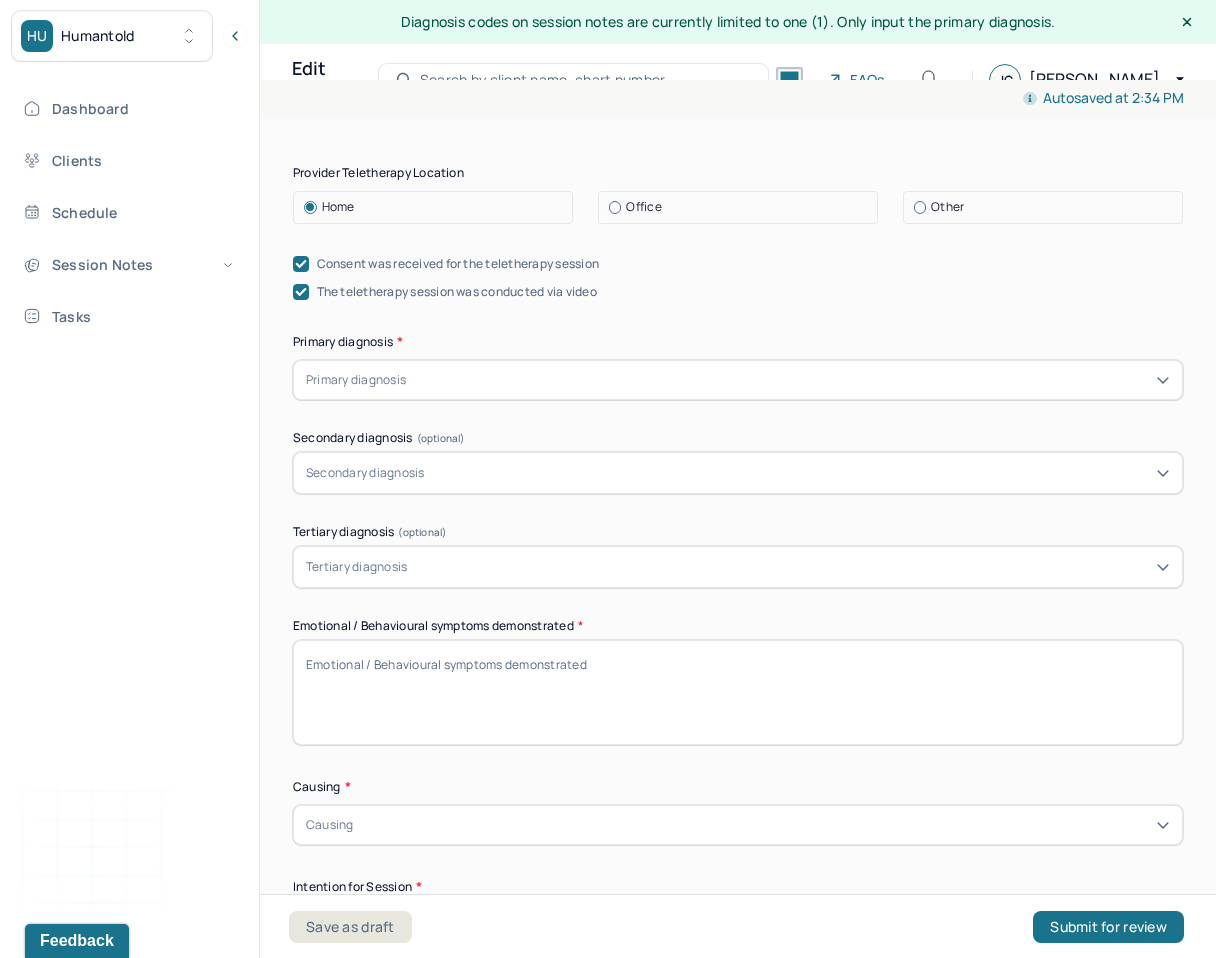 click on "Primary diagnosis" at bounding box center [356, 380] 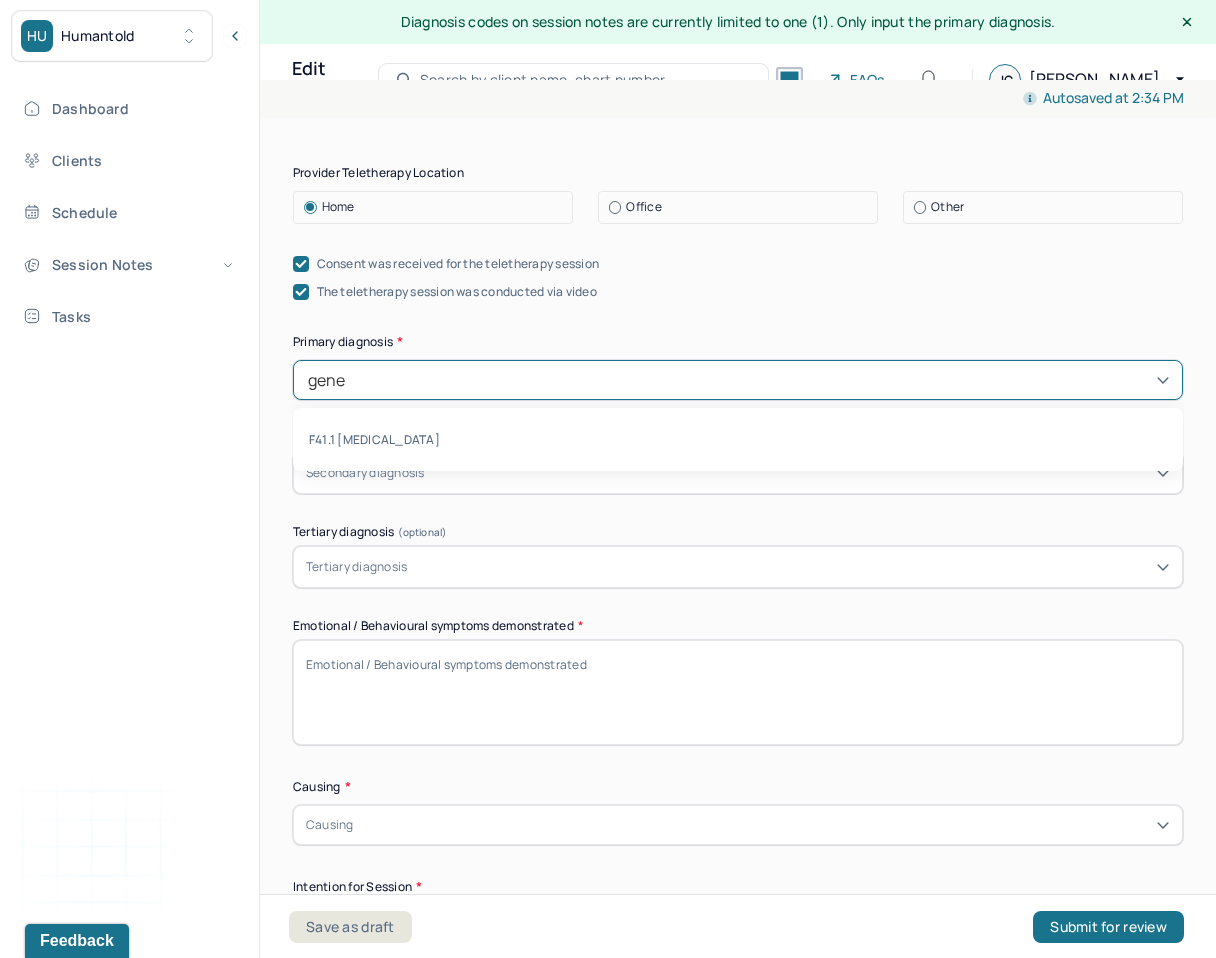 type on "gener" 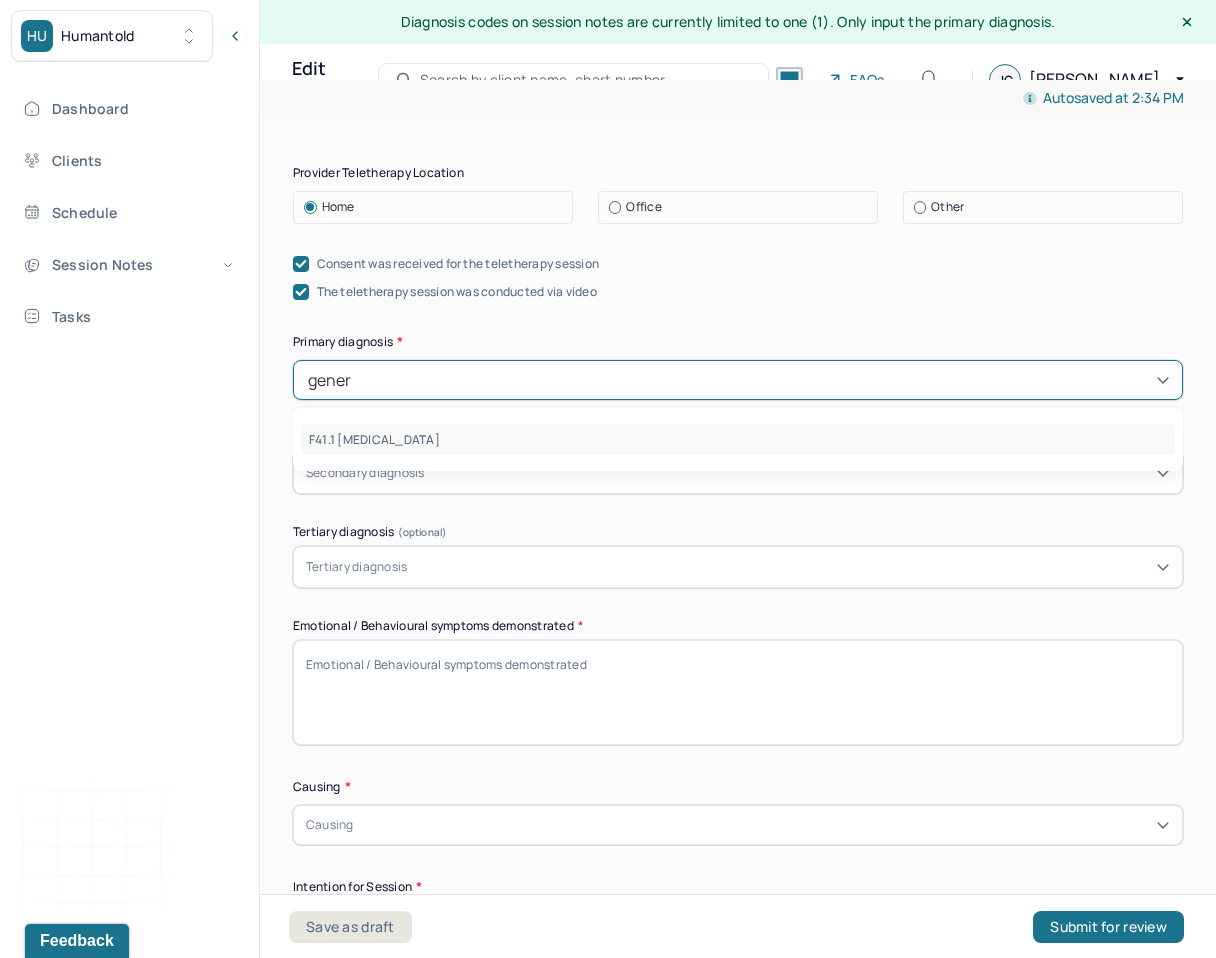 click on "F41.1 [MEDICAL_DATA]" at bounding box center [738, 439] 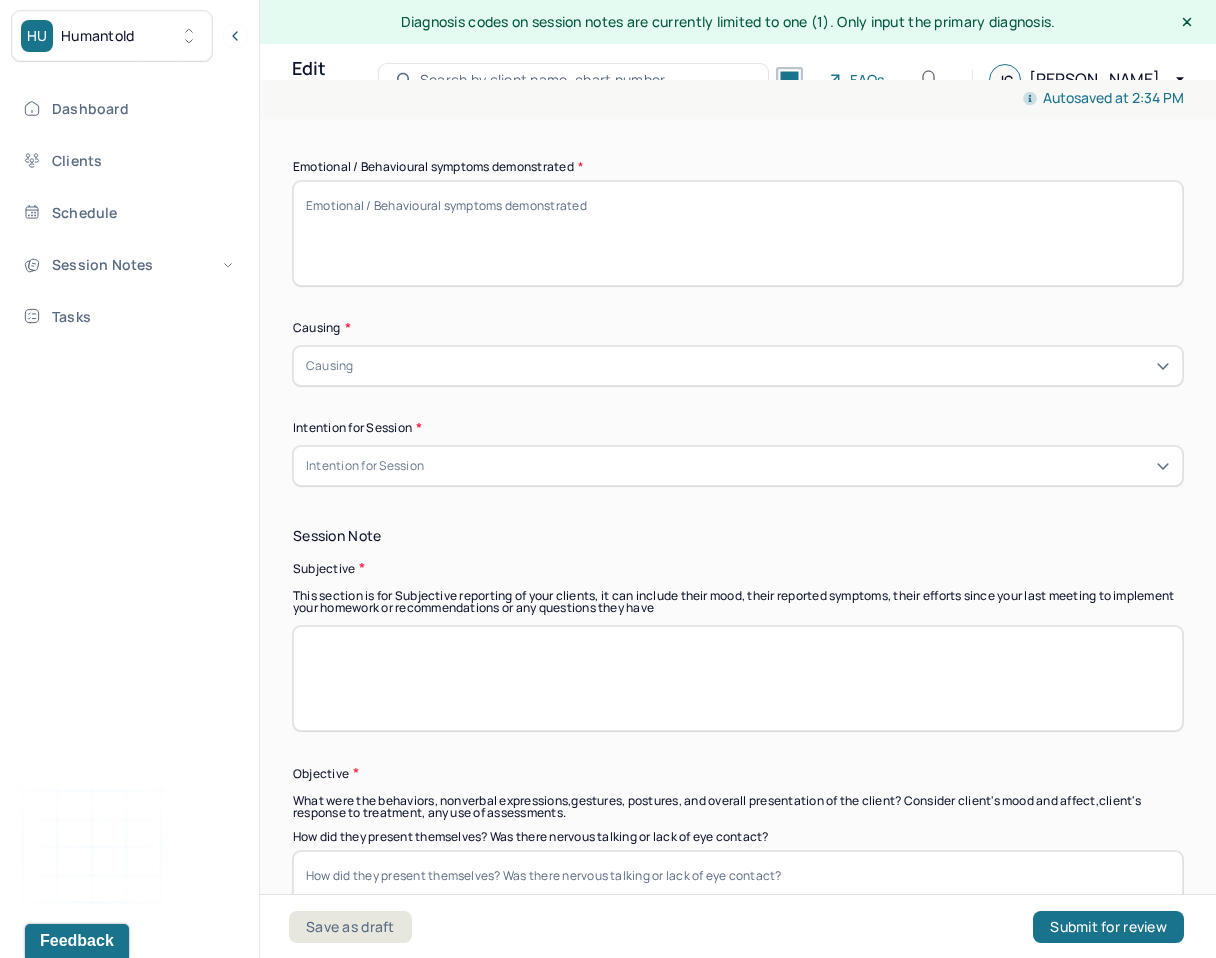 scroll, scrollTop: 1161, scrollLeft: 0, axis: vertical 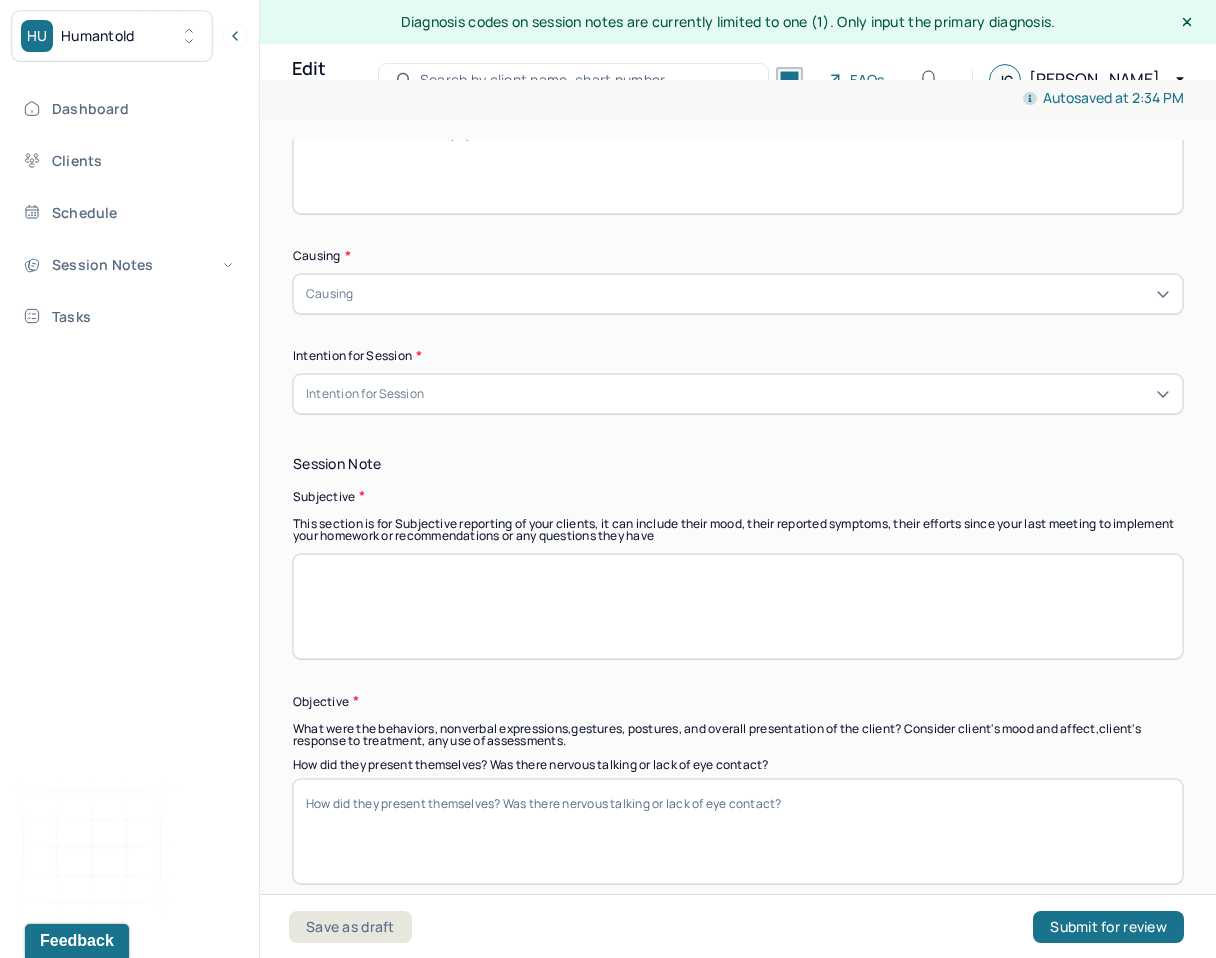 click on "Causing" at bounding box center [738, 294] 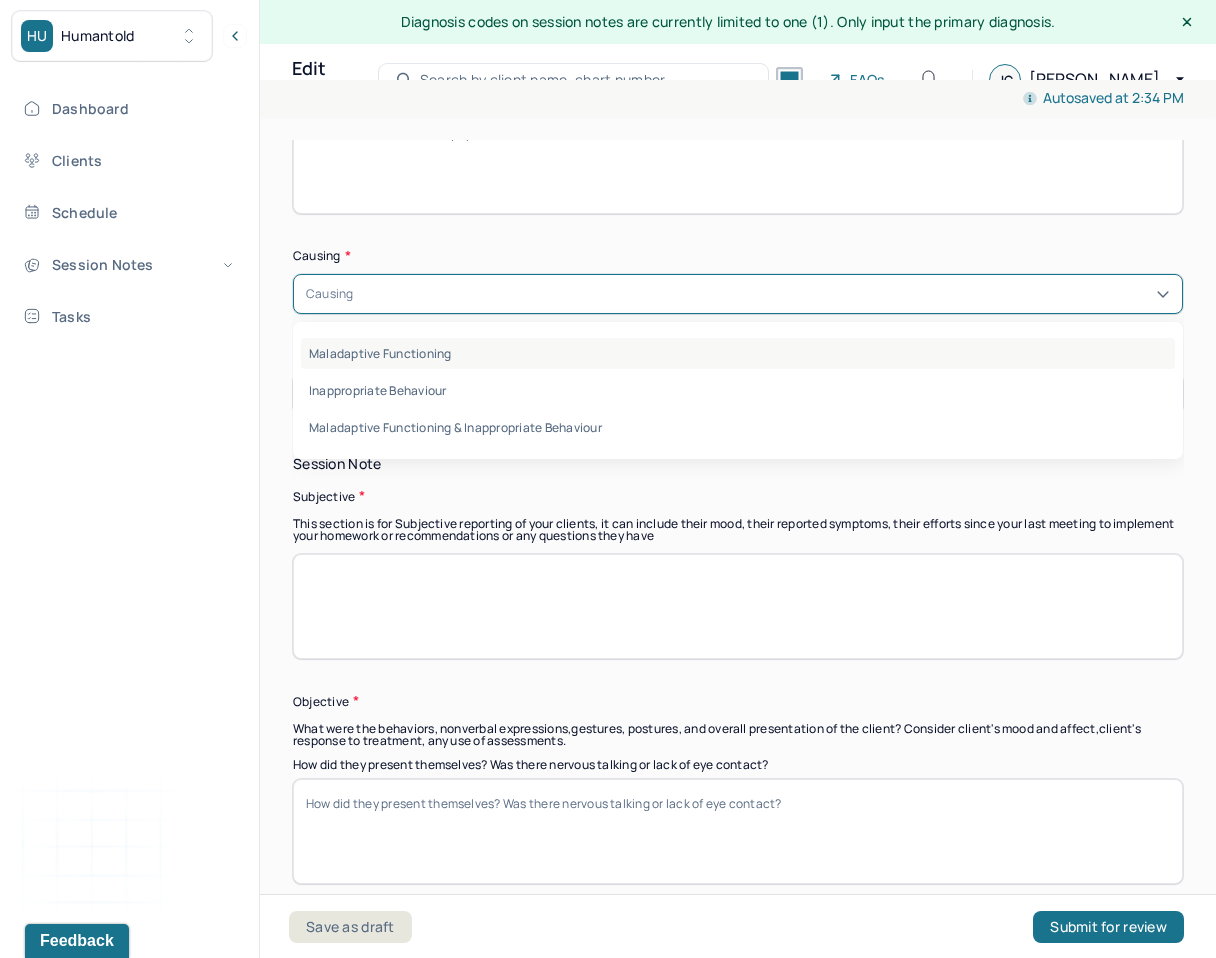 click on "Maladaptive Functioning" at bounding box center [738, 353] 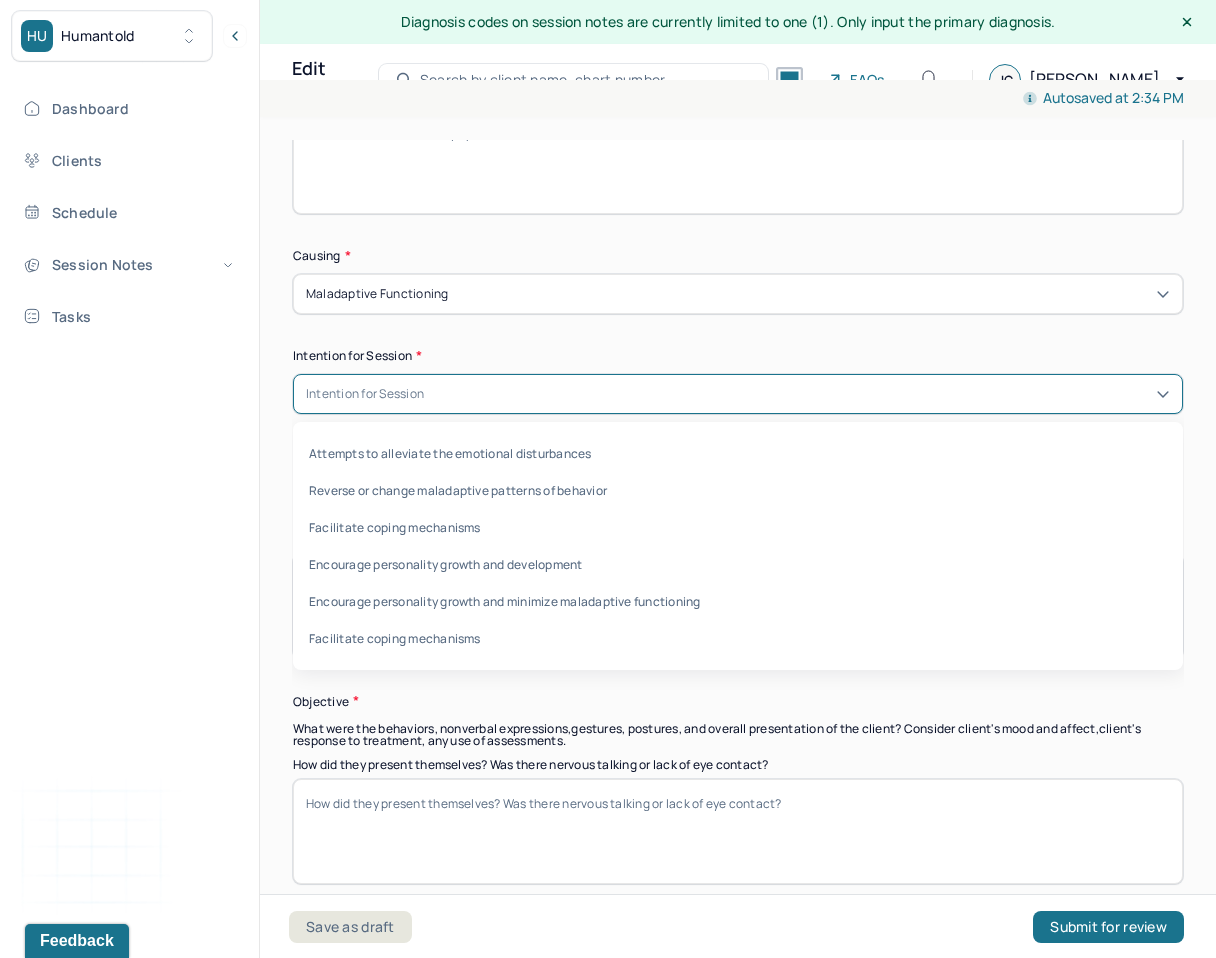 click on "Intention for Session" at bounding box center [365, 394] 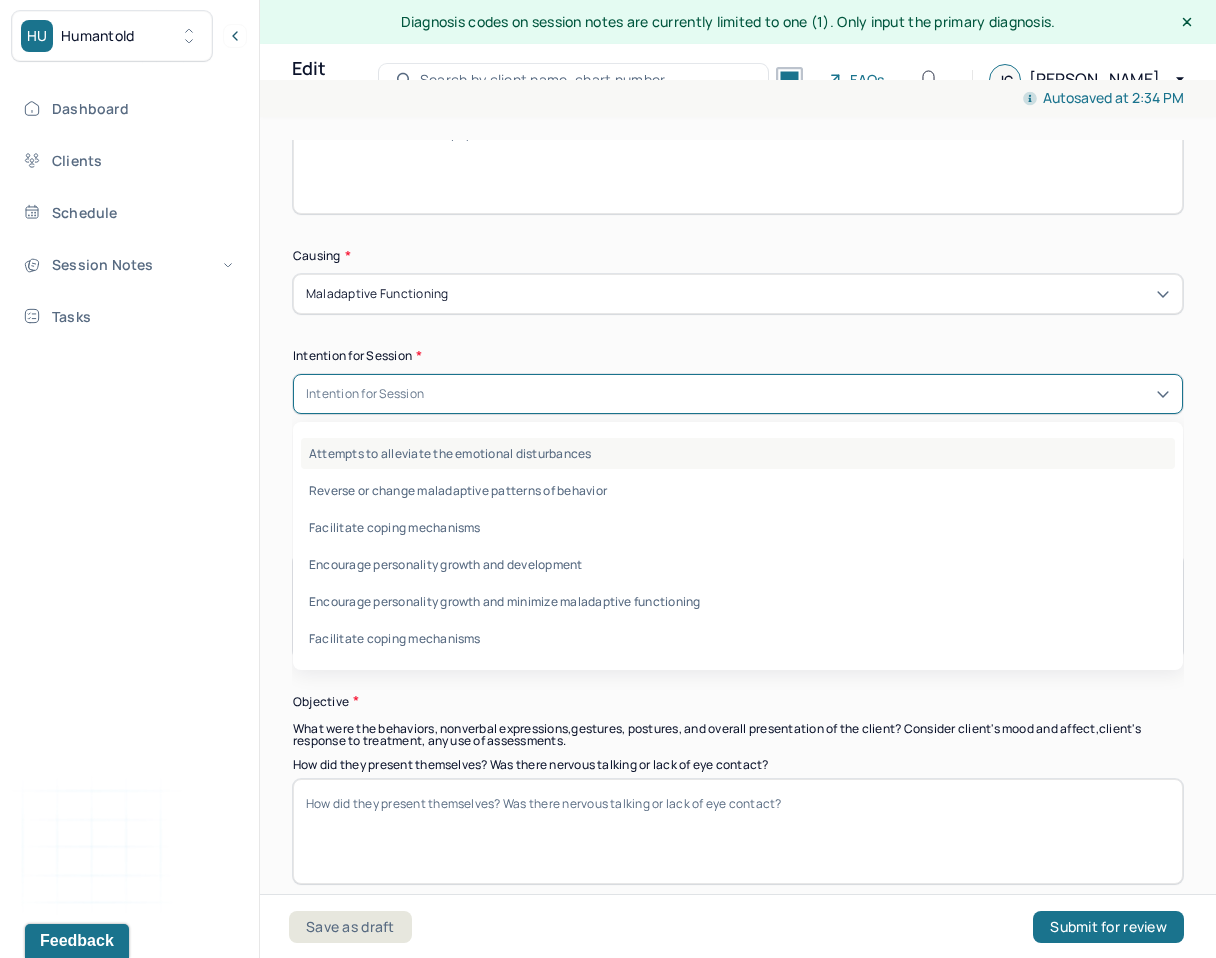 click on "Attempts to alleviate the emotional disturbances" at bounding box center [738, 453] 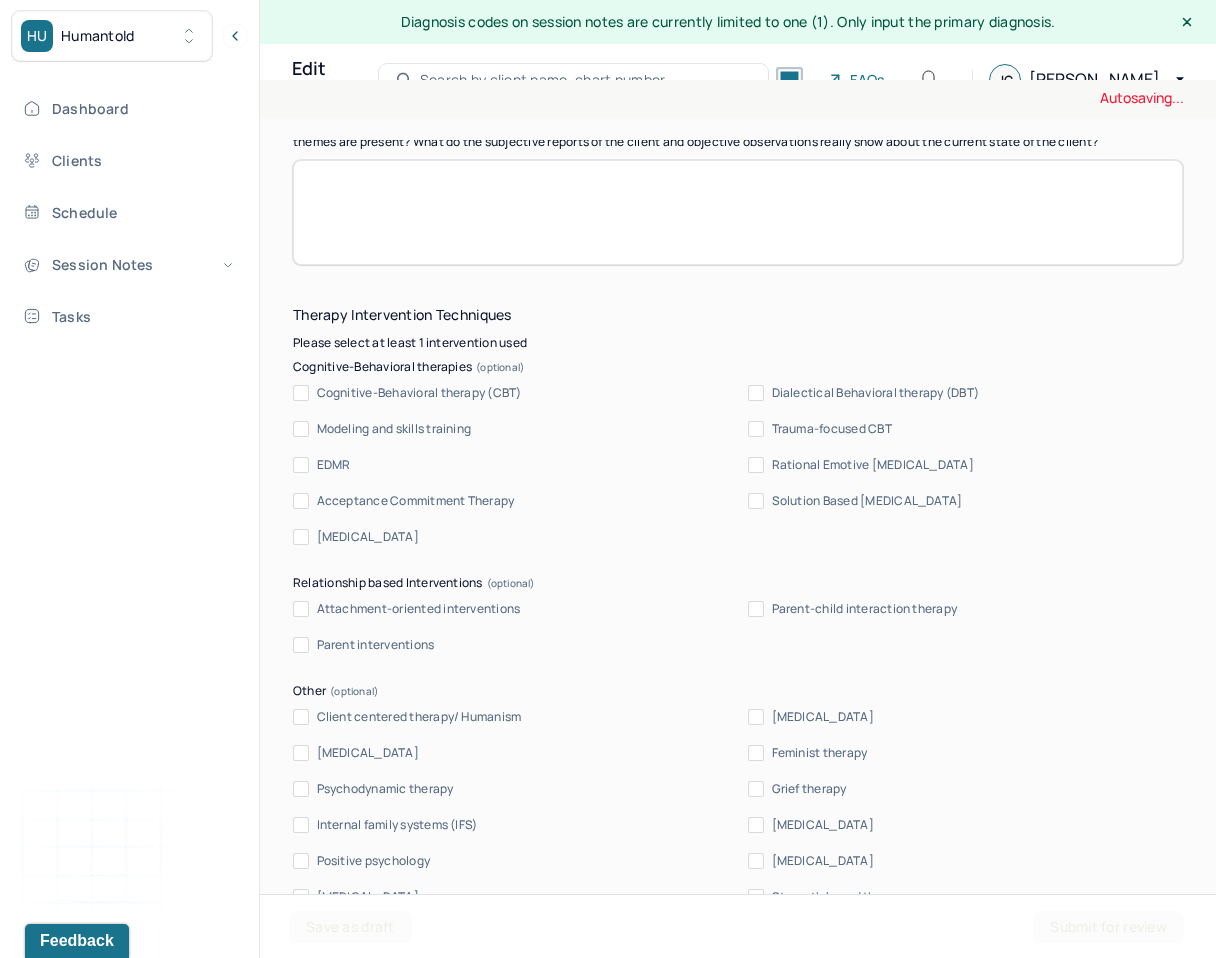 scroll, scrollTop: 2044, scrollLeft: 0, axis: vertical 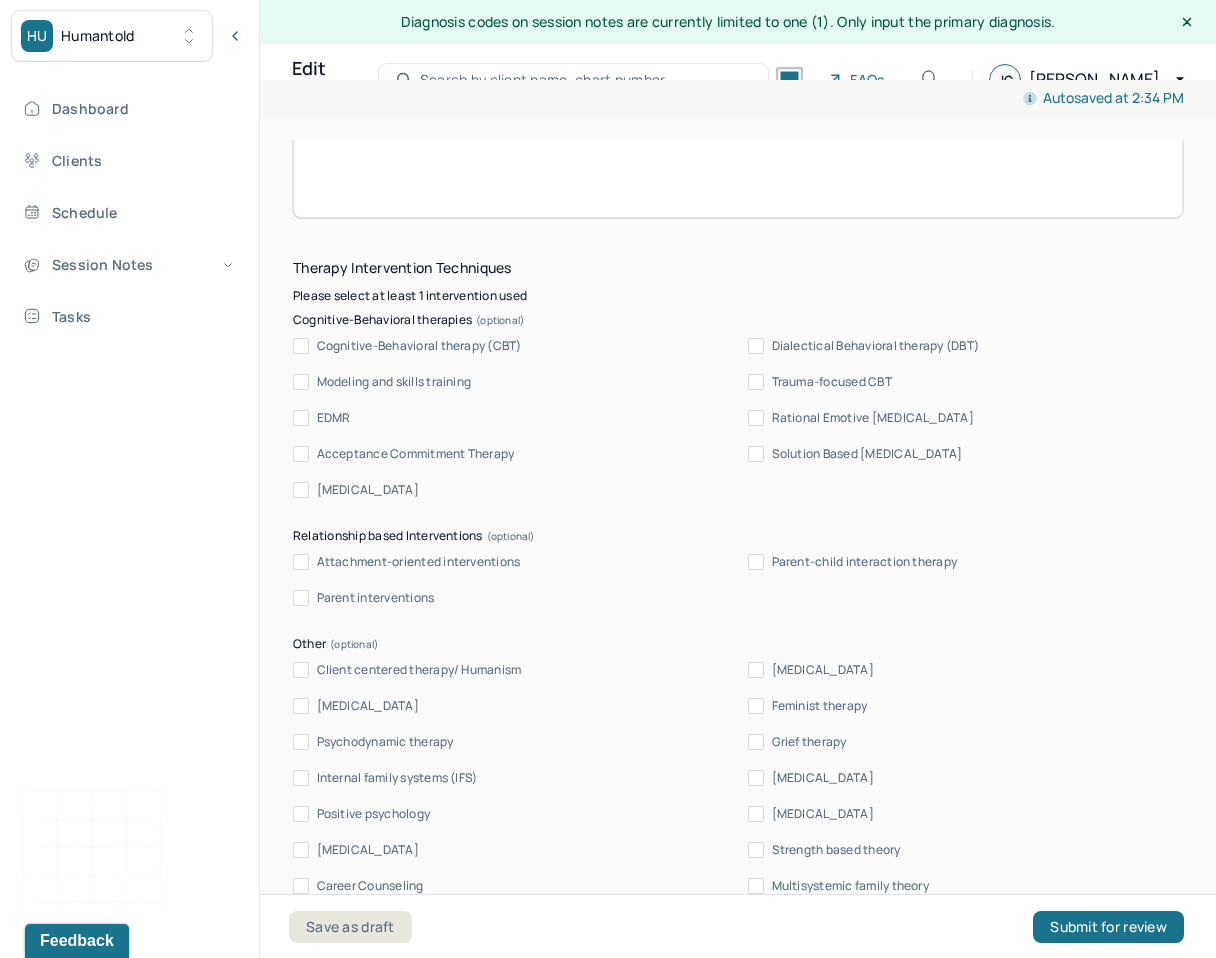 click on "Cognitive-Behavioral therapy (CBT)" at bounding box center (419, 346) 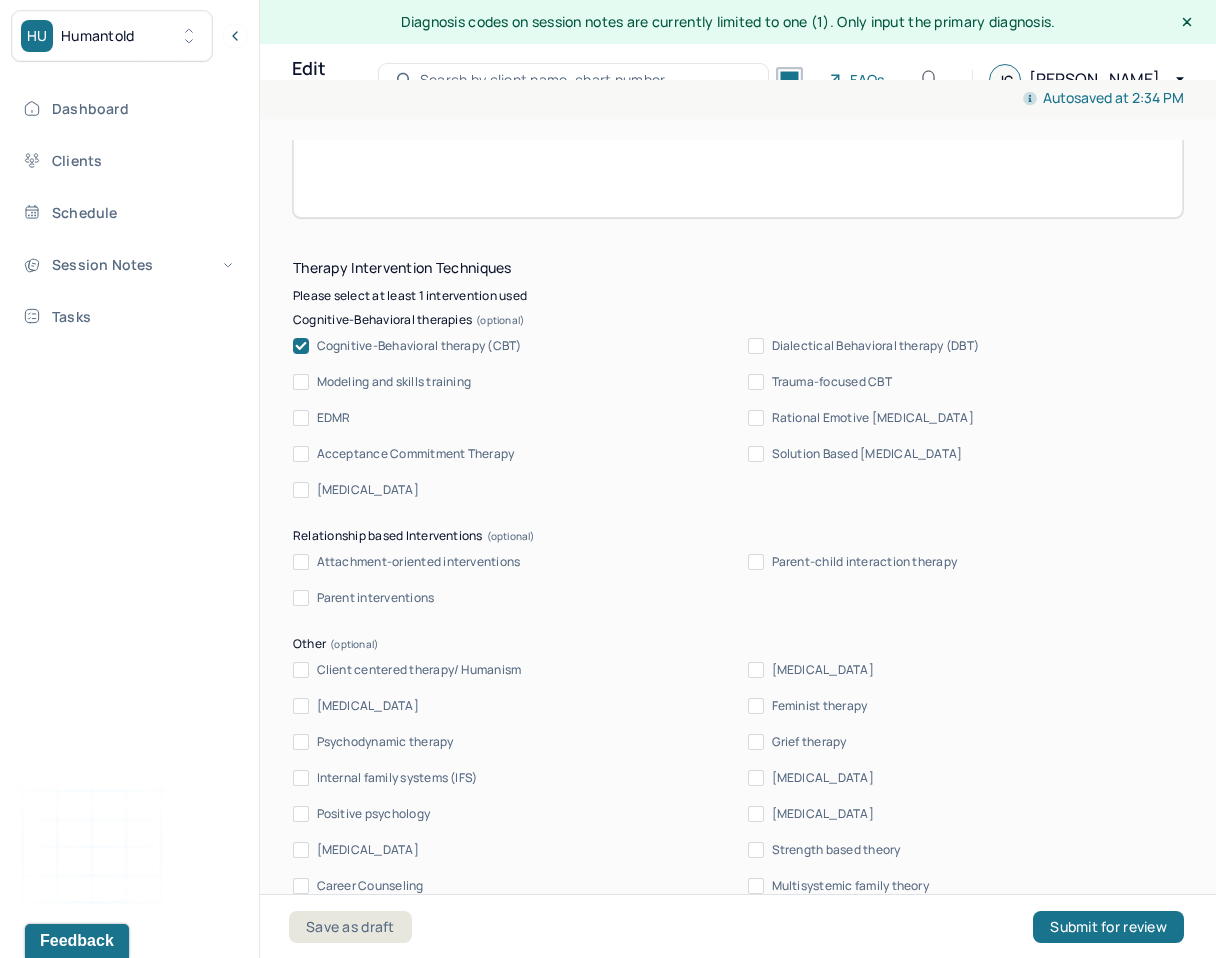 click on "[MEDICAL_DATA]" at bounding box center (823, 814) 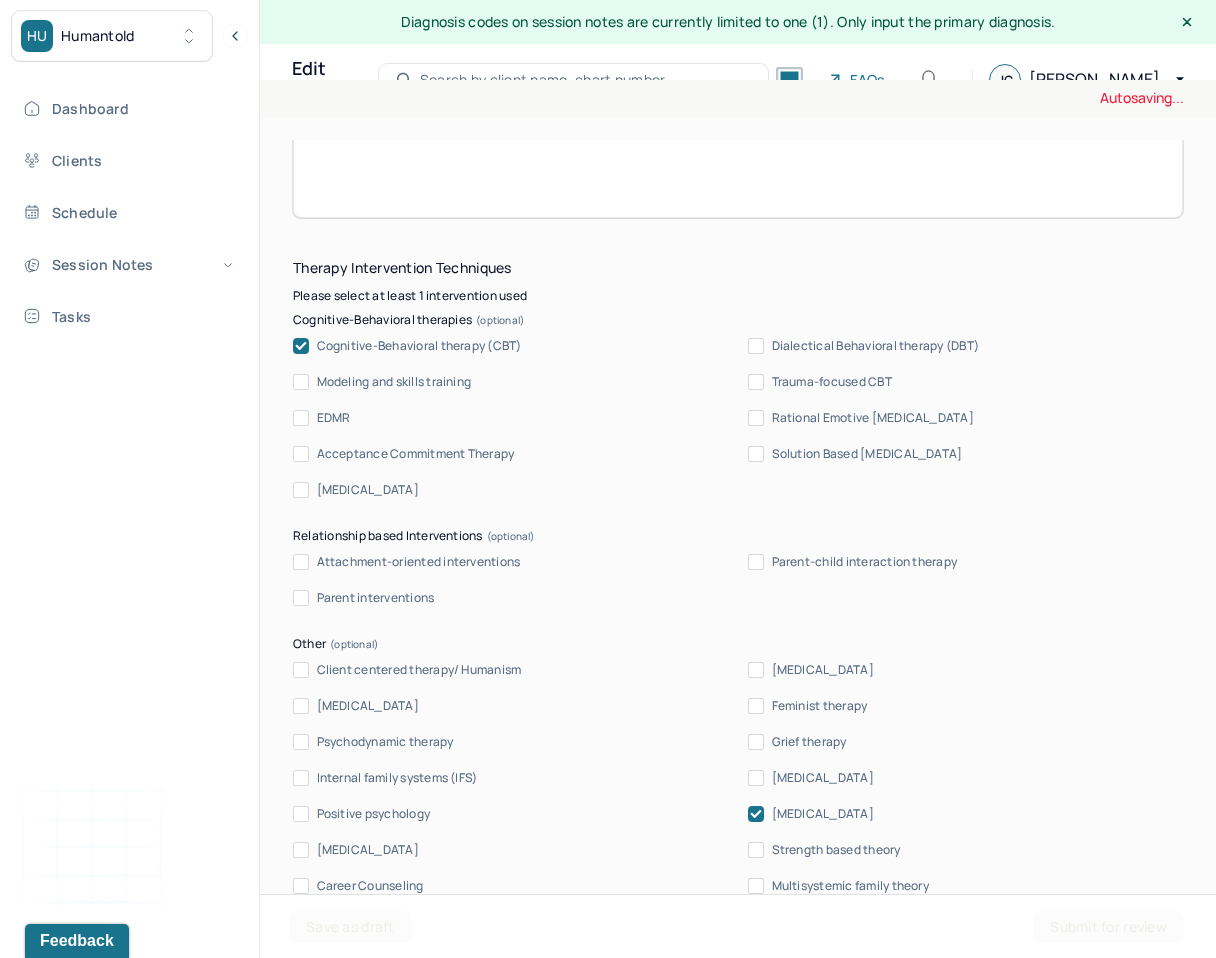 click on "[MEDICAL_DATA]" at bounding box center [823, 778] 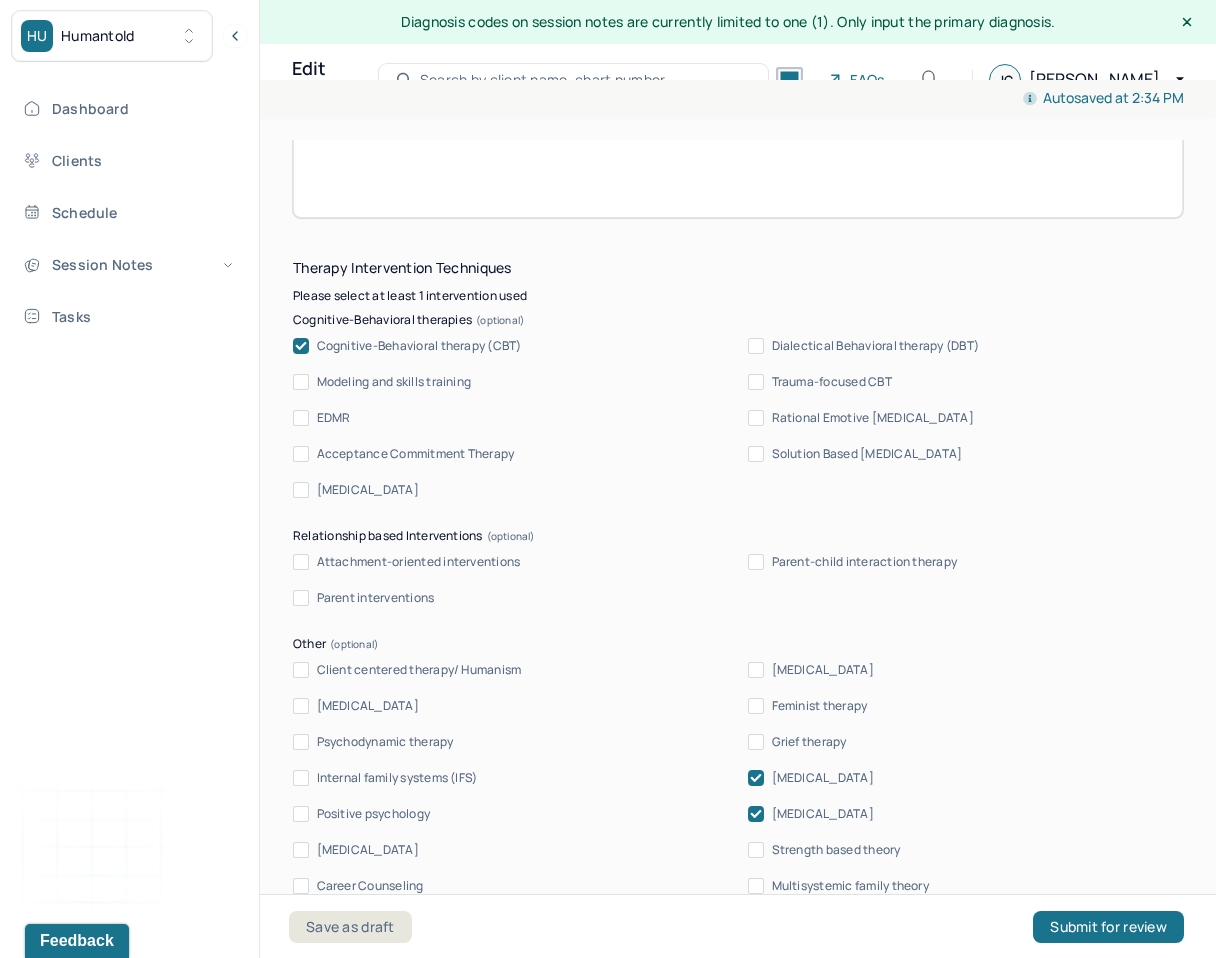 click on "[MEDICAL_DATA]" at bounding box center [823, 814] 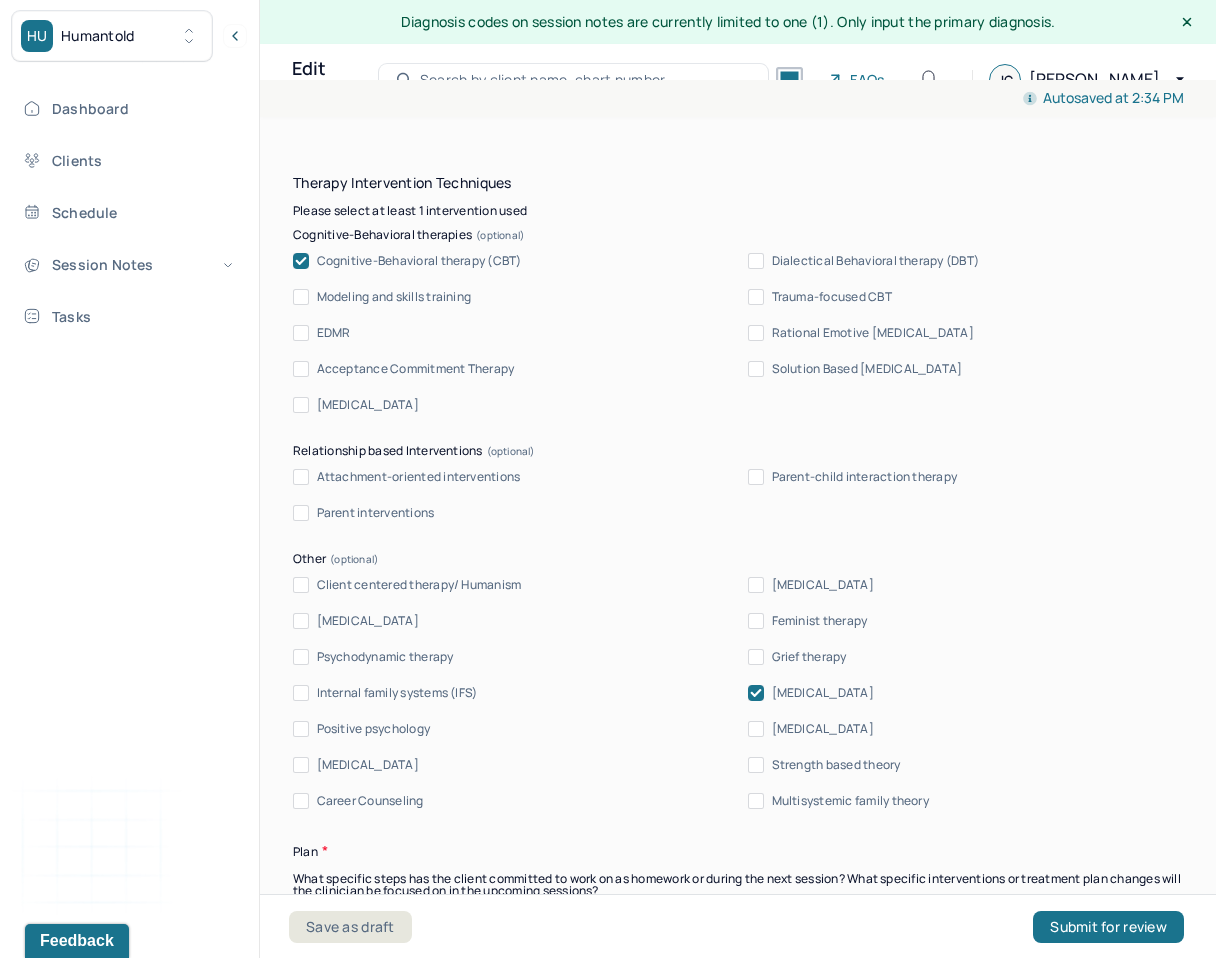 scroll, scrollTop: 2157, scrollLeft: 0, axis: vertical 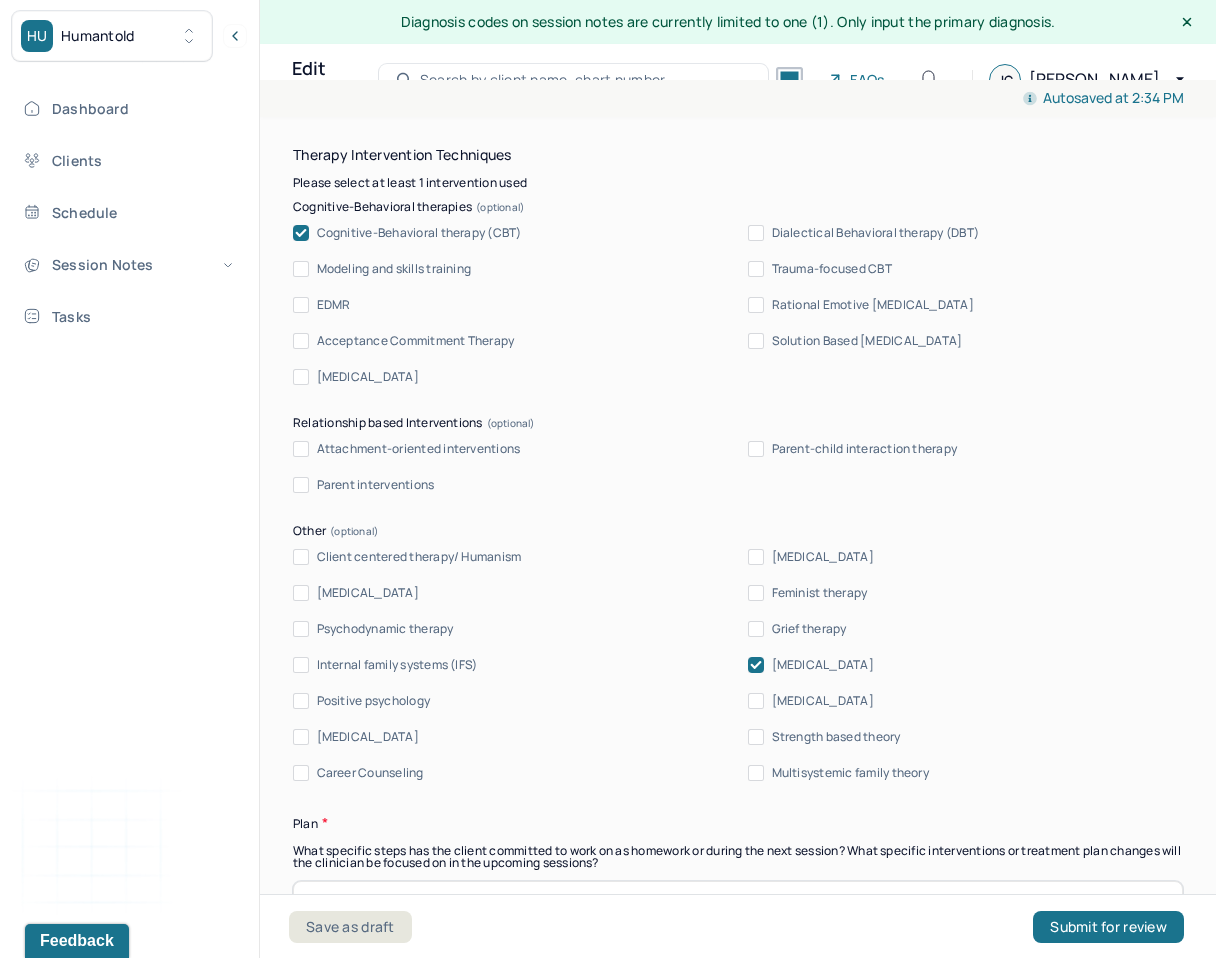 click on "Psychodynamic therapy" at bounding box center (385, 629) 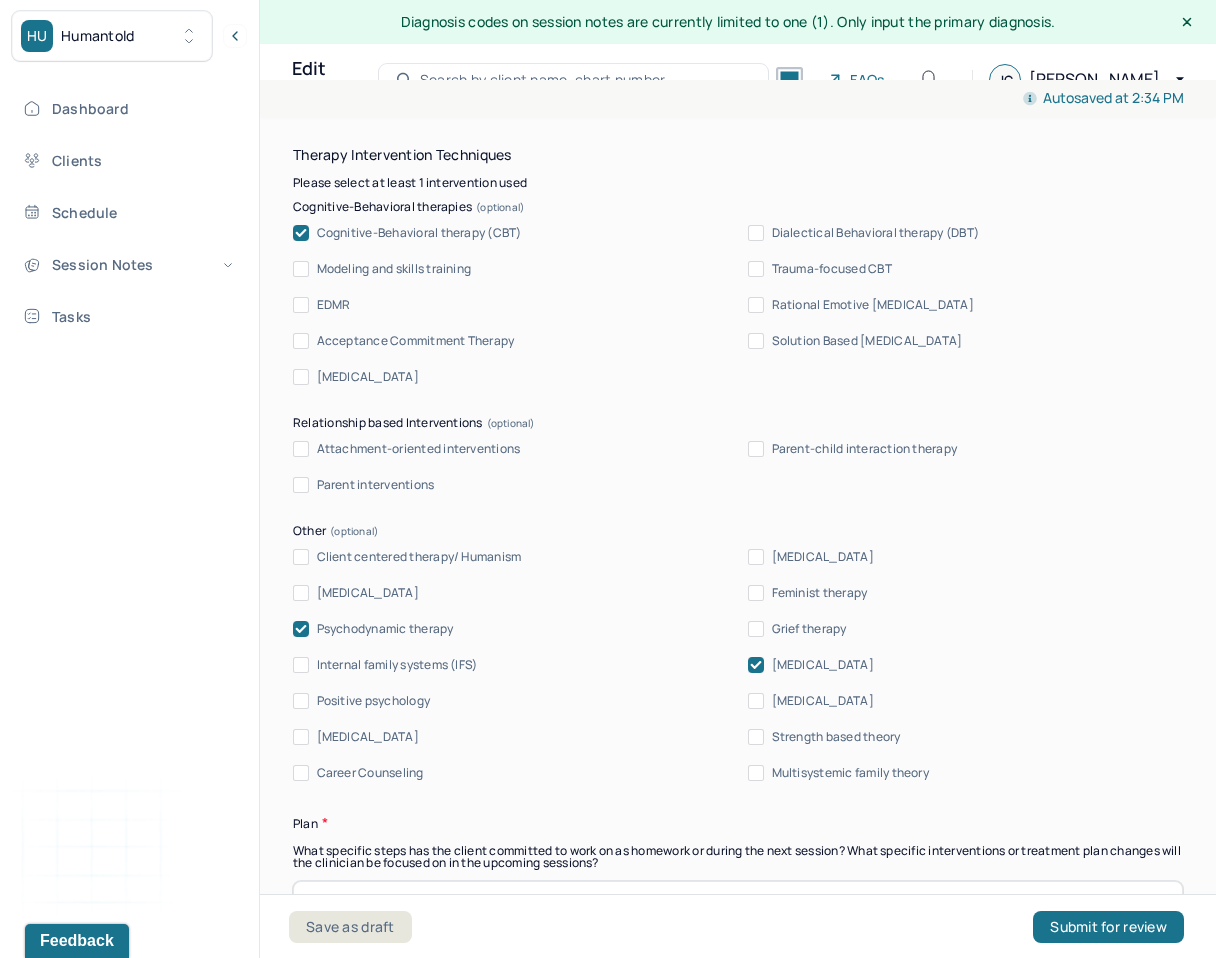 click on "Client centered therapy/ Humanism" at bounding box center [419, 557] 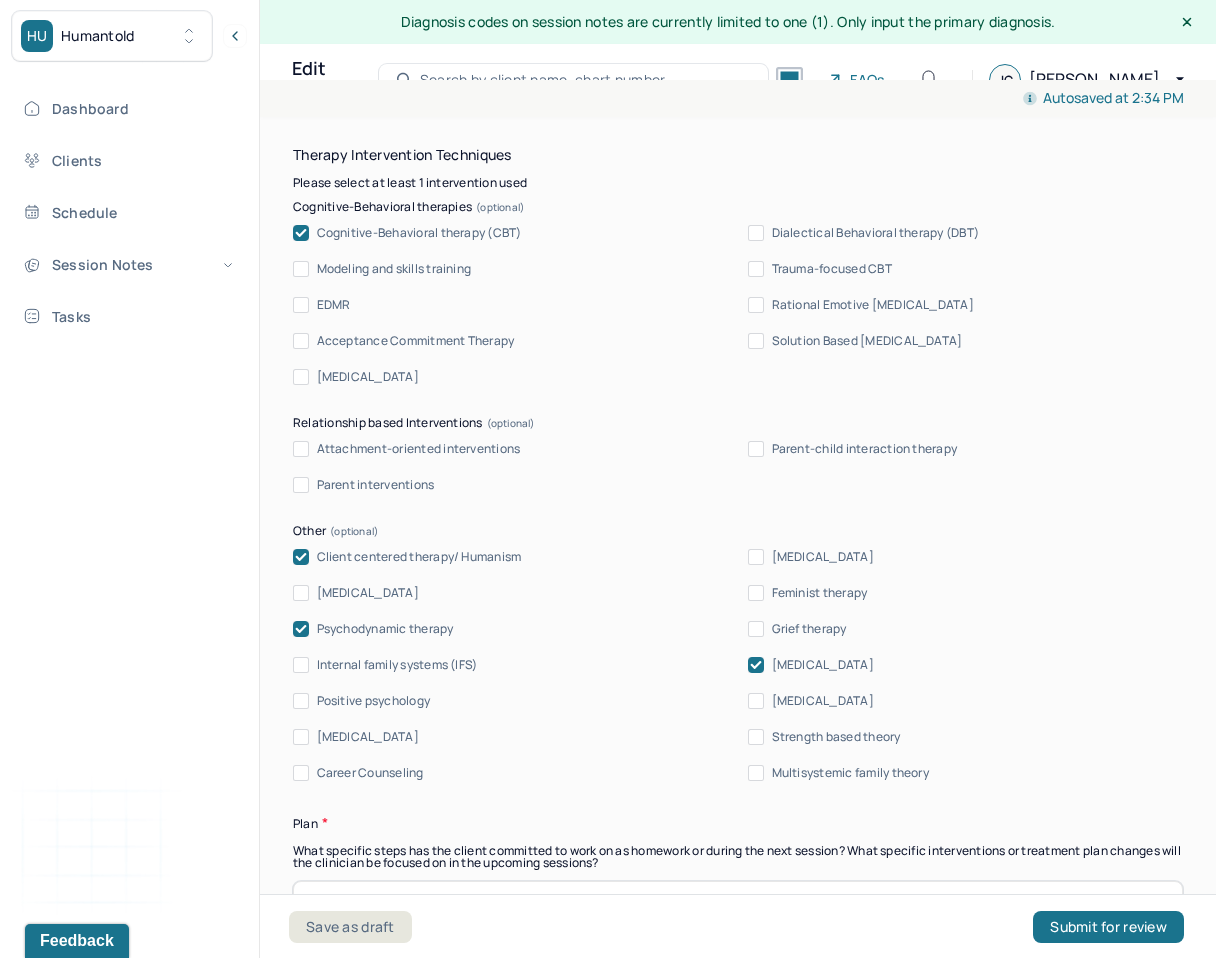 click on "Attachment-oriented interventions Parent-child interaction therapy Parent interventions" at bounding box center [738, 467] 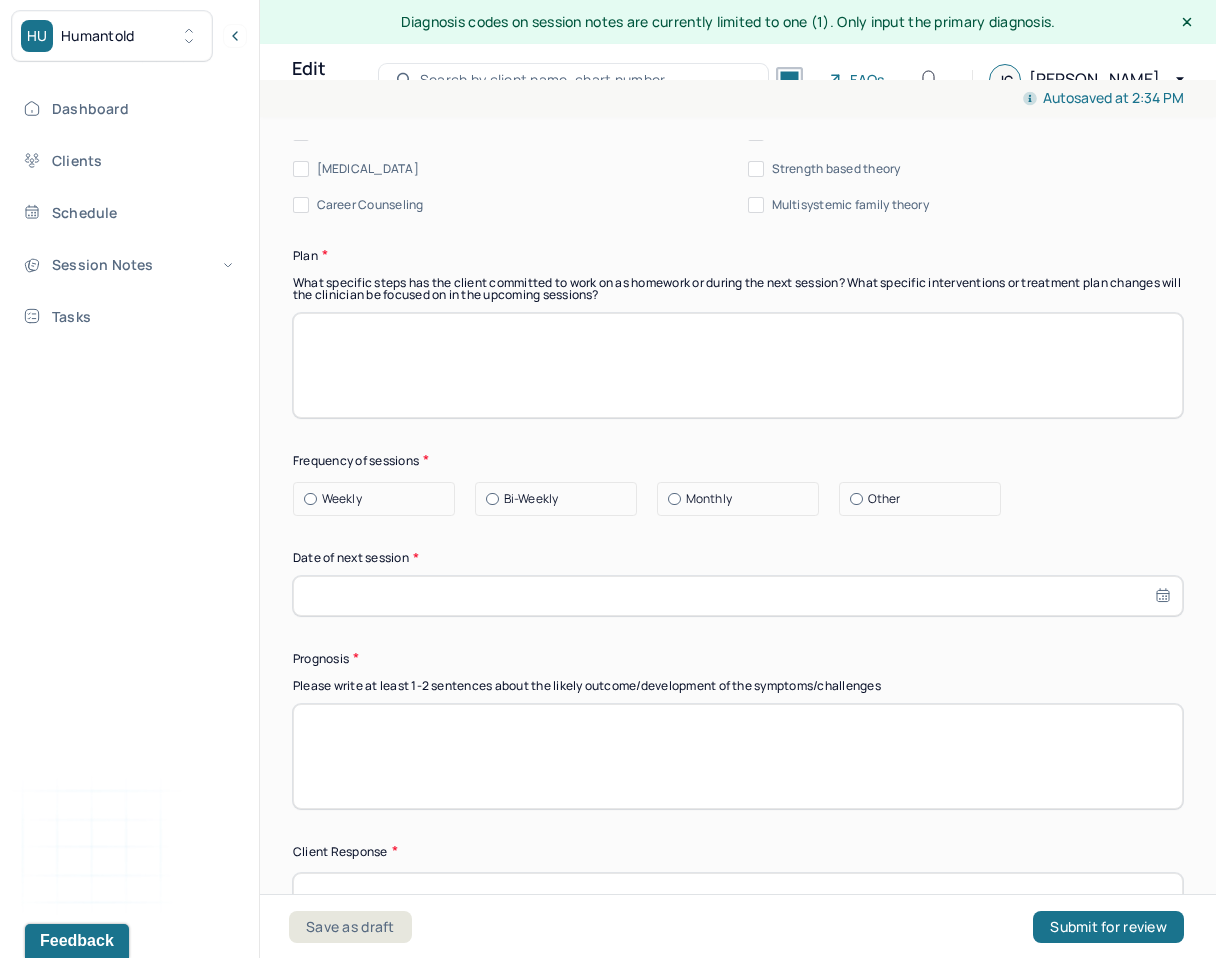 scroll, scrollTop: 2734, scrollLeft: 0, axis: vertical 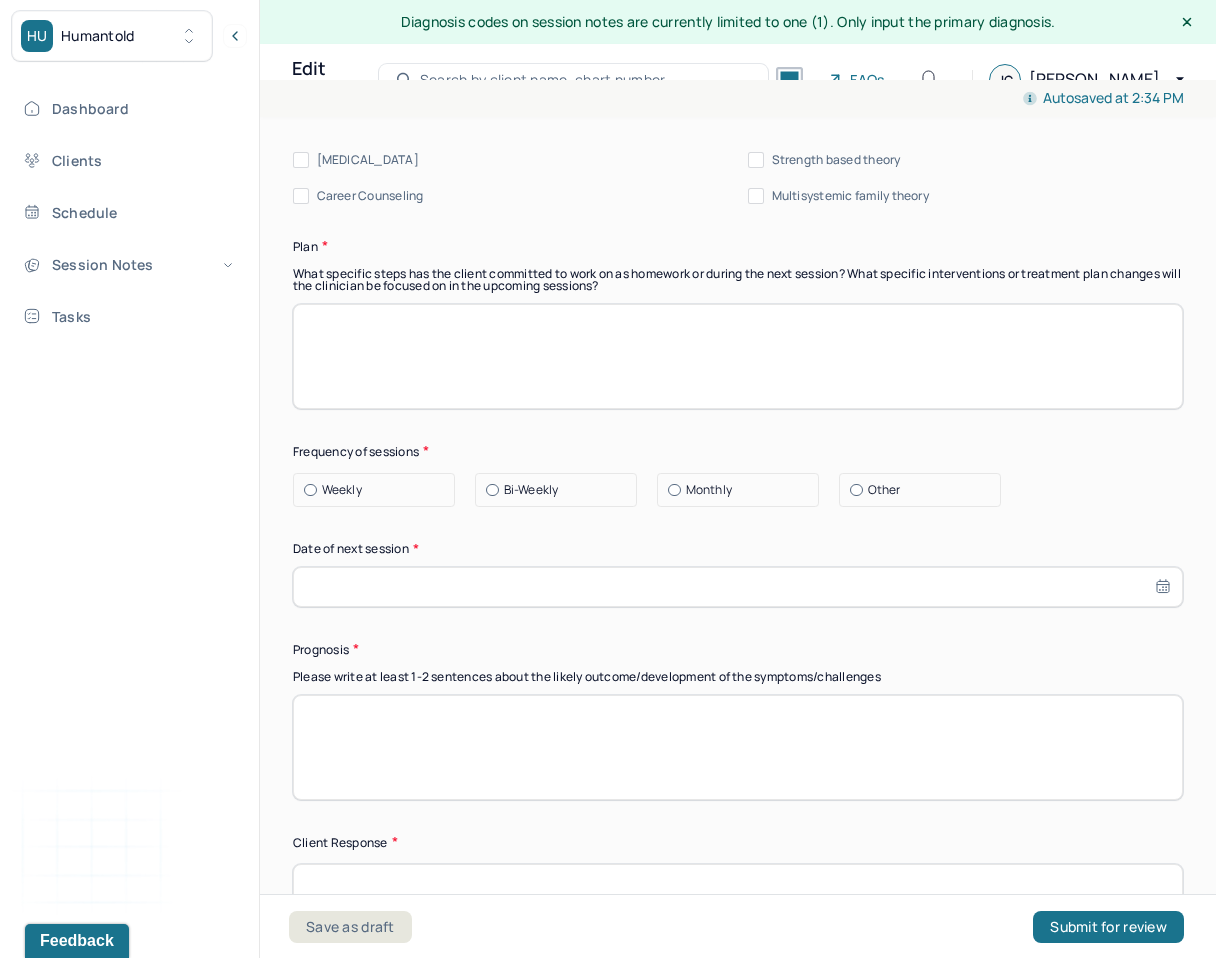 click on "Weekly" at bounding box center (342, 490) 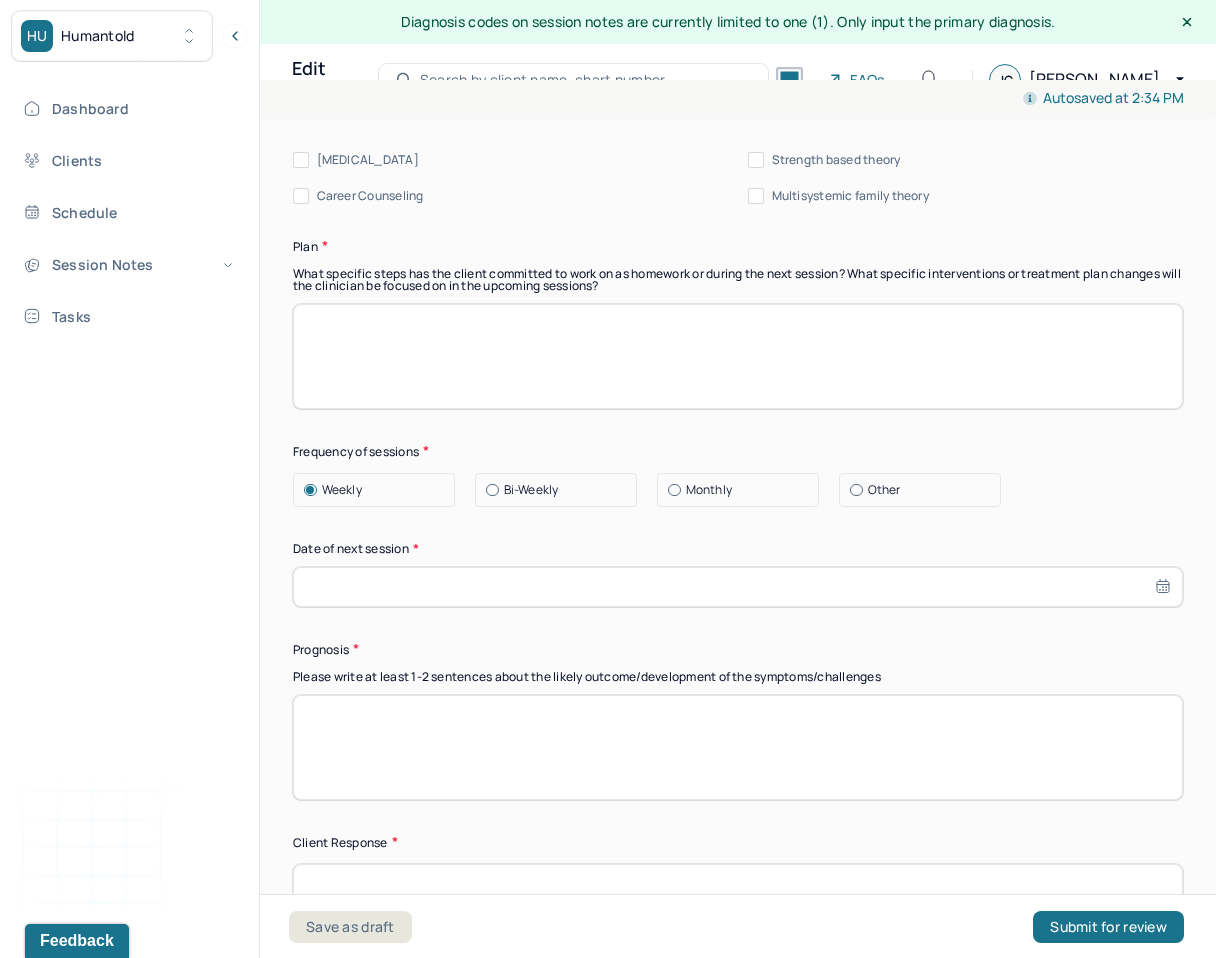 click at bounding box center (738, 587) 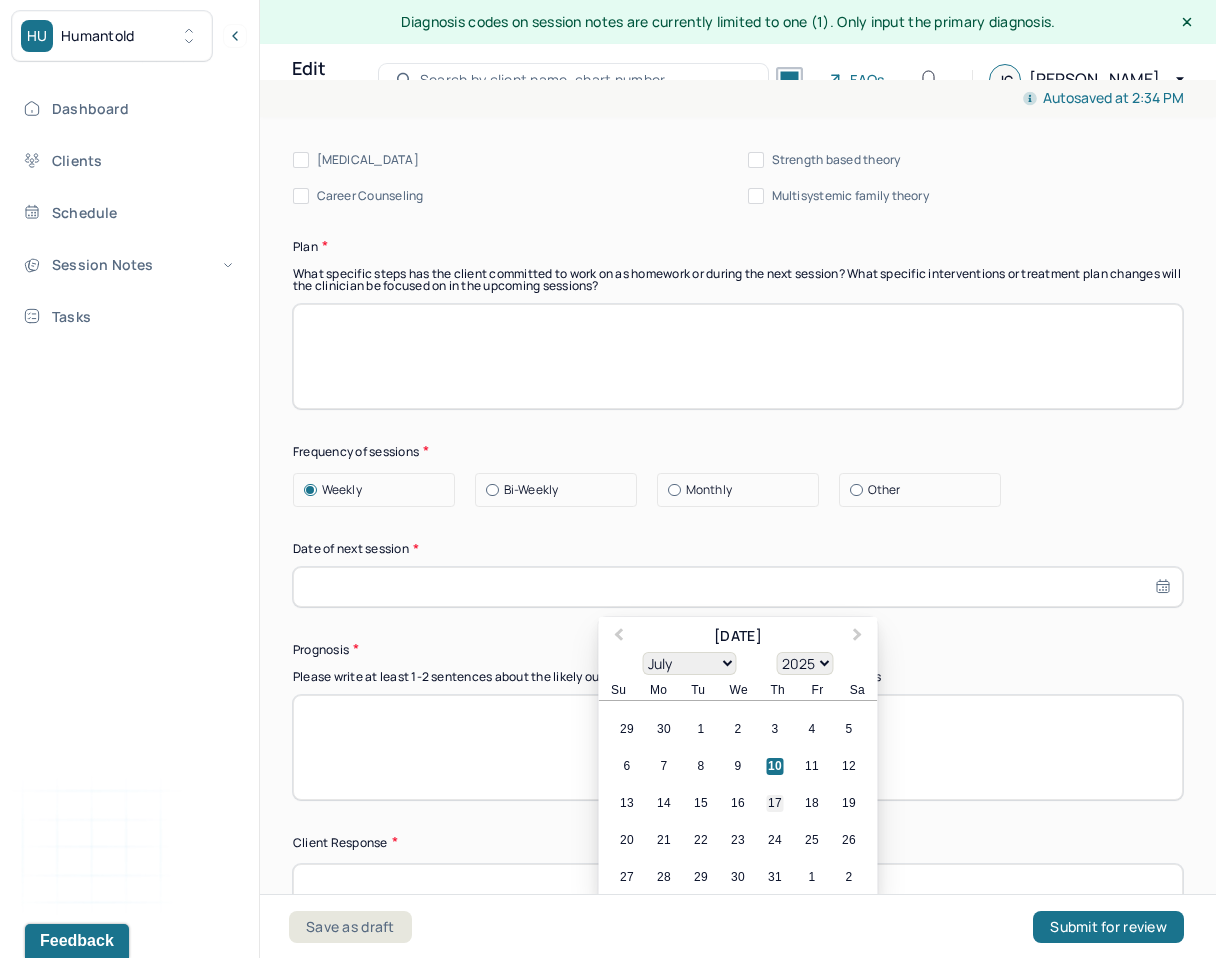 click on "17" at bounding box center [775, 803] 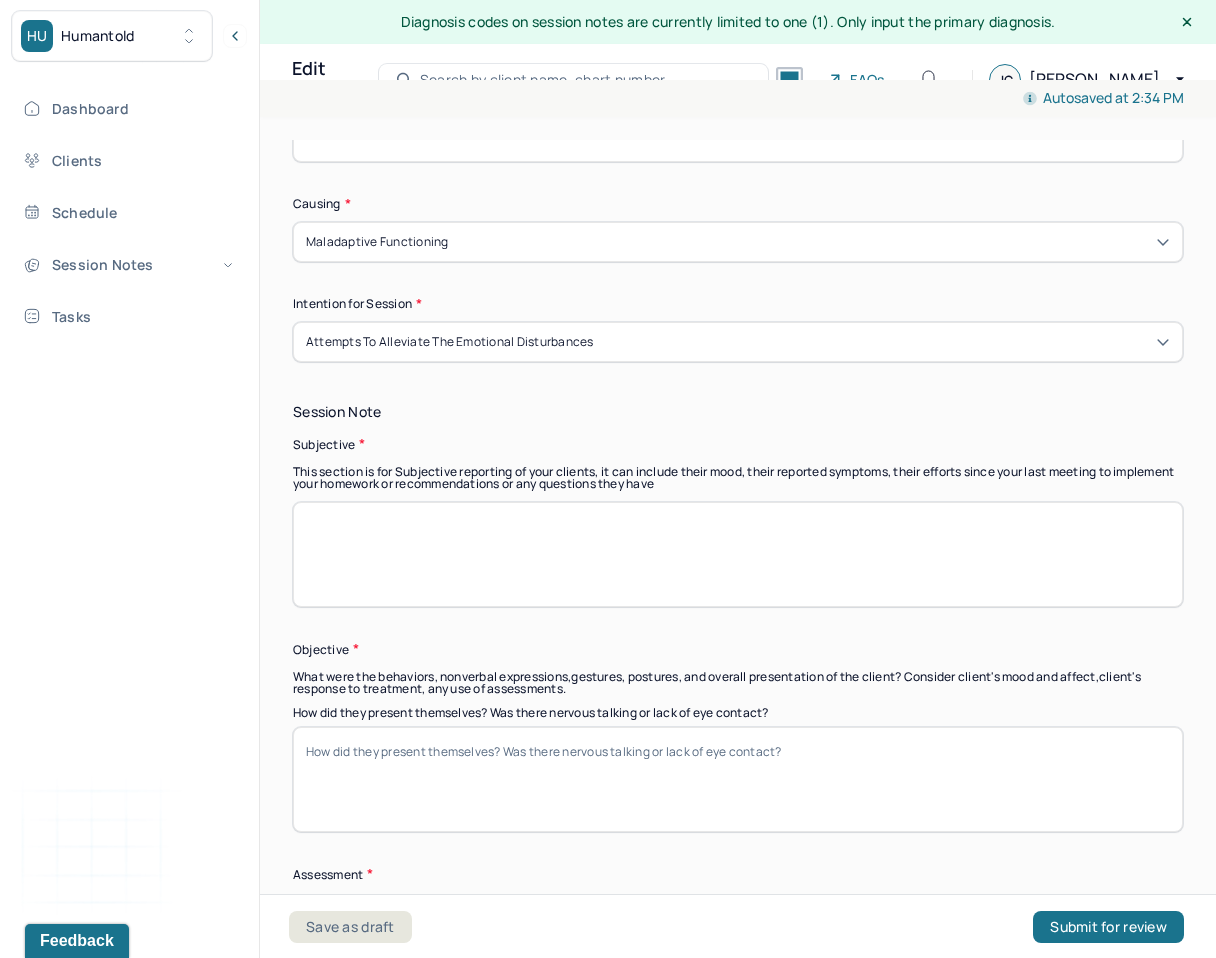 scroll, scrollTop: 0, scrollLeft: 0, axis: both 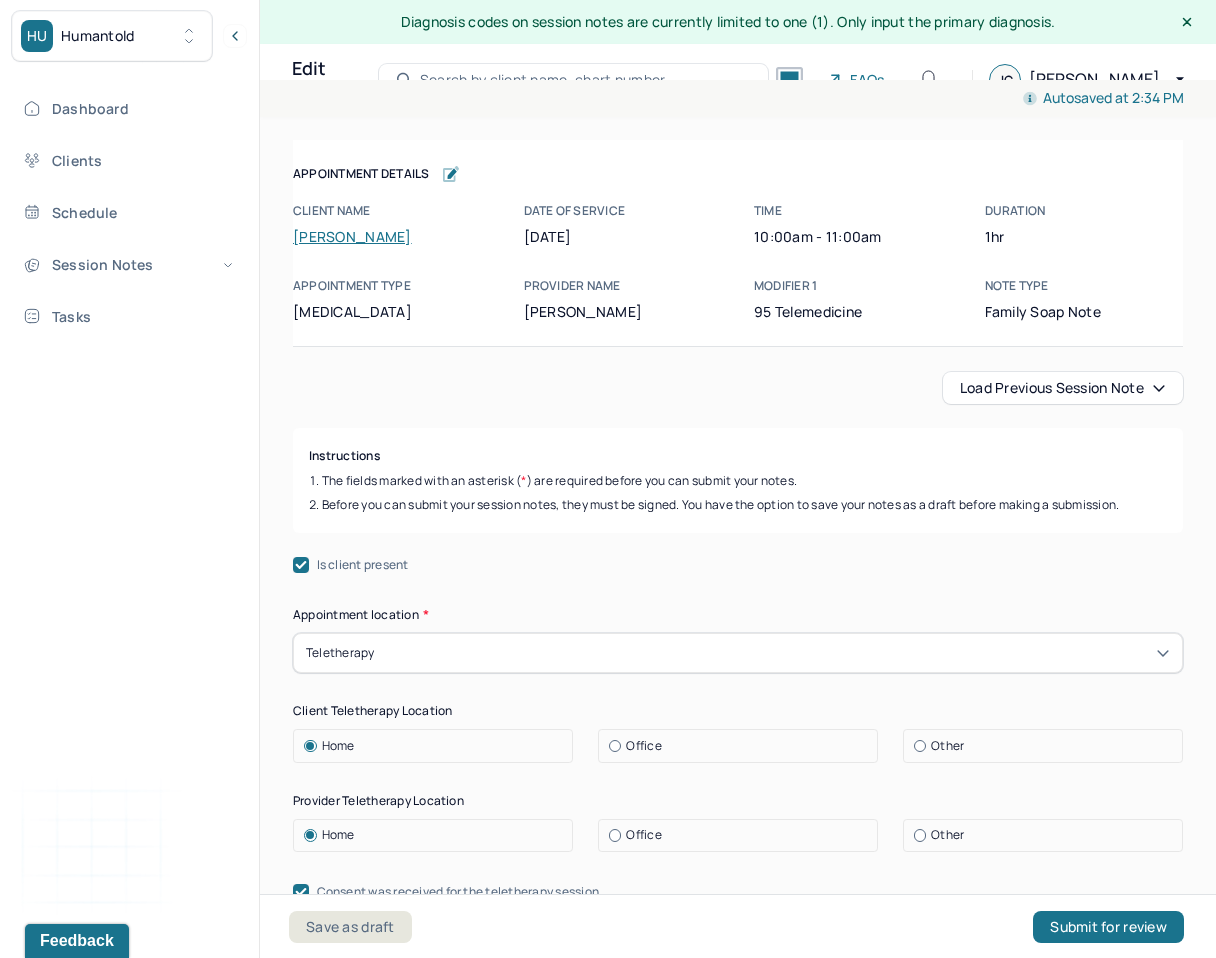 click on "Load previous session note" at bounding box center (1063, 388) 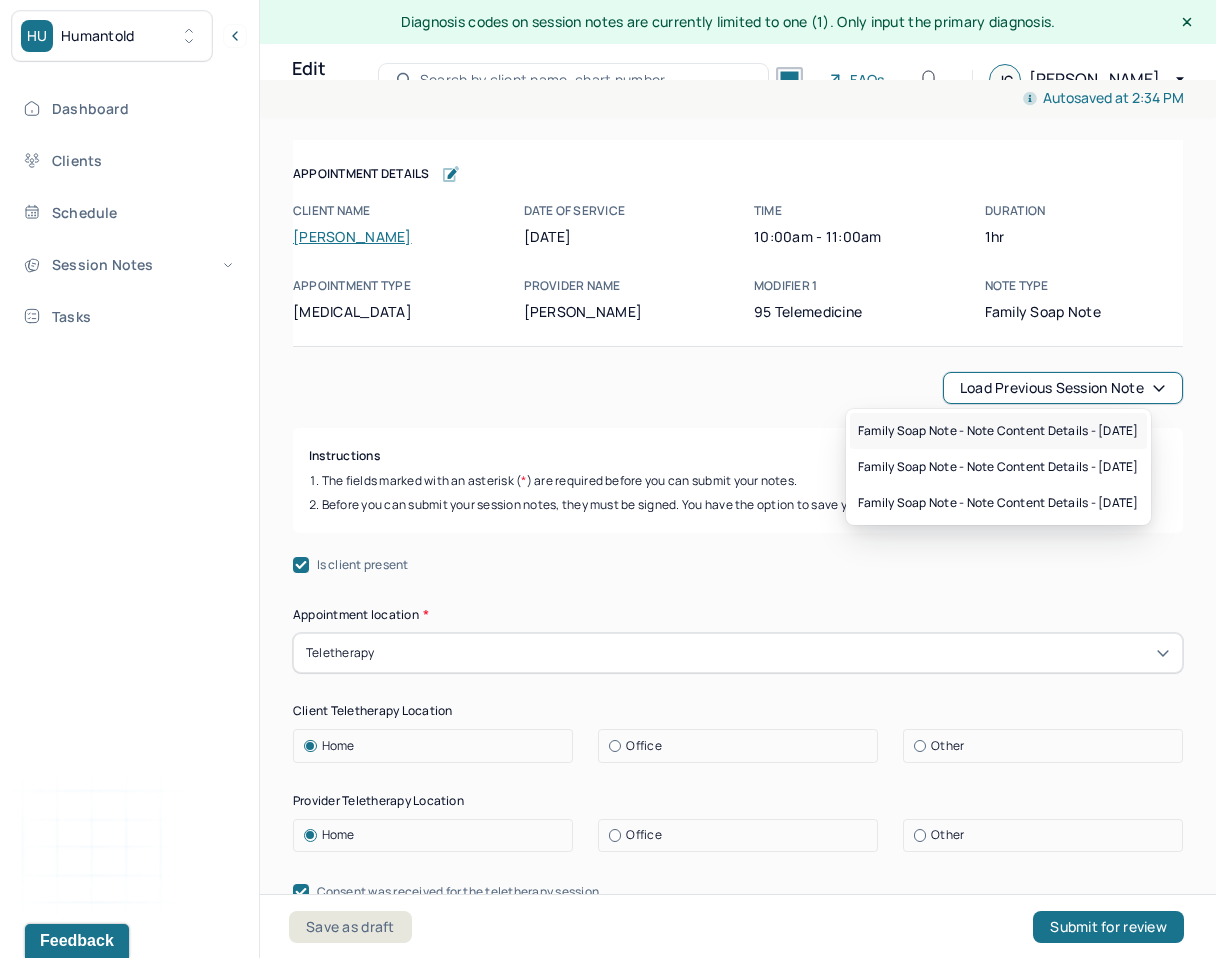 click on "Family soap note   - Note content Details -   07/08/2025" at bounding box center (998, 431) 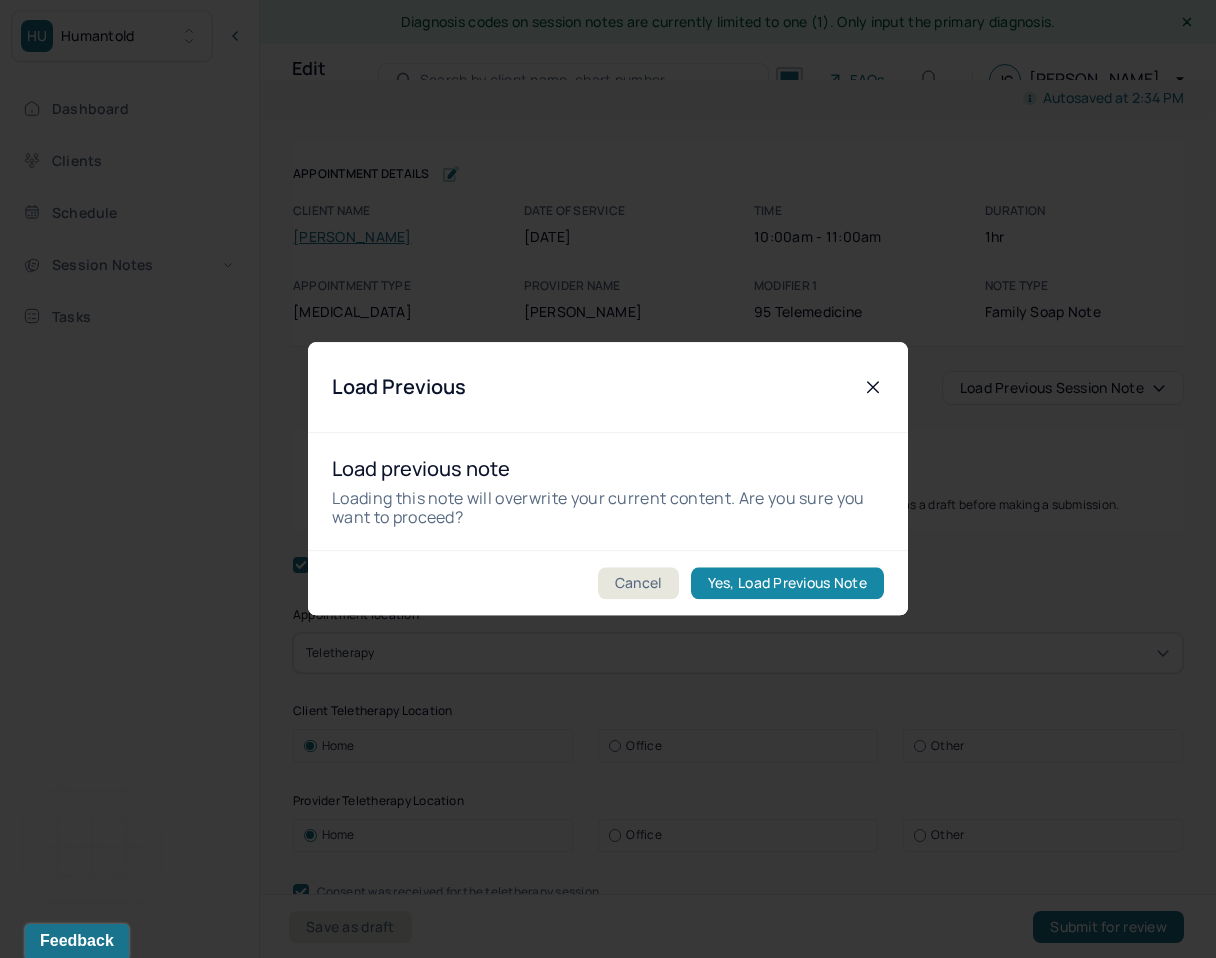 click on "Yes, Load Previous Note" at bounding box center (787, 584) 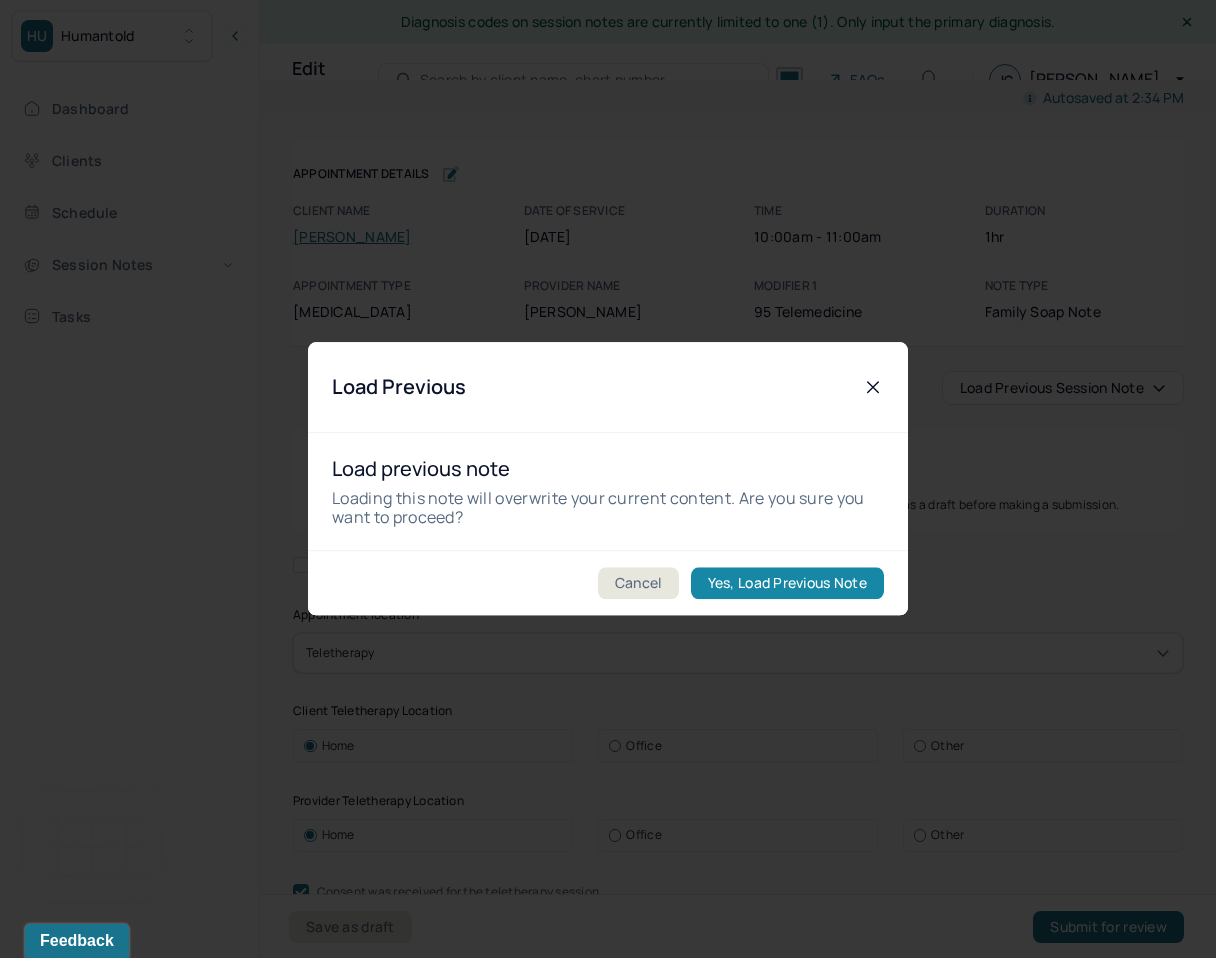 checkbox on "false" 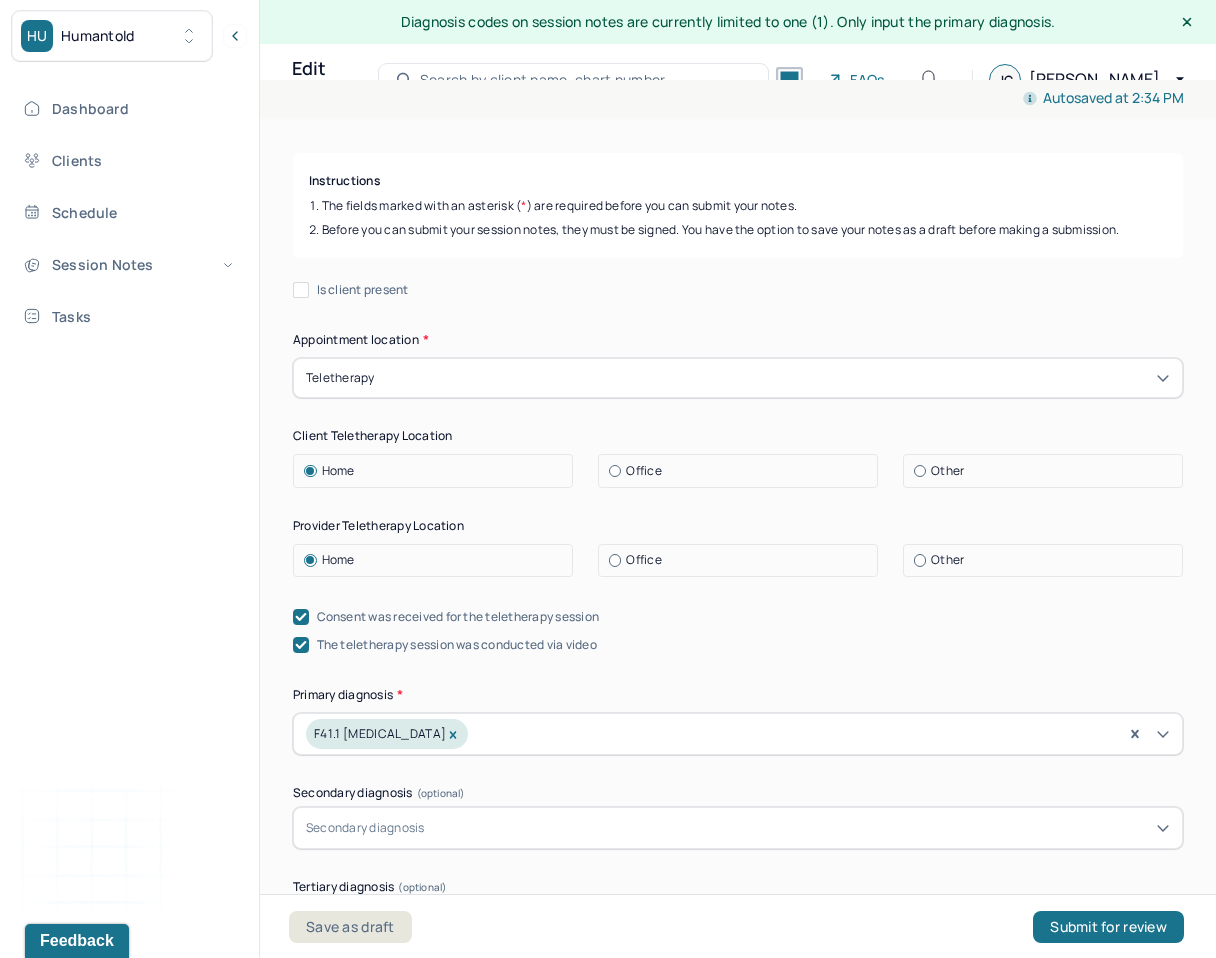 scroll, scrollTop: 313, scrollLeft: 0, axis: vertical 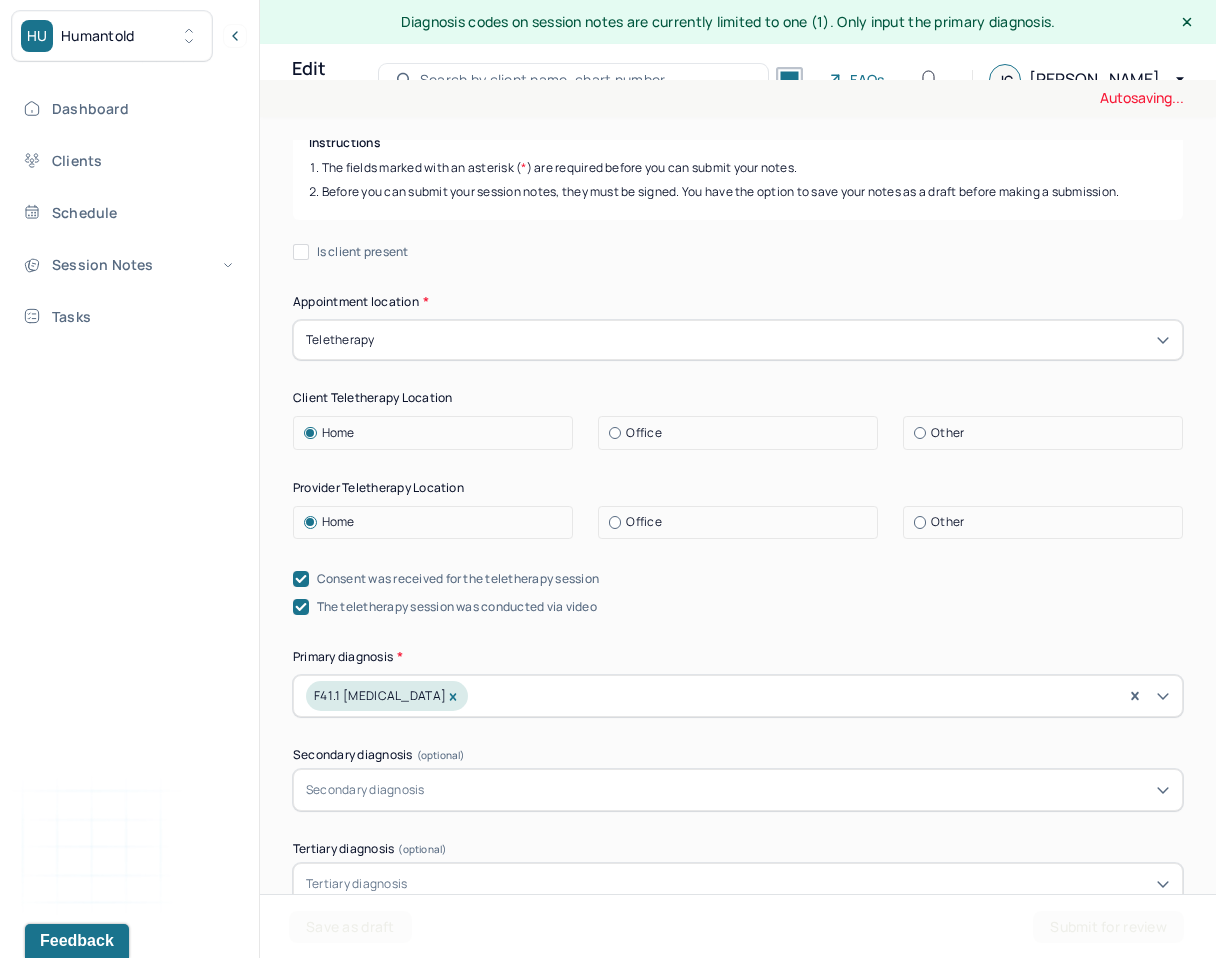 click on "Is client present" at bounding box center [363, 252] 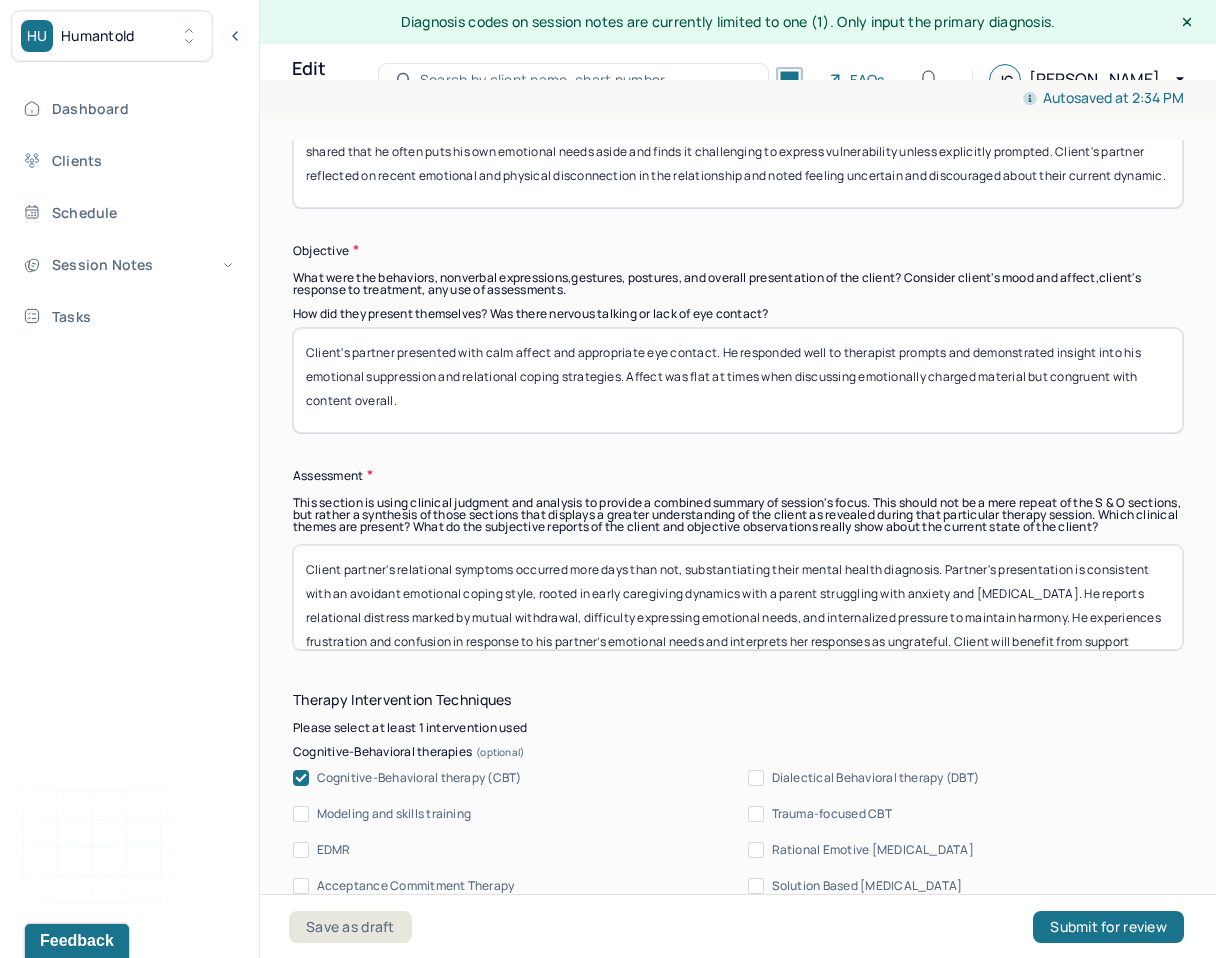 scroll, scrollTop: 1642, scrollLeft: 0, axis: vertical 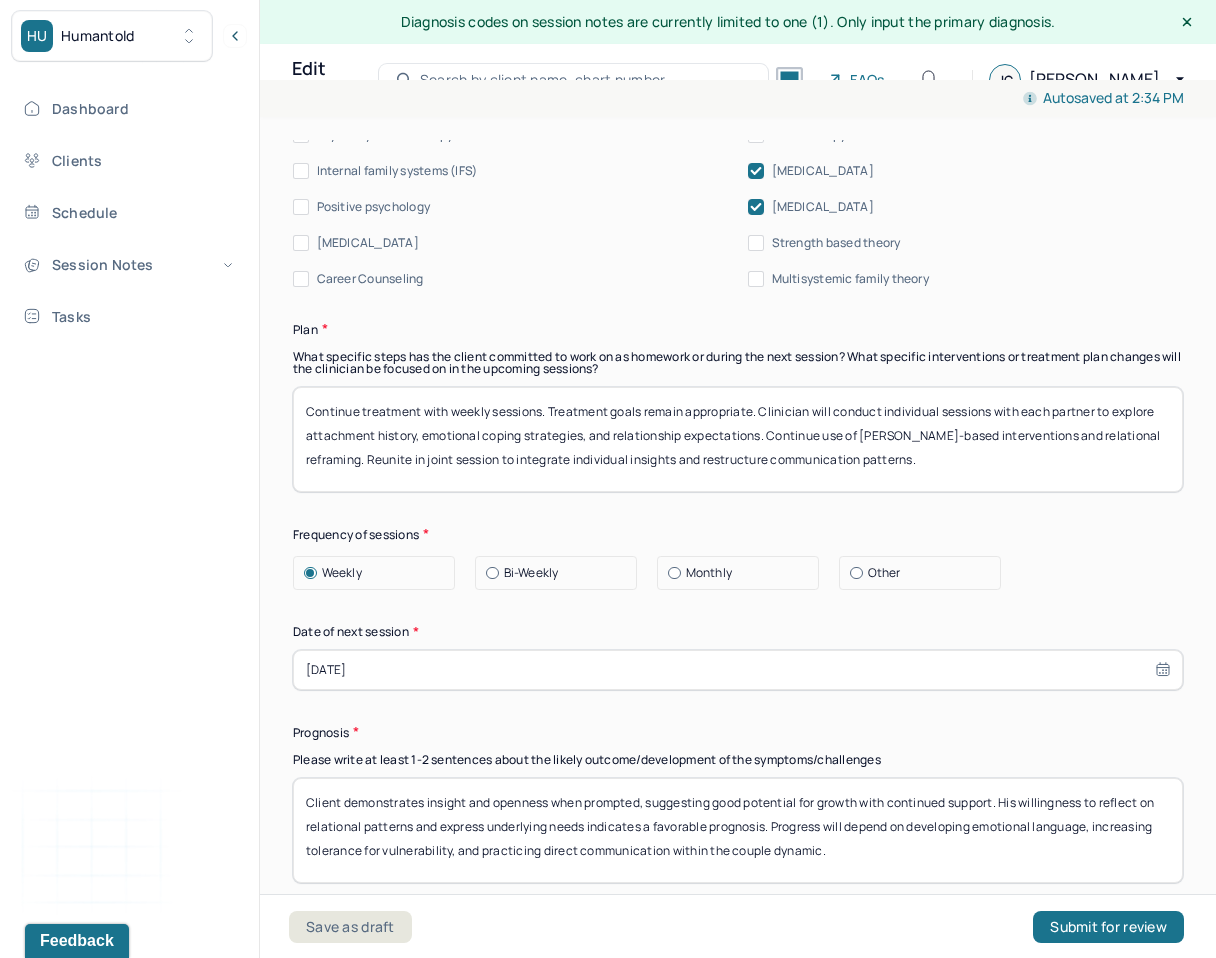 click on "Psychodynamic therapy" at bounding box center (385, 135) 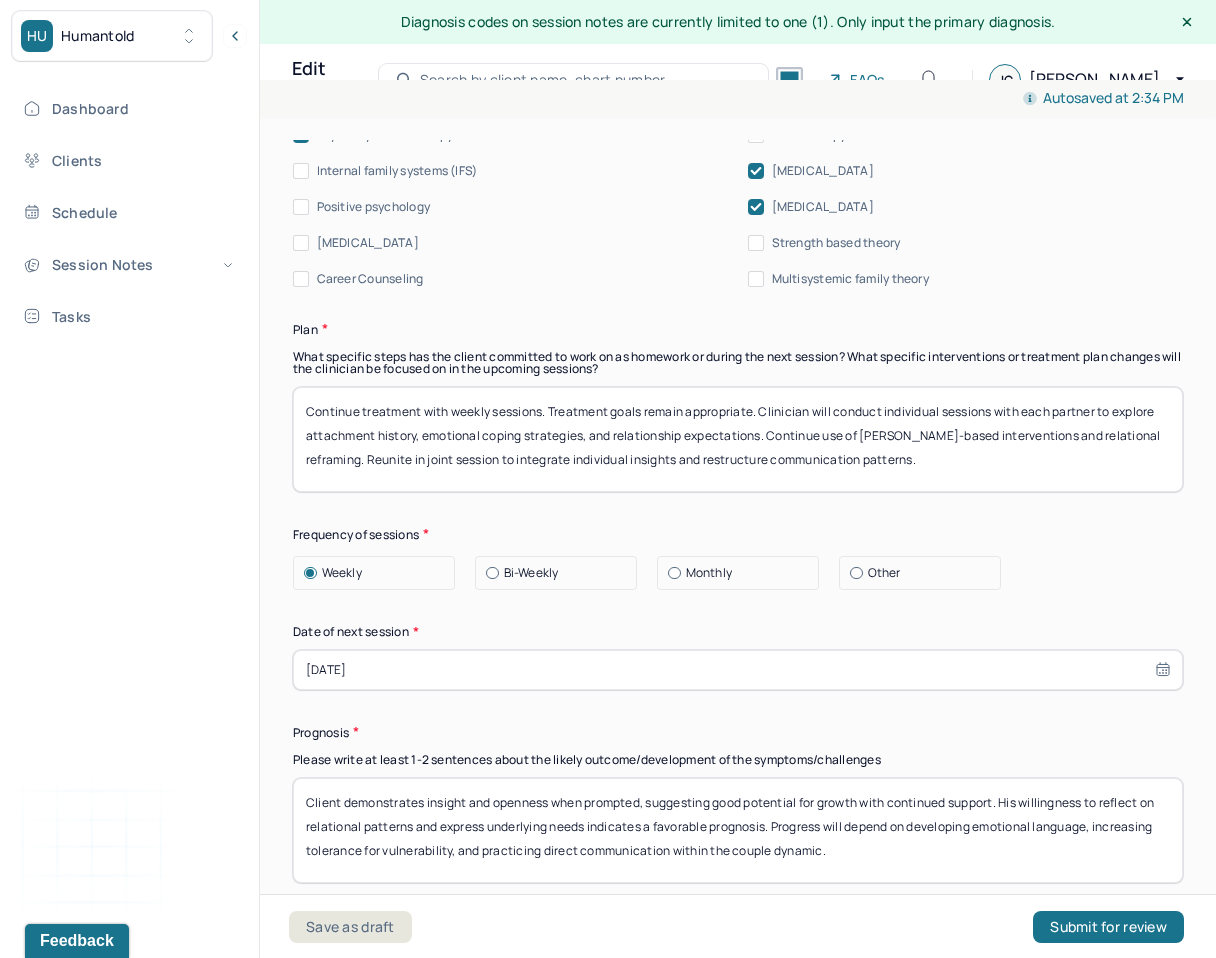 scroll, scrollTop: 2646, scrollLeft: 0, axis: vertical 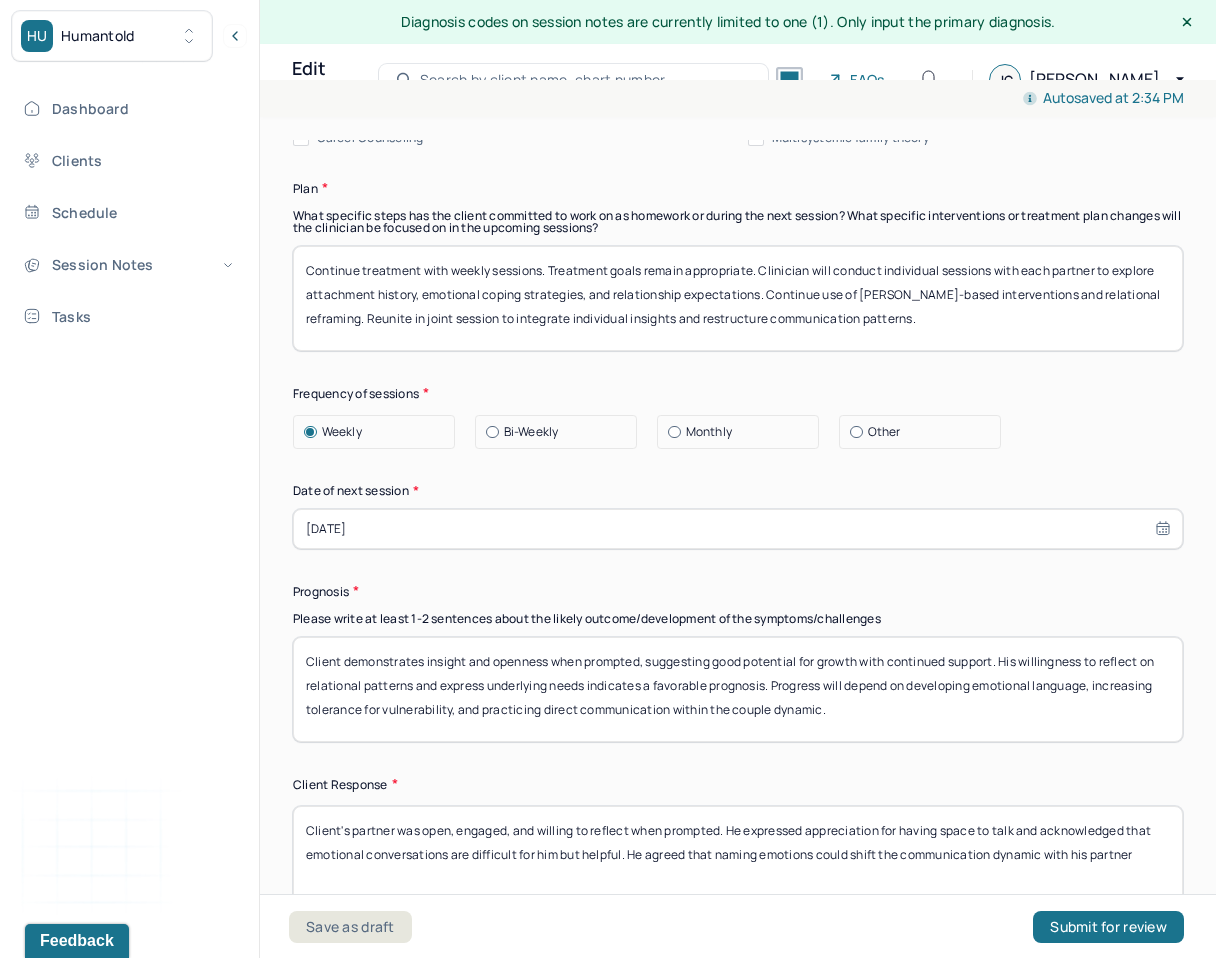 click on "[DATE]" at bounding box center (738, 529) 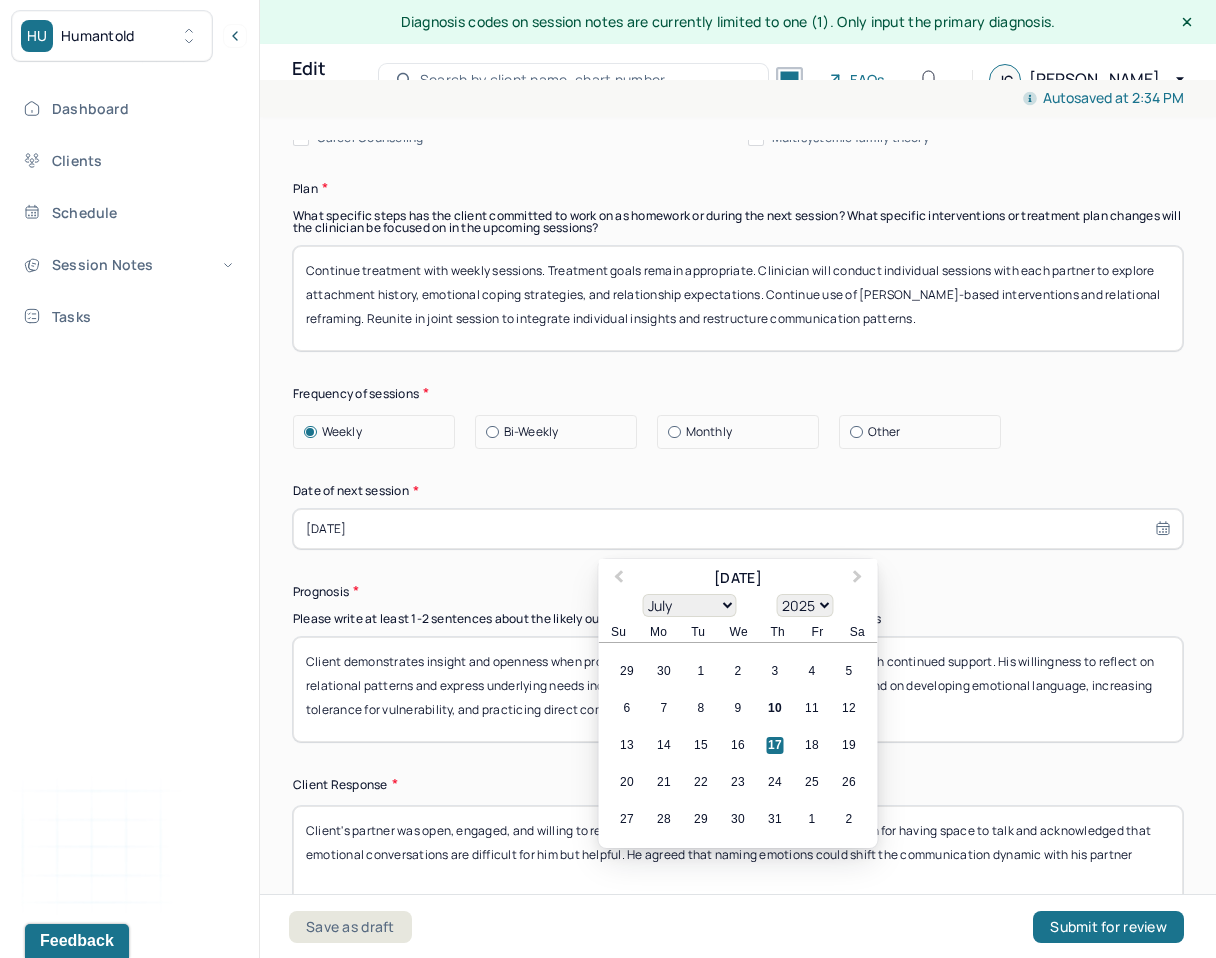 click on "17" at bounding box center [775, 745] 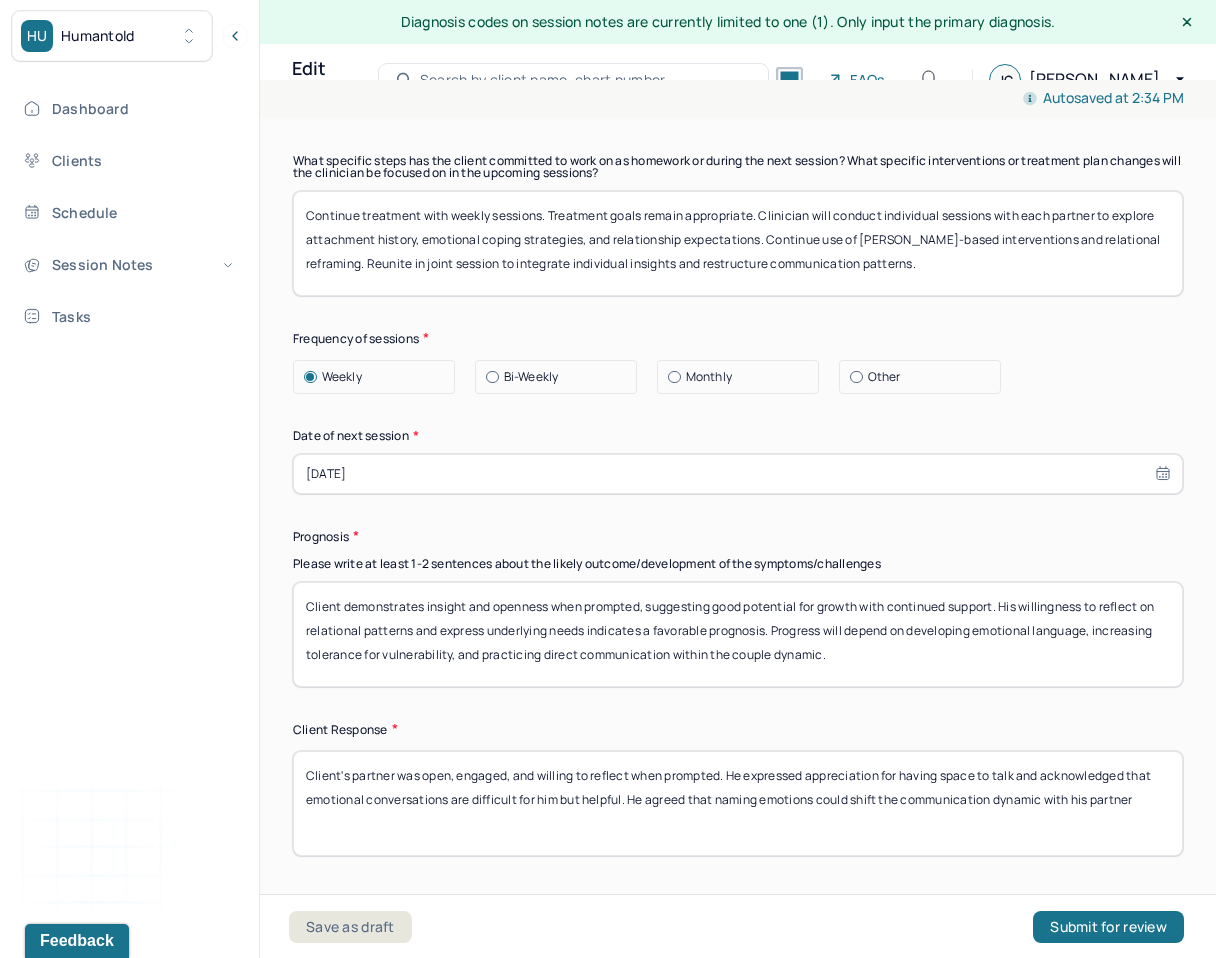 scroll, scrollTop: 2849, scrollLeft: 0, axis: vertical 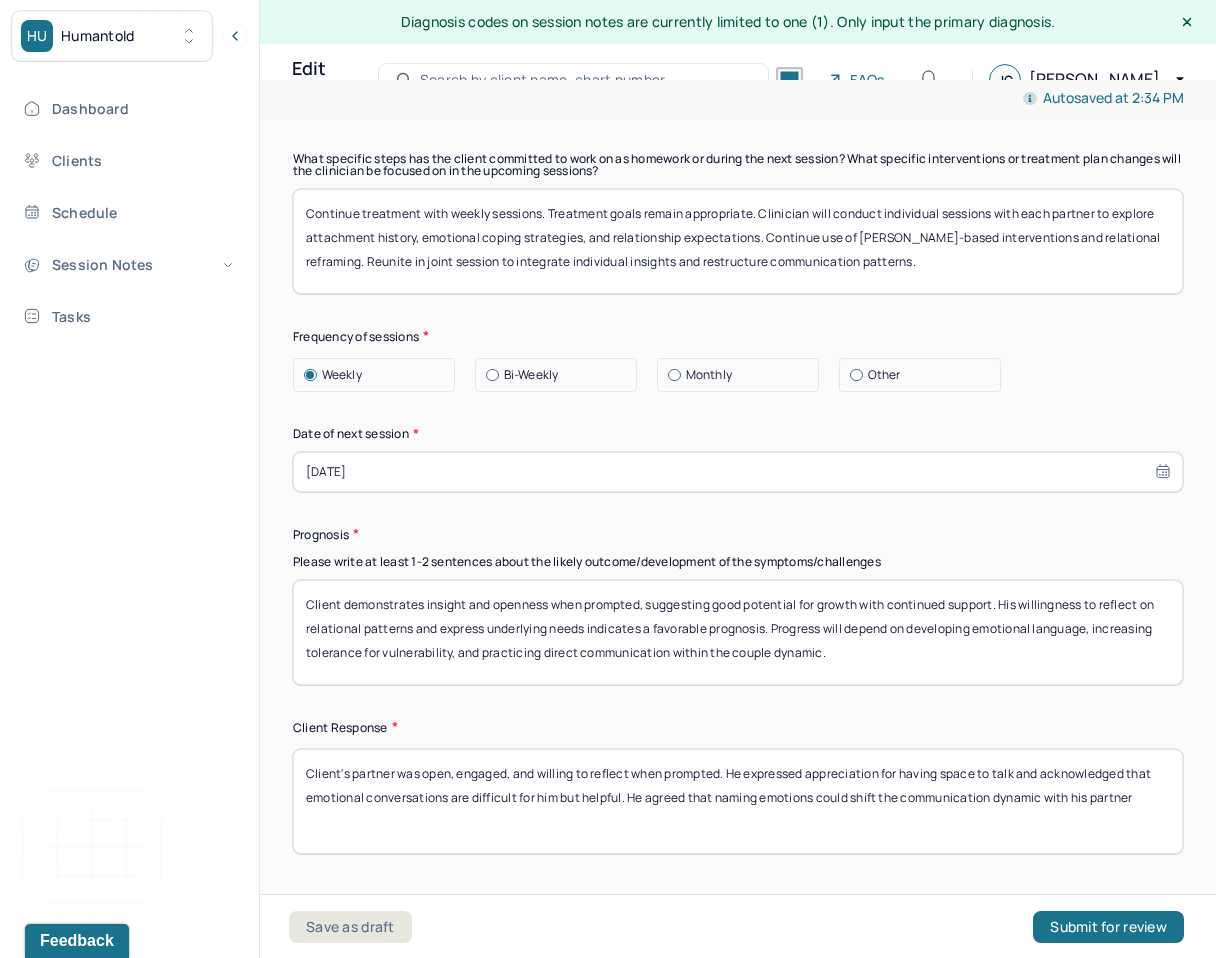 click on "[DATE]" at bounding box center [738, 472] 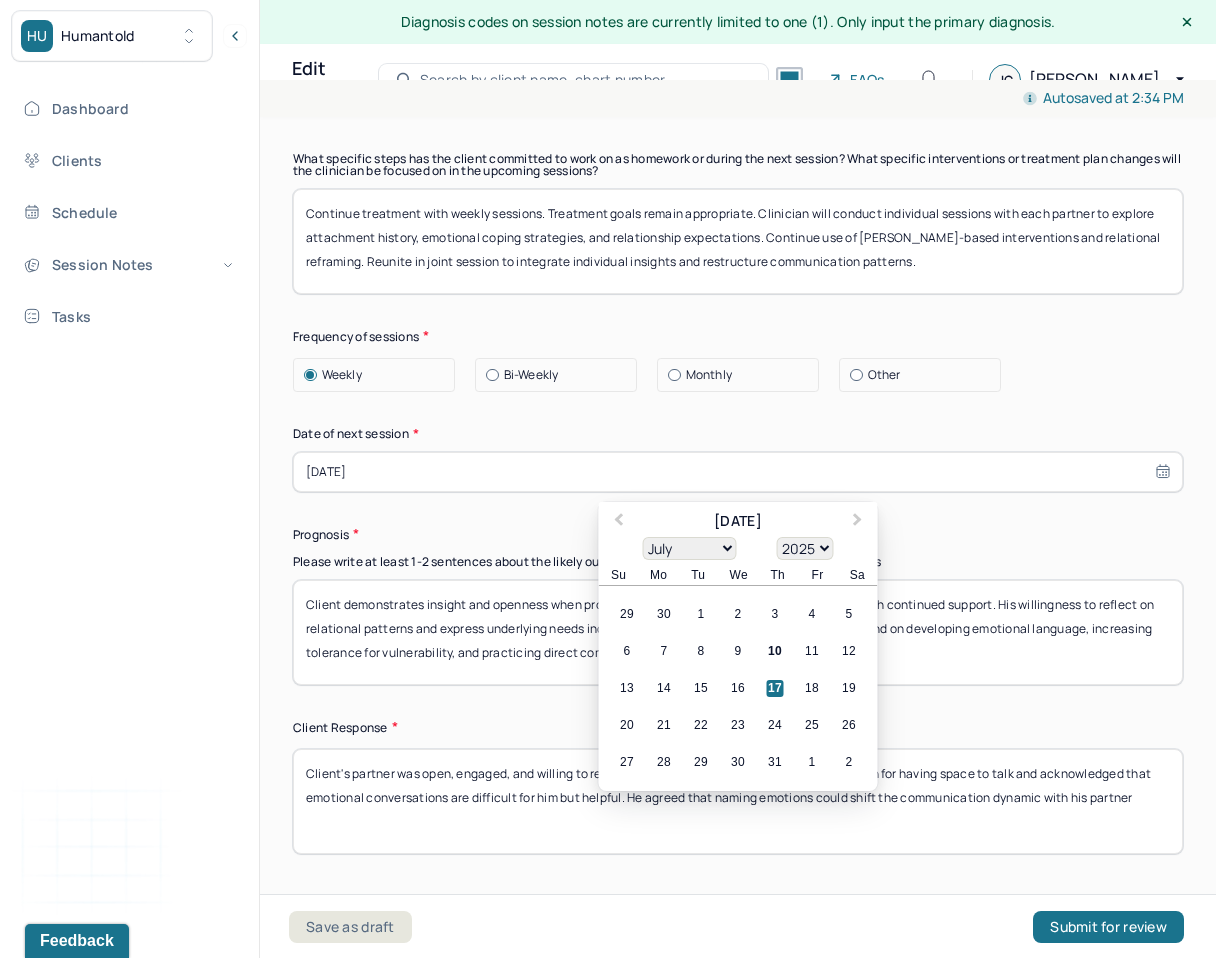 click on "17" at bounding box center (775, 688) 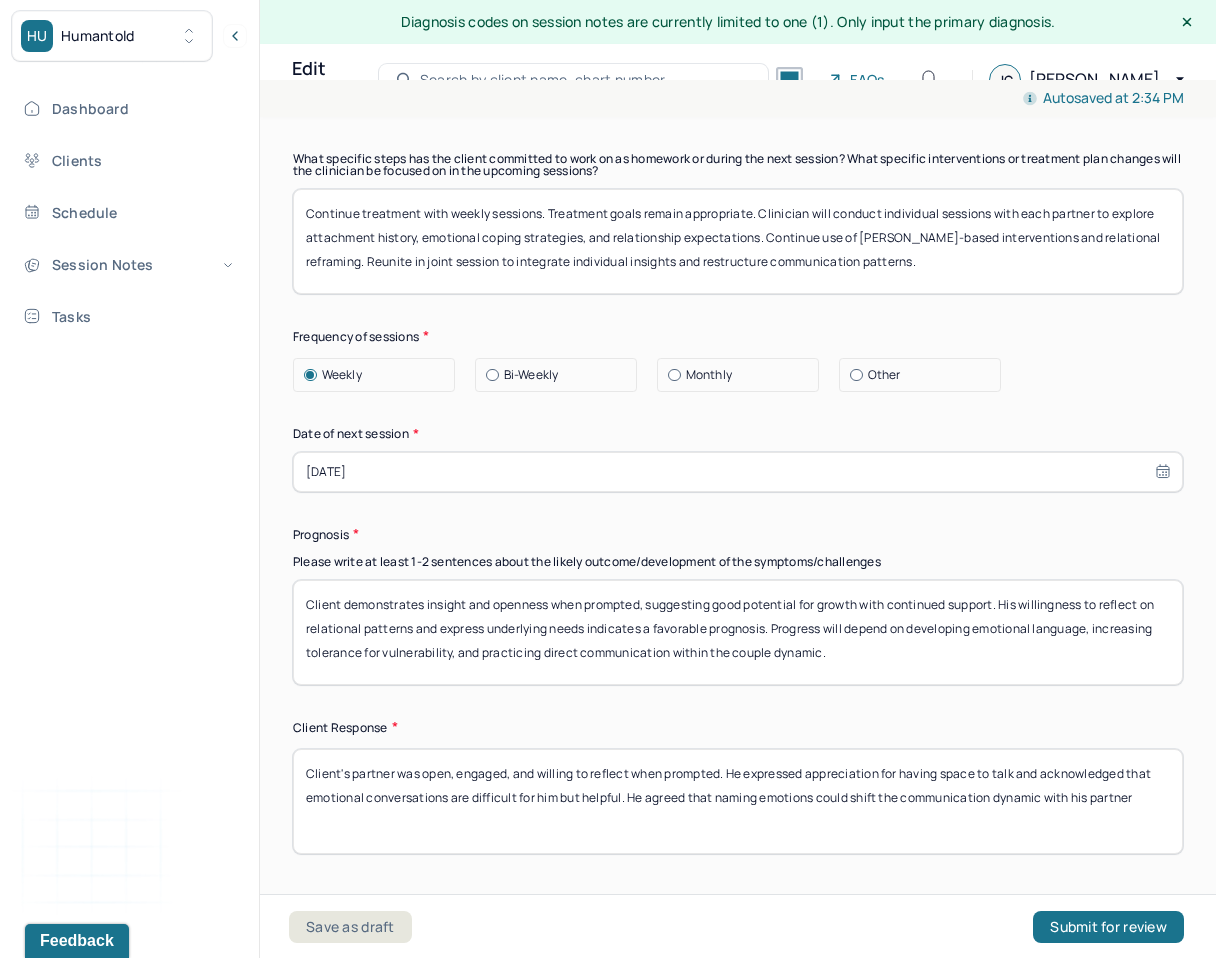 click on "[DATE]" at bounding box center [738, 472] 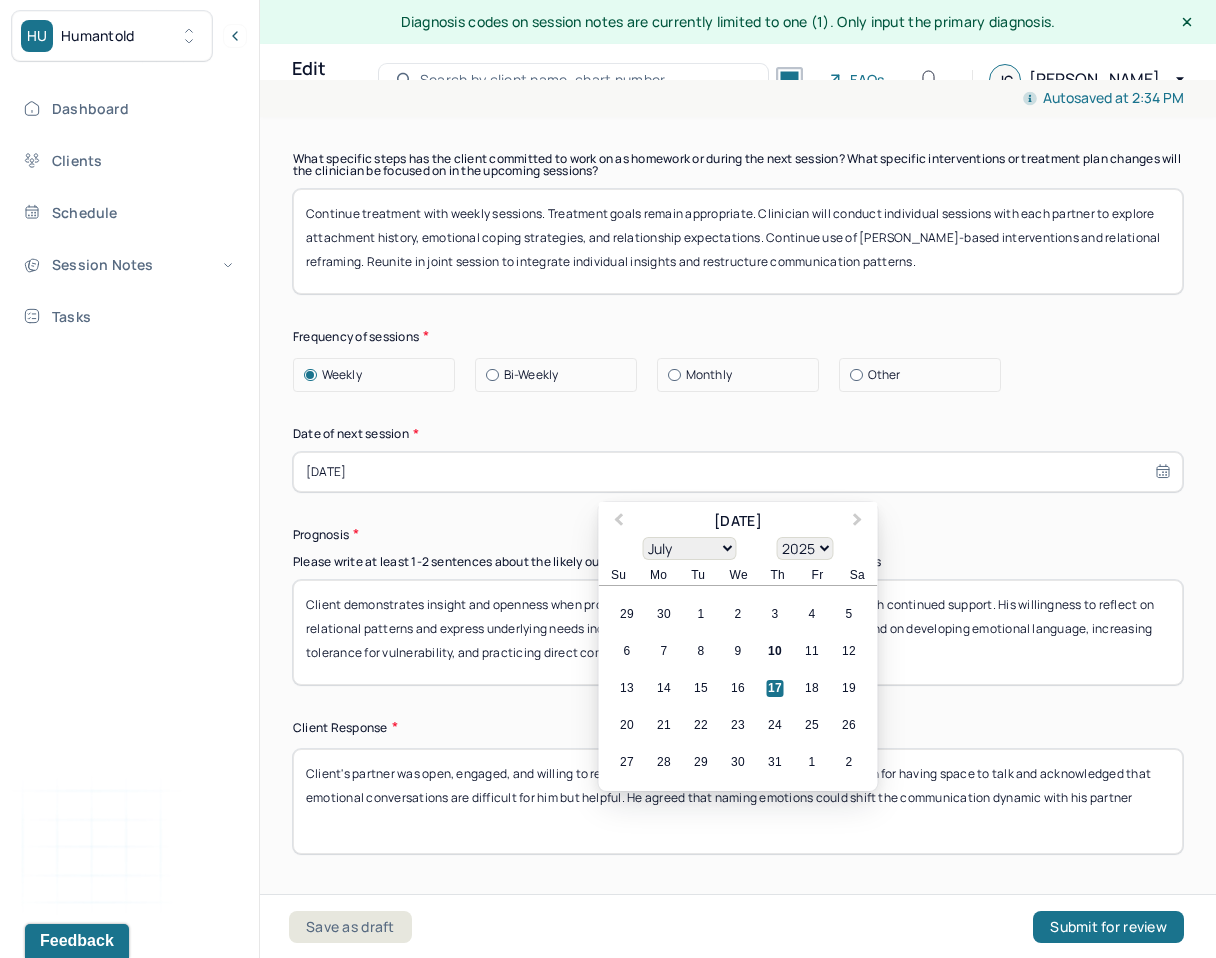 click on "[DATE]" at bounding box center (738, 472) 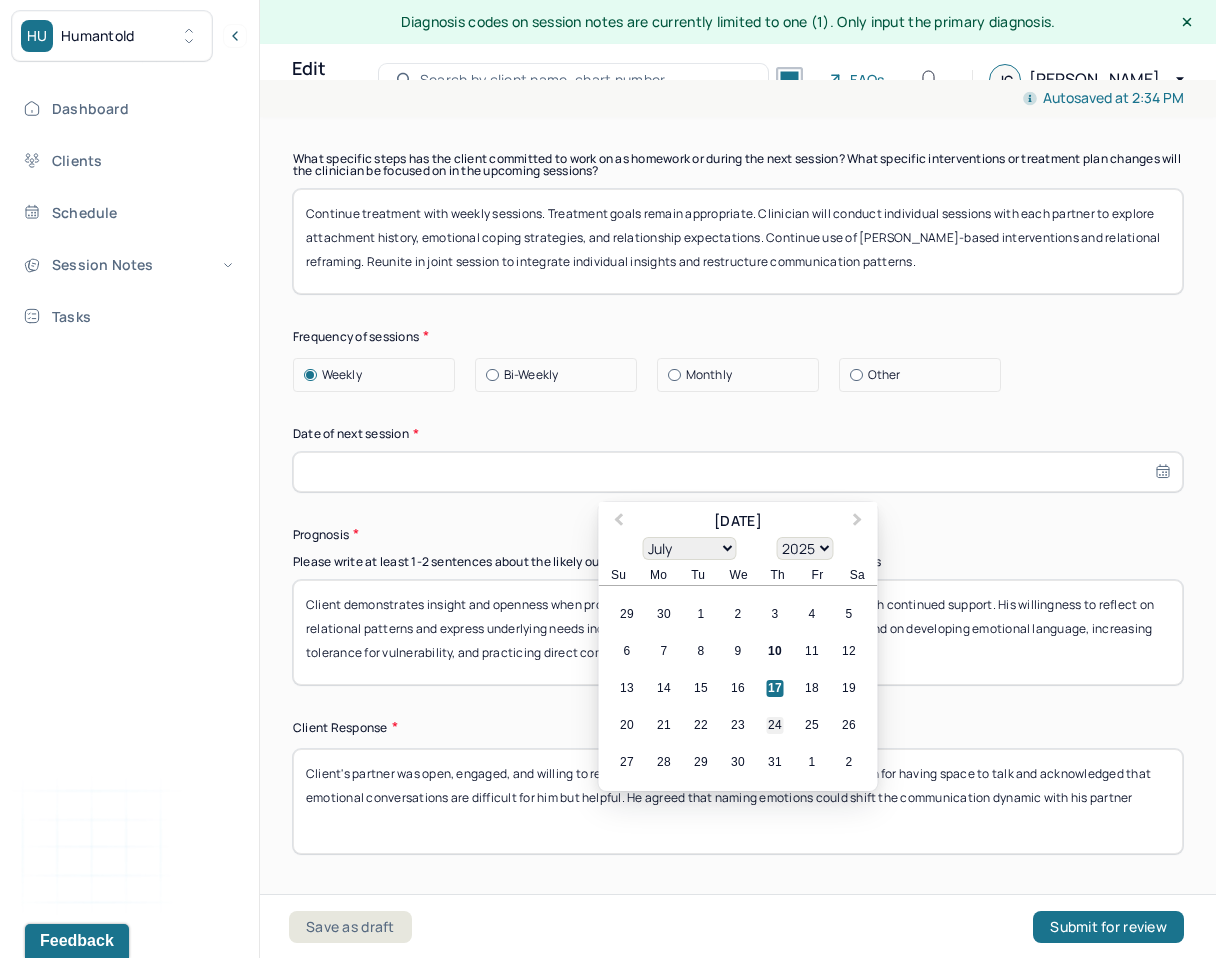 click on "24" at bounding box center (775, 725) 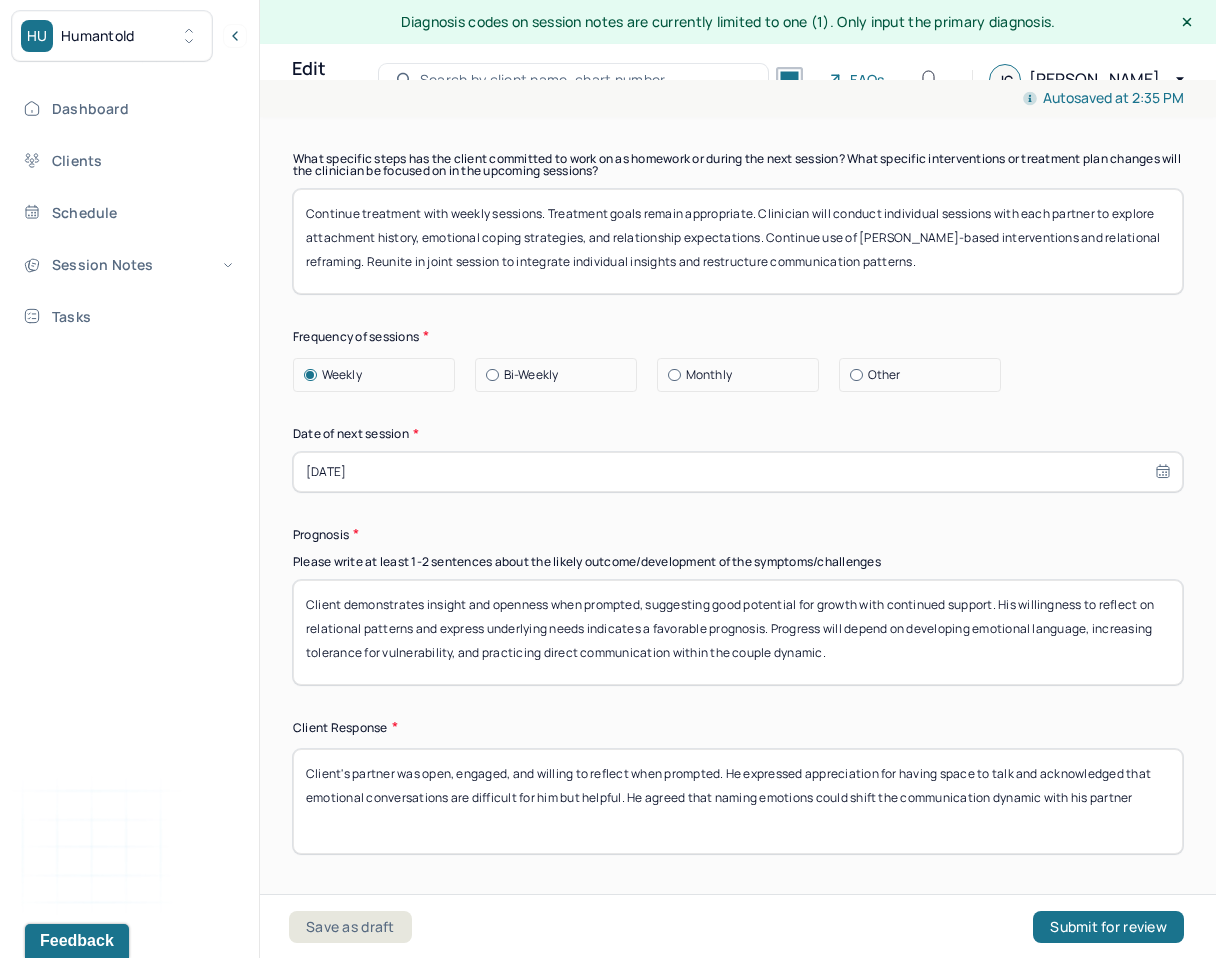 click on "07/24/2025" at bounding box center [738, 472] 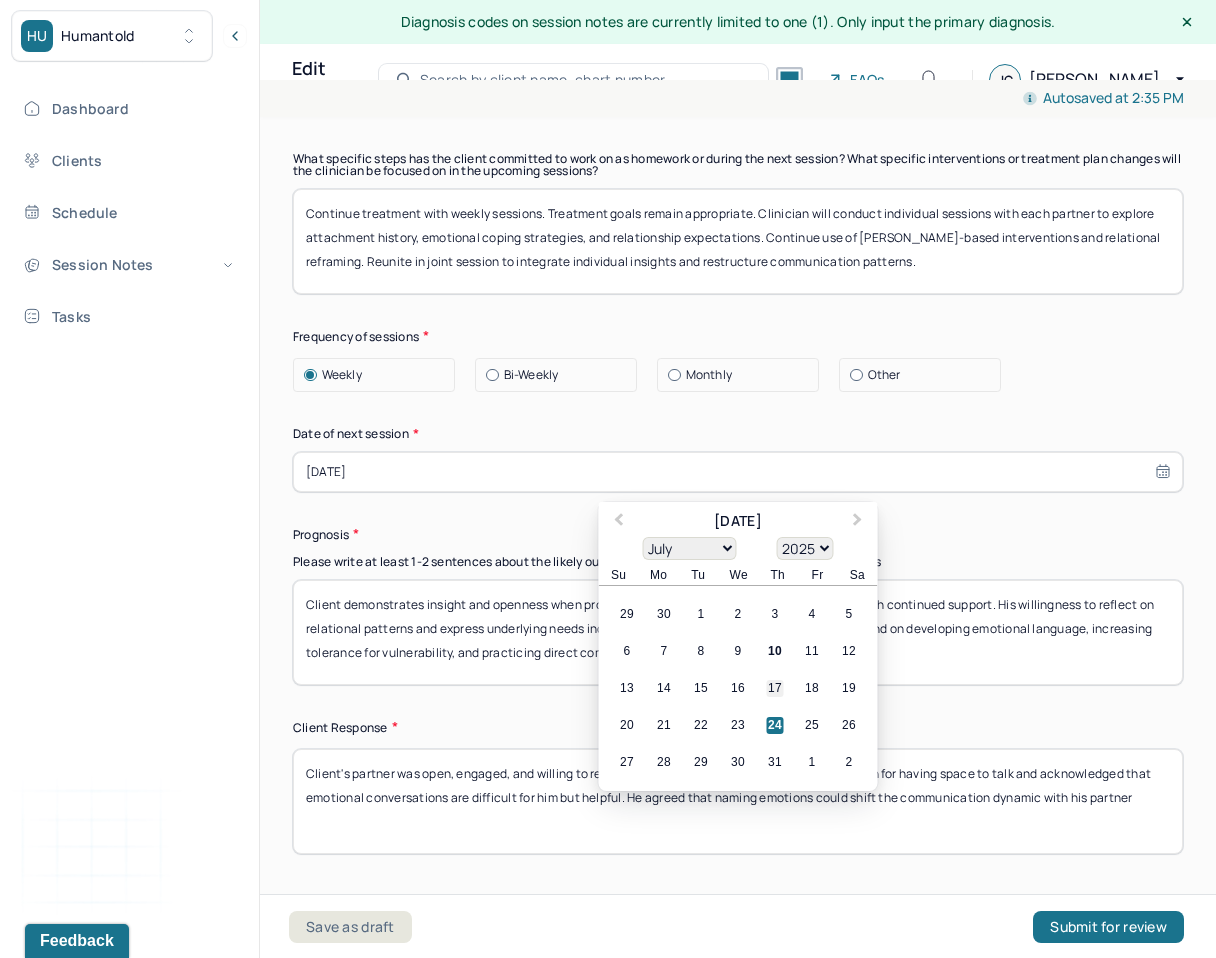 click on "17" at bounding box center (775, 688) 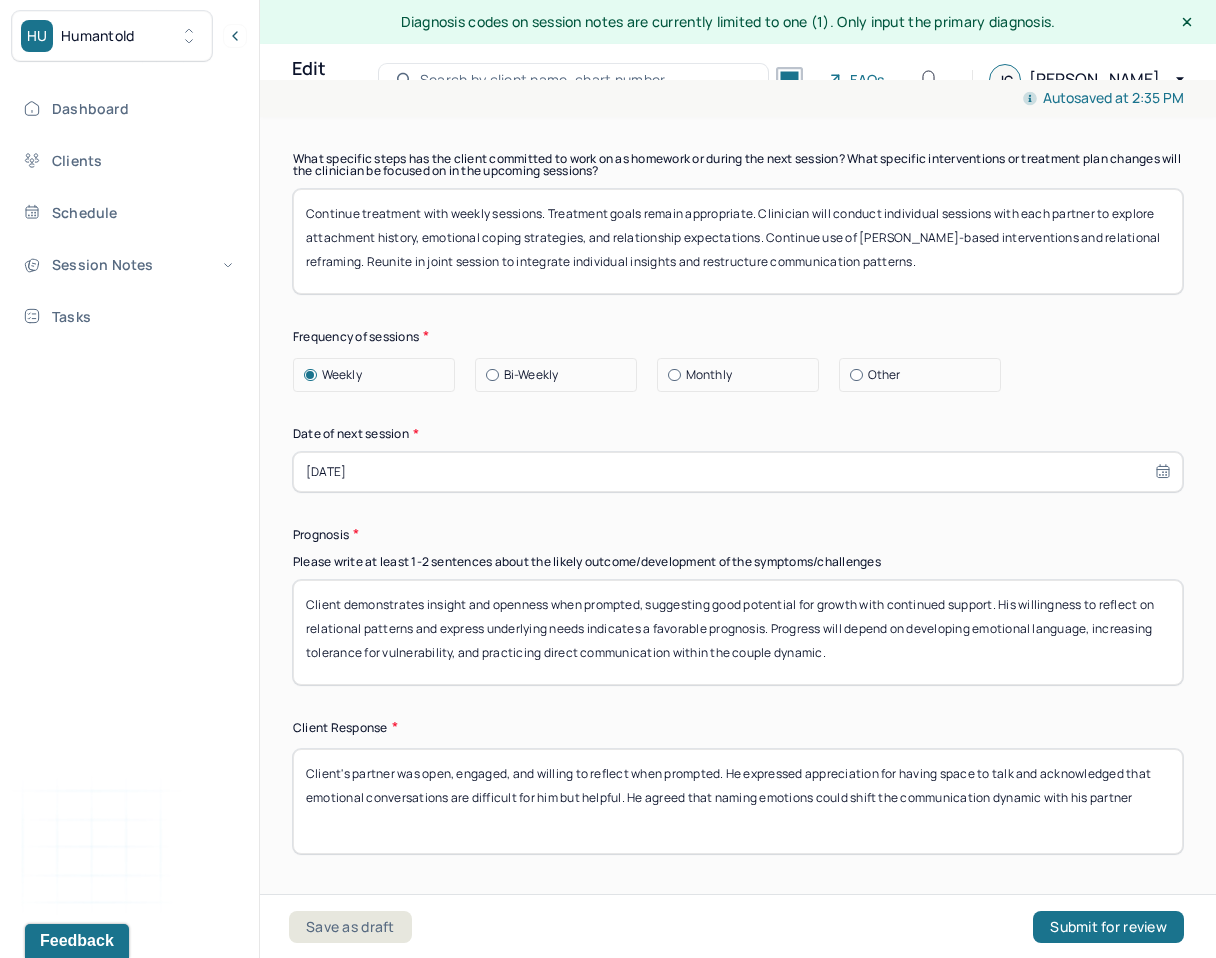 click on "Therapy Intervention Techniques Please select at least 1 intervention used Cognitive-Behavioral therapies Cognitive-Behavioral therapy (CBT) Dialectical Behavioral therapy (DBT) Modeling and skills training Trauma-focused CBT EDMR Rational Emotive Behaviour therapy Acceptance Commitment Therapy Solution Based Brief Therapy Mindfulness Based Cognitive Therapy Relationship based Interventions Attachment-oriented interventions Parent-child interaction therapy Parent interventions Other Client centered therapy/ Humanism Gestalt therapy Existential therapy Feminist therapy Psychodynamic therapy Grief therapy Internal family systems (IFS) Narrative therapy Positive psychology Psychoeducation Sex therapy Strength based theory Career Counseling Multisystemic family theory Plan What specific steps has the client committed to work on as homework or during the next session? What specific interventions or treatment plan changes will the clinician be focused on in the upcoming sessions? Frequency of sessions Weekly Other" at bounding box center [738, 153] 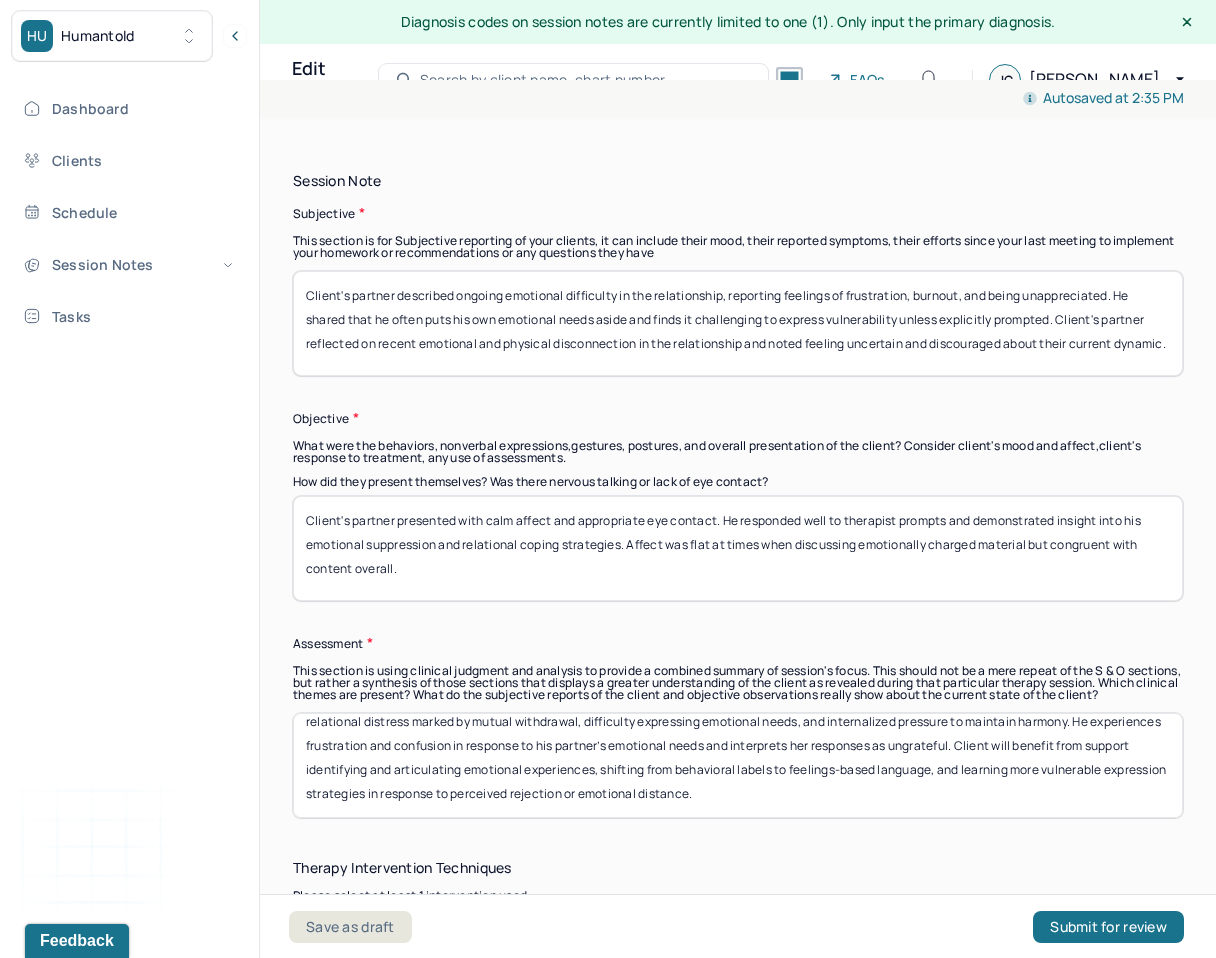 scroll, scrollTop: 1406, scrollLeft: 0, axis: vertical 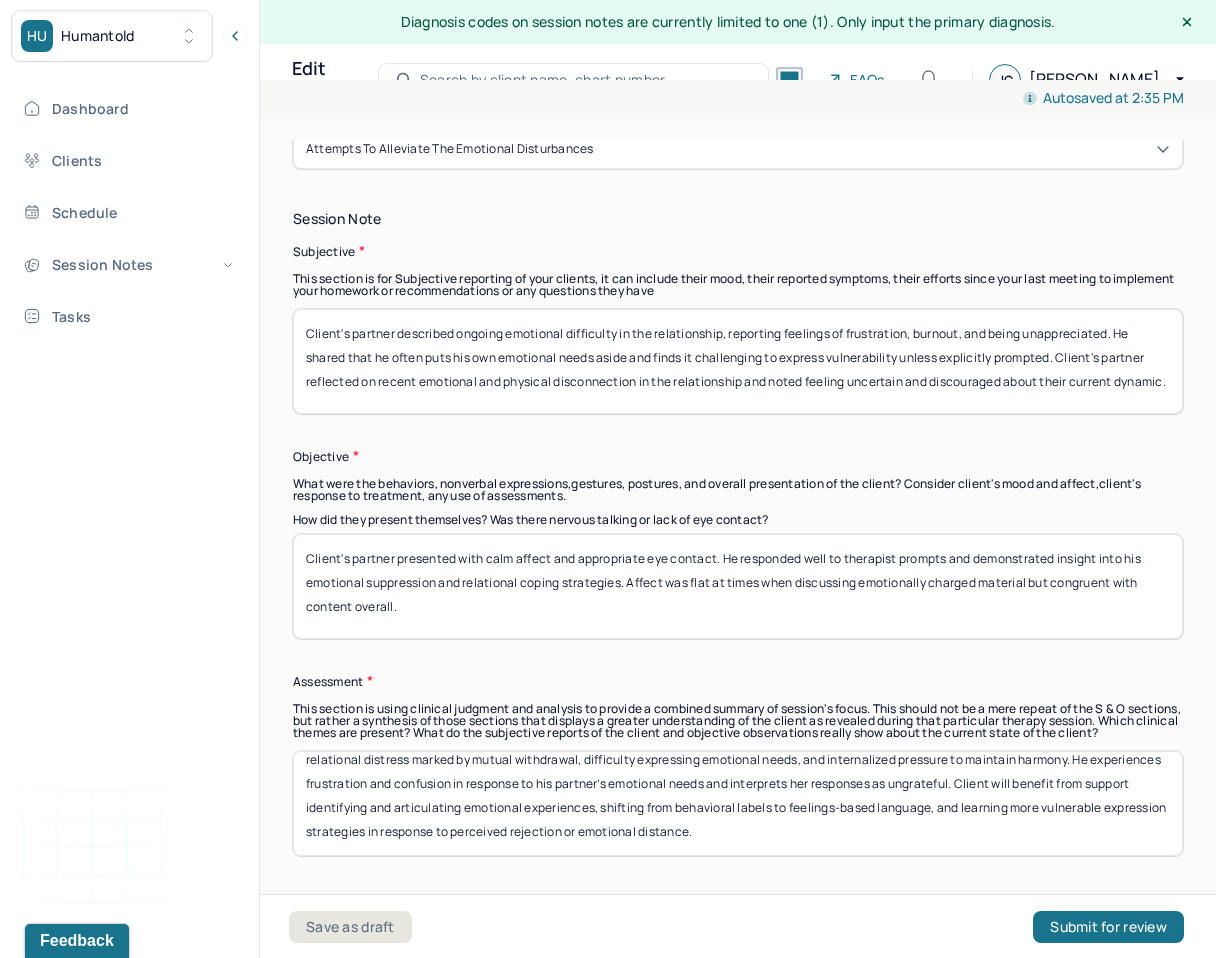 click on "Client's partner described ongoing emotional difficulty in the relationship, reporting feelings of frustration, burnout, and being unappreciated. He shared that he often puts his own emotional needs aside and finds it challenging to express vulnerability unless explicitly prompted. Client's partner reflected on recent emotional and physical disconnection in the relationship and noted feeling uncertain and discouraged about their current dynamic." at bounding box center [738, 361] 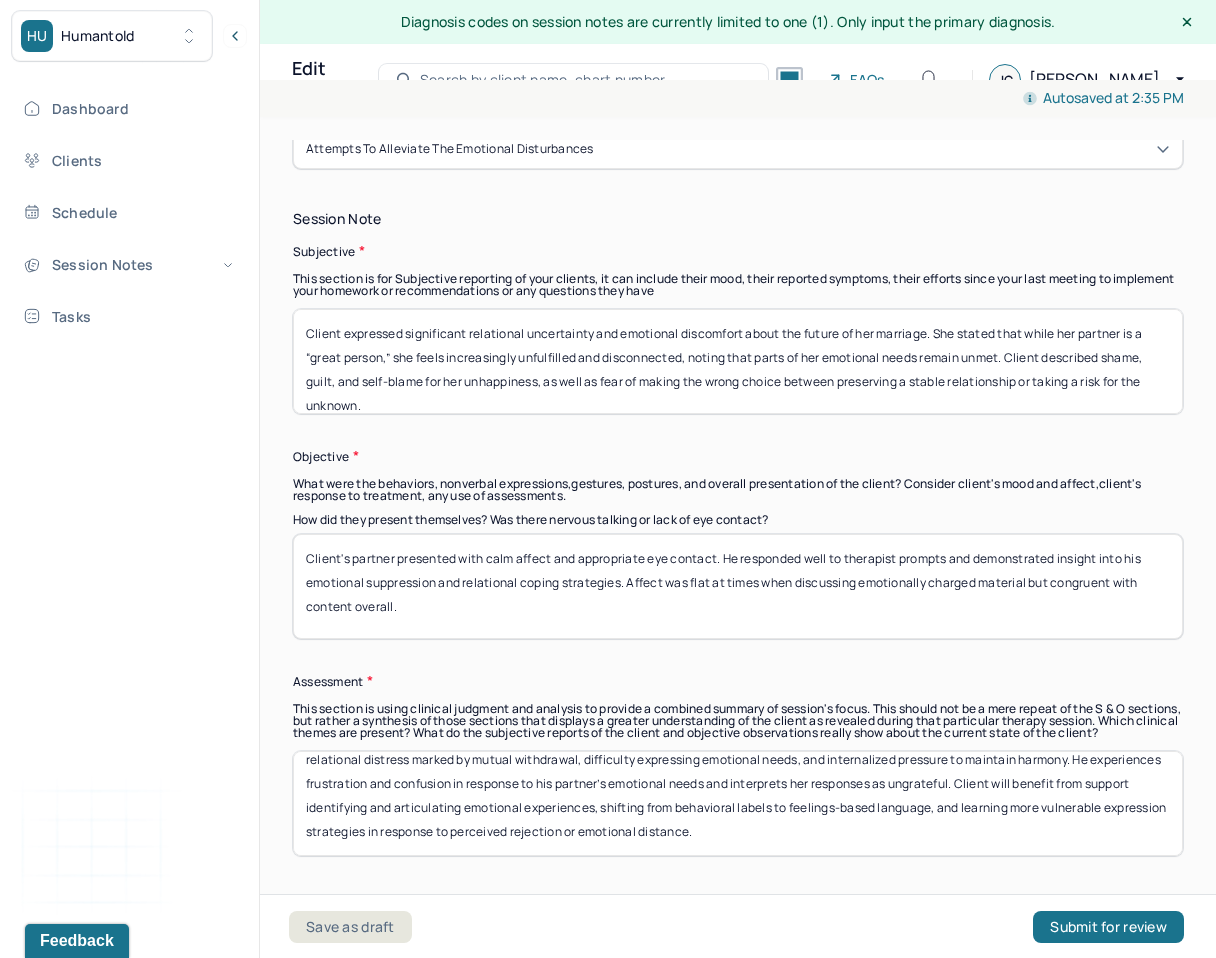 click on "Client expressed significant relational uncertainty and emotional discomfort about the future of her marriage. She stated that while her partner is a “great person,” she feels increasingly unfulfilled and disconnected, noting that parts of her emotional needs remain unmet. Client described shame, guilt, and self-blame for her unhappiness, as well as fear of making the wrong choice between preserving a stable relationship or taking a risk for the unknown." at bounding box center [738, 361] 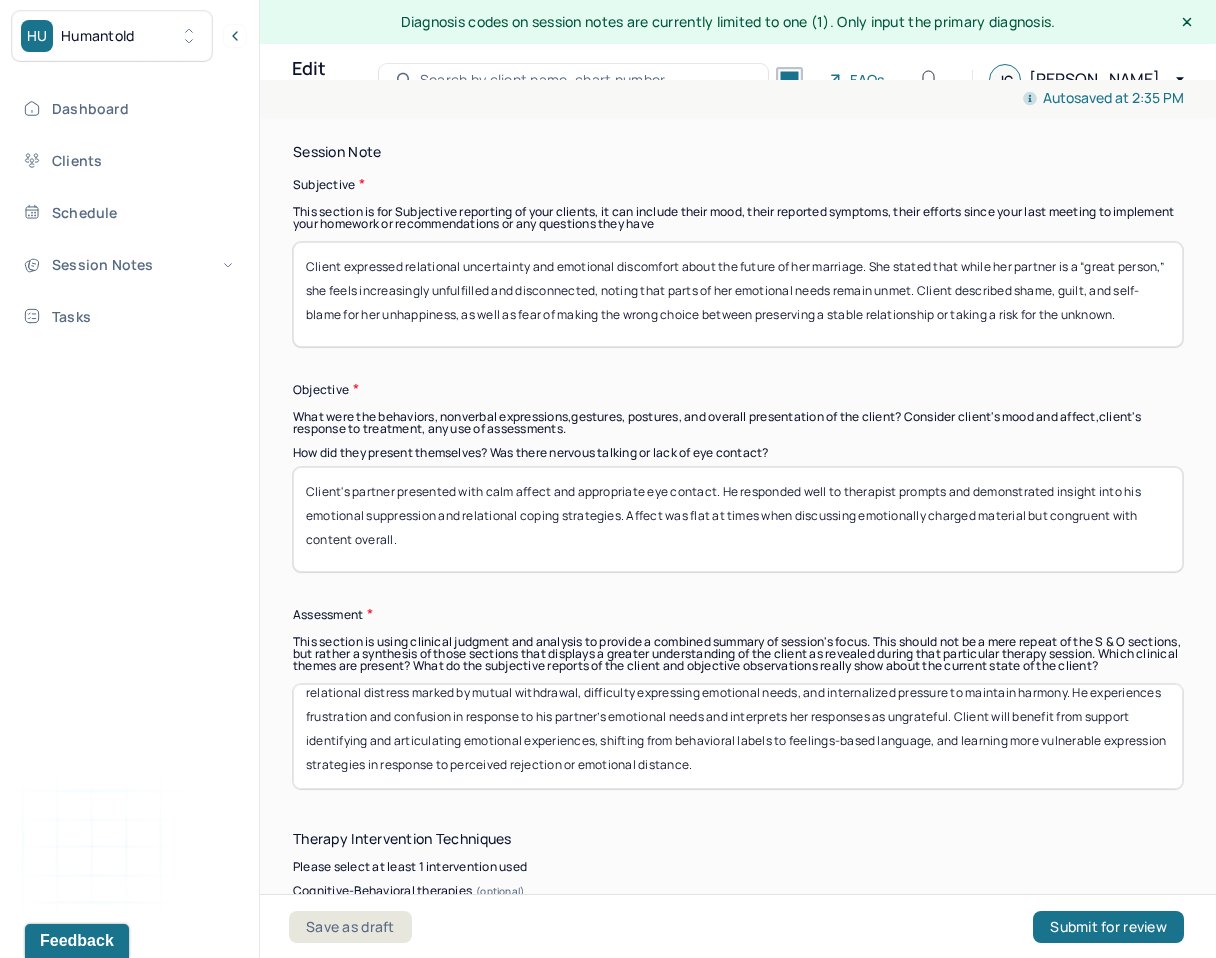 scroll, scrollTop: 1469, scrollLeft: 0, axis: vertical 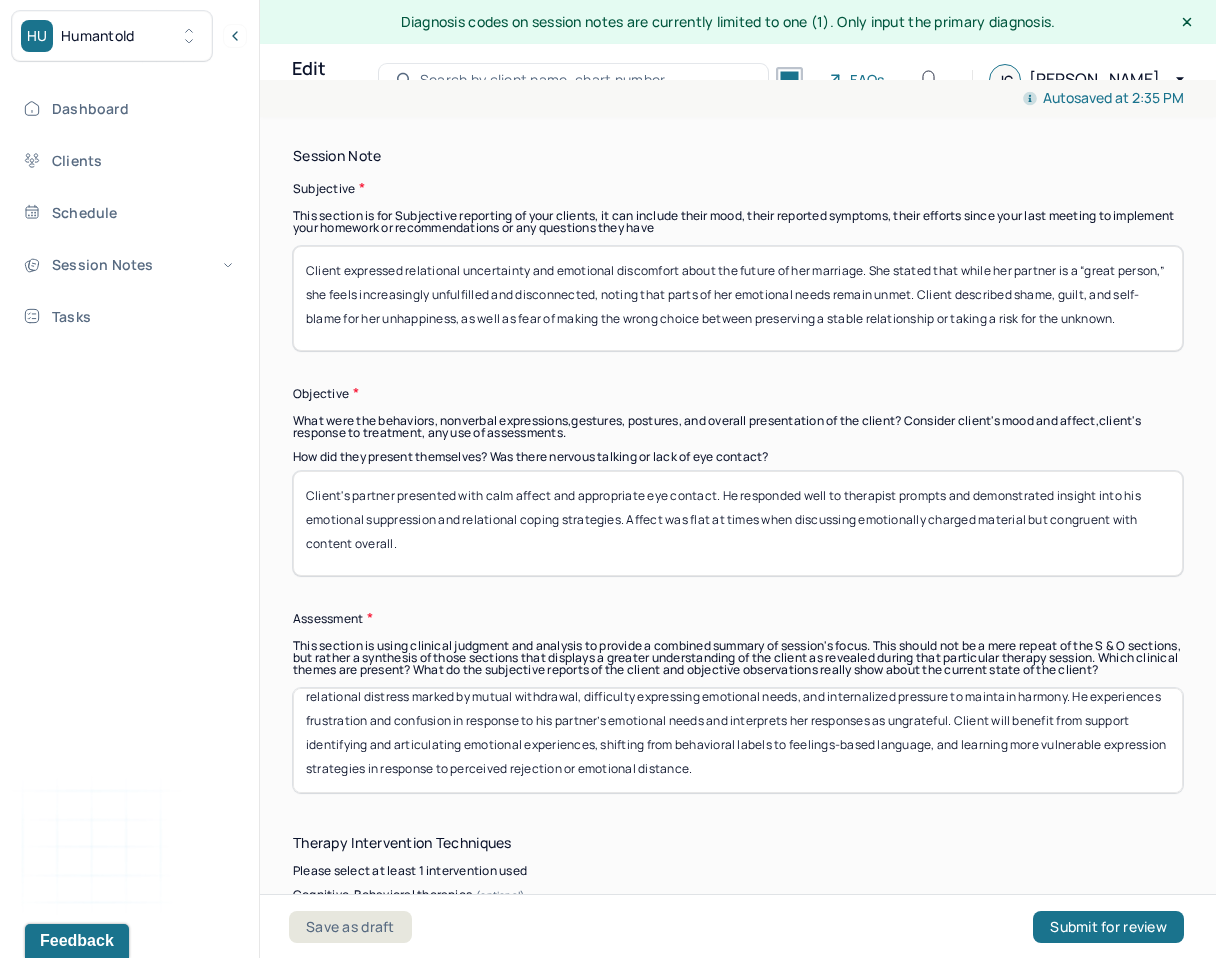 type on "Client expressed relational uncertainty and emotional discomfort about the future of her marriage. She stated that while her partner is a “great person,” she feels increasingly unfulfilled and disconnected, noting that parts of her emotional needs remain unmet. Client described shame, guilt, and self-blame for her unhappiness, as well as fear of making the wrong choice between preserving a stable relationship or taking a risk for the unknown." 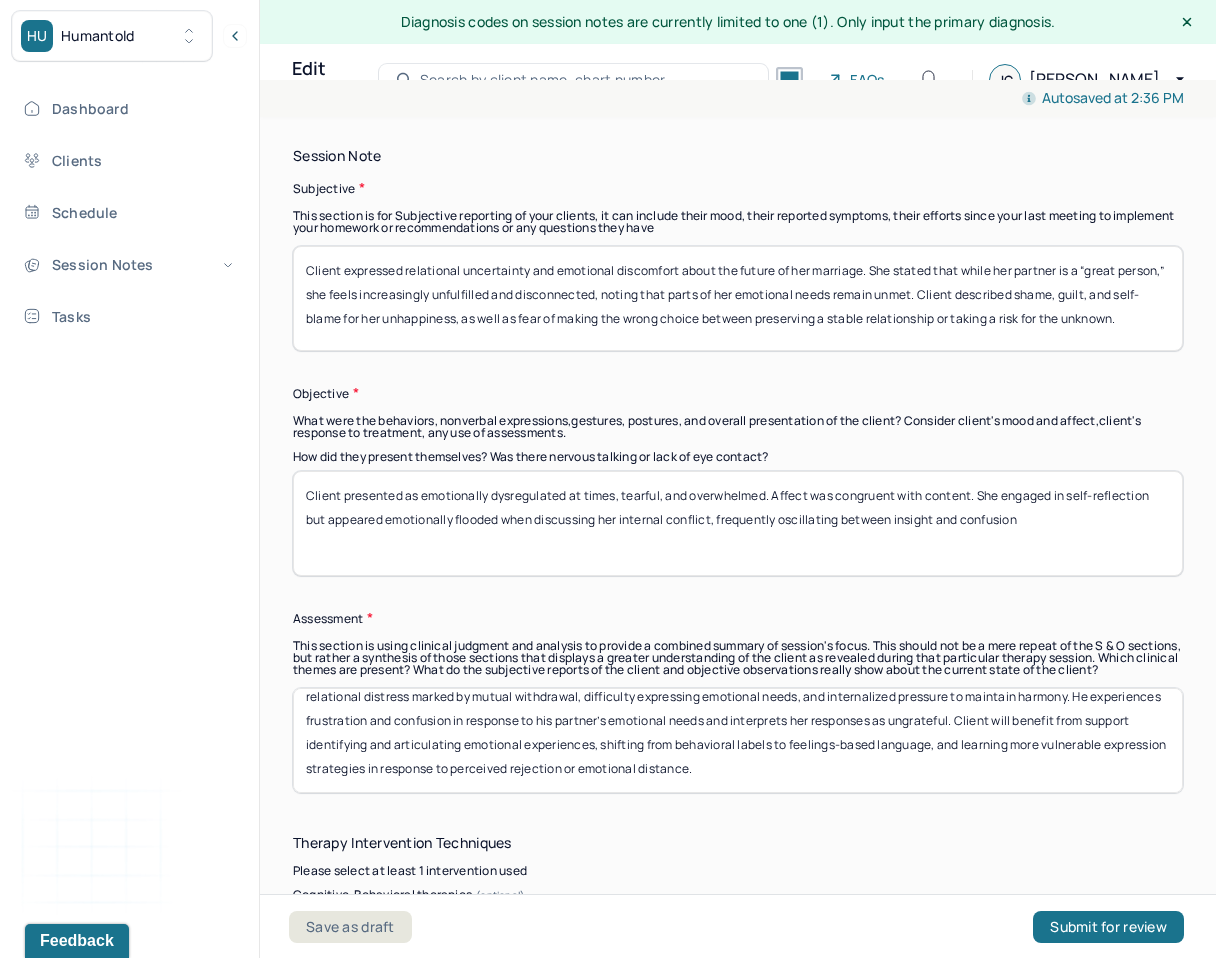 drag, startPoint x: 621, startPoint y: 488, endPoint x: 423, endPoint y: 487, distance: 198.00252 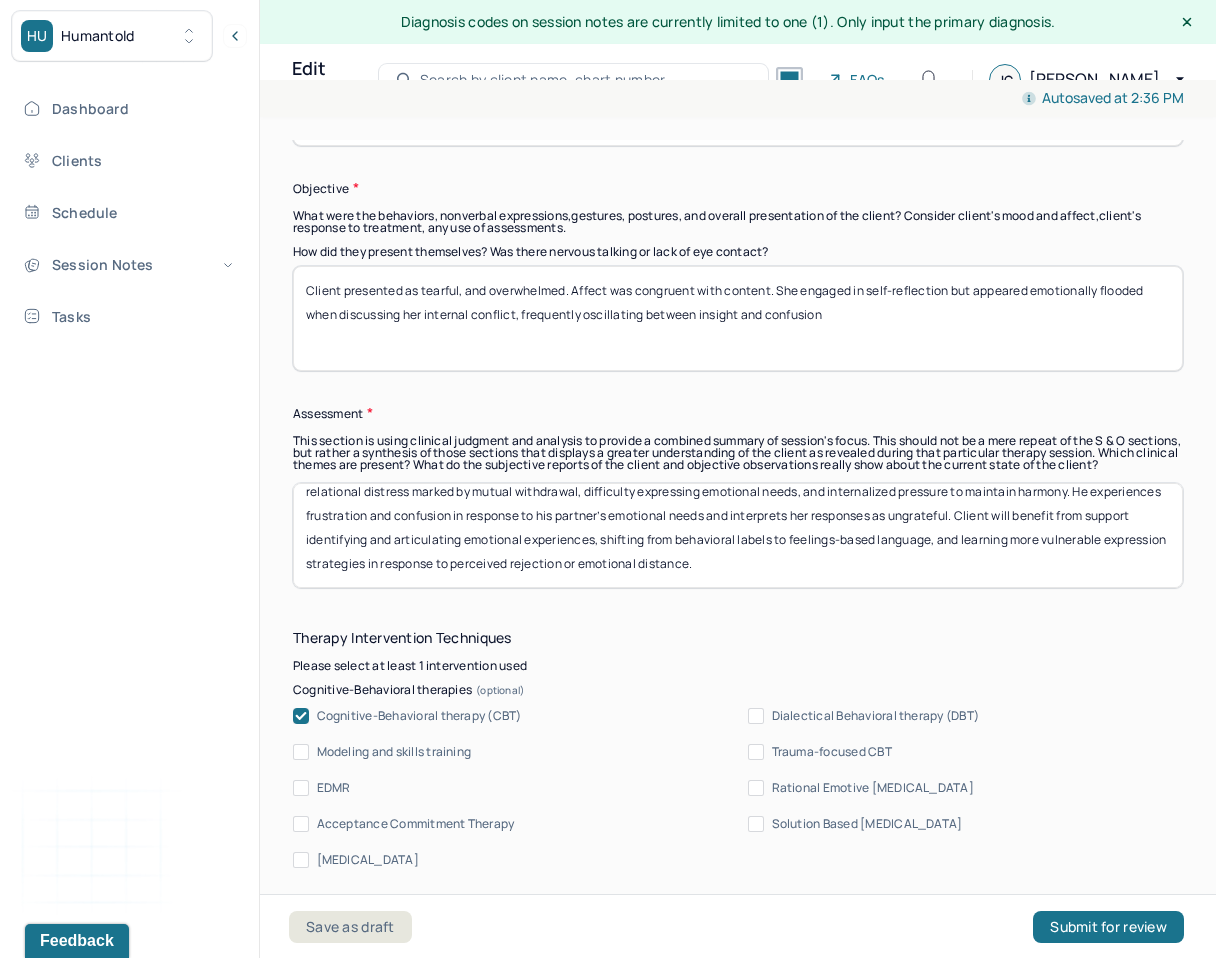 scroll, scrollTop: 1724, scrollLeft: 0, axis: vertical 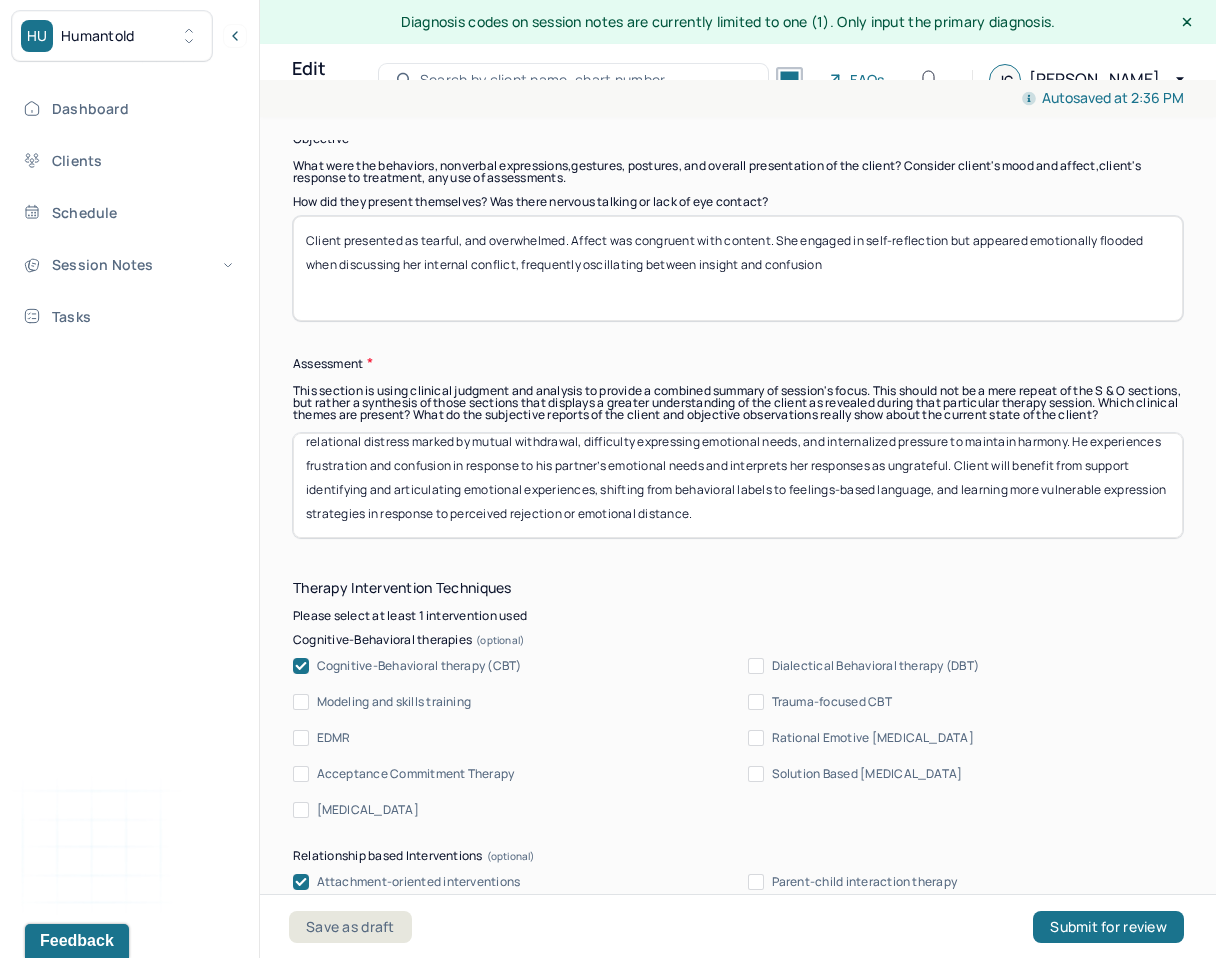 click on "Client presented as tearful, and overwhelmed. Affect was congruent with content. She engaged in self-reflection but appeared emotionally flooded when discussing her internal conflict, frequently oscillating between insight and confusion" at bounding box center [738, 268] 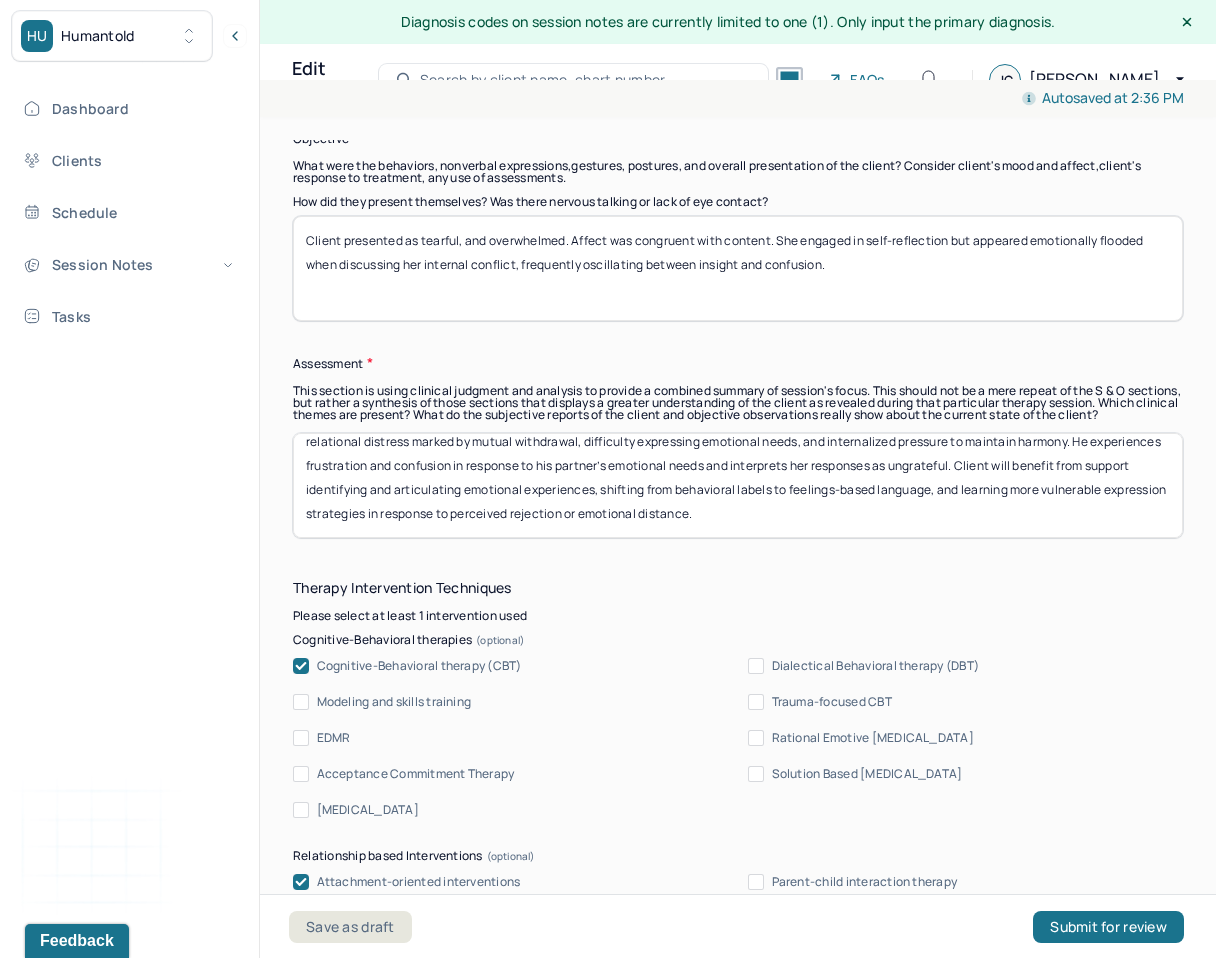 type on "Client presented as tearful, and overwhelmed. Affect was congruent with content. She engaged in self-reflection but appeared emotionally flooded when discussing her internal conflict, frequently oscillating between insight and confusion." 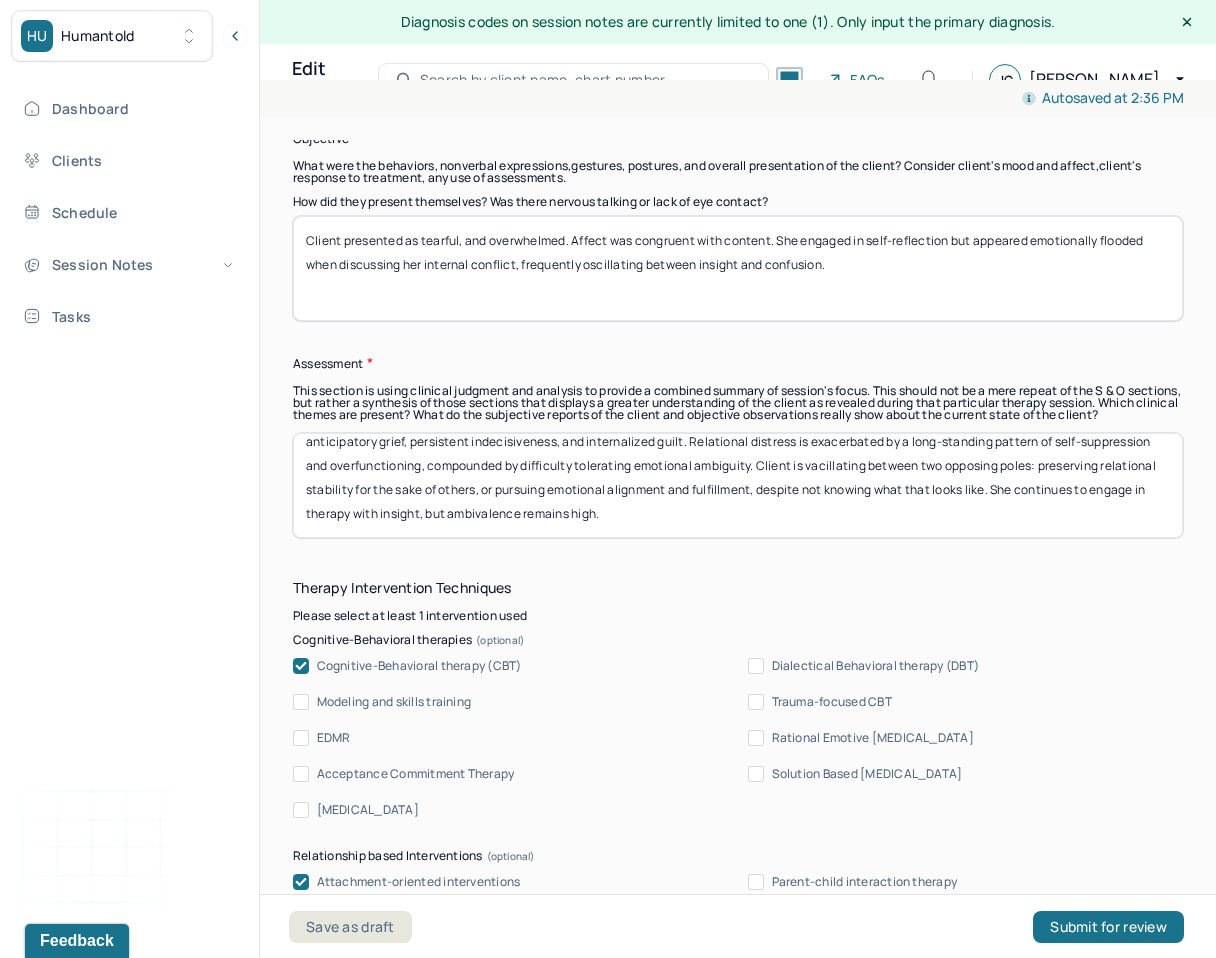 scroll, scrollTop: 0, scrollLeft: 0, axis: both 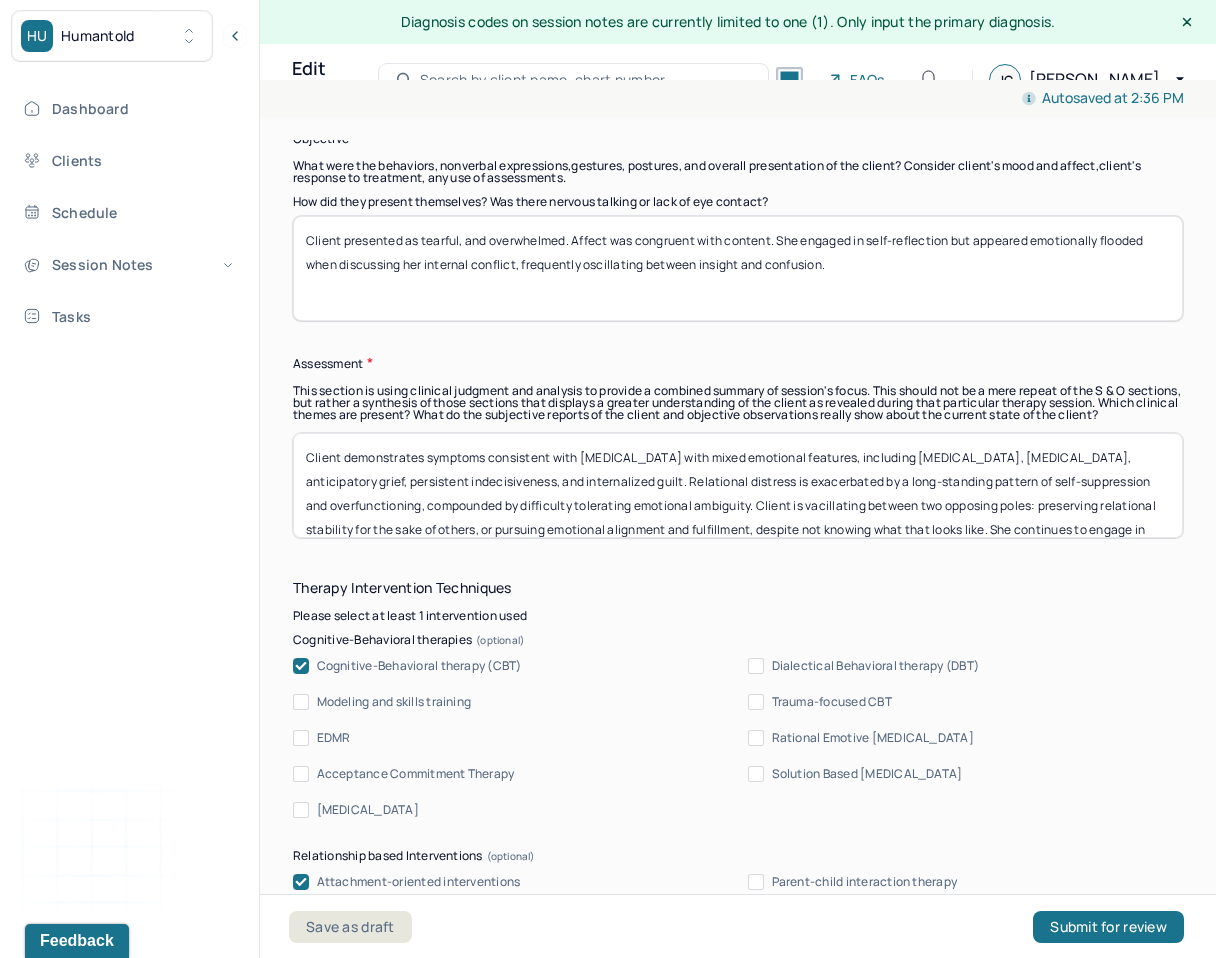 drag, startPoint x: 585, startPoint y: 462, endPoint x: 877, endPoint y: 464, distance: 292.00684 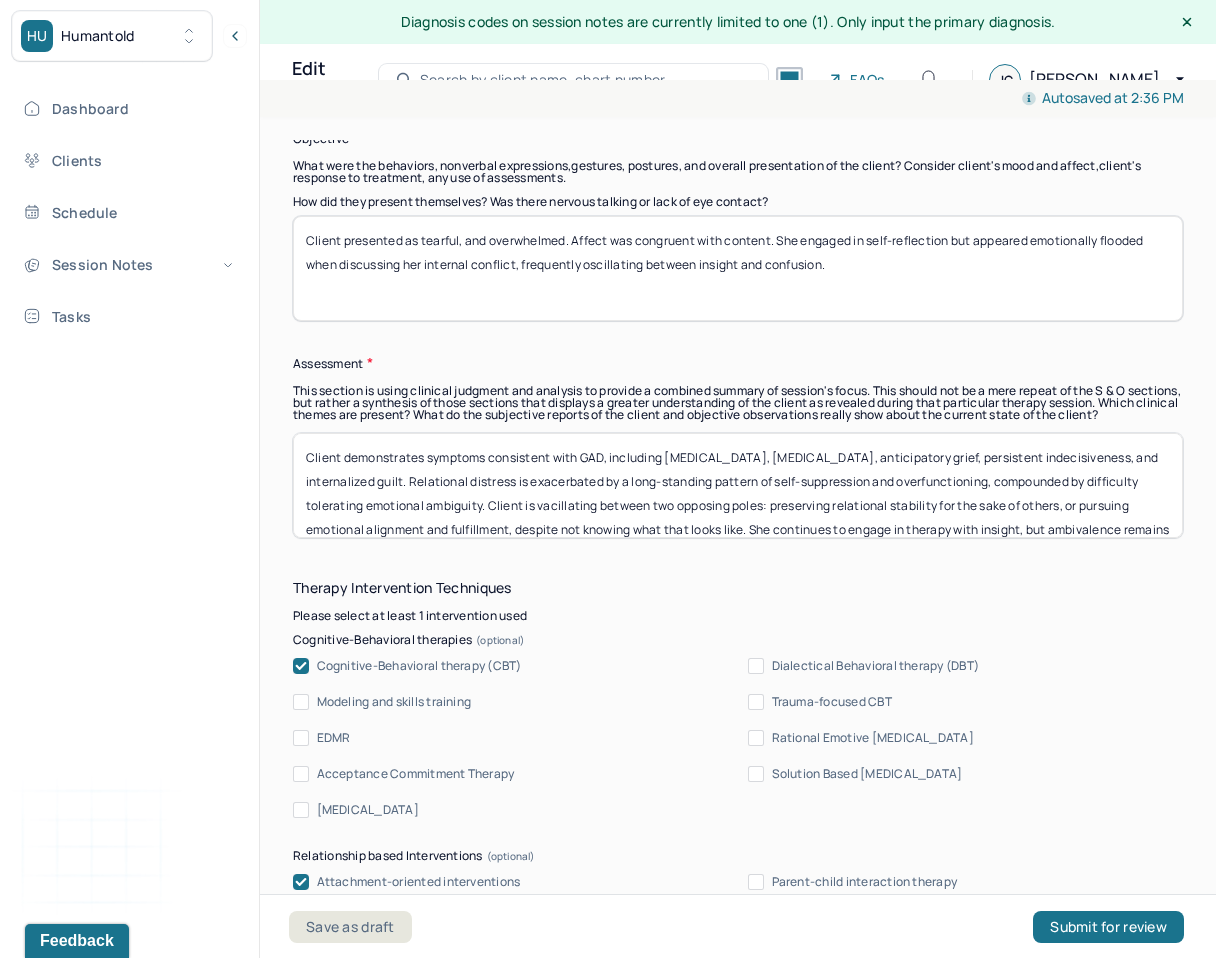 scroll, scrollTop: 40, scrollLeft: 0, axis: vertical 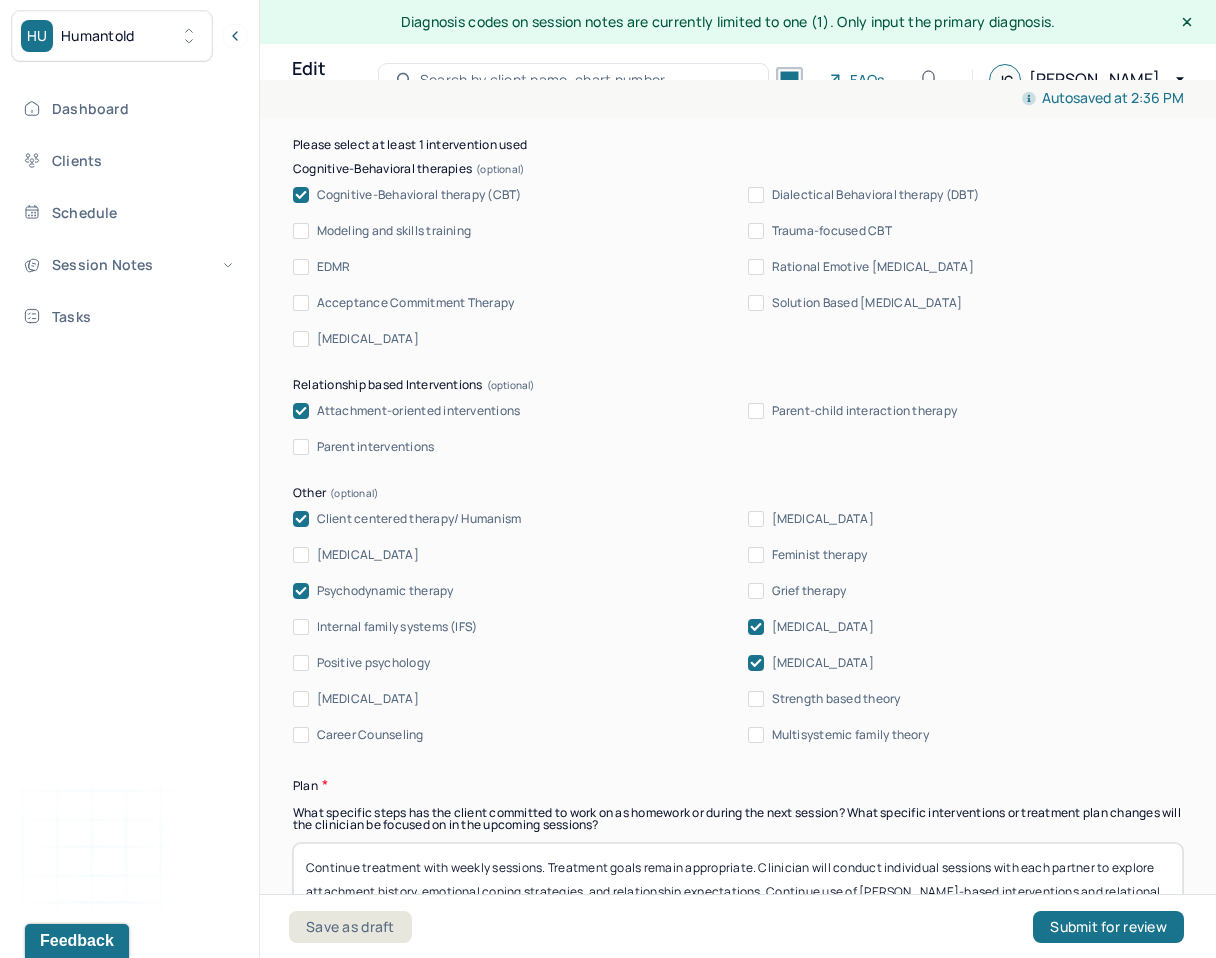 type on "Client demonstrates symptoms consistent with GAD, including situational anxiety, emotional dysregulation, anticipatory grief, persistent indecisiveness, and internalized guilt. Relational distress is exacerbated by a long-standing pattern of self-suppression and overfunctioning, compounded by difficulty tolerating emotional ambiguity. Client is vacillating between two opposing poles: preserving relational stability for the sake of others, or pursuing emotional alignment and fulfillment, despite not knowing what that looks like. She continues to engage in therapy with insight, but ambivalence remains high." 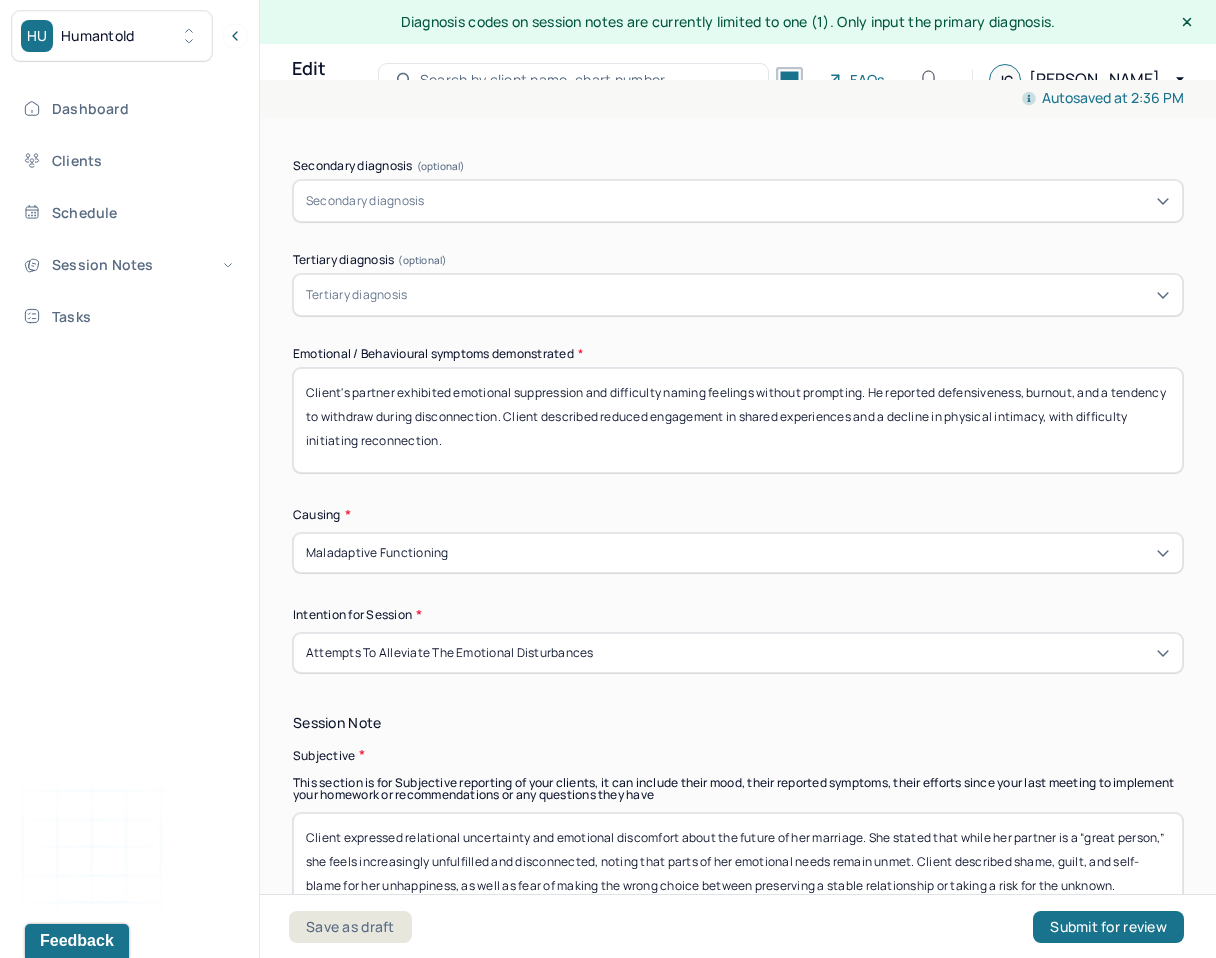 scroll, scrollTop: 998, scrollLeft: 0, axis: vertical 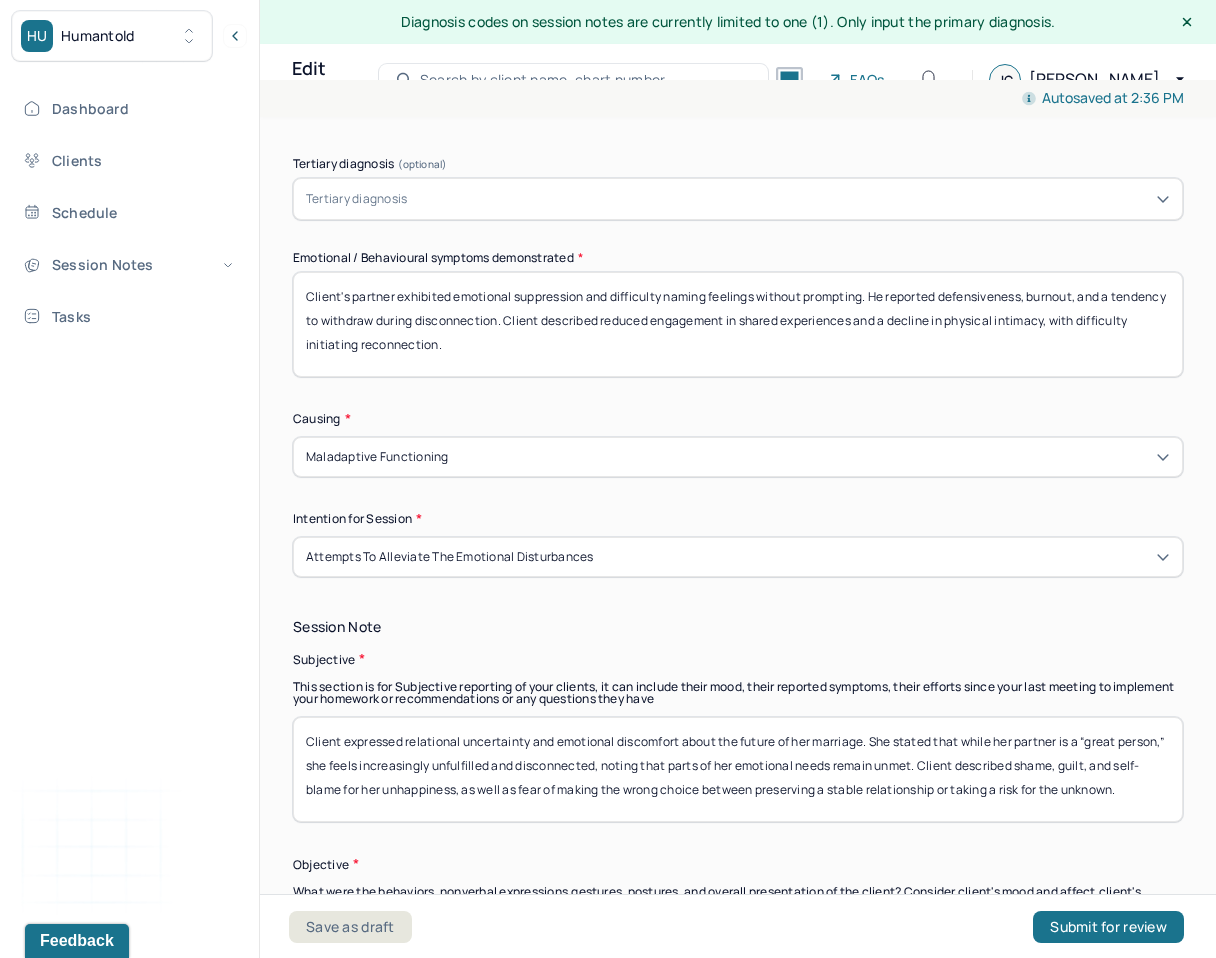 click on "Client's partner exhibited emotional suppression and difficulty naming feelings without prompting. He reported defensiveness, burnout, and a tendency to withdraw during disconnection. Client described reduced engagement in shared experiences and a decline in physical intimacy, with difficulty initiating reconnection." at bounding box center (738, 324) 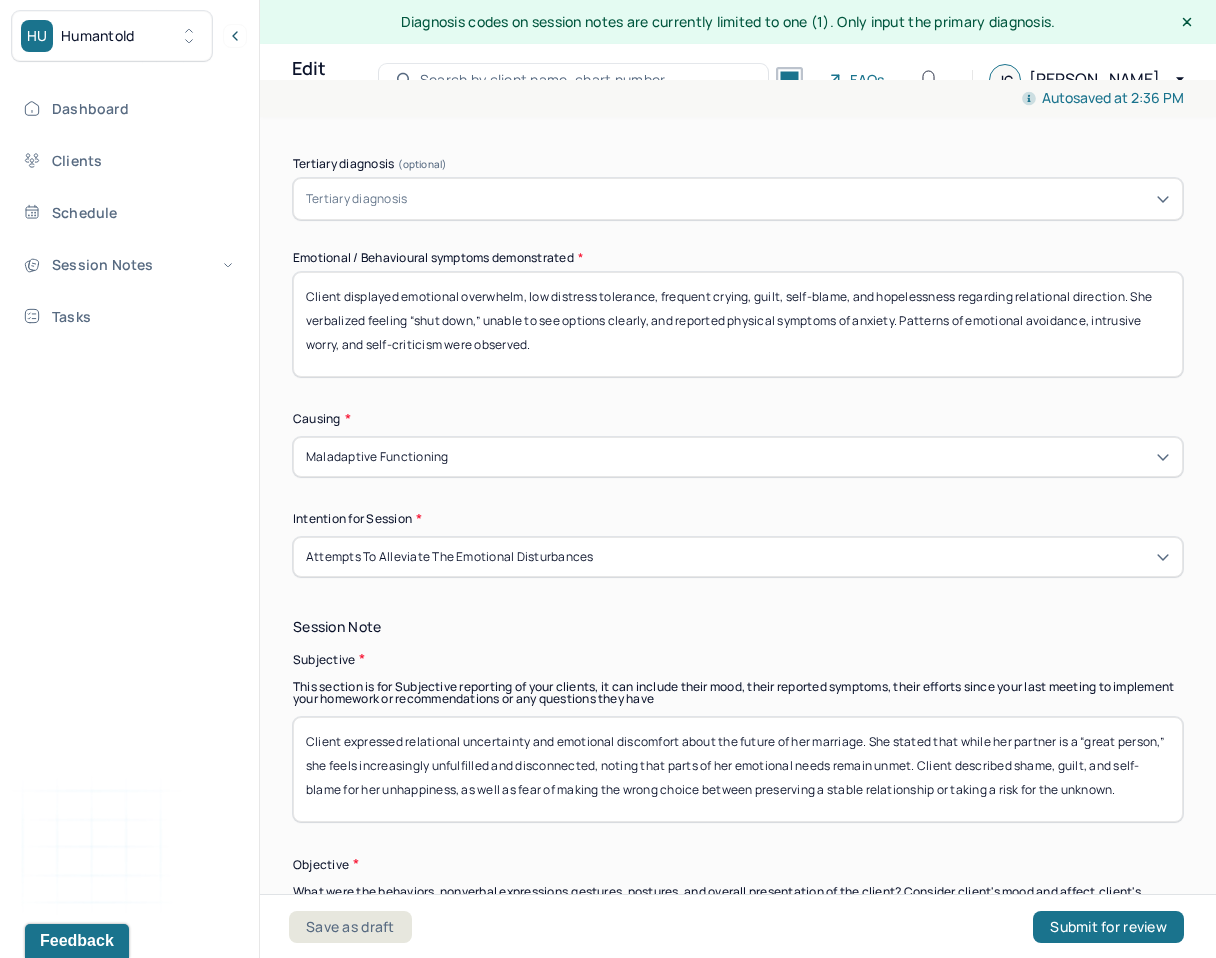 drag, startPoint x: 654, startPoint y: 290, endPoint x: 535, endPoint y: 290, distance: 119 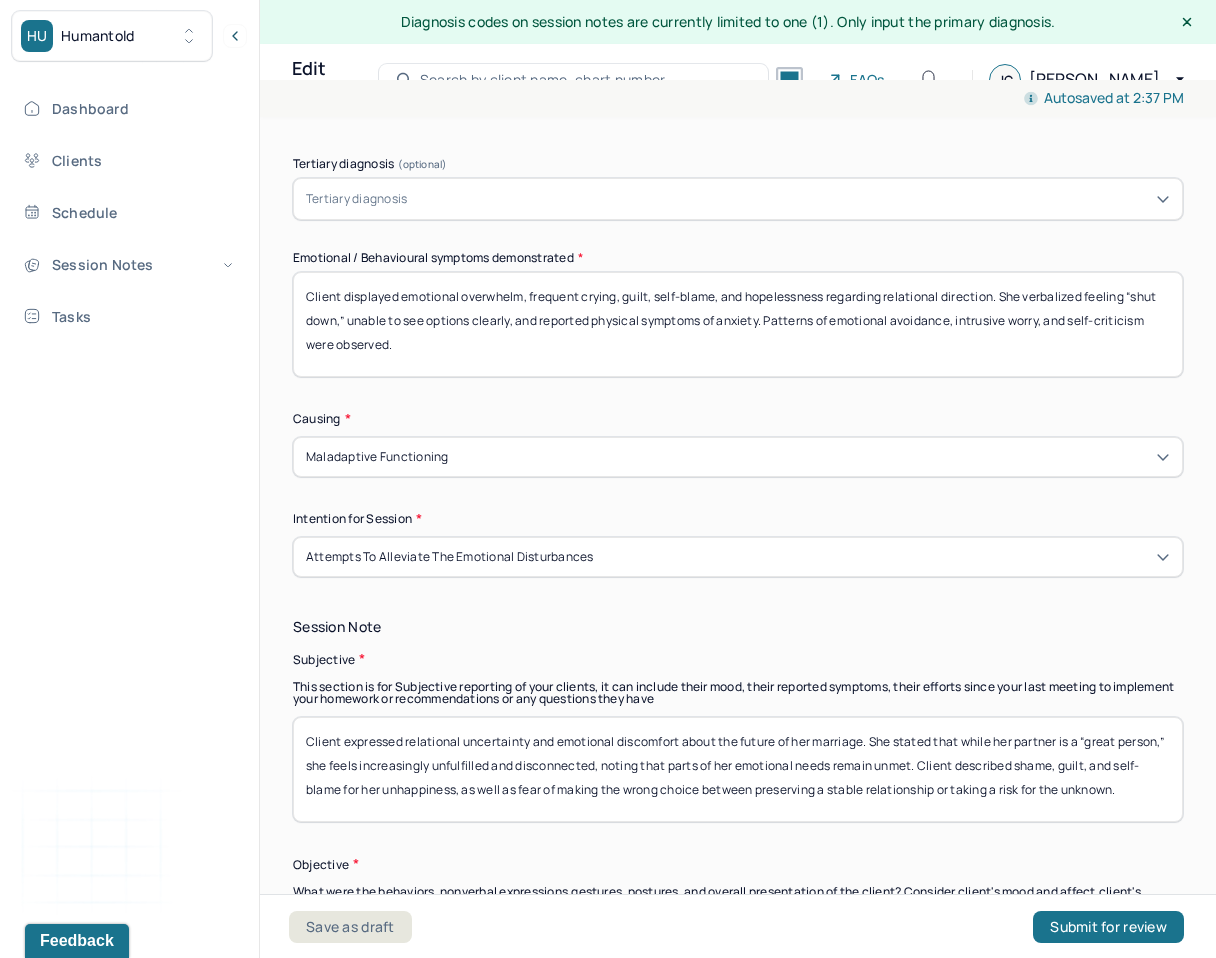 click on "Client displayed emotional overwhelm, frequent crying, guilt, self-blame, and hopelessness regarding relational direction. She verbalized feeling “shut down,” unable to see options clearly, and reported physical symptoms of anxiety. Patterns of emotional avoidance, intrusive worry, and self-criticism were observed." at bounding box center [738, 324] 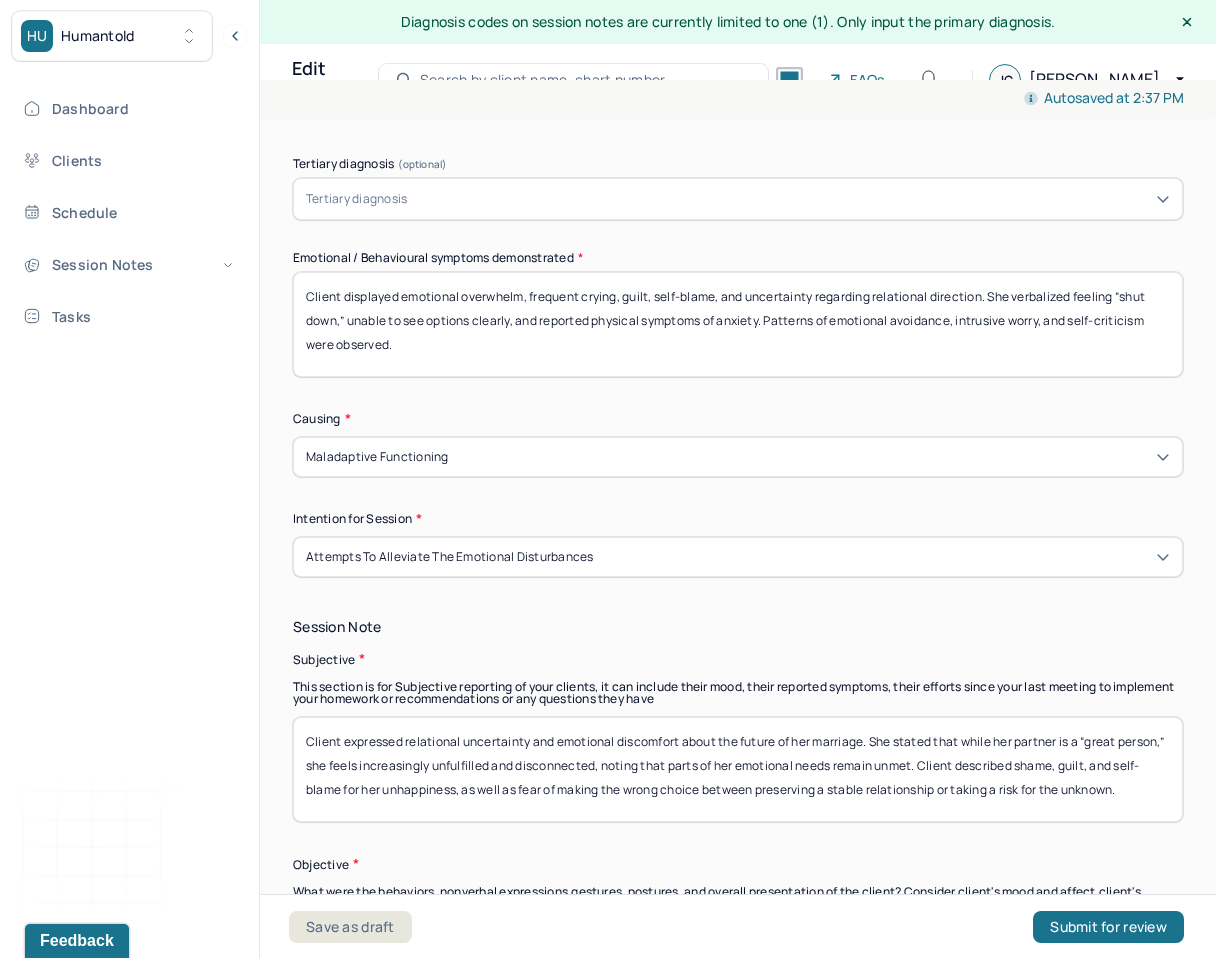 click on "Client displayed emotional overwhelm, frequent crying, guilt, self-blame, and un regarding relational direction. She verbalized feeling “shut down,” unable to see options clearly, and reported physical symptoms of anxiety. Patterns of emotional avoidance, intrusive worry, and self-criticism were observed." at bounding box center (738, 324) 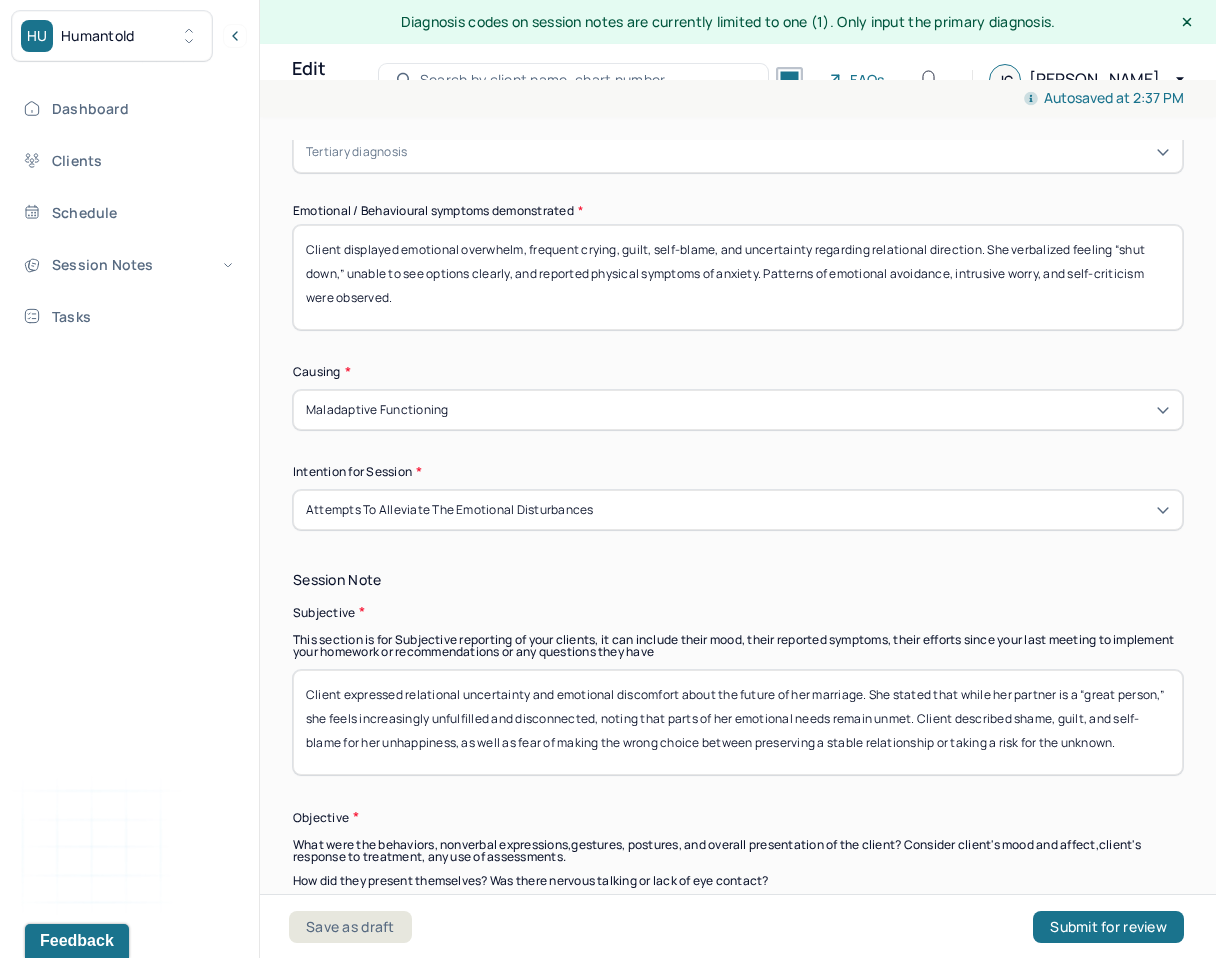 scroll, scrollTop: 1063, scrollLeft: 0, axis: vertical 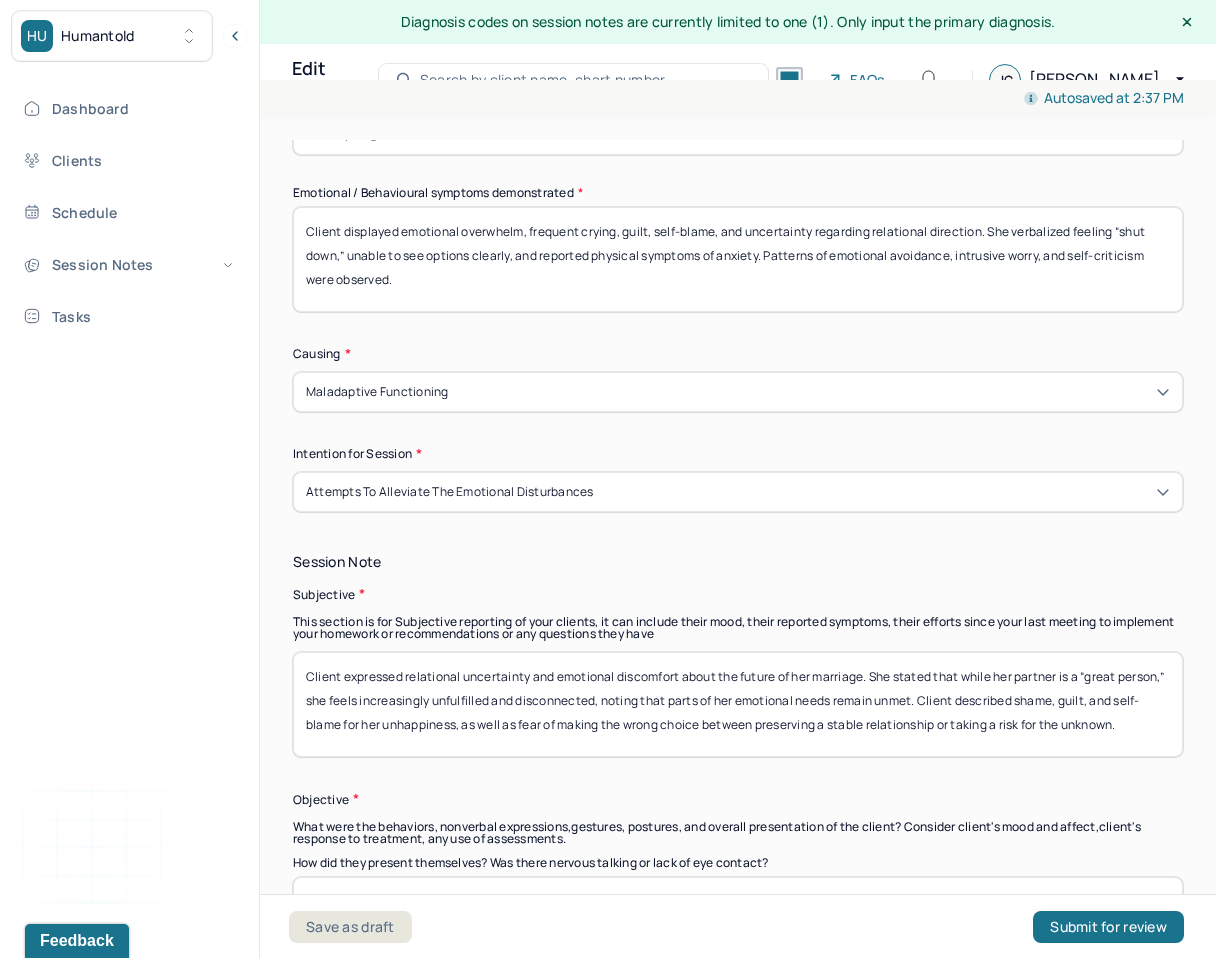 click on "Client displayed emotional overwhelm, frequent crying, guilt, self-blame, and uncertainty regarding relational direction. She verbalized feeling “shut down,” unable to see options clearly, and reported physical symptoms of anxiety. Patterns of emotional avoidance, intrusive worry, and self-criticism were observed." at bounding box center [738, 259] 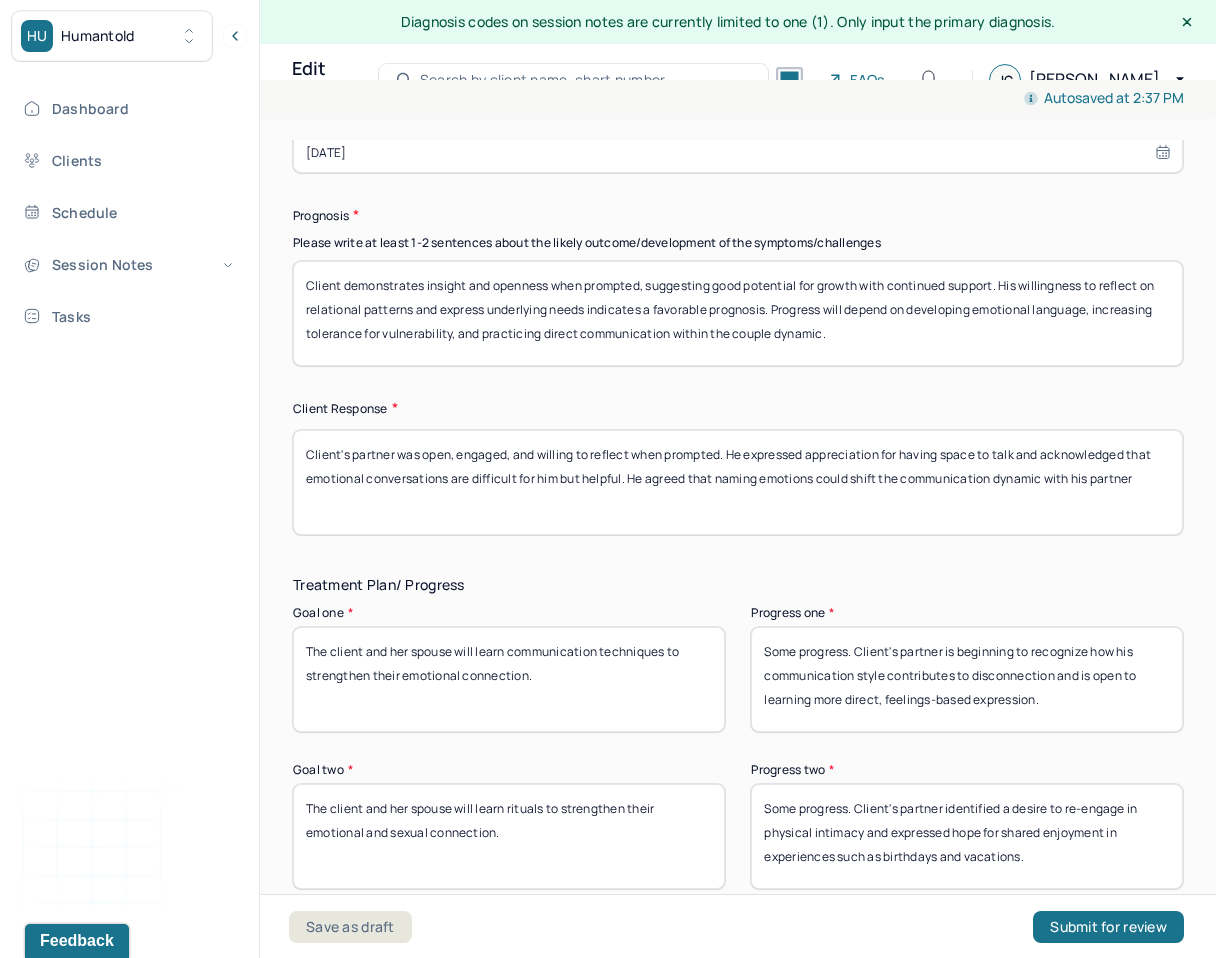 scroll, scrollTop: 3219, scrollLeft: 0, axis: vertical 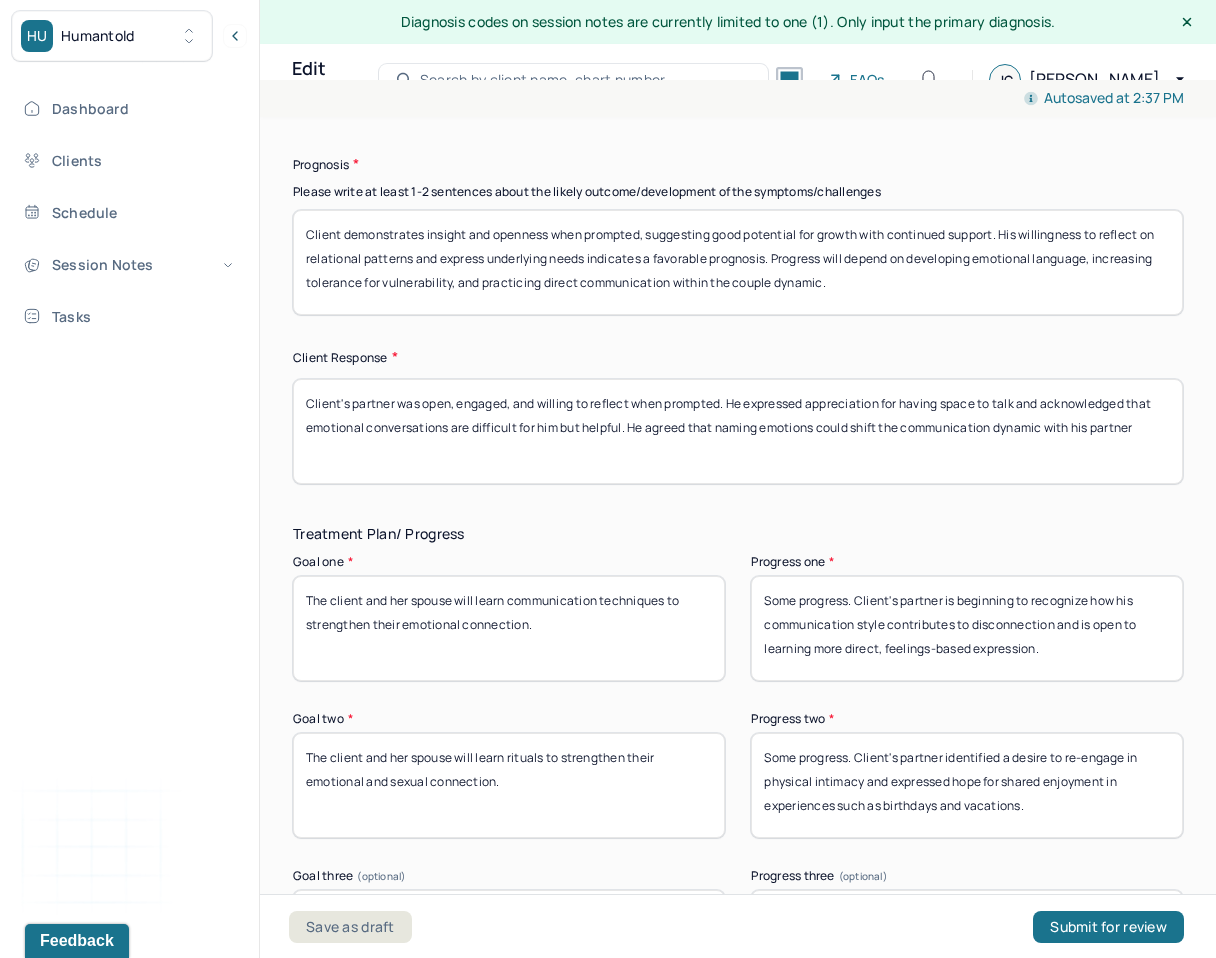 type on "Client displayed emotional overwhelm, frequent crying, guilt, self-blame, and uncertainty regarding relational direction. She verbalized feeling “shut down,” unable to see options clearly, and reported physical symptoms of anxiety. Patterns of emotional avoidance, worry, and self-criticism were observed." 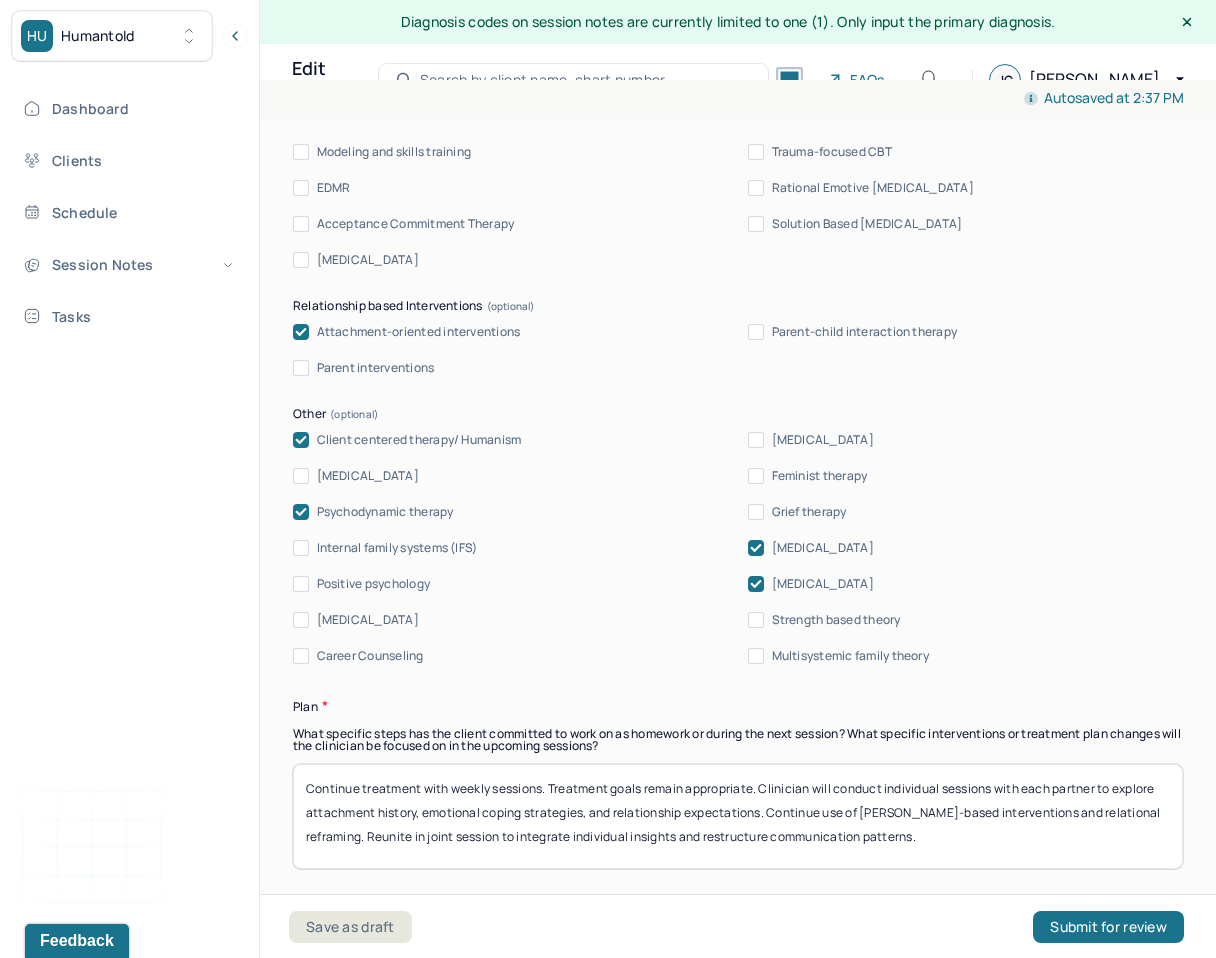 scroll, scrollTop: 2225, scrollLeft: 0, axis: vertical 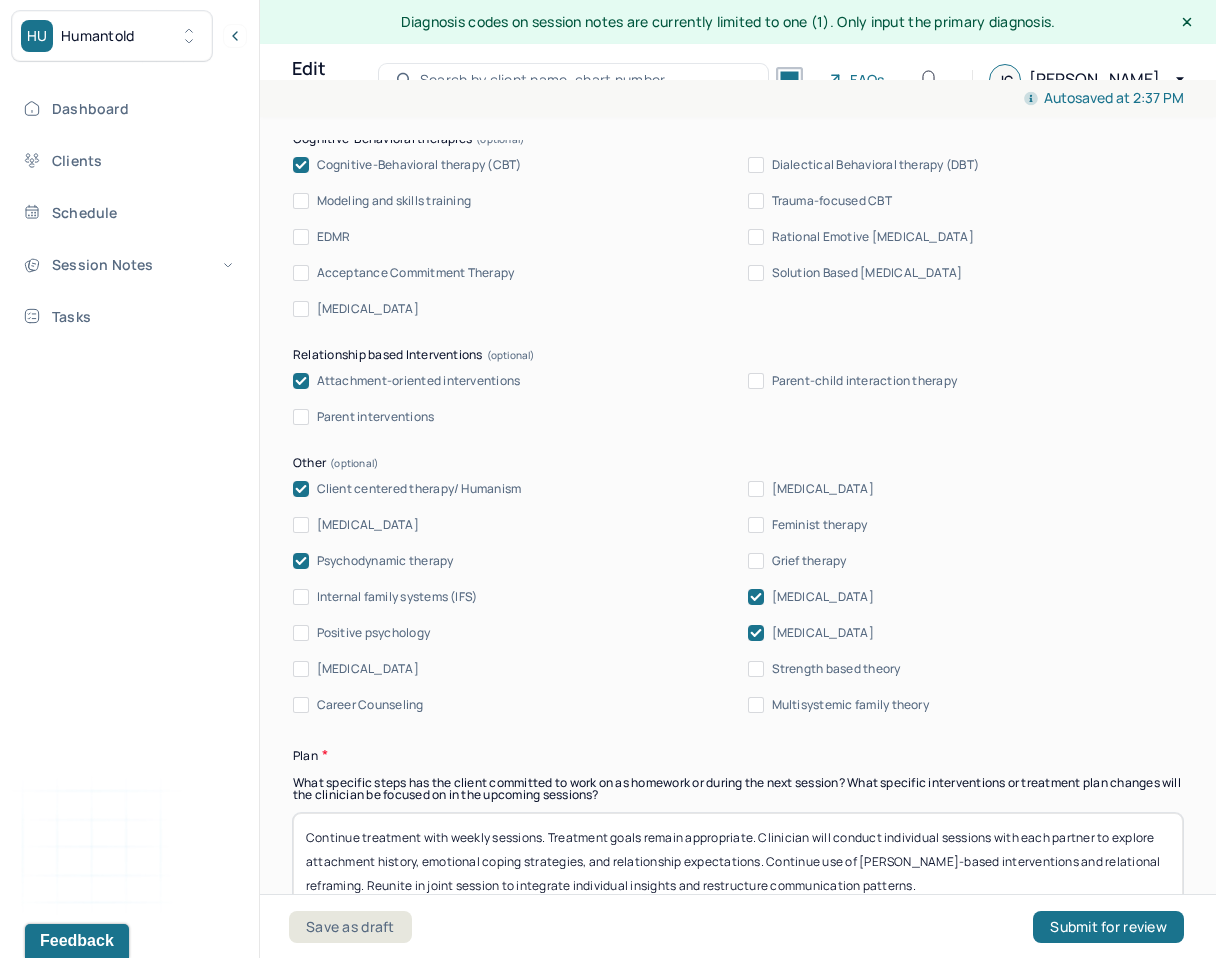 click on "Rational Emotive [MEDICAL_DATA]" at bounding box center (873, 237) 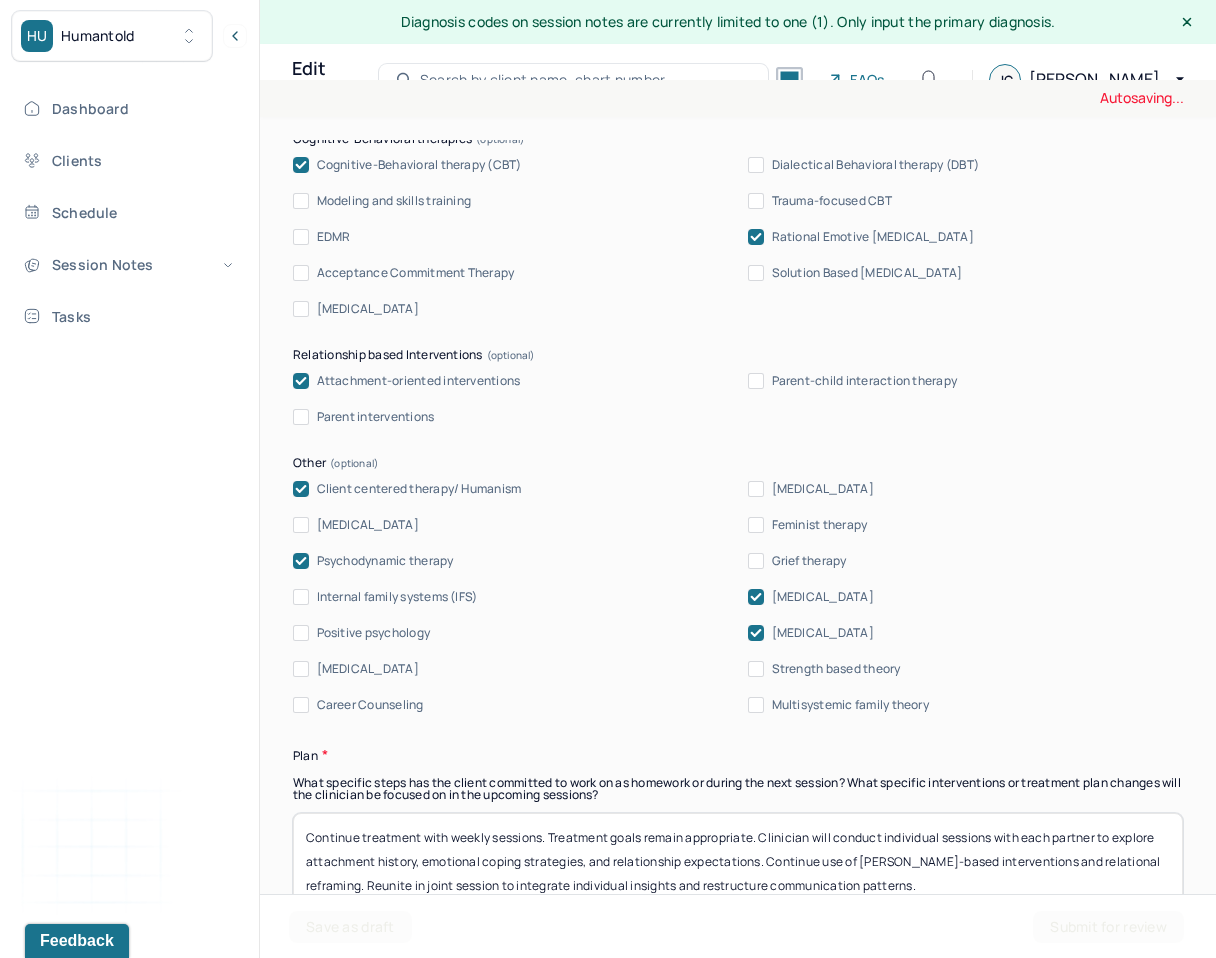 click on "Attachment-oriented interventions" at bounding box center [419, 381] 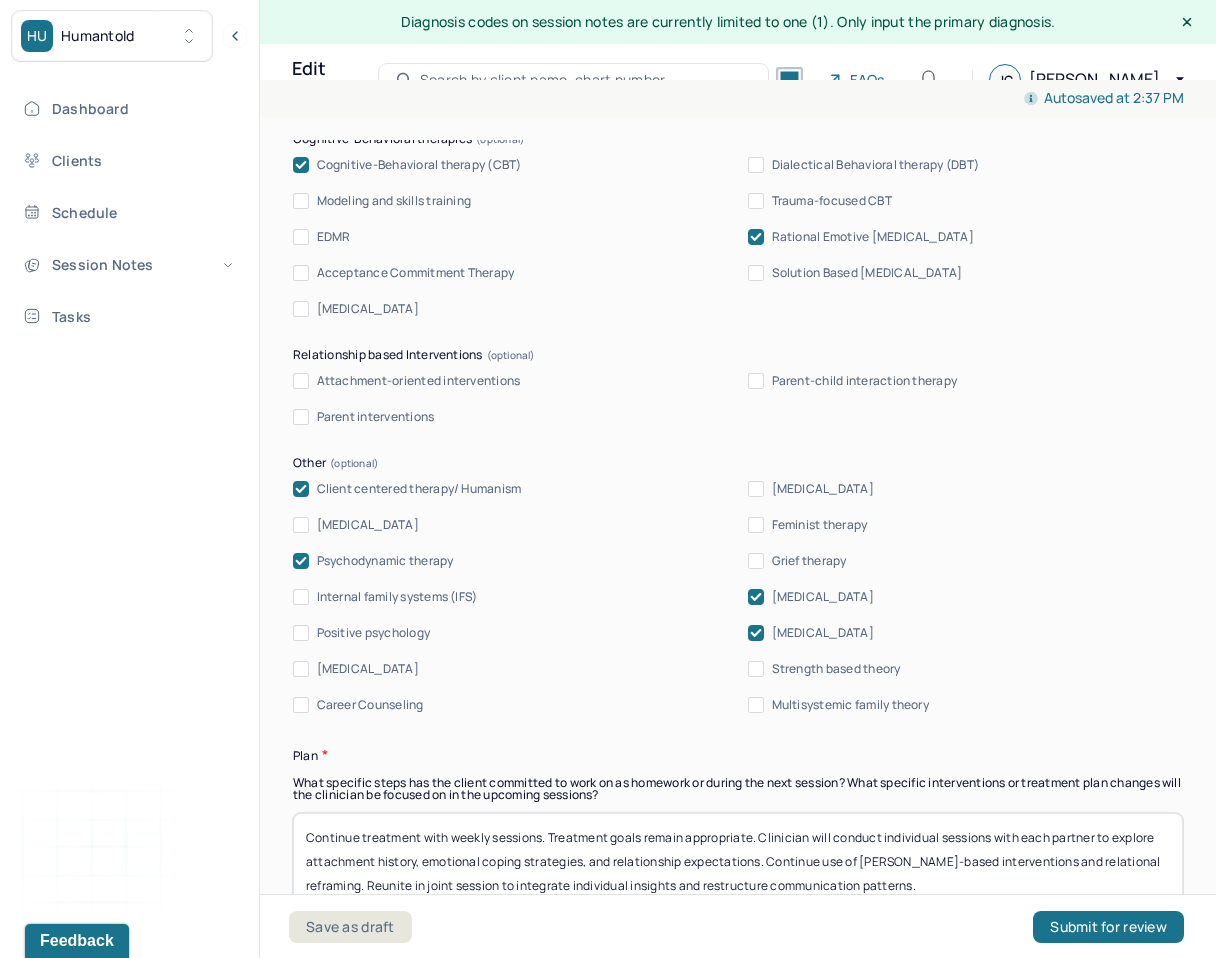 click on "[MEDICAL_DATA]" at bounding box center [811, 633] 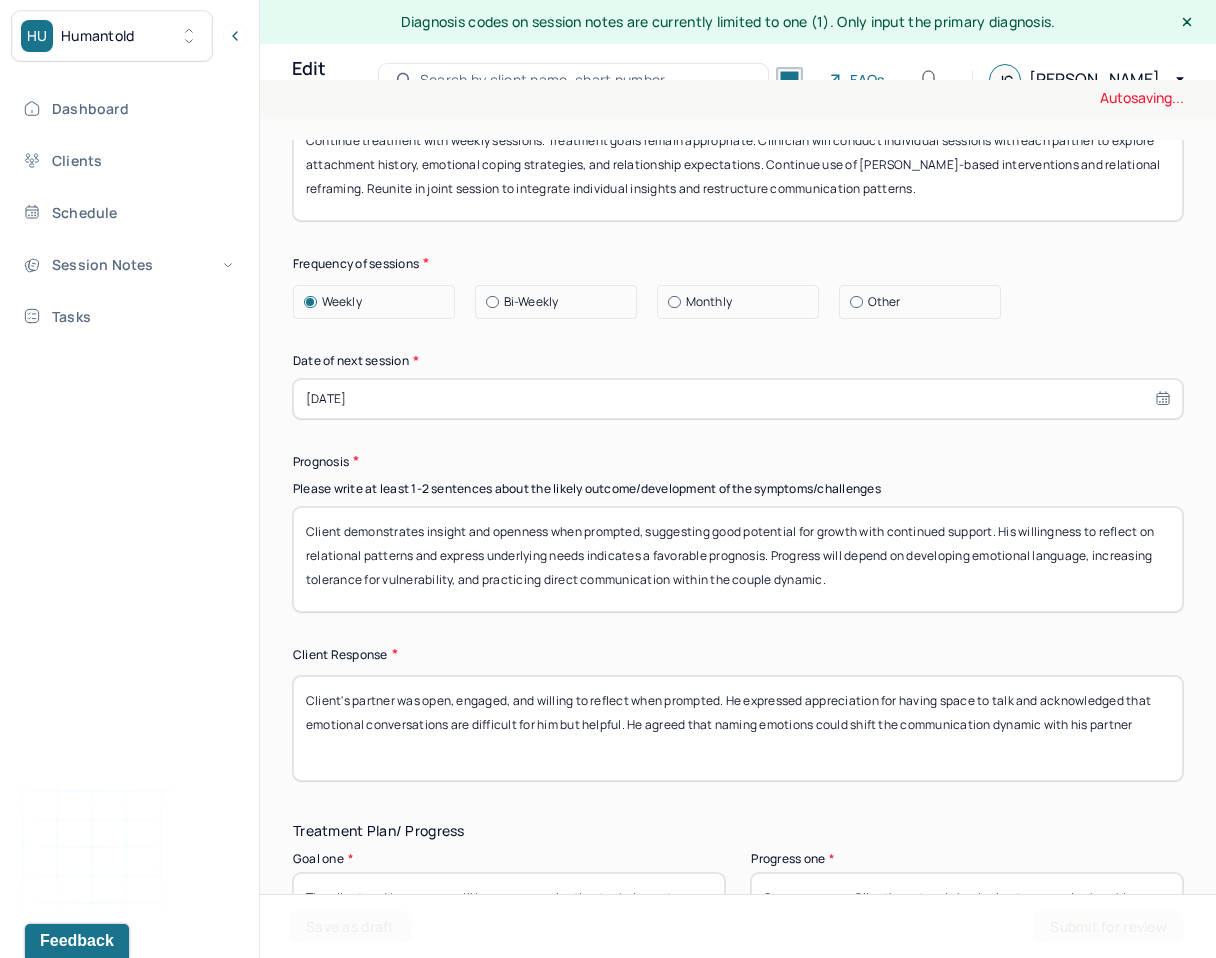 scroll, scrollTop: 2987, scrollLeft: 0, axis: vertical 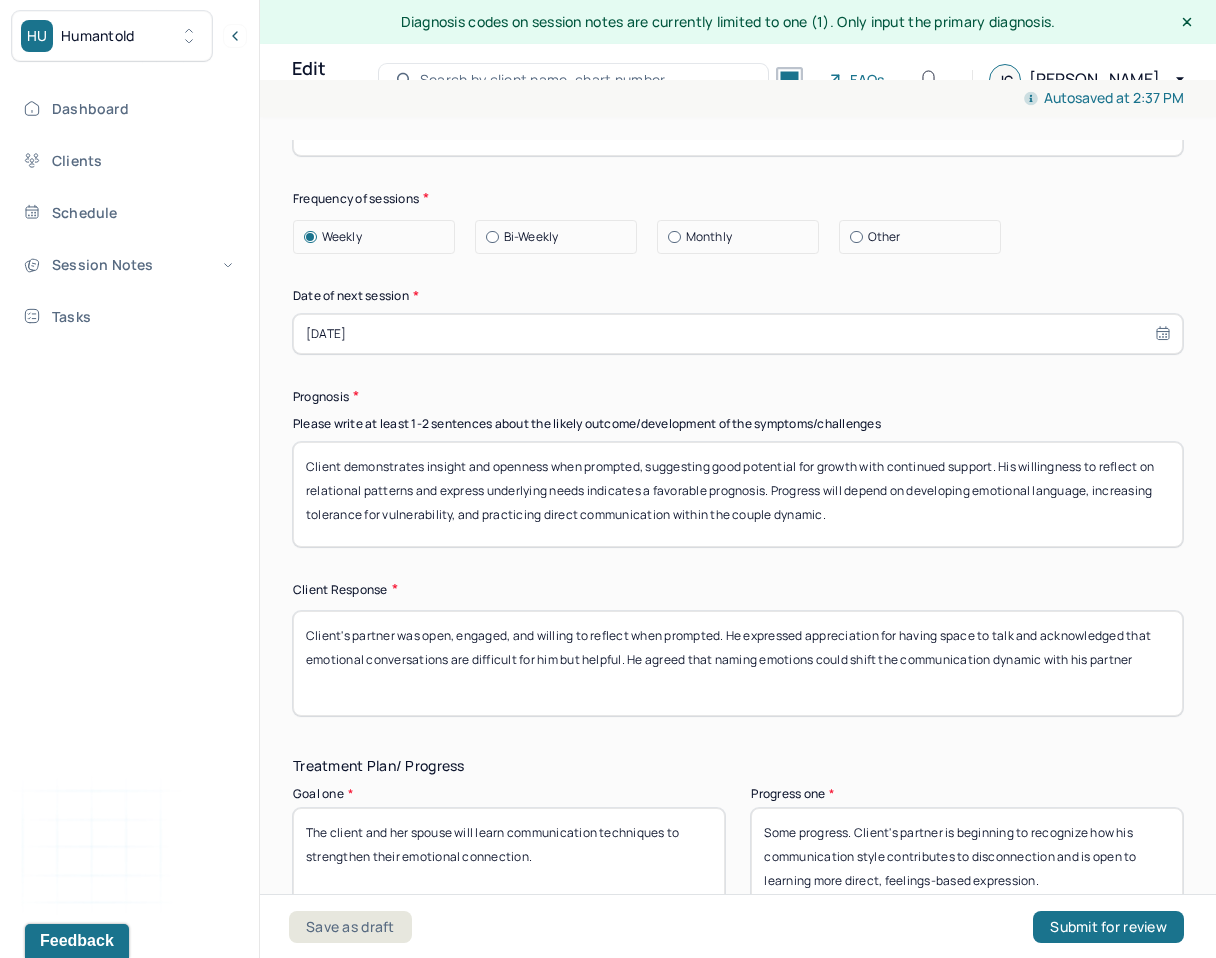 click on "Client's partner was open, engaged, and willing to reflect when prompted. He expressed appreciation for having space to talk and acknowledged that emotional conversations are difficult for him but helpful. He agreed that naming emotions could shift the communication dynamic with his partner" at bounding box center (738, 663) 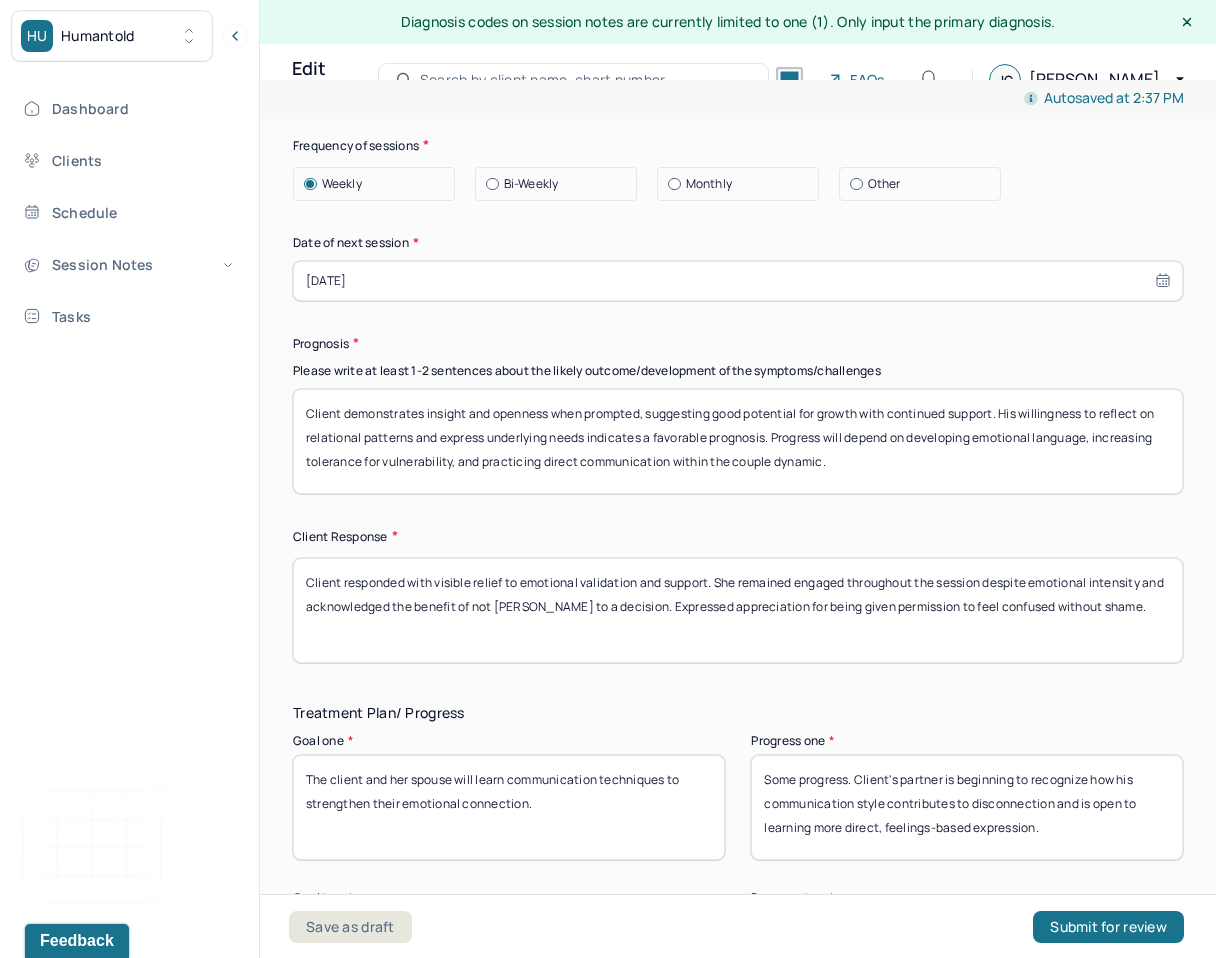 scroll, scrollTop: 3042, scrollLeft: 0, axis: vertical 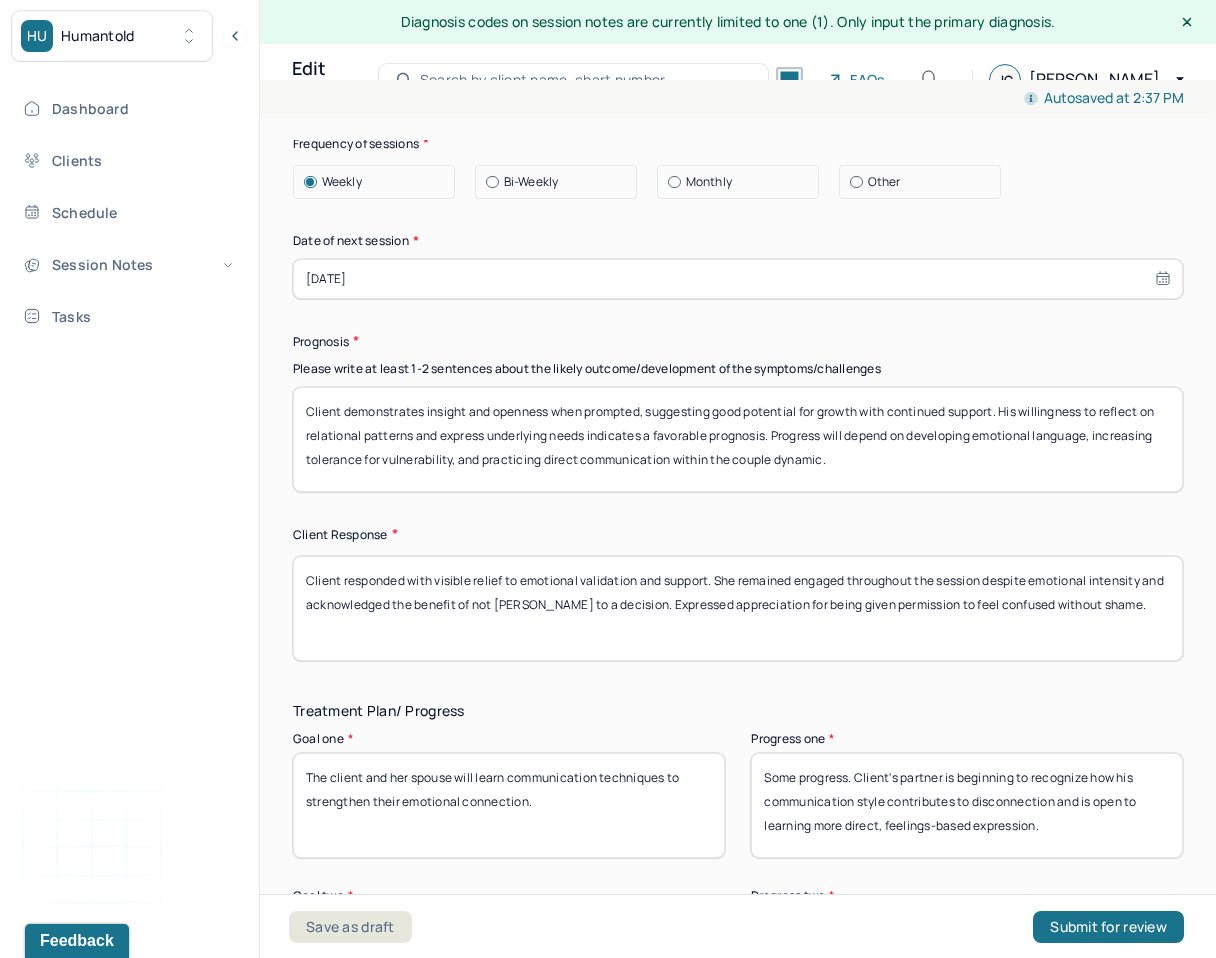 type on "Client responded with visible relief to emotional validation and support. She remained engaged throughout the session despite emotional intensity and acknowledged the benefit of not rushing to a decision. Expressed appreciation for being given permission to feel confused without shame." 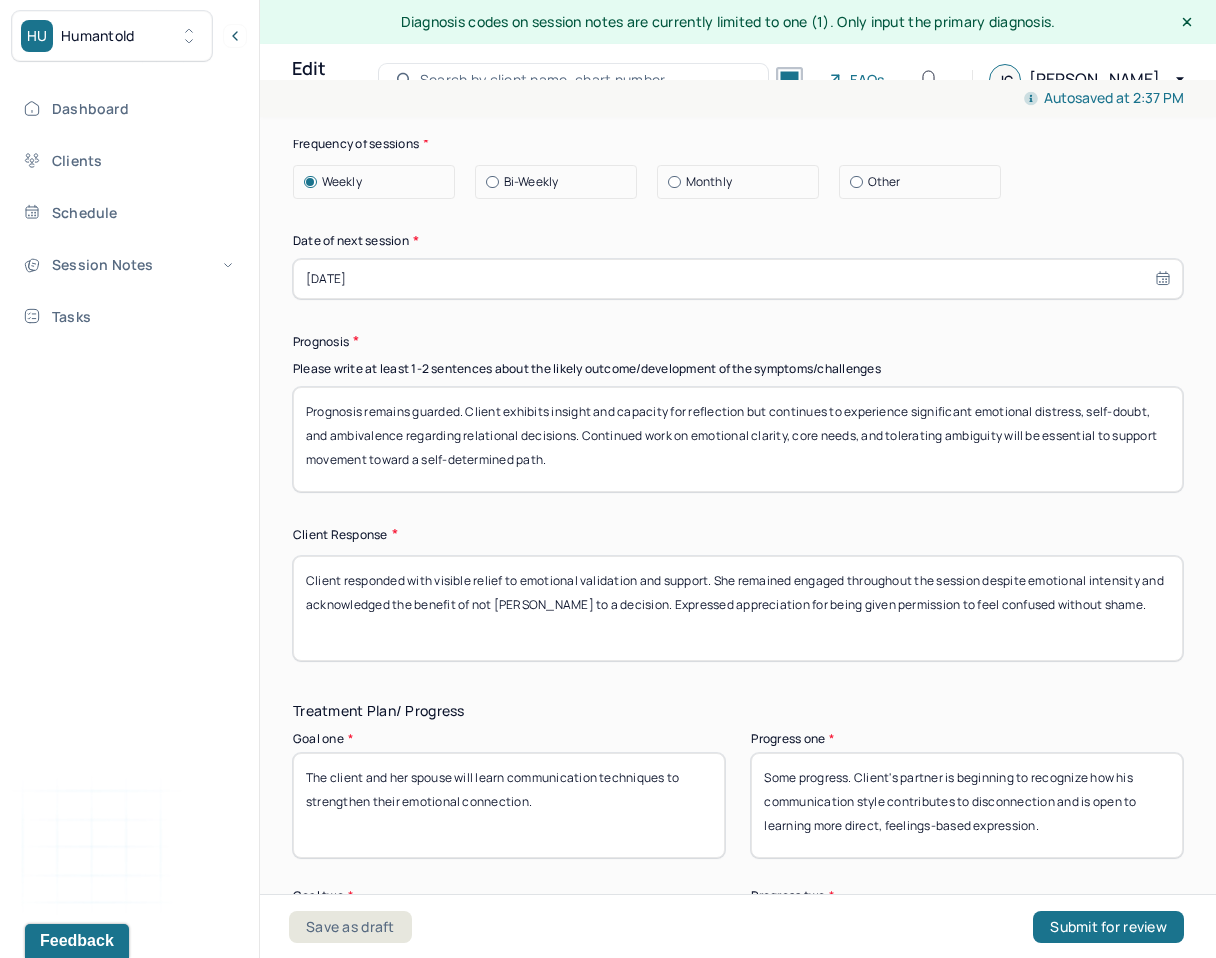 scroll, scrollTop: 0, scrollLeft: 0, axis: both 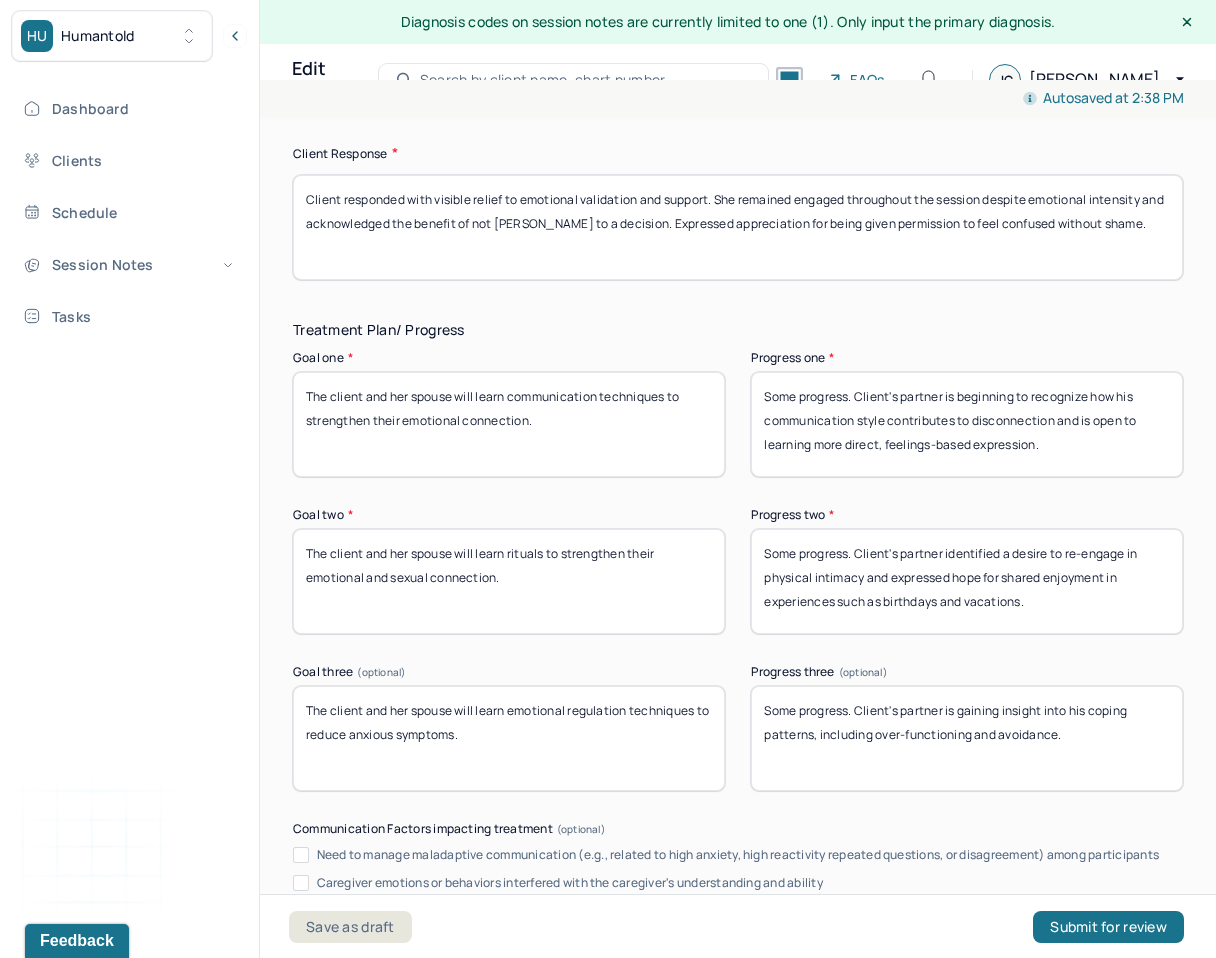 type on "Prognosis remains guarded. Client exhibits insight and capacity for reflection but continues to experience significant emotional distress, self-doubt, and ambivalence regarding relational decisions. Continued work on emotional clarity, core needs, and tolerating ambiguity will be essential to support movement toward a self-determined path." 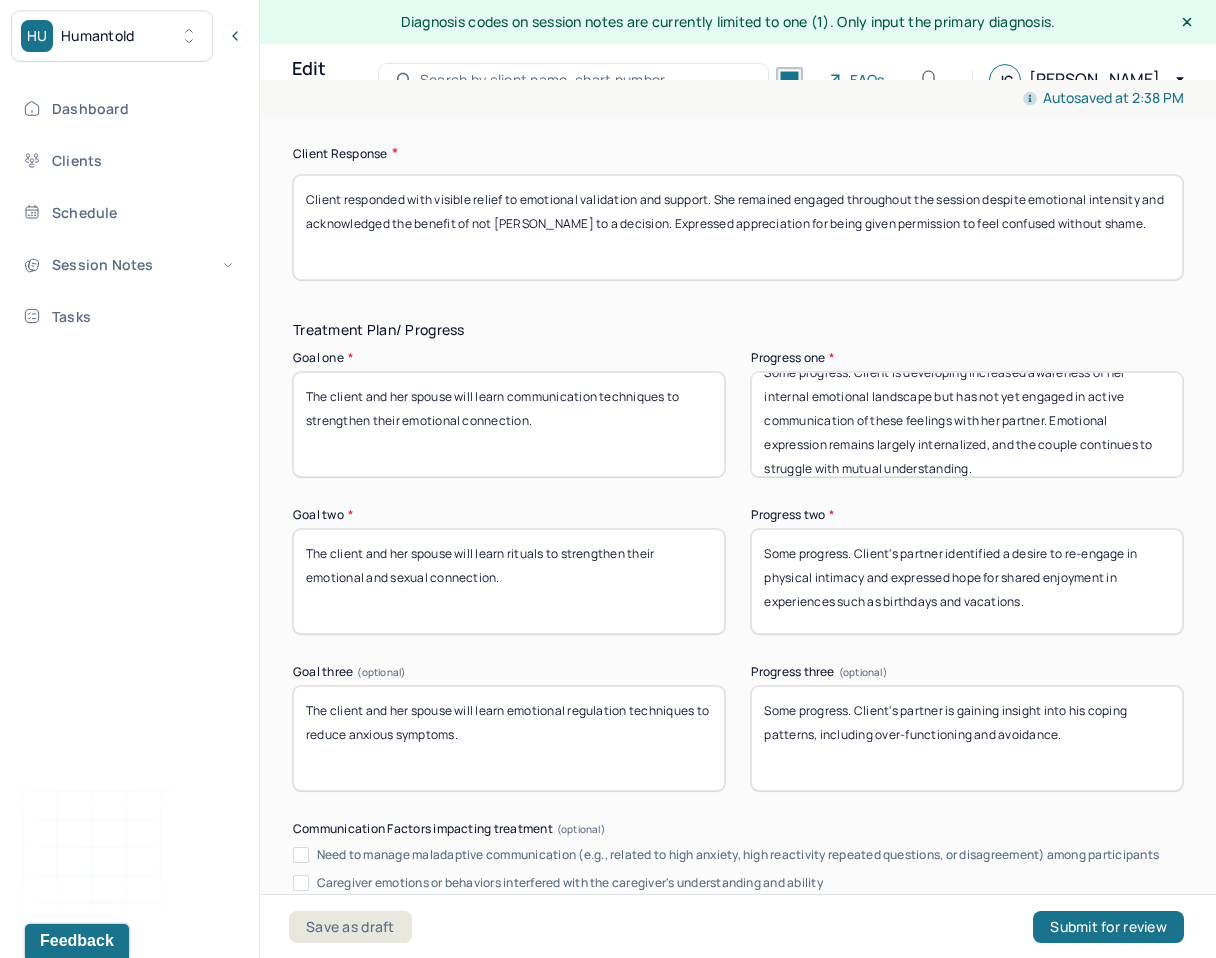 scroll, scrollTop: 0, scrollLeft: 0, axis: both 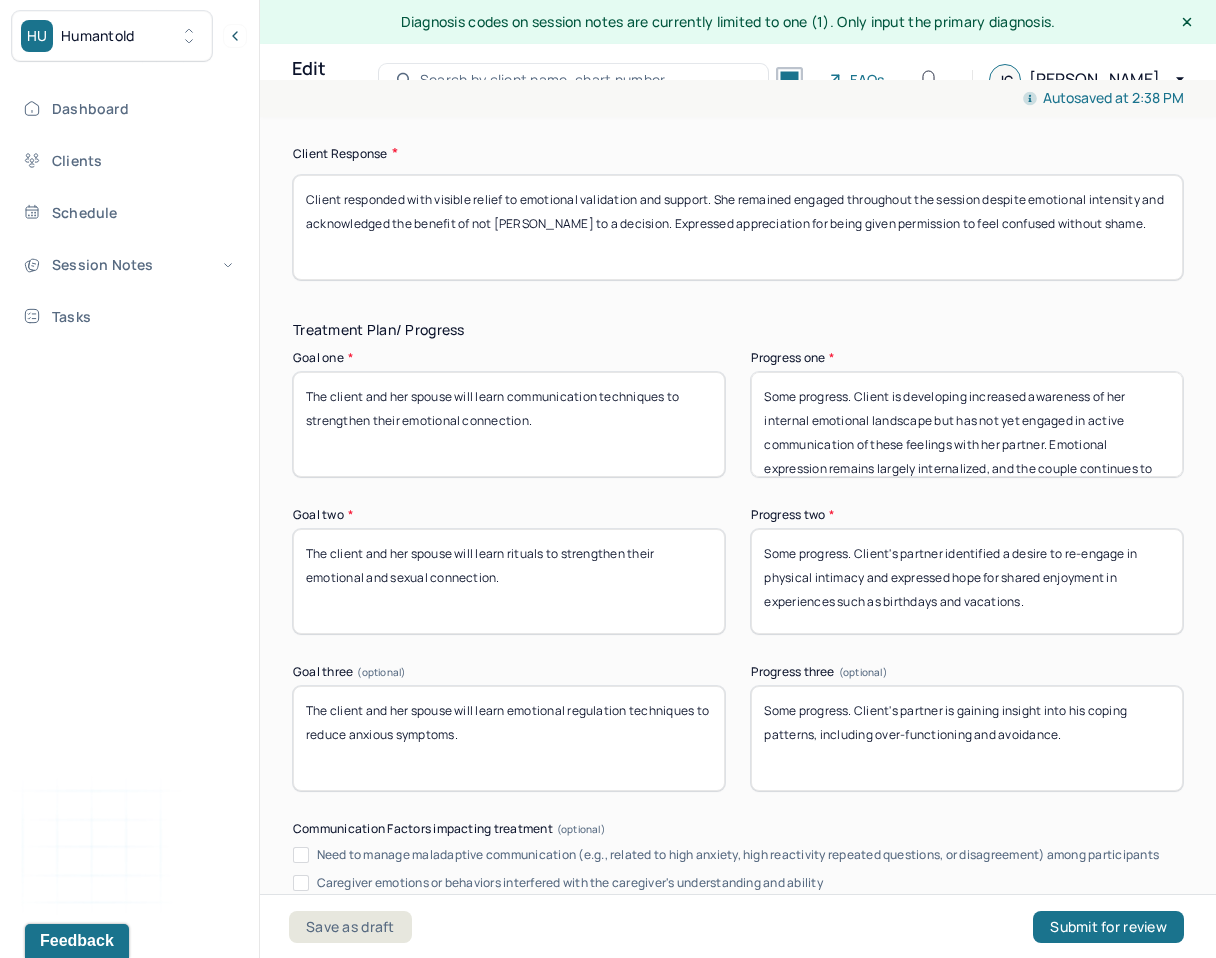 click on "Some progress. Client's partner is beginning to recognize how his communication style contributes to disconnection and is open to learning more direct, feelings-based expression." at bounding box center (967, 424) 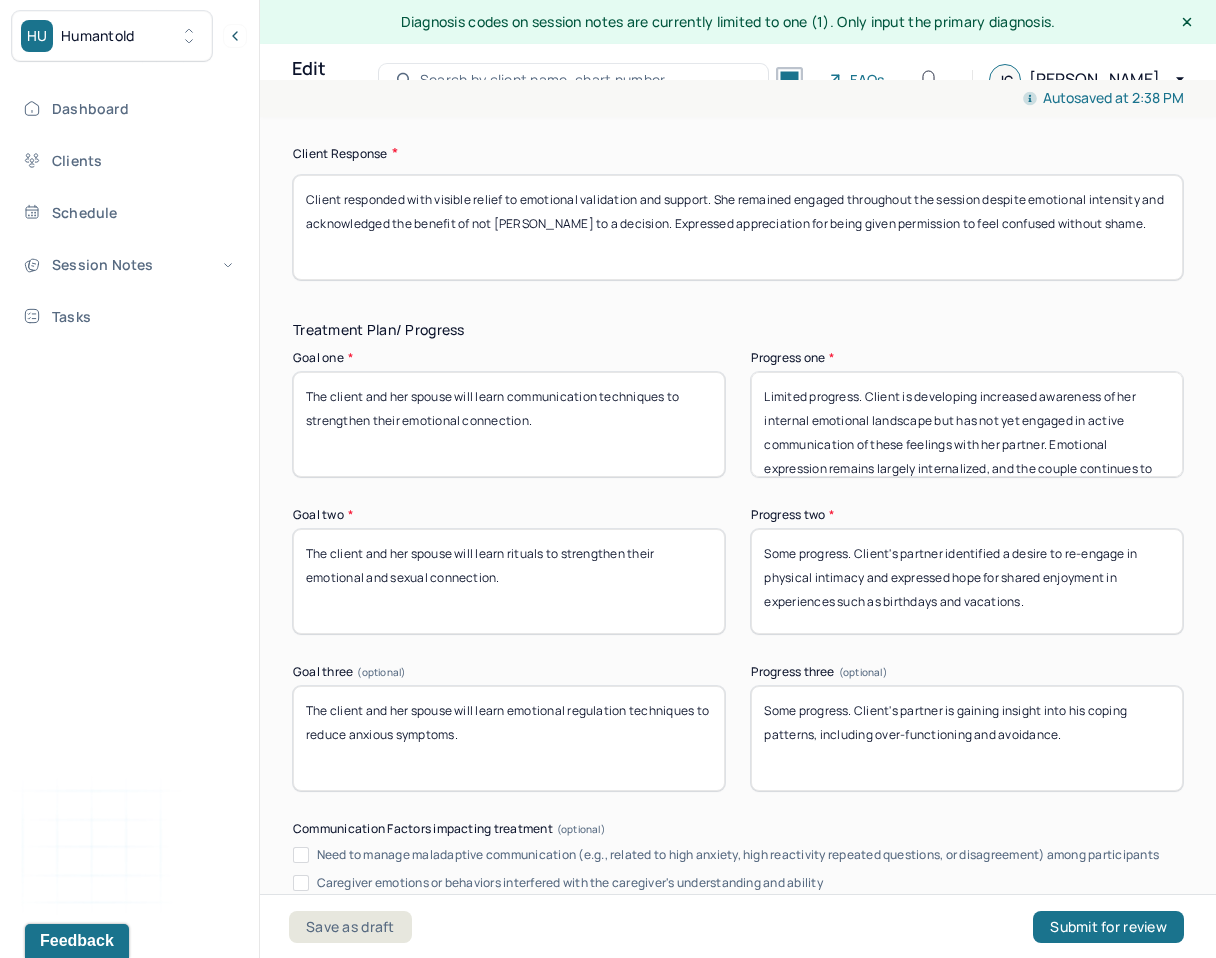 scroll, scrollTop: 40, scrollLeft: 0, axis: vertical 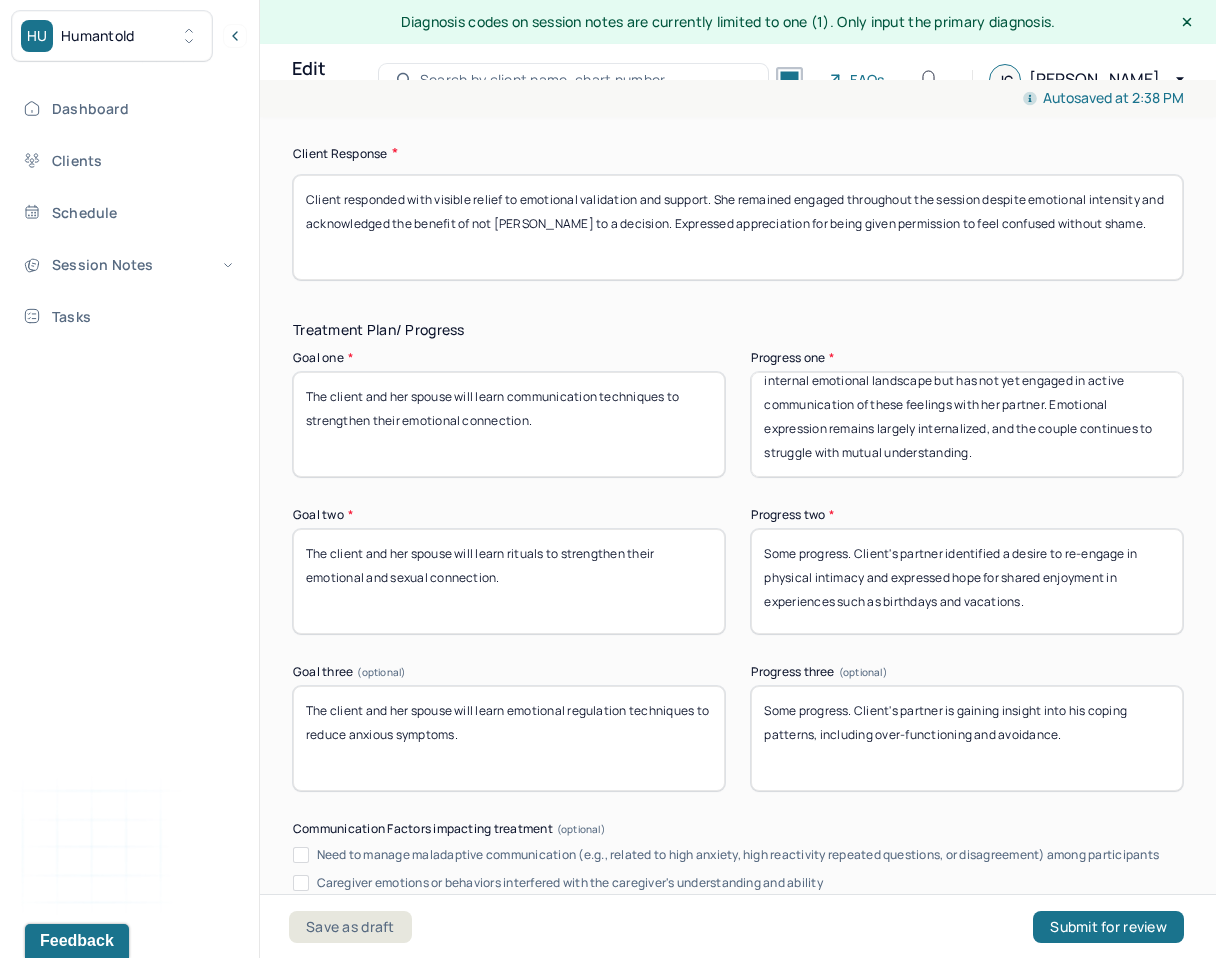 type on "Limited progress. Client is developing increased awareness of her internal emotional landscape but has not yet engaged in active communication of these feelings with her partner. Emotional expression remains largely internalized, and the couple continues to struggle with mutual understanding." 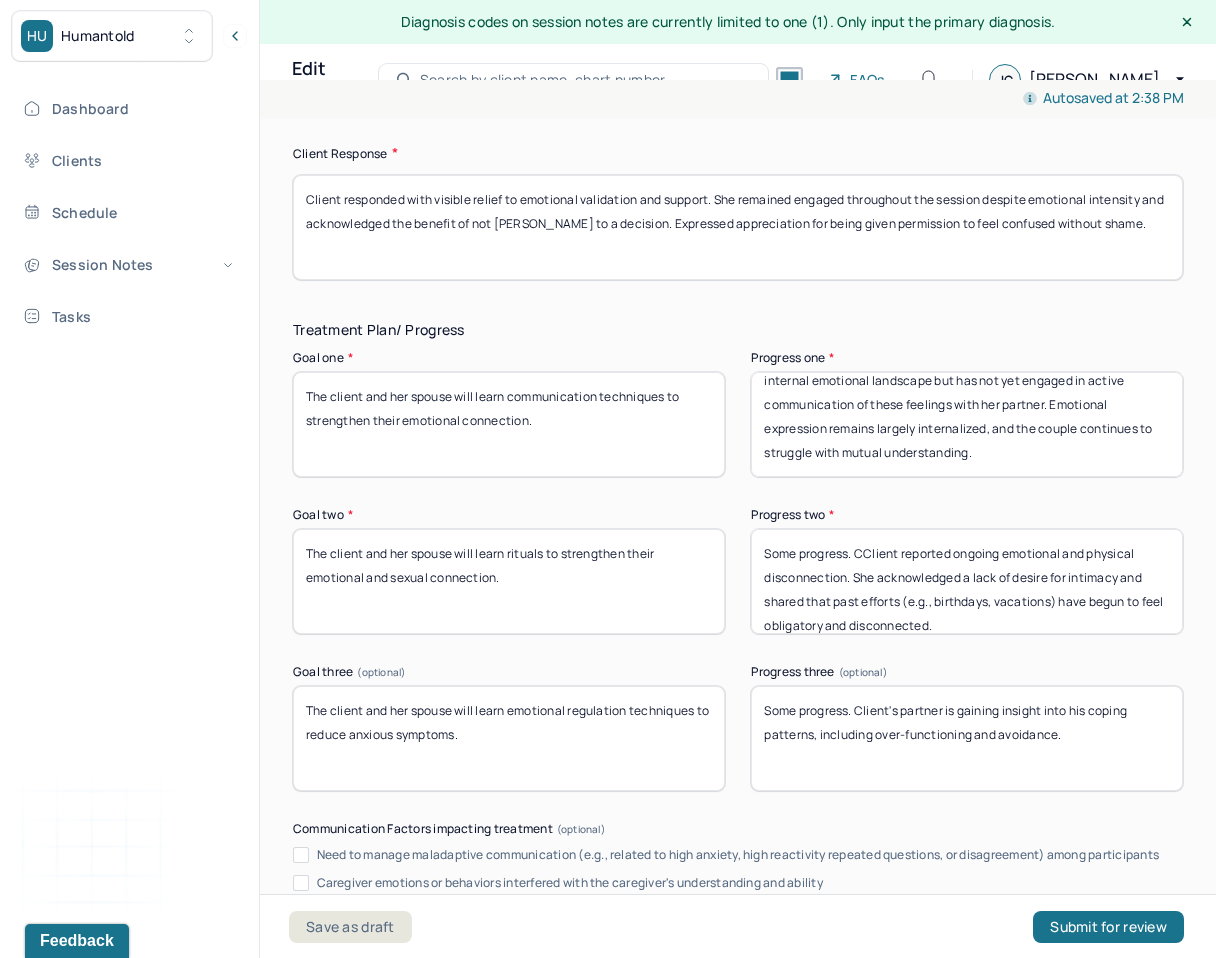 drag, startPoint x: 860, startPoint y: 559, endPoint x: 1069, endPoint y: 626, distance: 219.47665 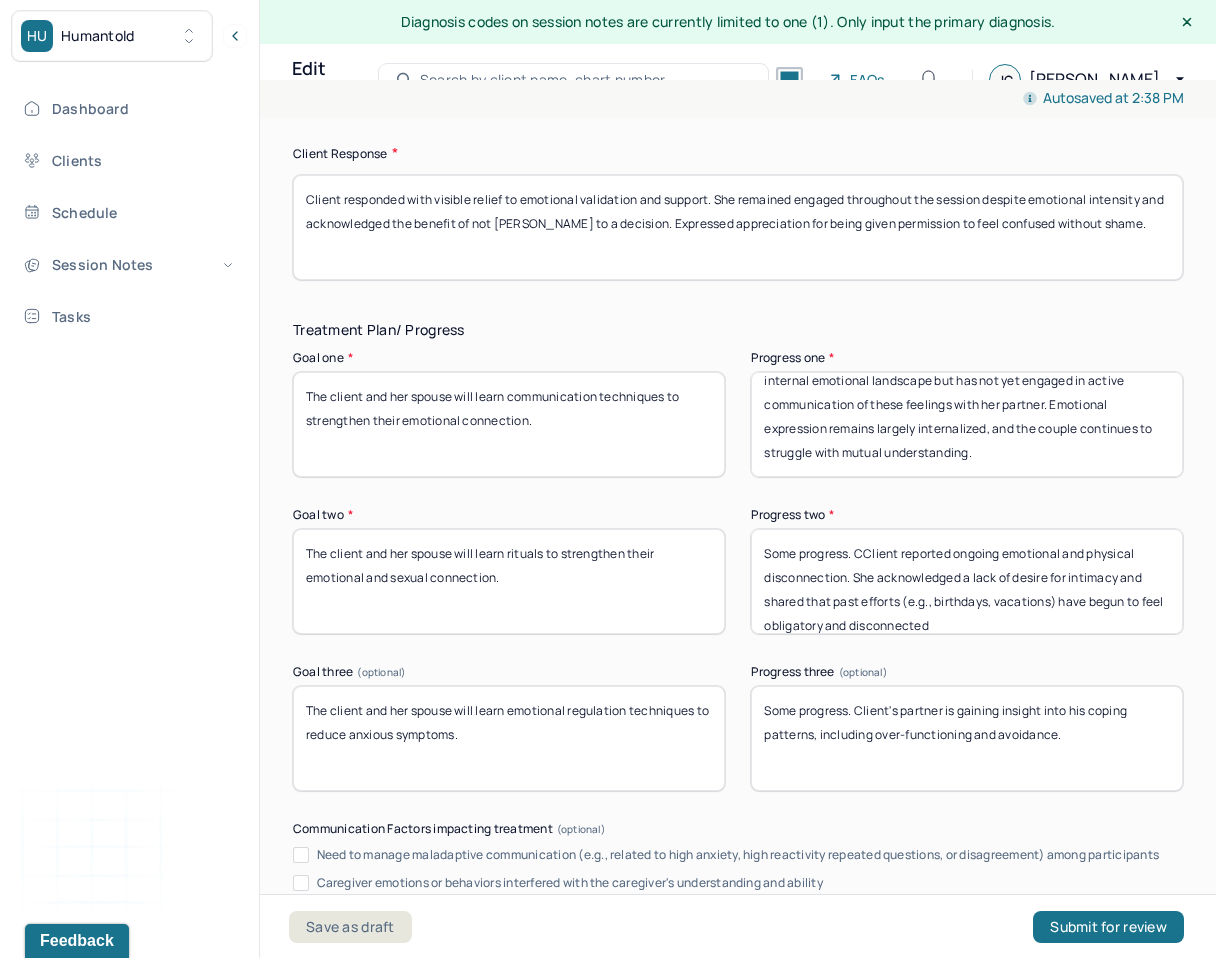 drag, startPoint x: 933, startPoint y: 631, endPoint x: 857, endPoint y: 560, distance: 104.00481 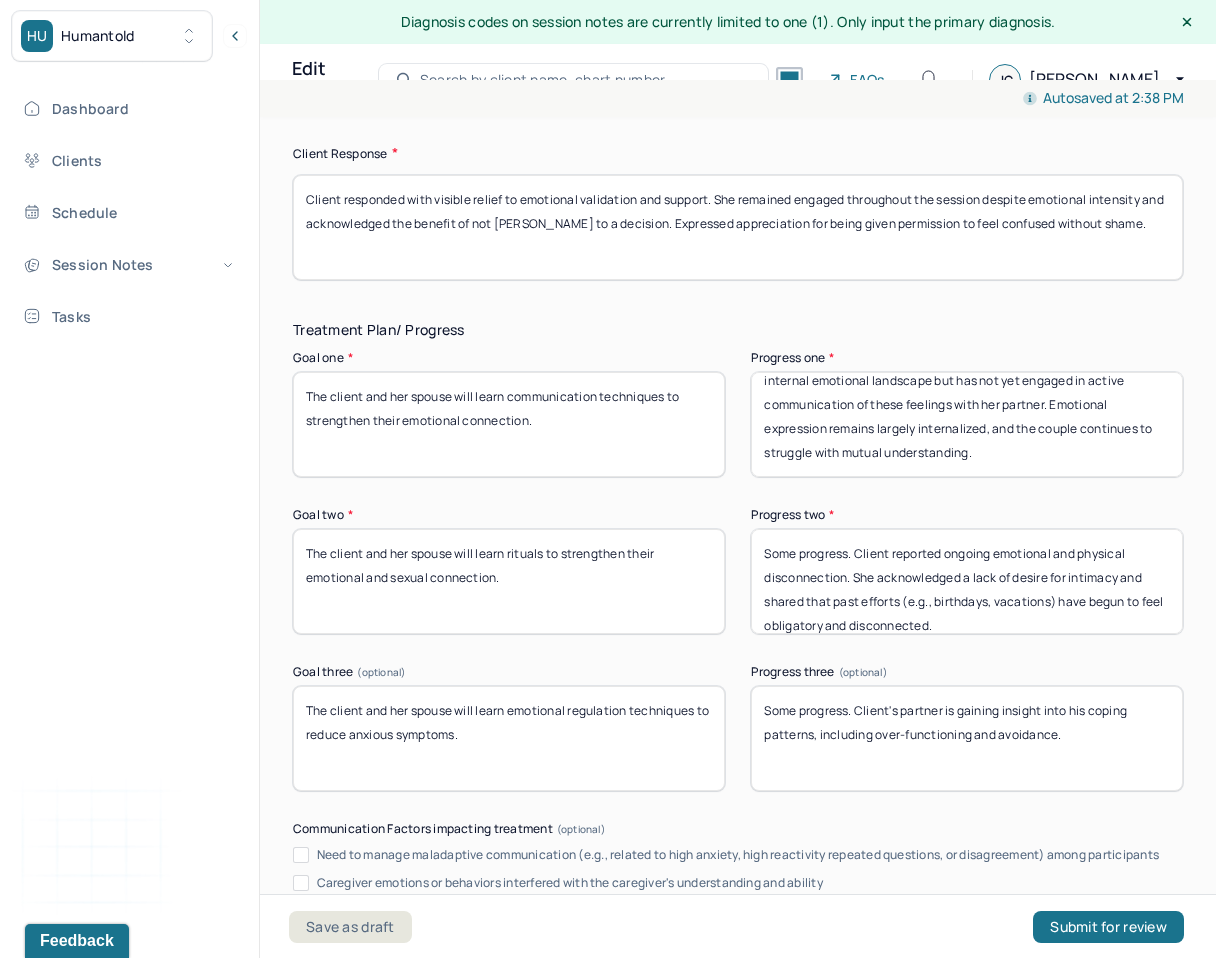 click on "Some progress. CClient reported ongoing emotional and physical disconnection. She acknowledged a lack of desire for intimacy and shared that past efforts (e.g., birthdays, vacations) have begun to feel obligatory and disconnected" at bounding box center (967, 581) 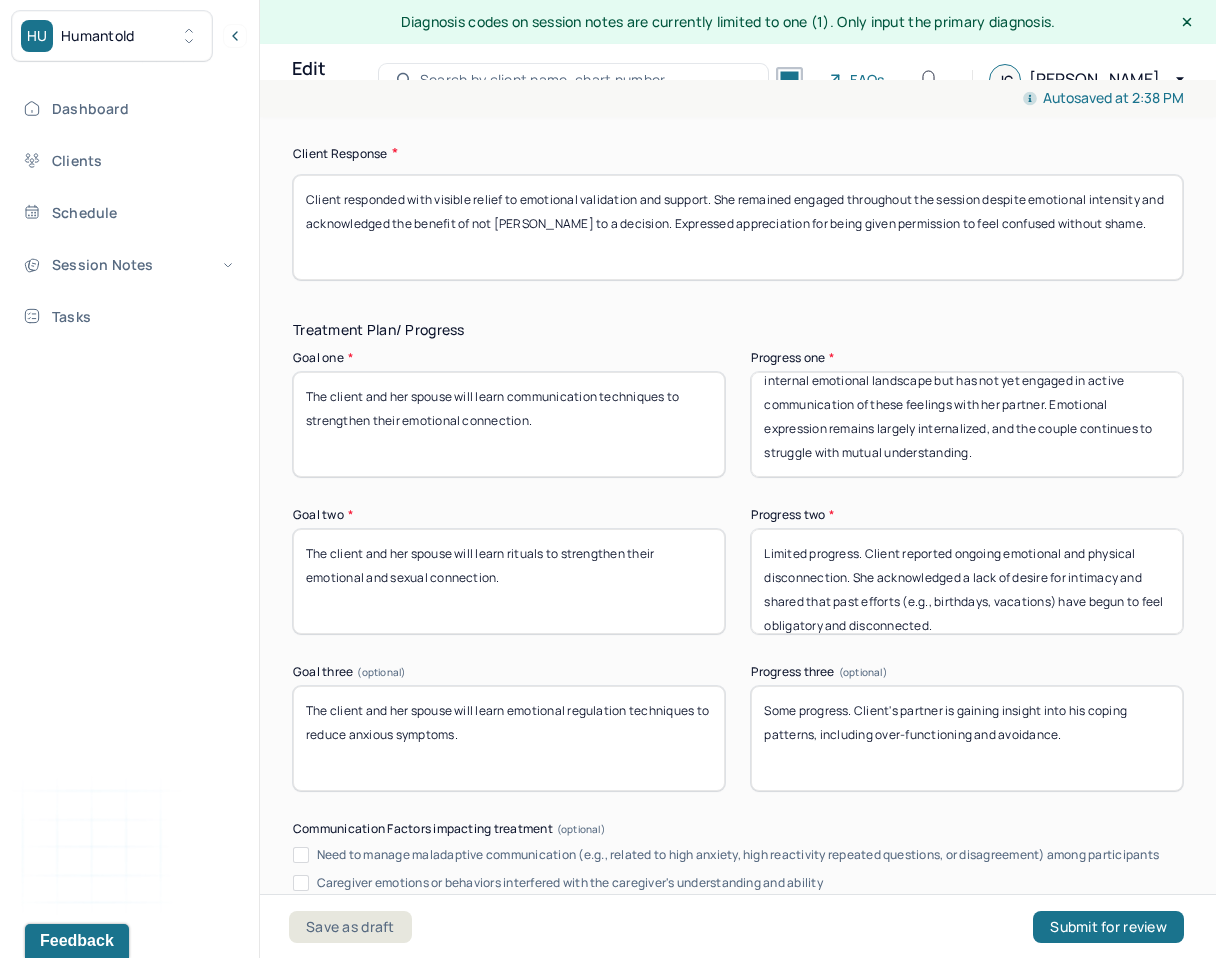 scroll, scrollTop: 16, scrollLeft: 0, axis: vertical 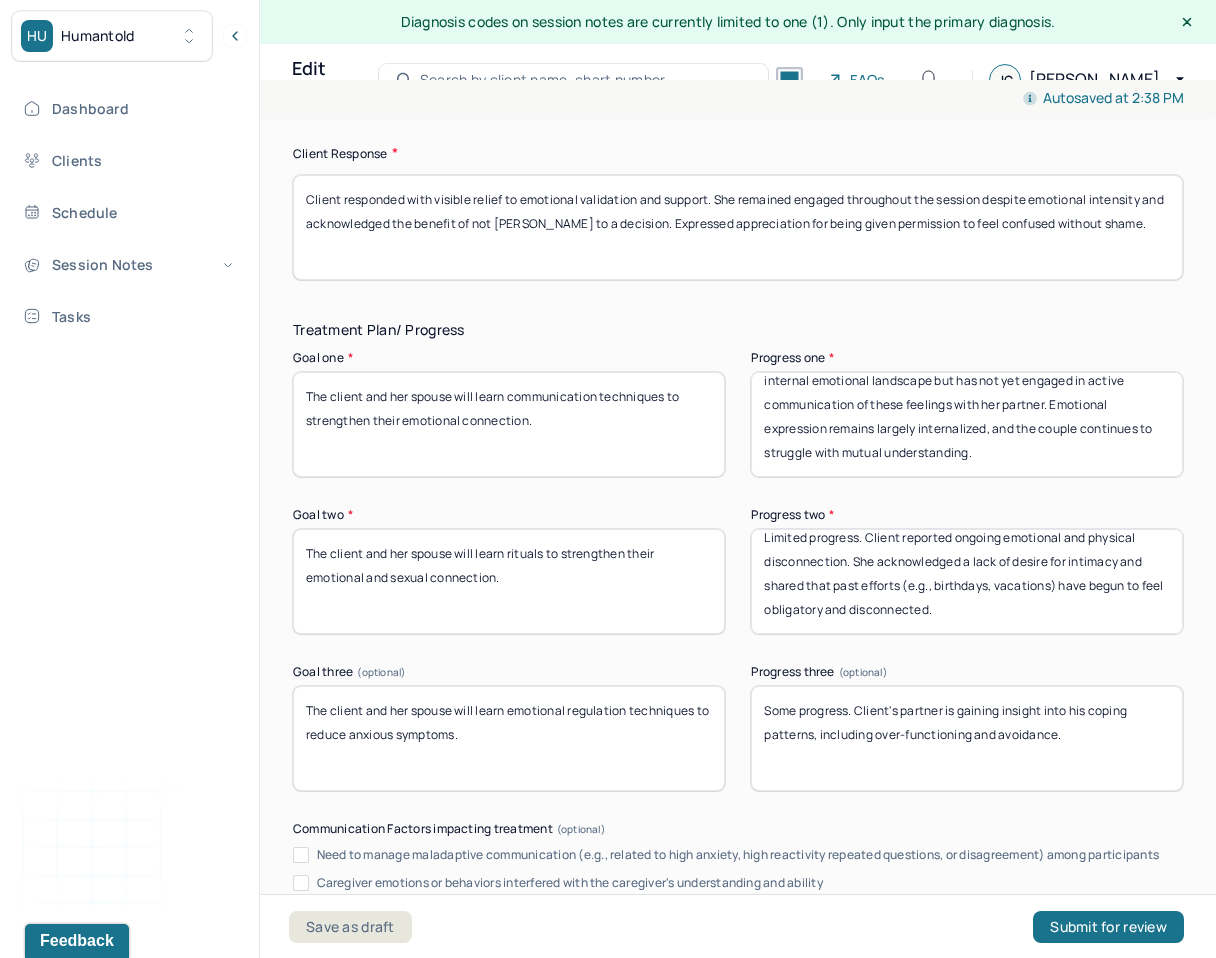 type on "Limited progress. Client reported ongoing emotional and physical disconnection. She acknowledged a lack of desire for intimacy and shared that past efforts (e.g., birthdays, vacations) have begun to feel obligatory and disconnected." 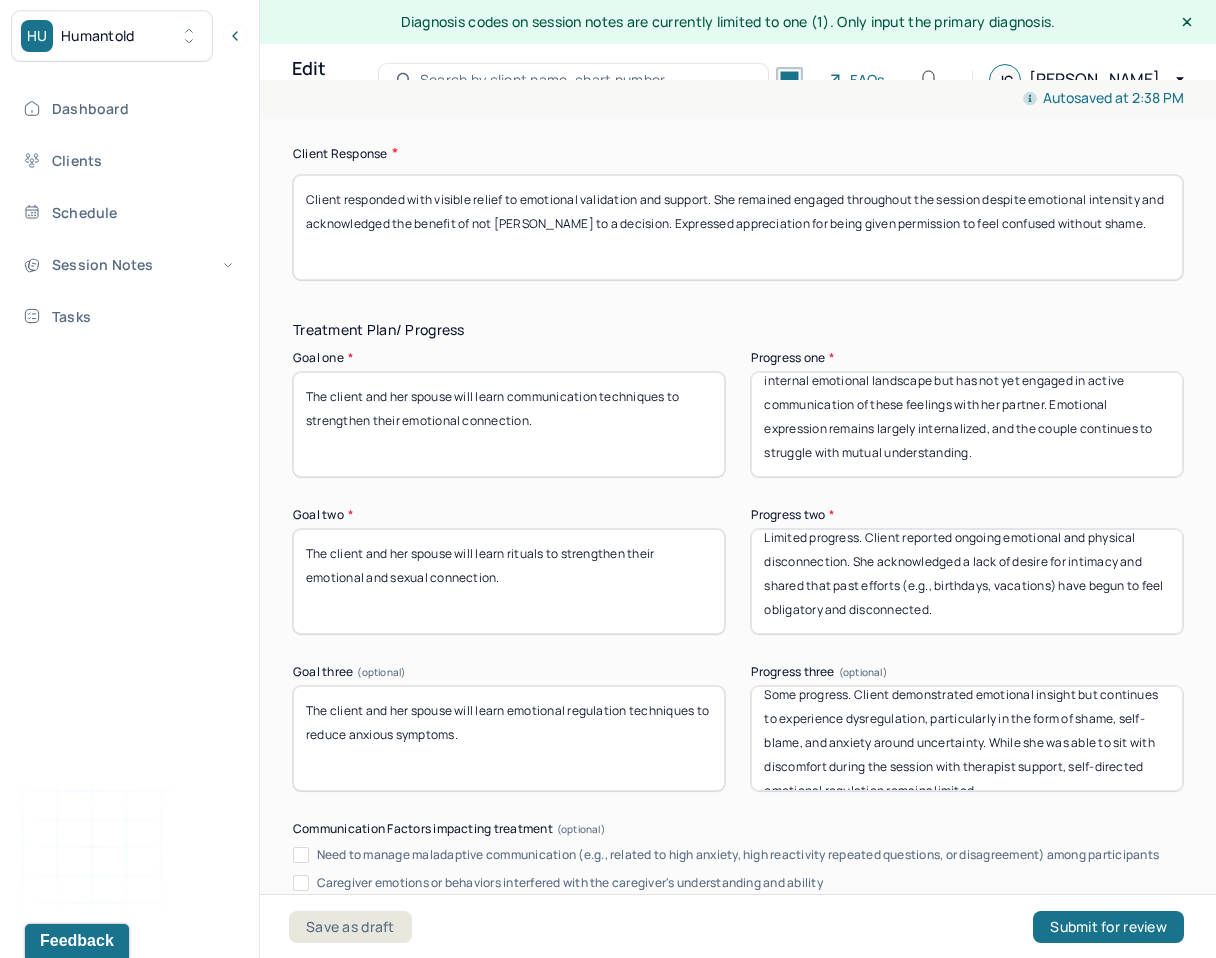 drag, startPoint x: 855, startPoint y: 715, endPoint x: 1107, endPoint y: 795, distance: 264.39365 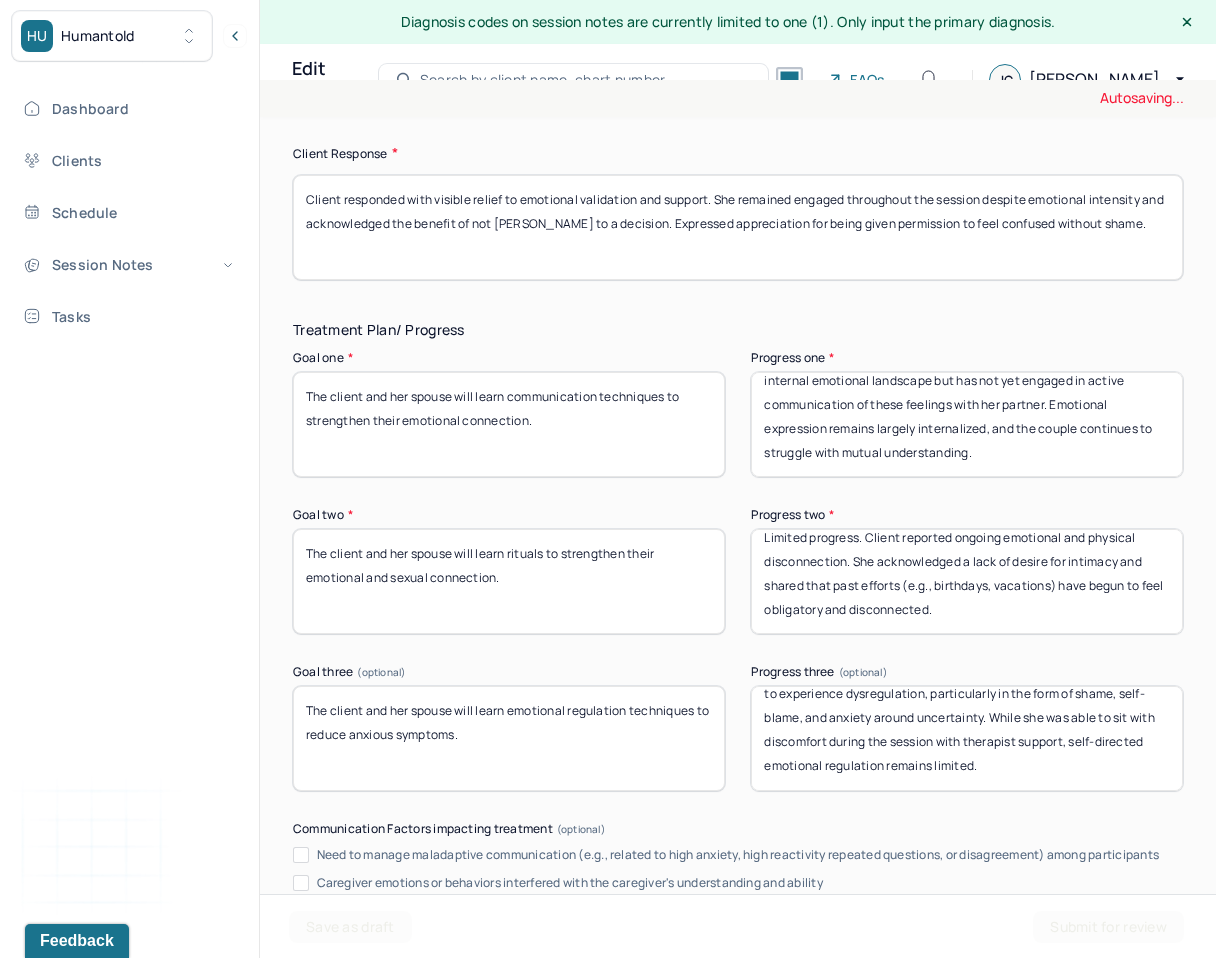 scroll, scrollTop: 40, scrollLeft: 0, axis: vertical 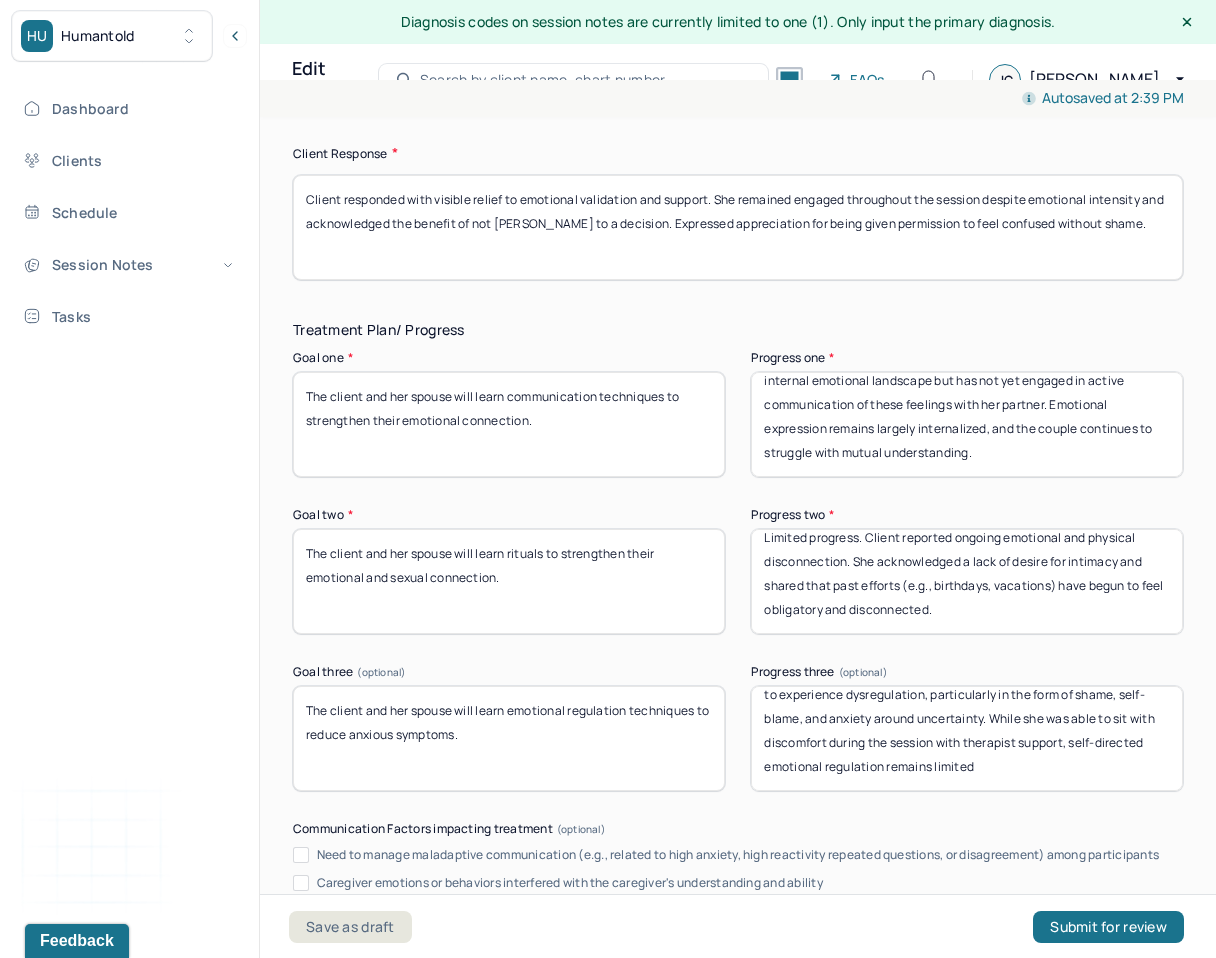 drag, startPoint x: 999, startPoint y: 783, endPoint x: 1083, endPoint y: 750, distance: 90.24966 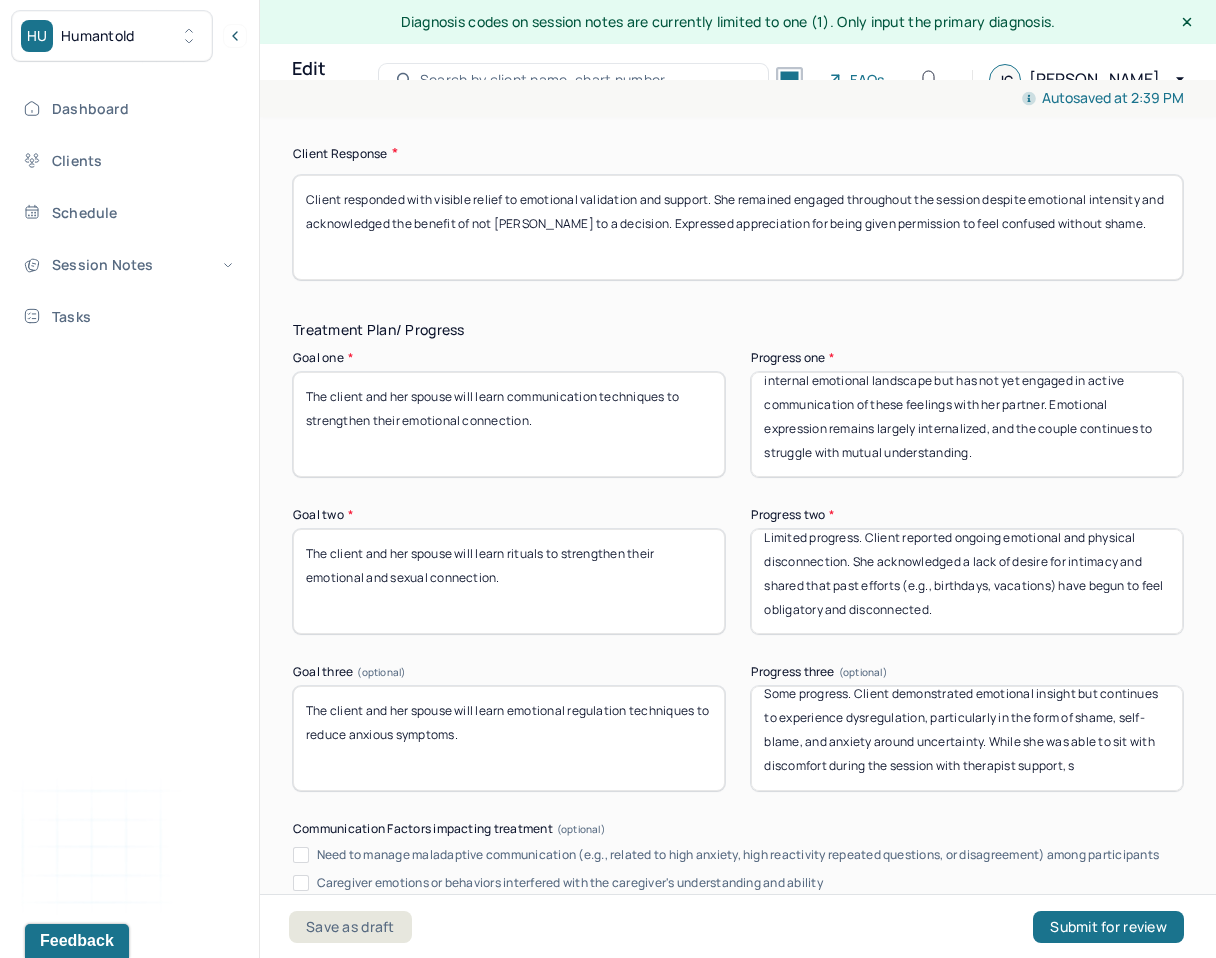 scroll, scrollTop: 16, scrollLeft: 0, axis: vertical 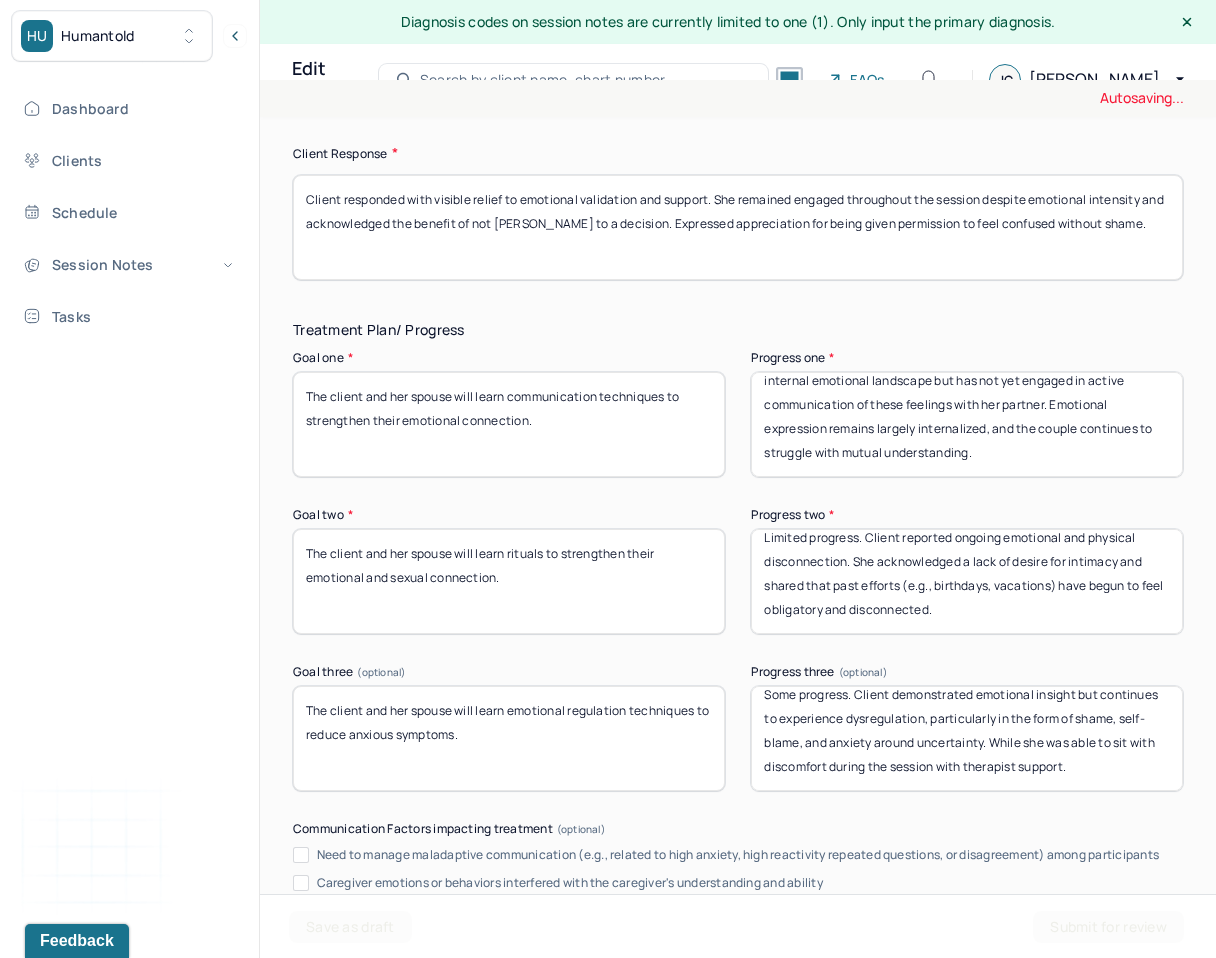 click on "Some progress. Client demonstrated emotional insight but continues to experience dysregulation, particularly in the form of shame, self-blame, and anxiety around uncertainty. While she was able to sit with discomfort during the session with therapist support, self-directed emotional regulation remains limited." at bounding box center [967, 738] 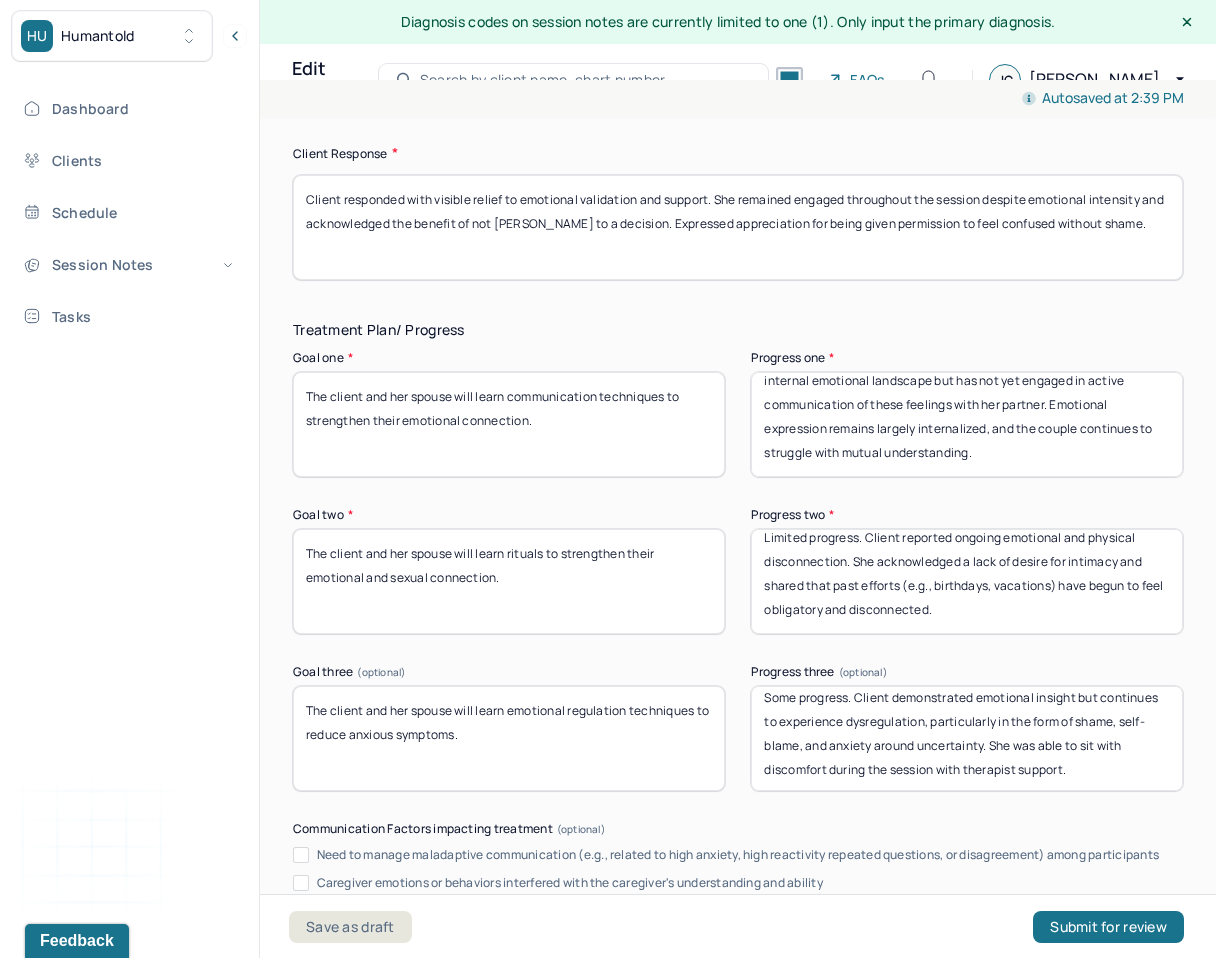 scroll, scrollTop: 12, scrollLeft: 0, axis: vertical 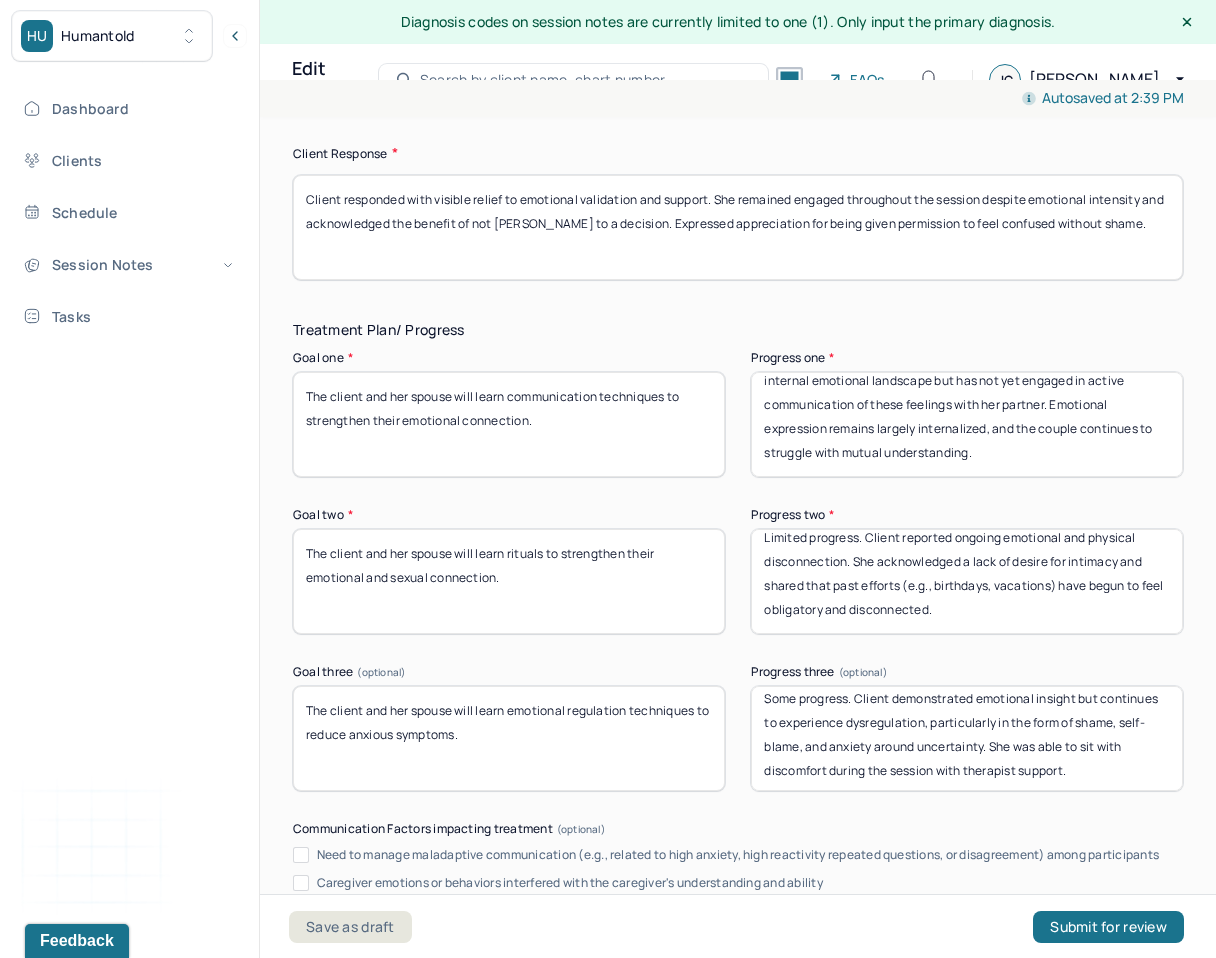 click on "Some progress. Client demonstrated emotional insight but continues to experience dysregulation, particularly in the form of shame, self-blame, and anxiety around uncertainty. he was able to sit with discomfort during the session with therapist support." at bounding box center (967, 738) 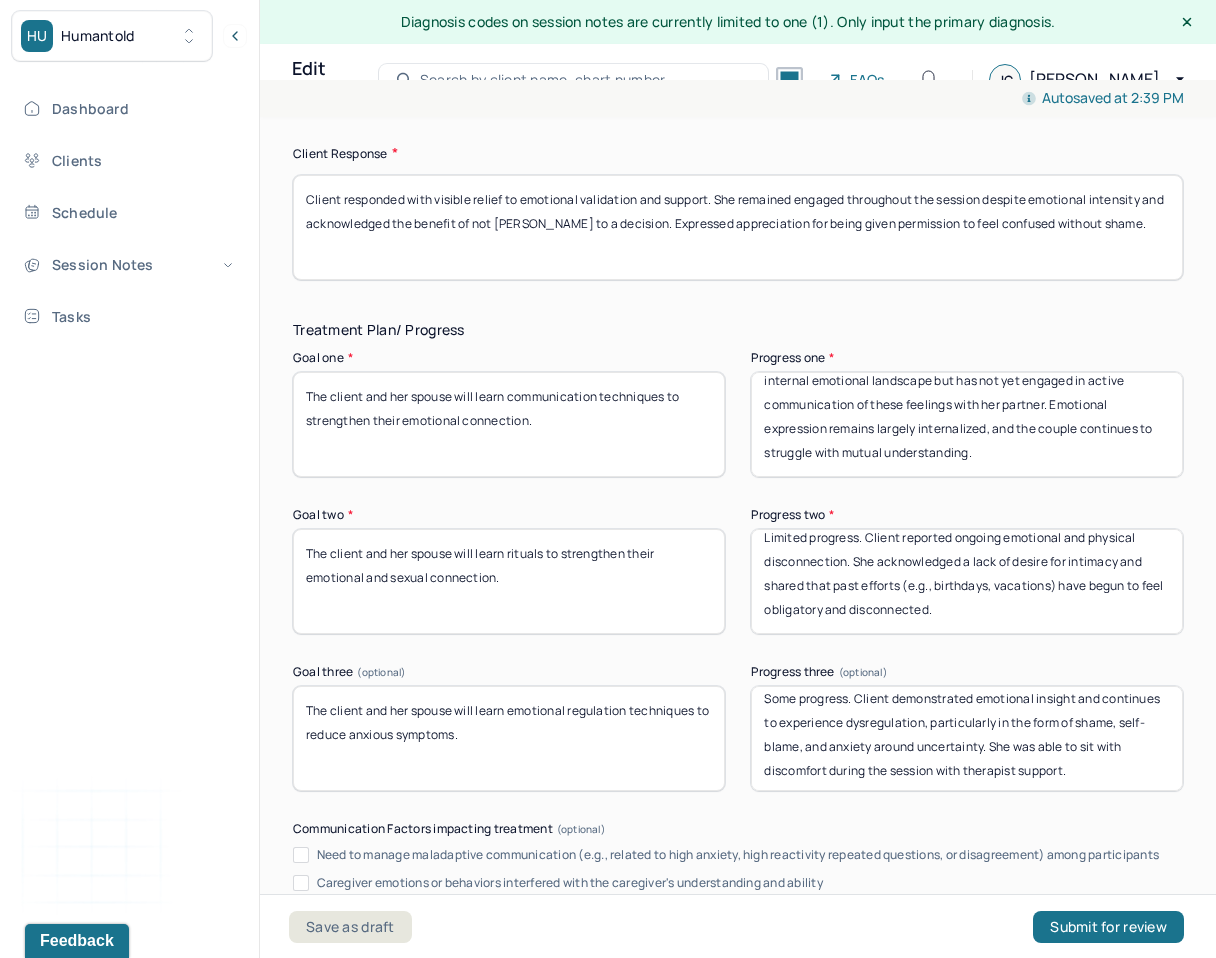 drag, startPoint x: 1077, startPoint y: 727, endPoint x: 849, endPoint y: 727, distance: 228 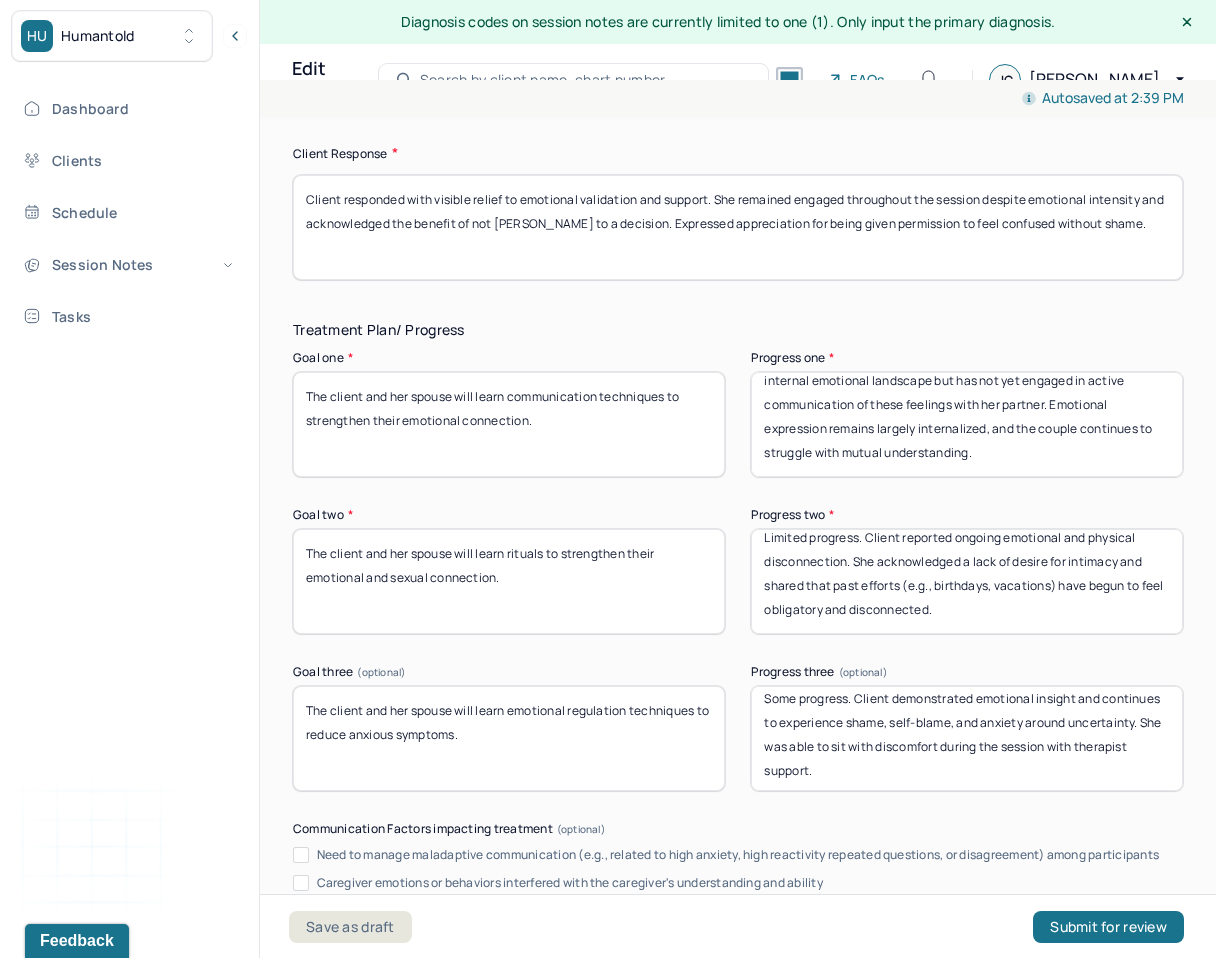 scroll, scrollTop: 16, scrollLeft: 0, axis: vertical 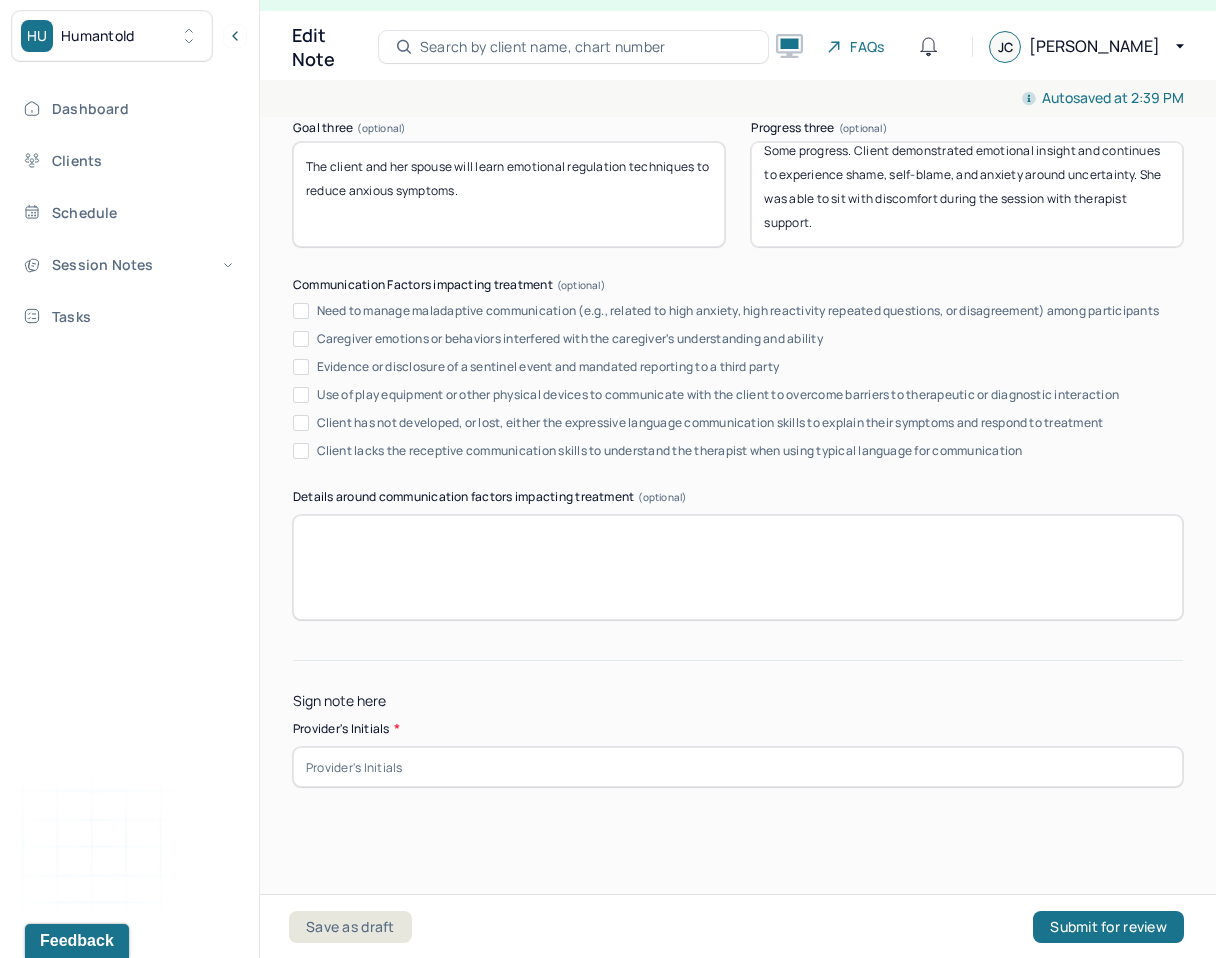 type on "Some progress. Client demonstrated emotional insight and continues to experience shame, self-blame, and anxiety around uncertainty. She was able to sit with discomfort during the session with therapist support." 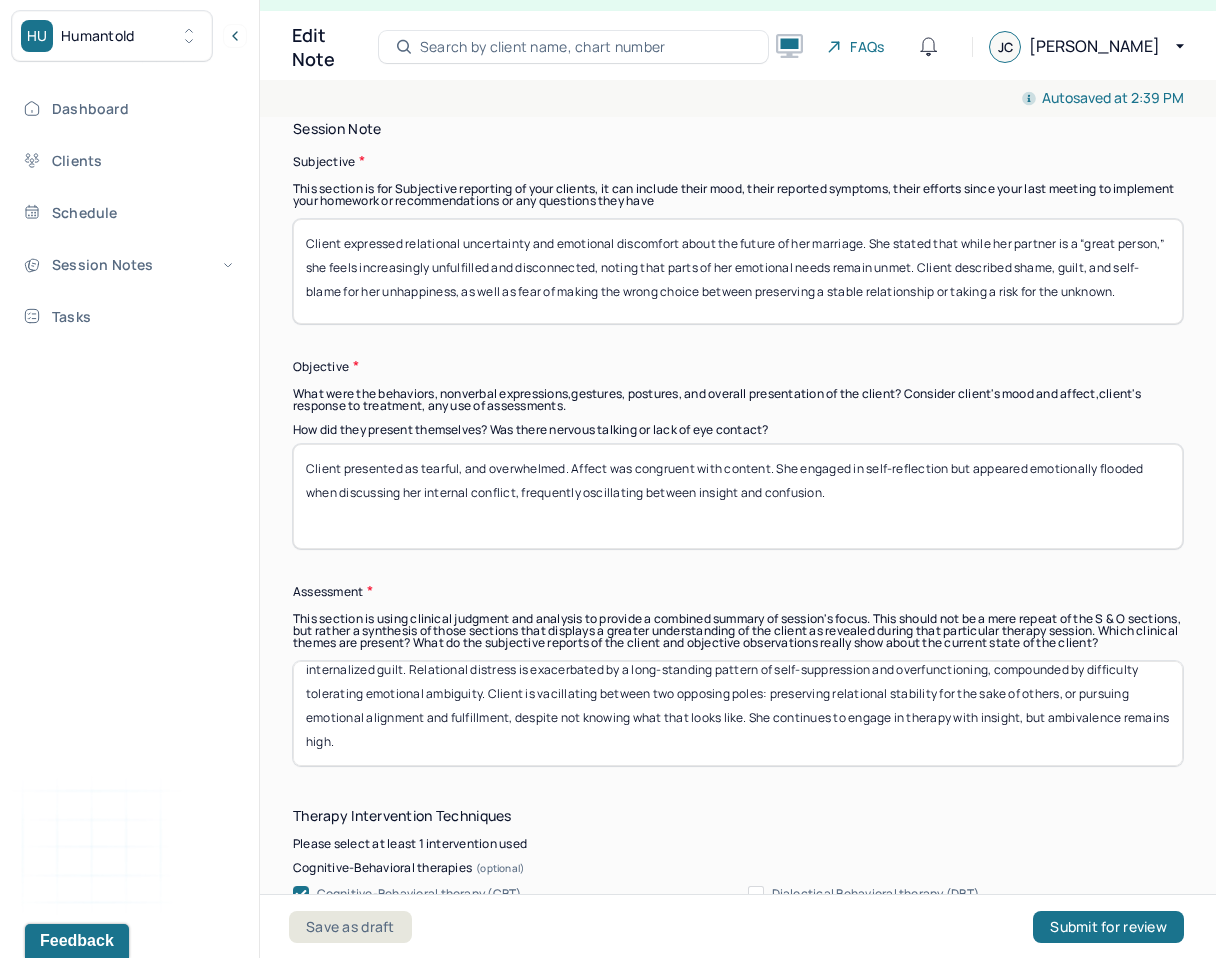 scroll, scrollTop: 1471, scrollLeft: 0, axis: vertical 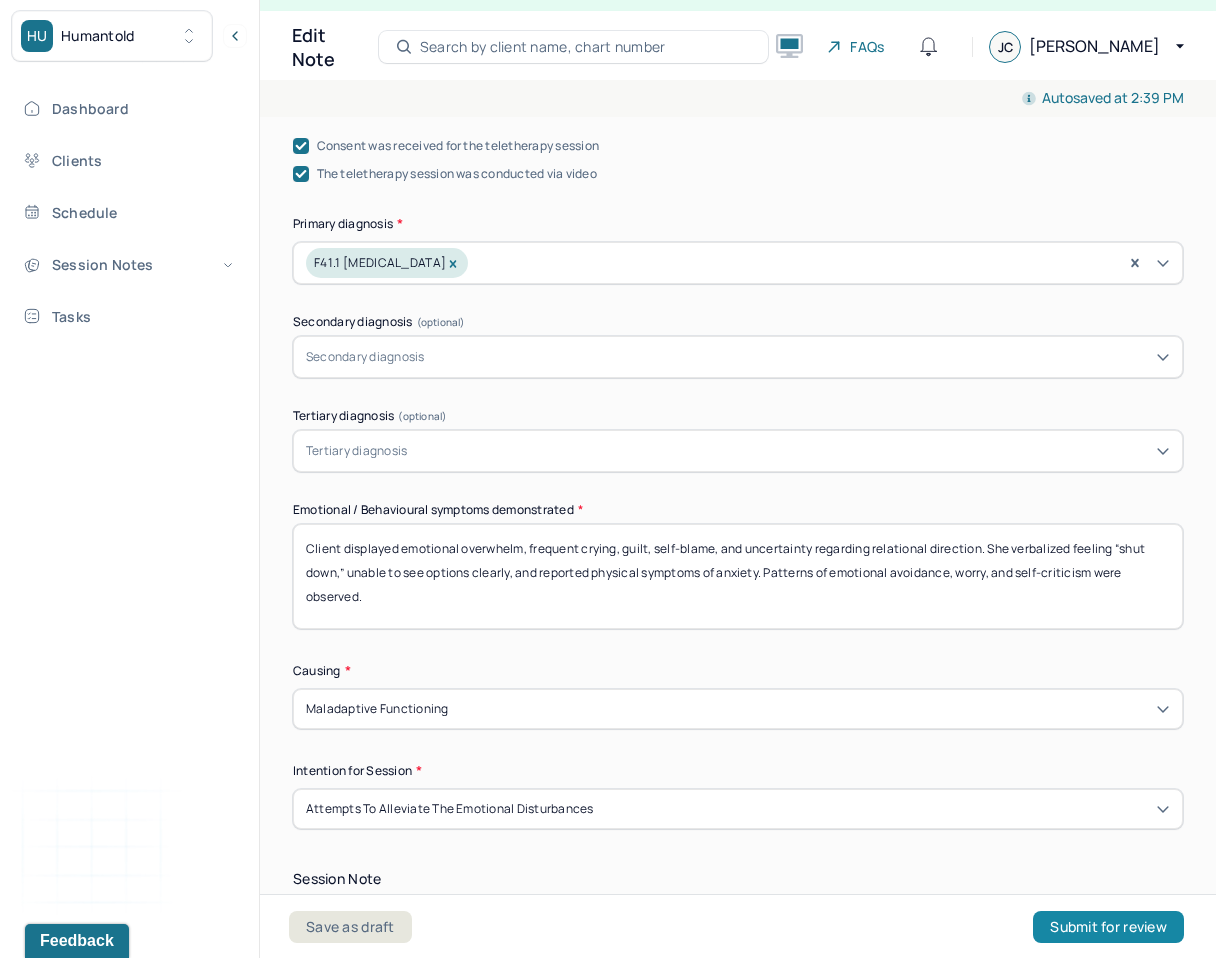 type on "JC" 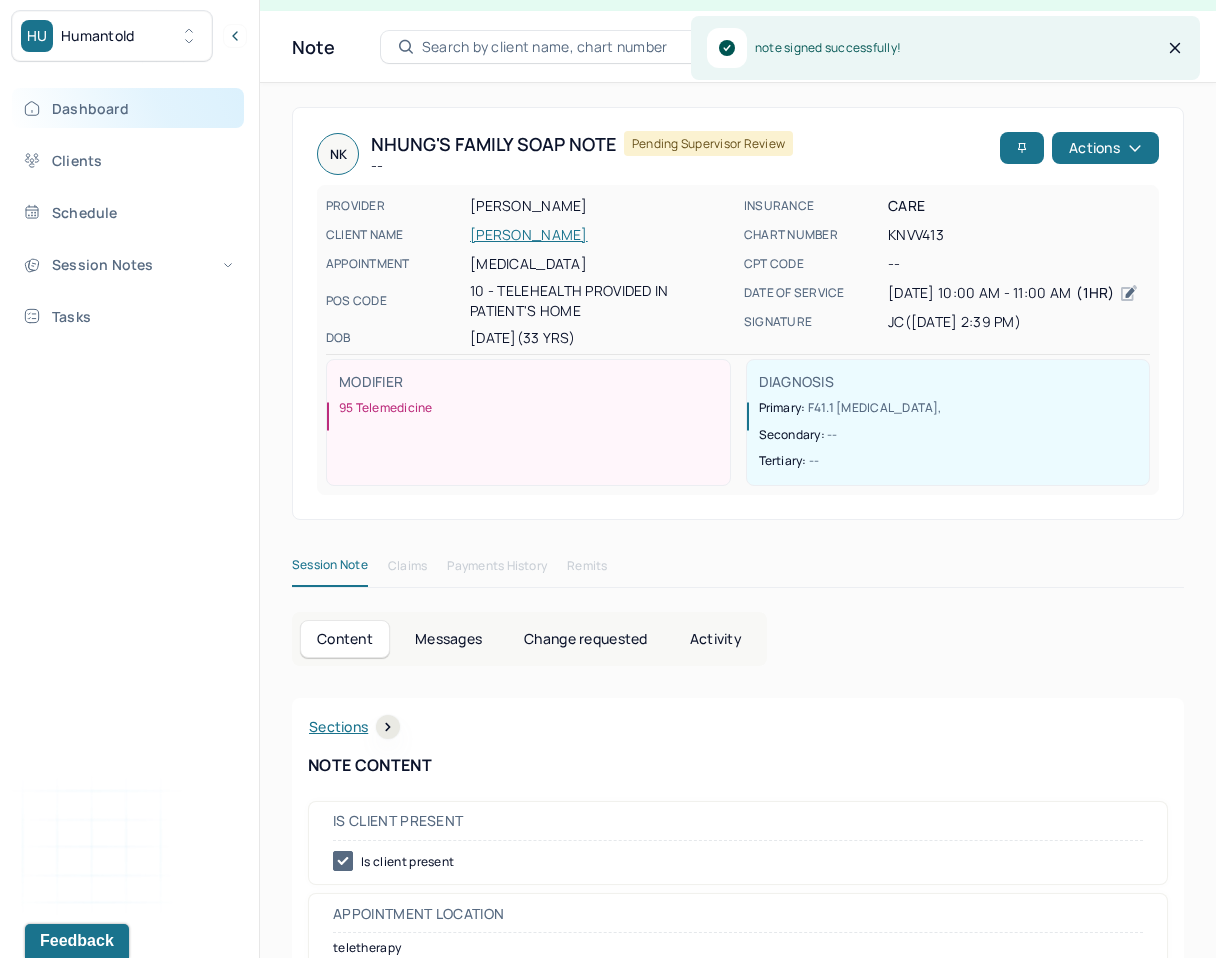 click on "Dashboard" at bounding box center [128, 108] 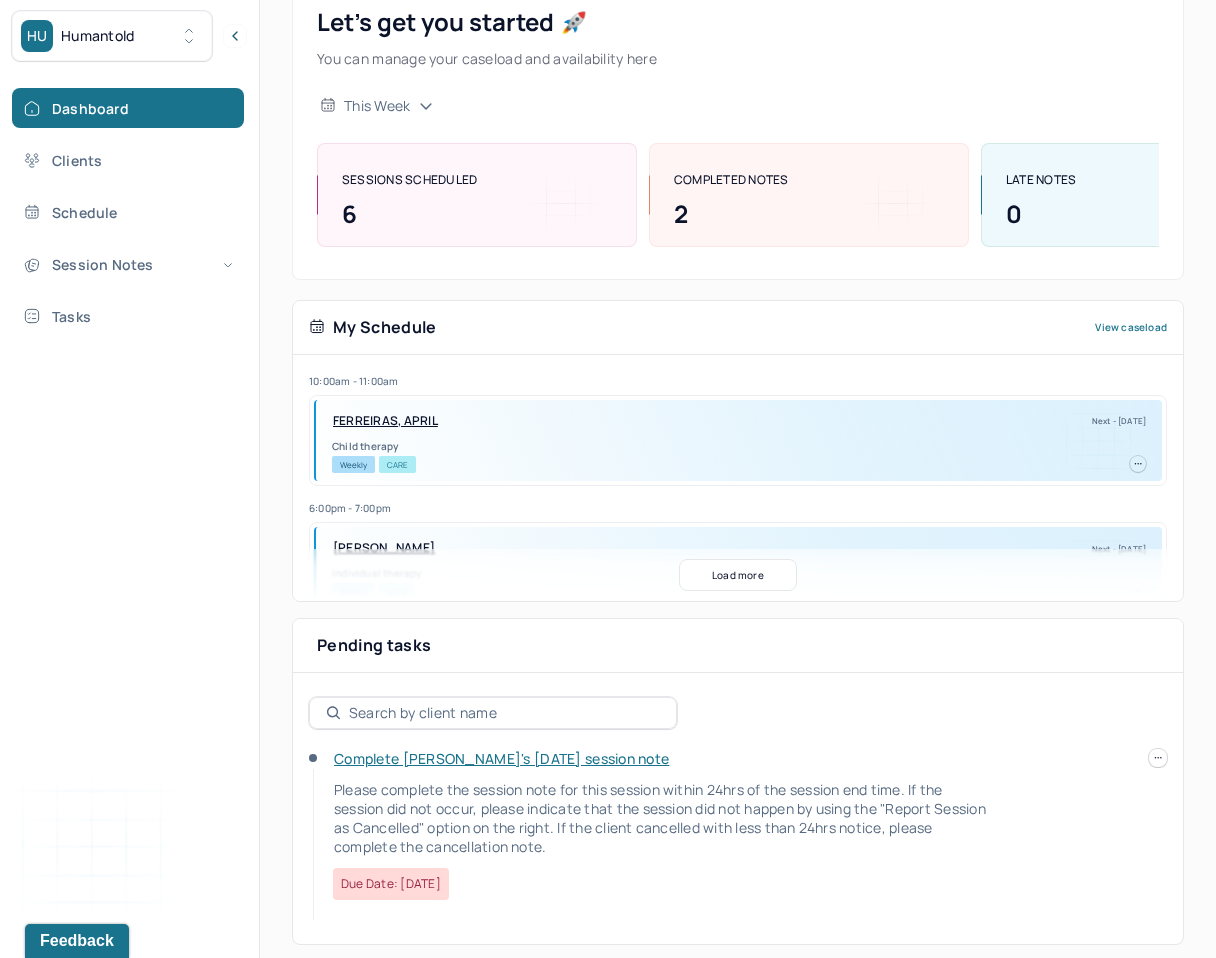 scroll, scrollTop: 175, scrollLeft: 0, axis: vertical 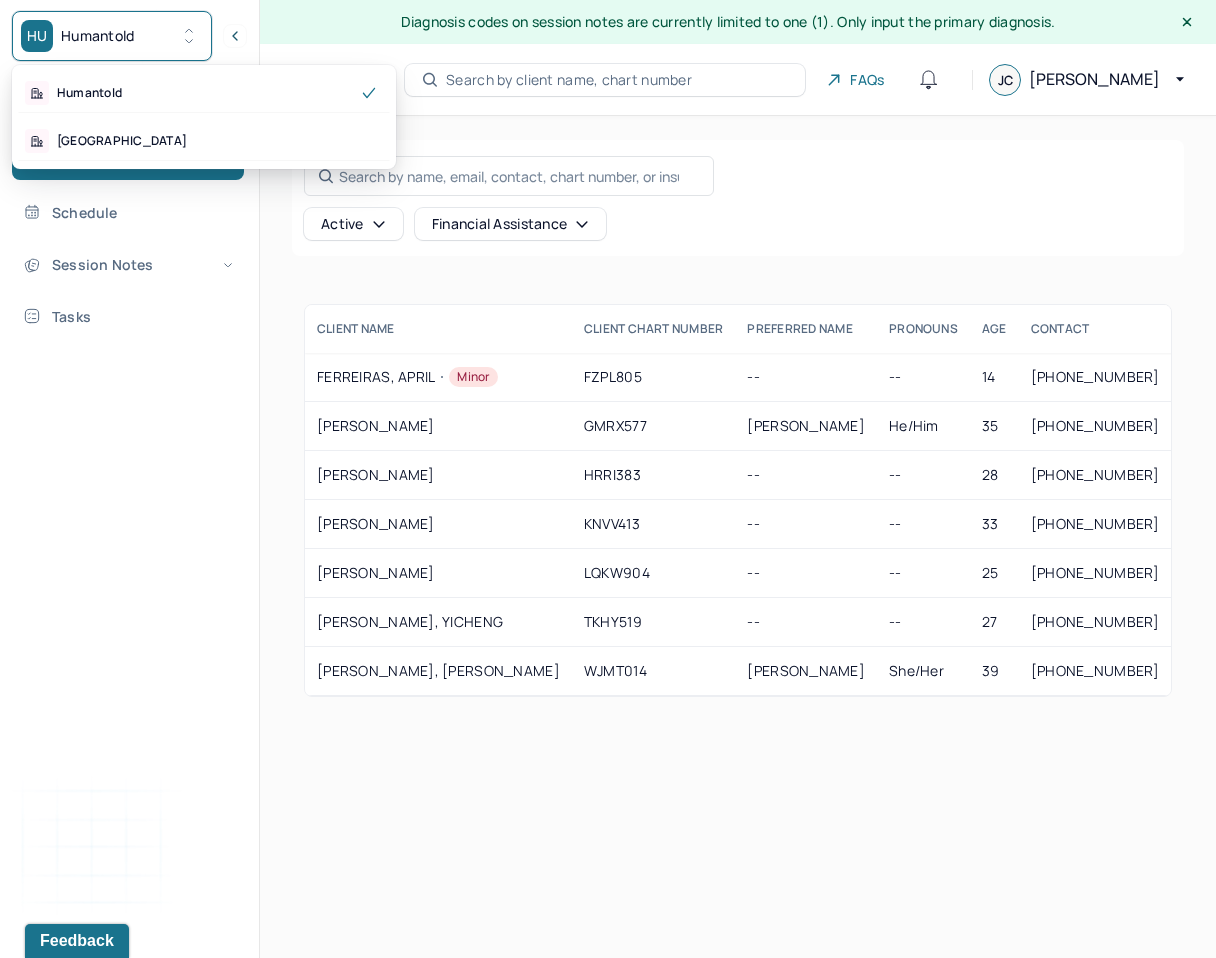 click on "HU Humantold" at bounding box center (112, 36) 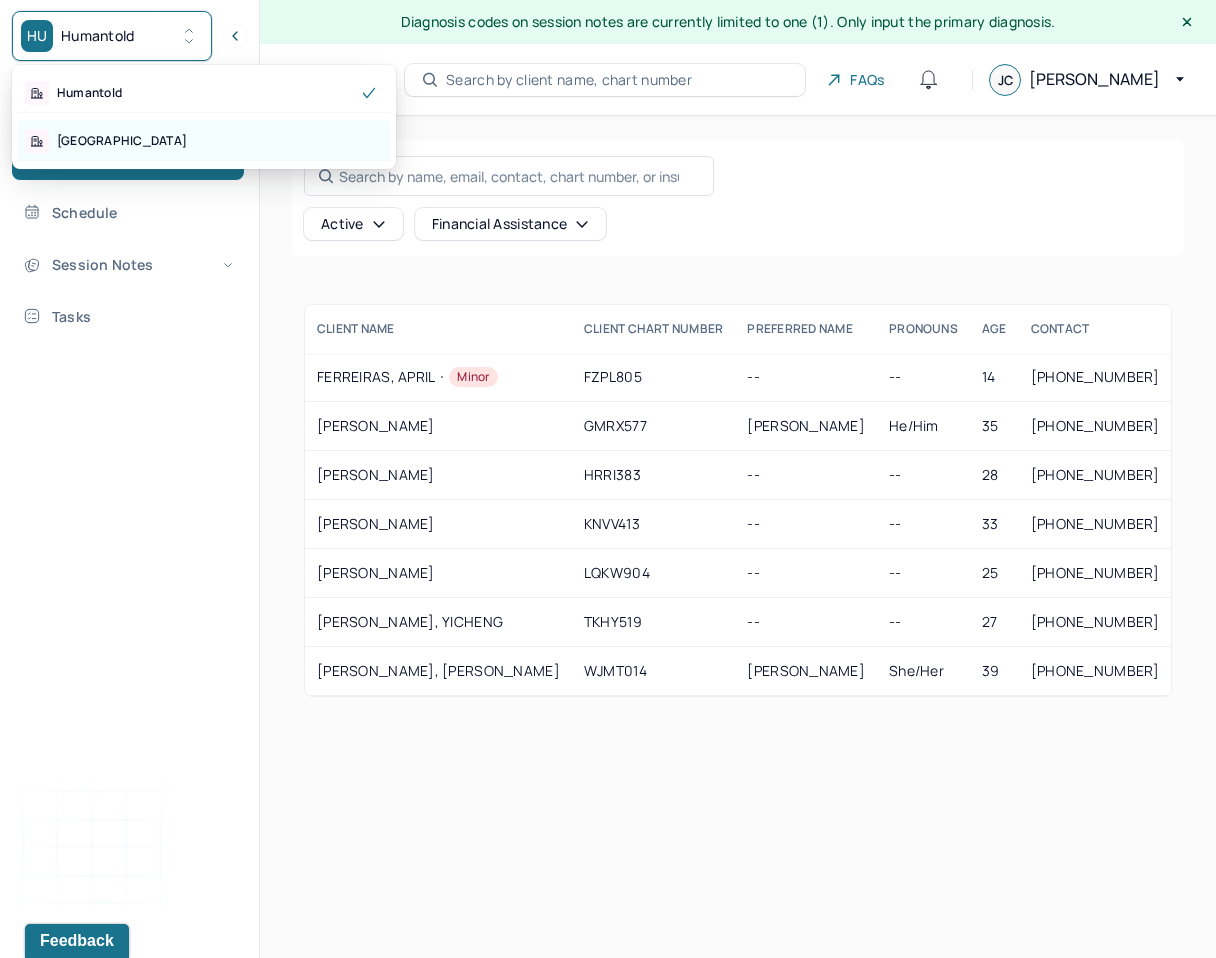 click on "[GEOGRAPHIC_DATA]" at bounding box center [204, 141] 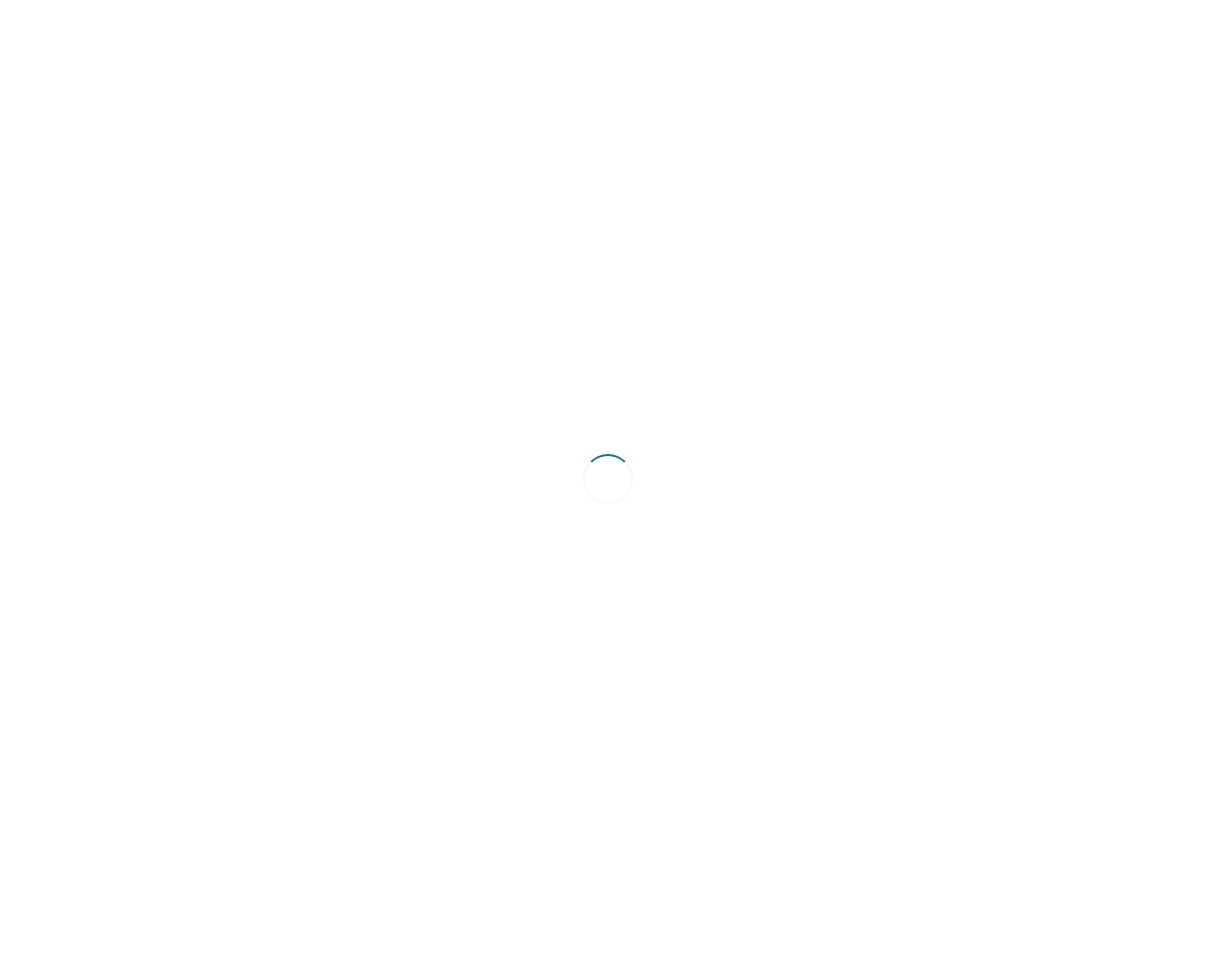 scroll, scrollTop: 0, scrollLeft: 0, axis: both 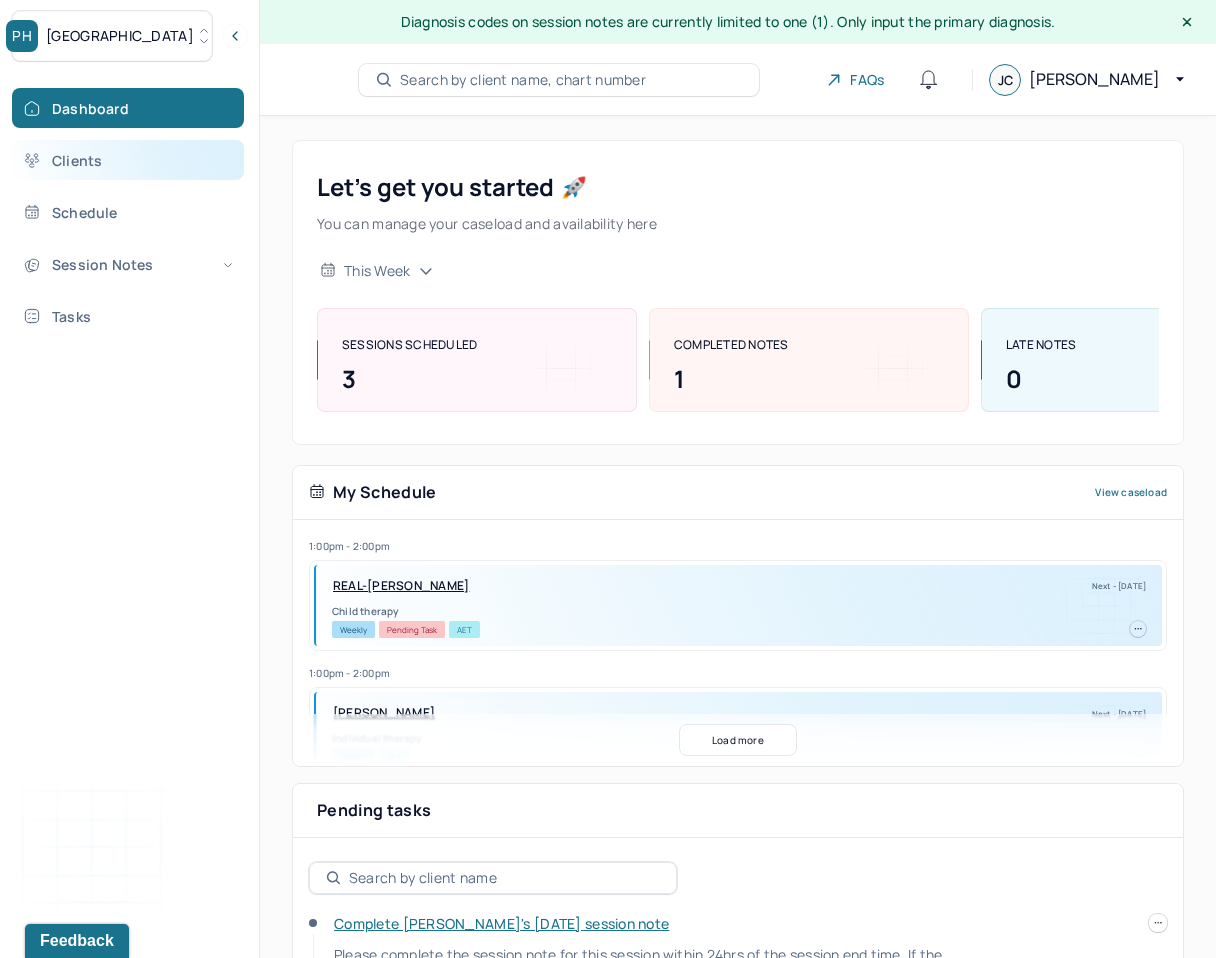 click on "Clients" at bounding box center [128, 160] 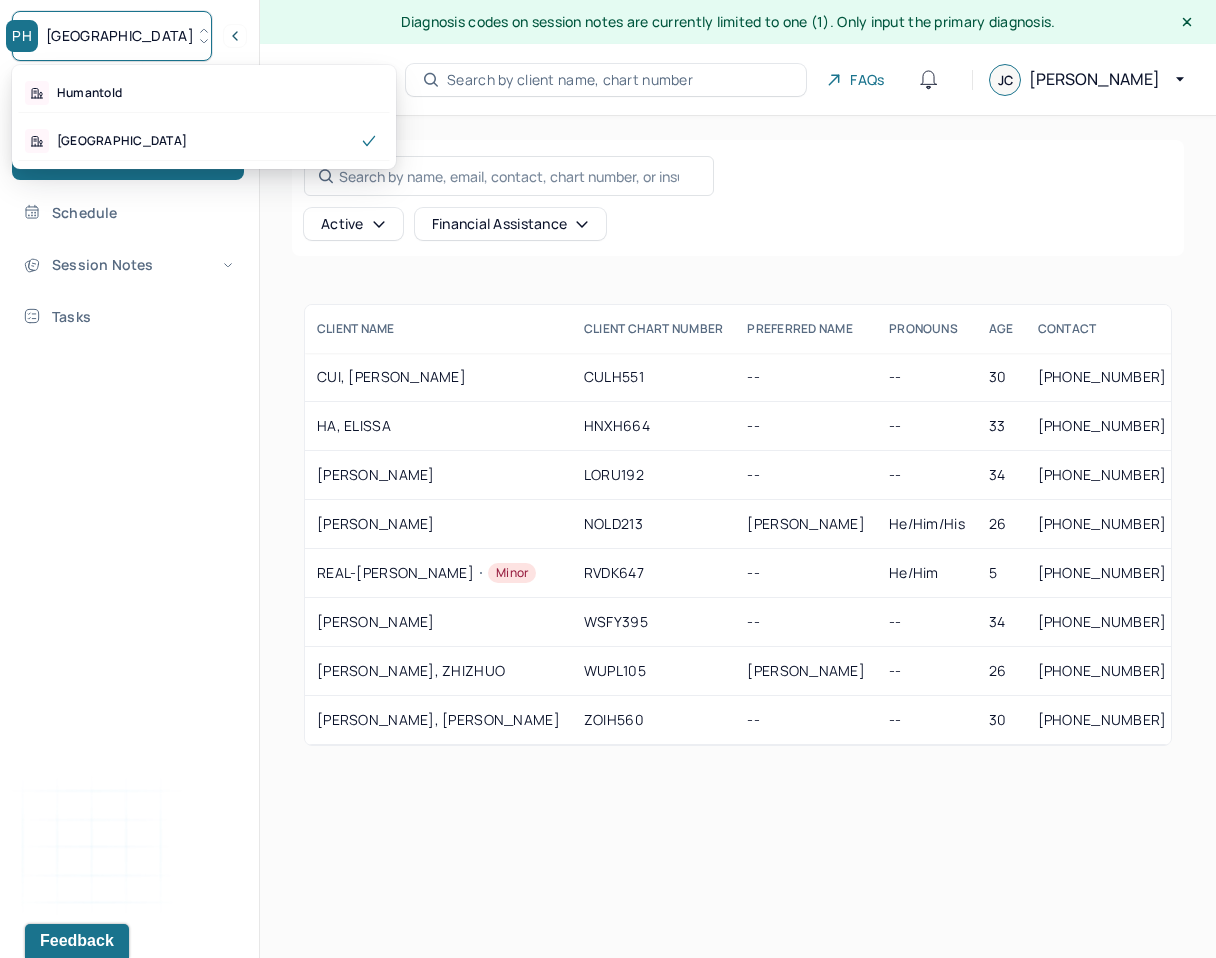 click on "PH Park Hill" at bounding box center [112, 36] 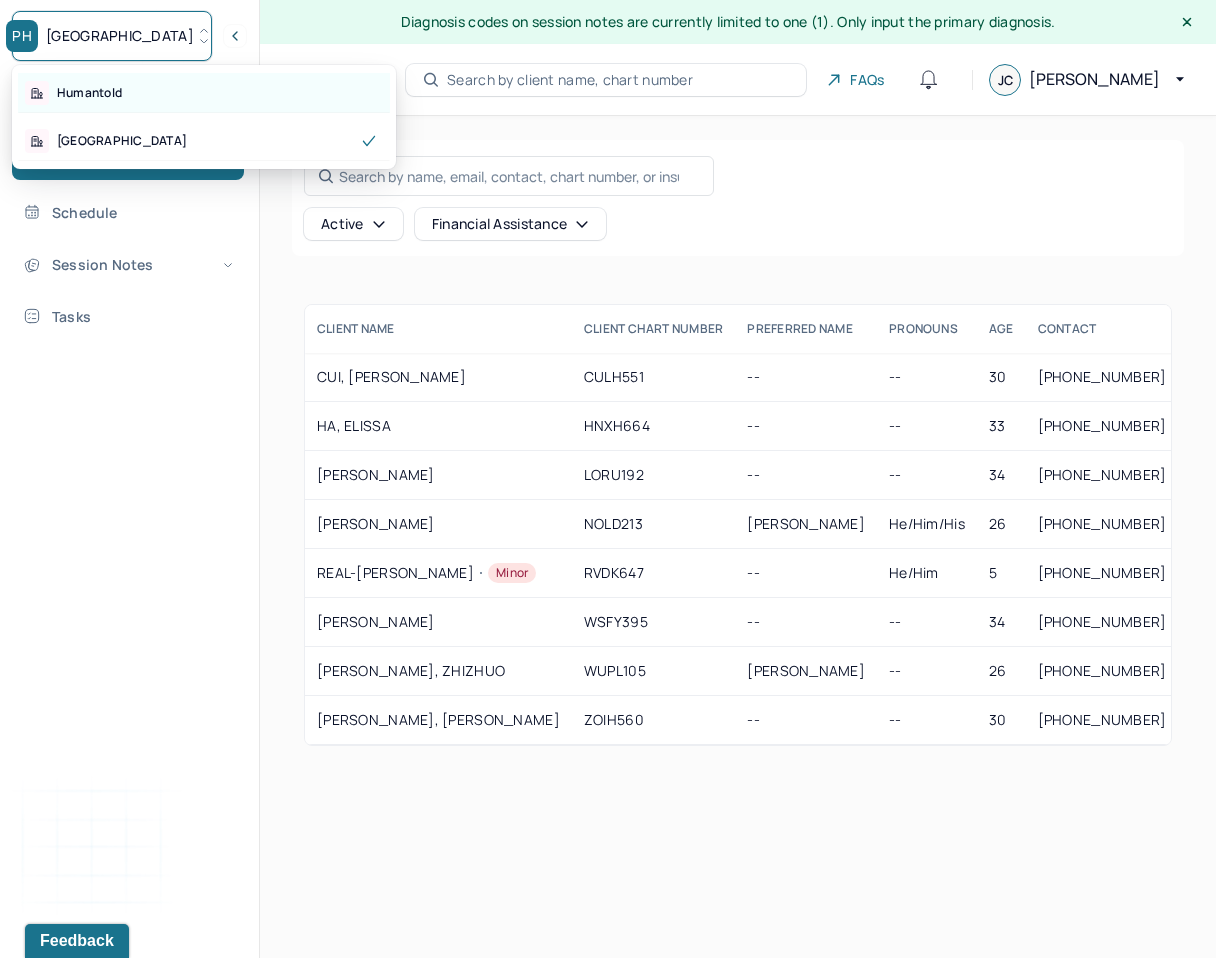 click on "Humantold" at bounding box center [204, 93] 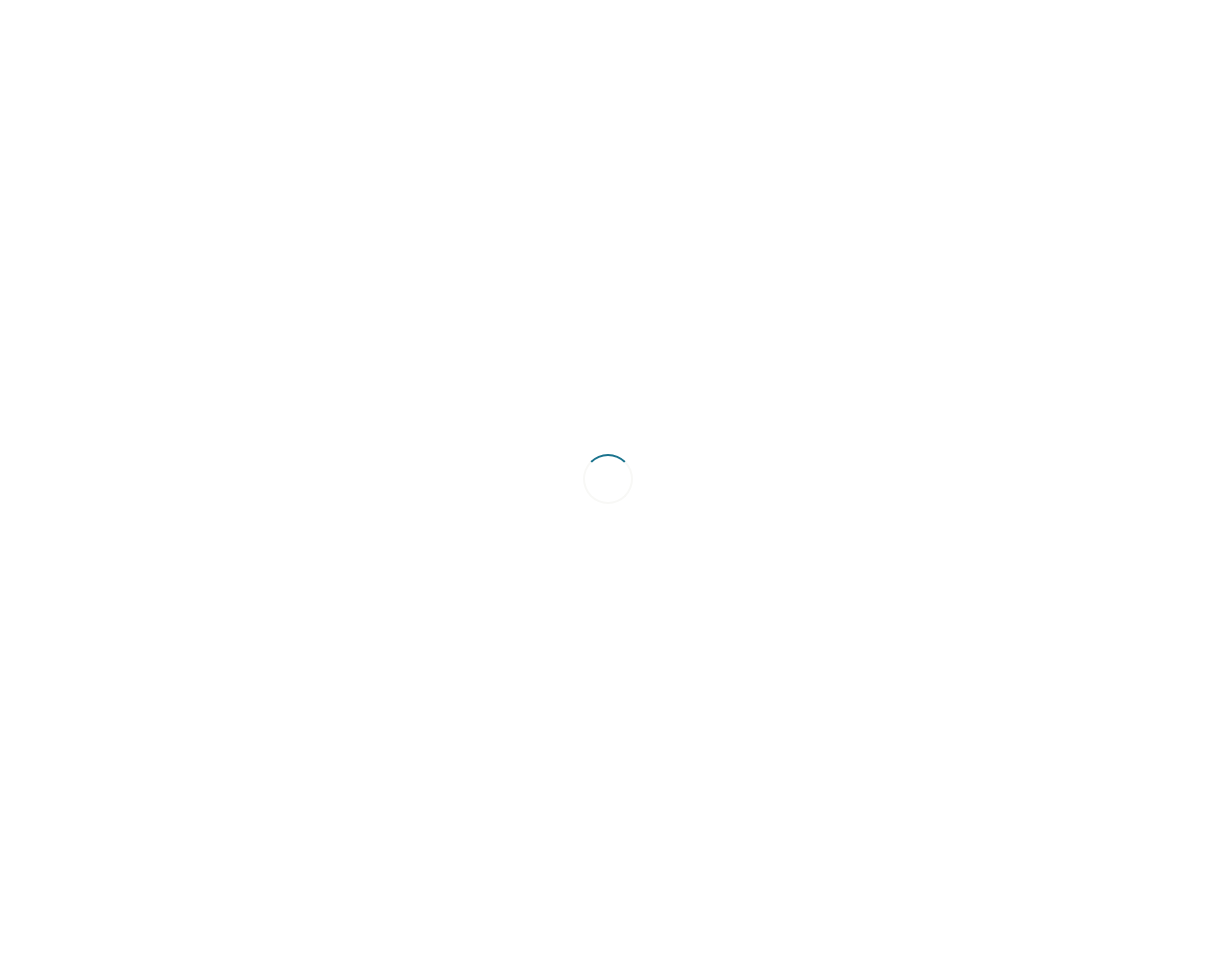 scroll, scrollTop: 0, scrollLeft: 0, axis: both 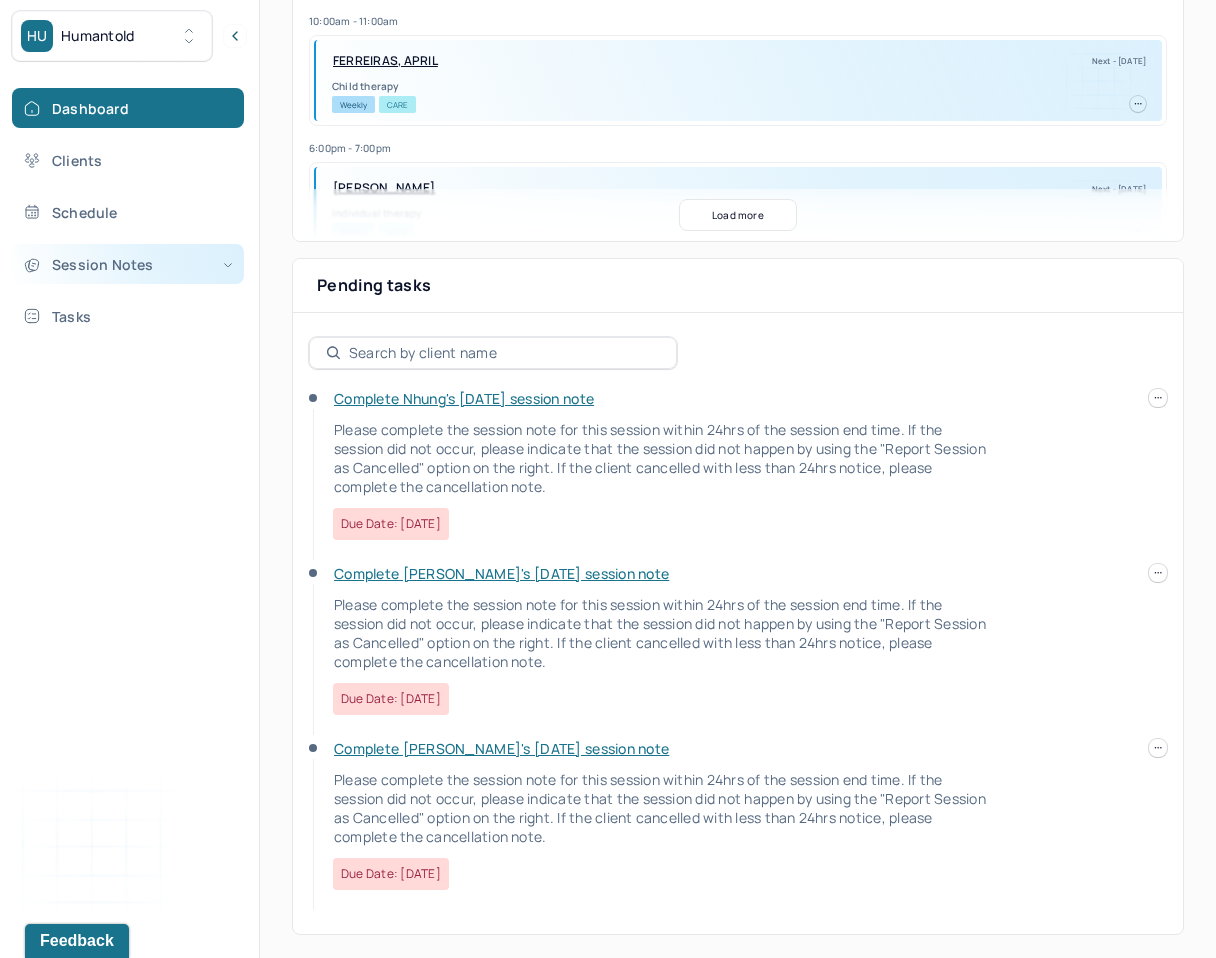 click on "Session Notes" at bounding box center (128, 264) 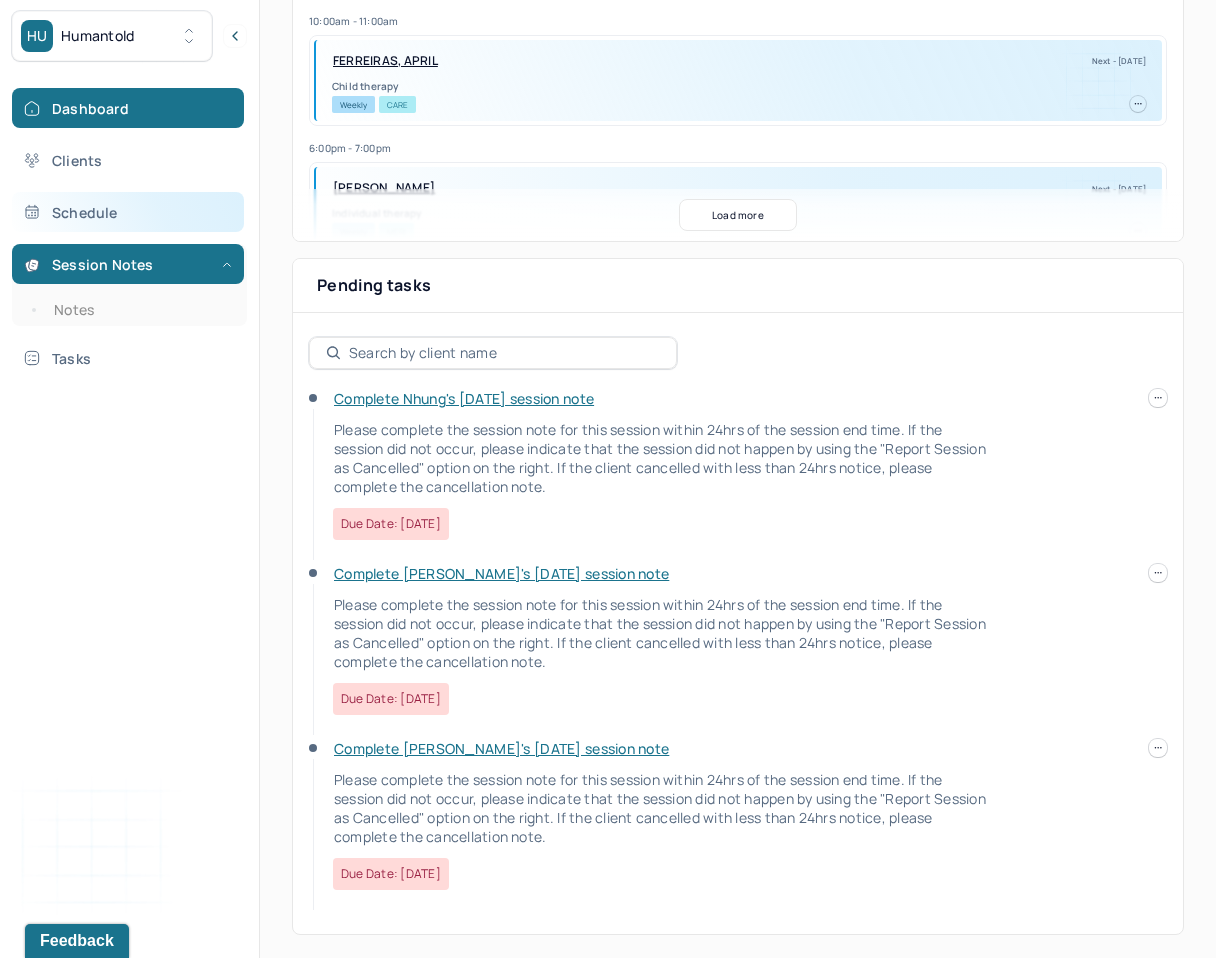click on "Schedule" at bounding box center (128, 212) 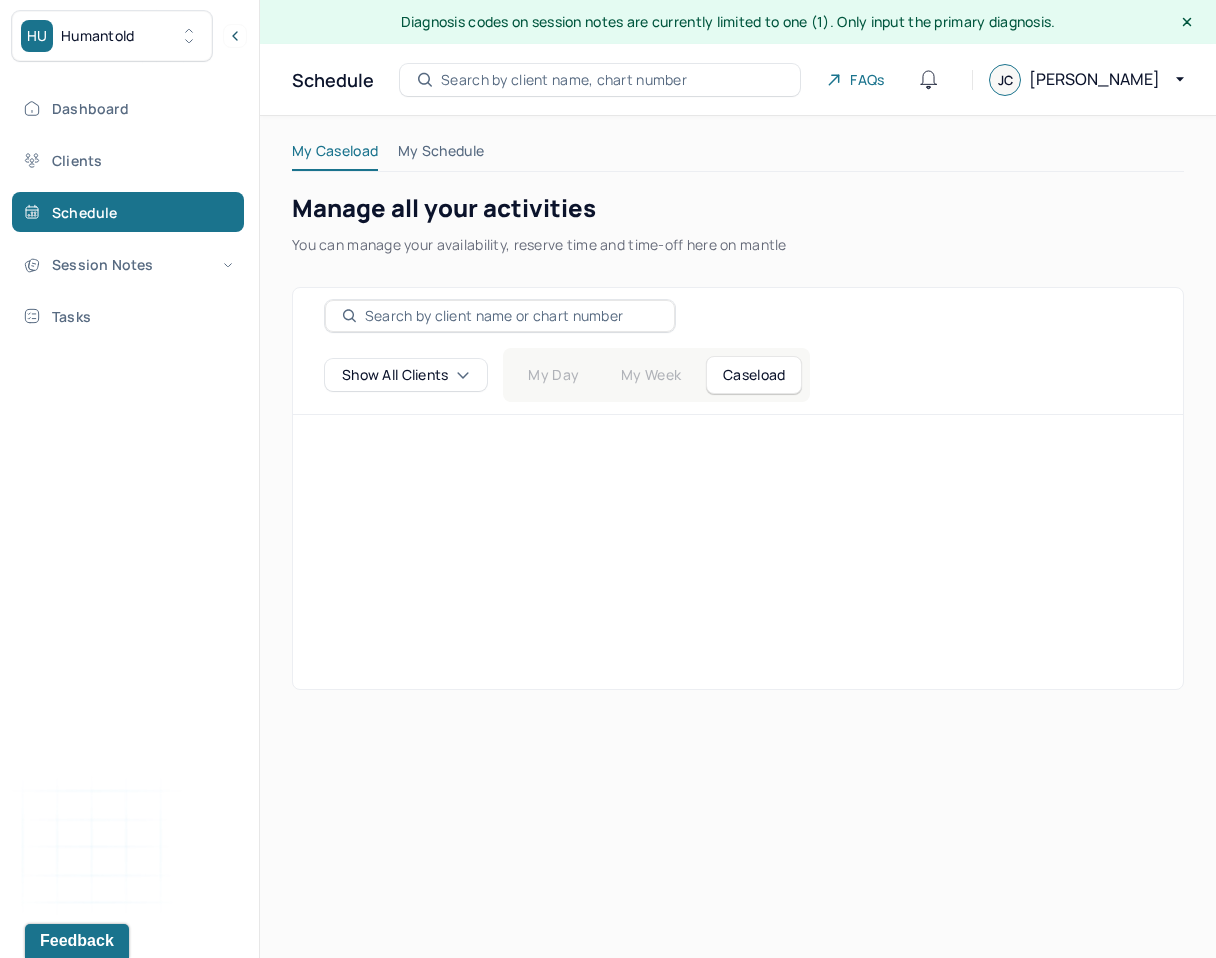 click on "Dashboard Clients Schedule Session Notes Tasks" at bounding box center (129, 212) 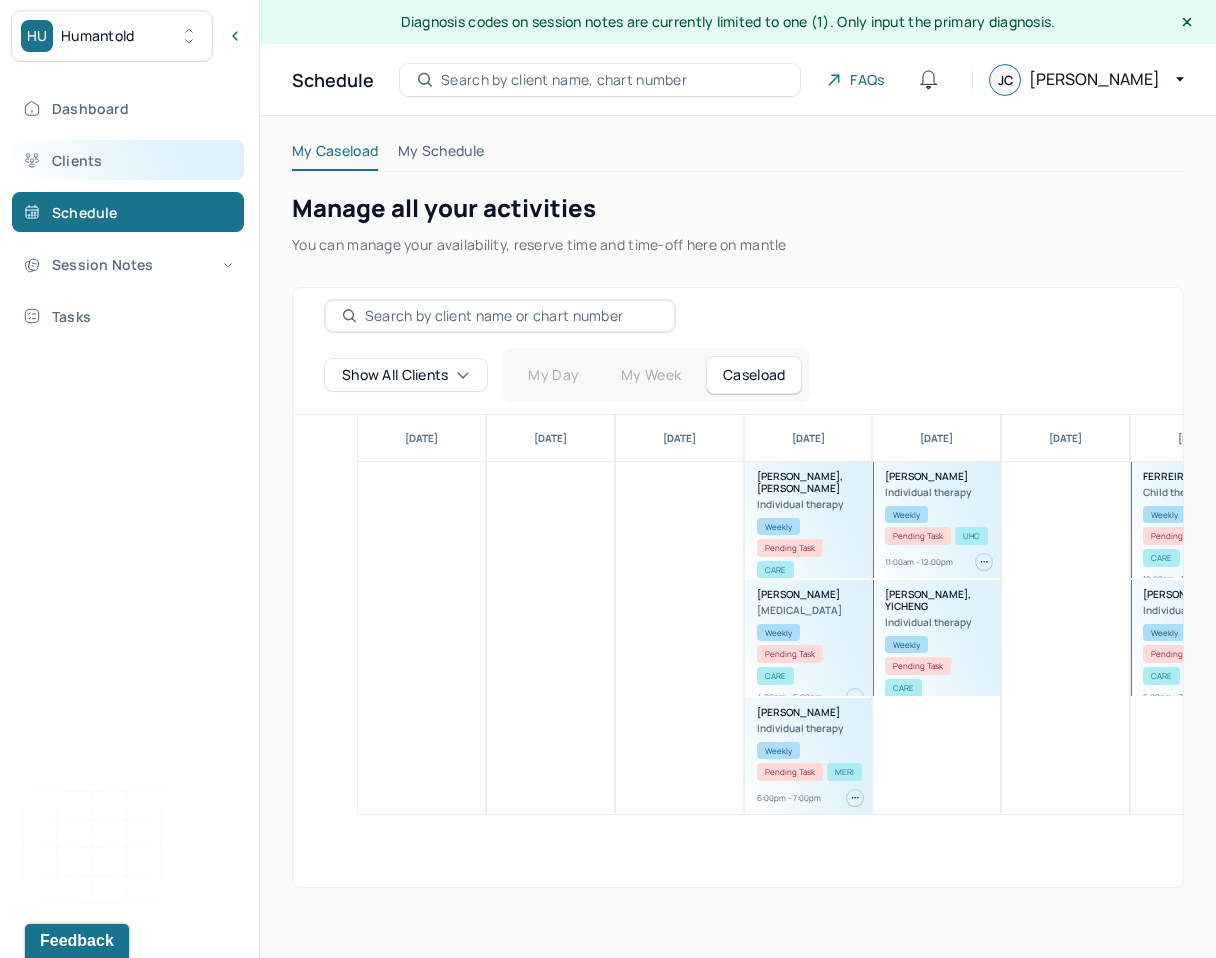 click on "Clients" at bounding box center [128, 160] 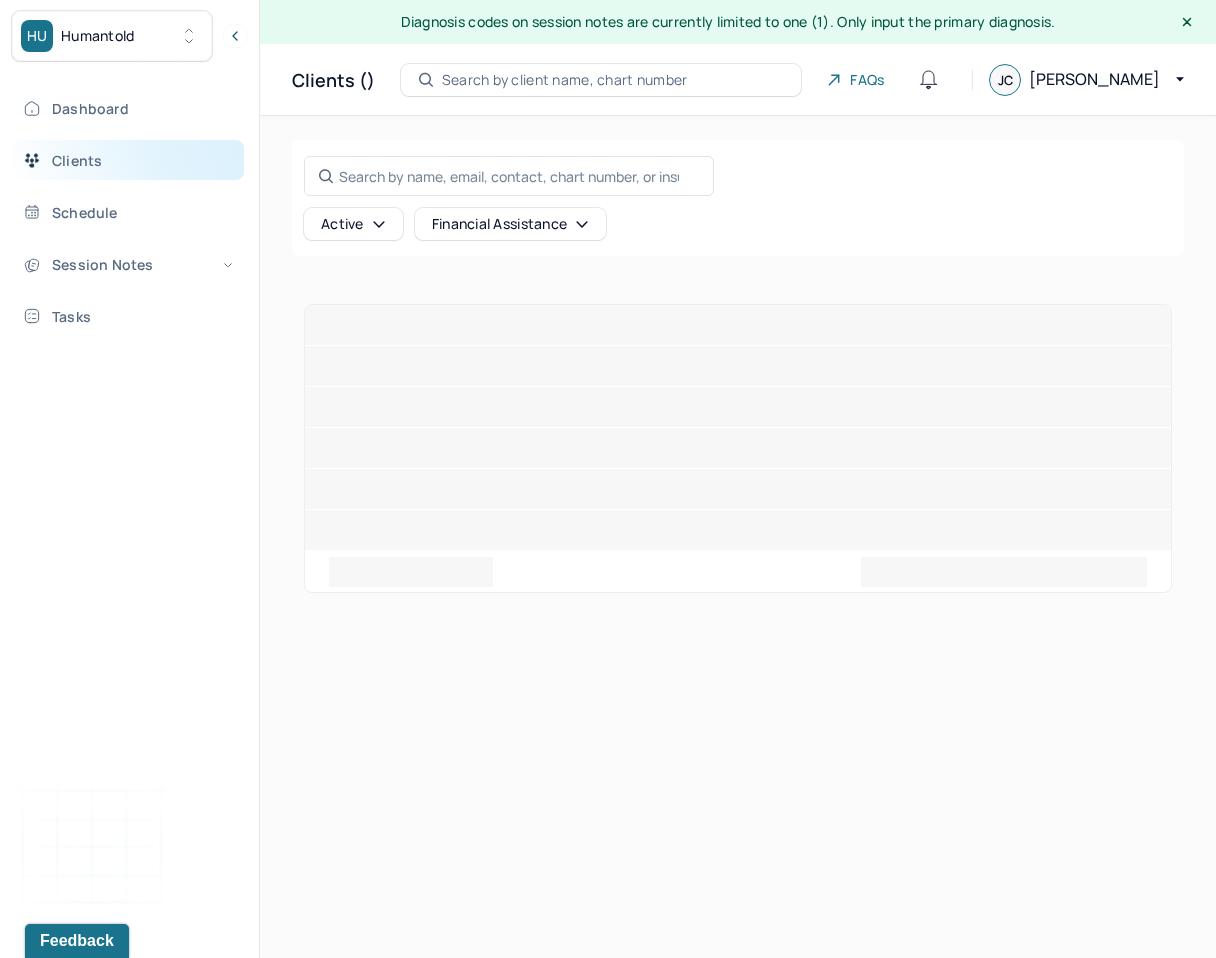 click on "Clients" at bounding box center (128, 160) 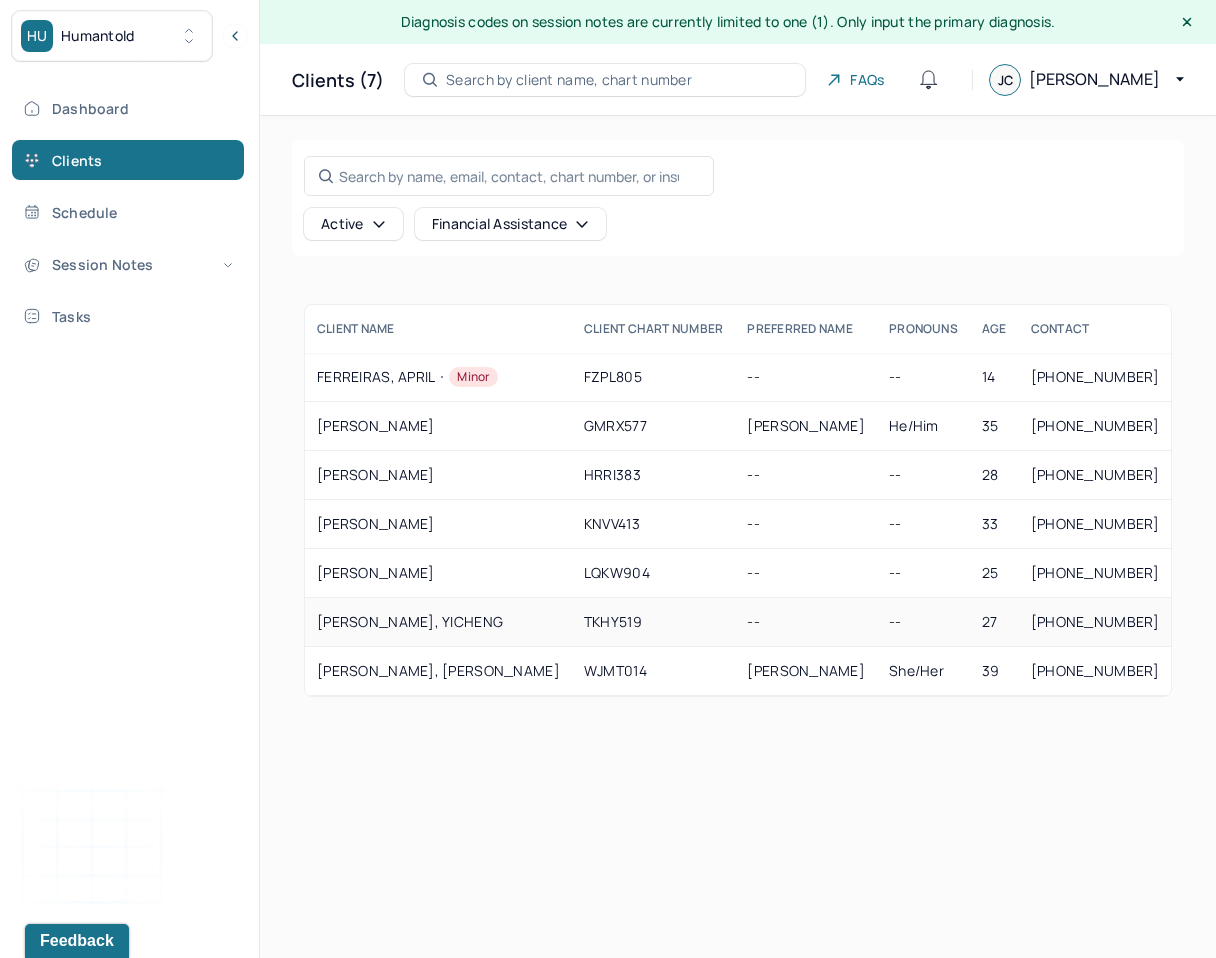 click on "TKHY519" at bounding box center (654, 622) 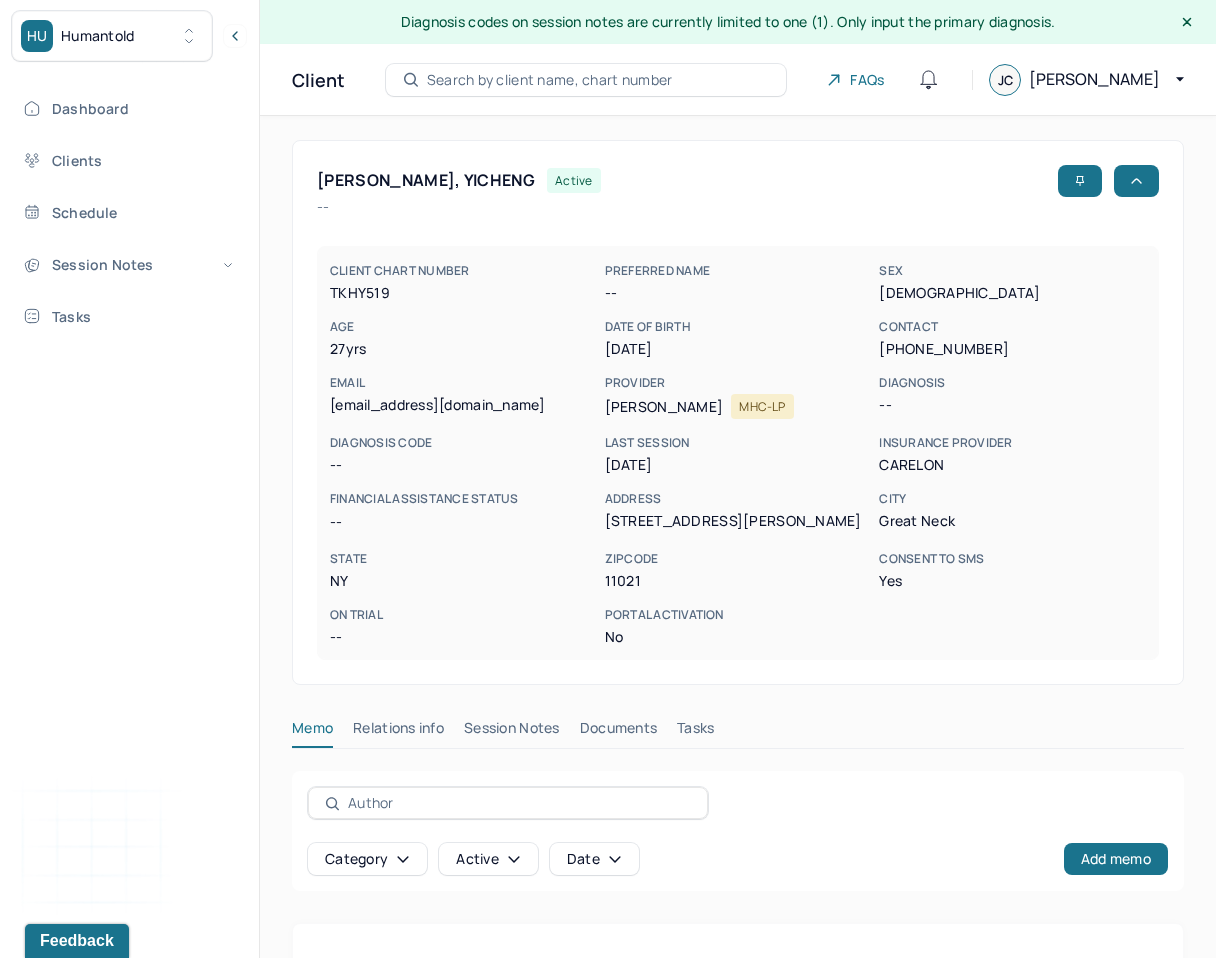scroll, scrollTop: 255, scrollLeft: 0, axis: vertical 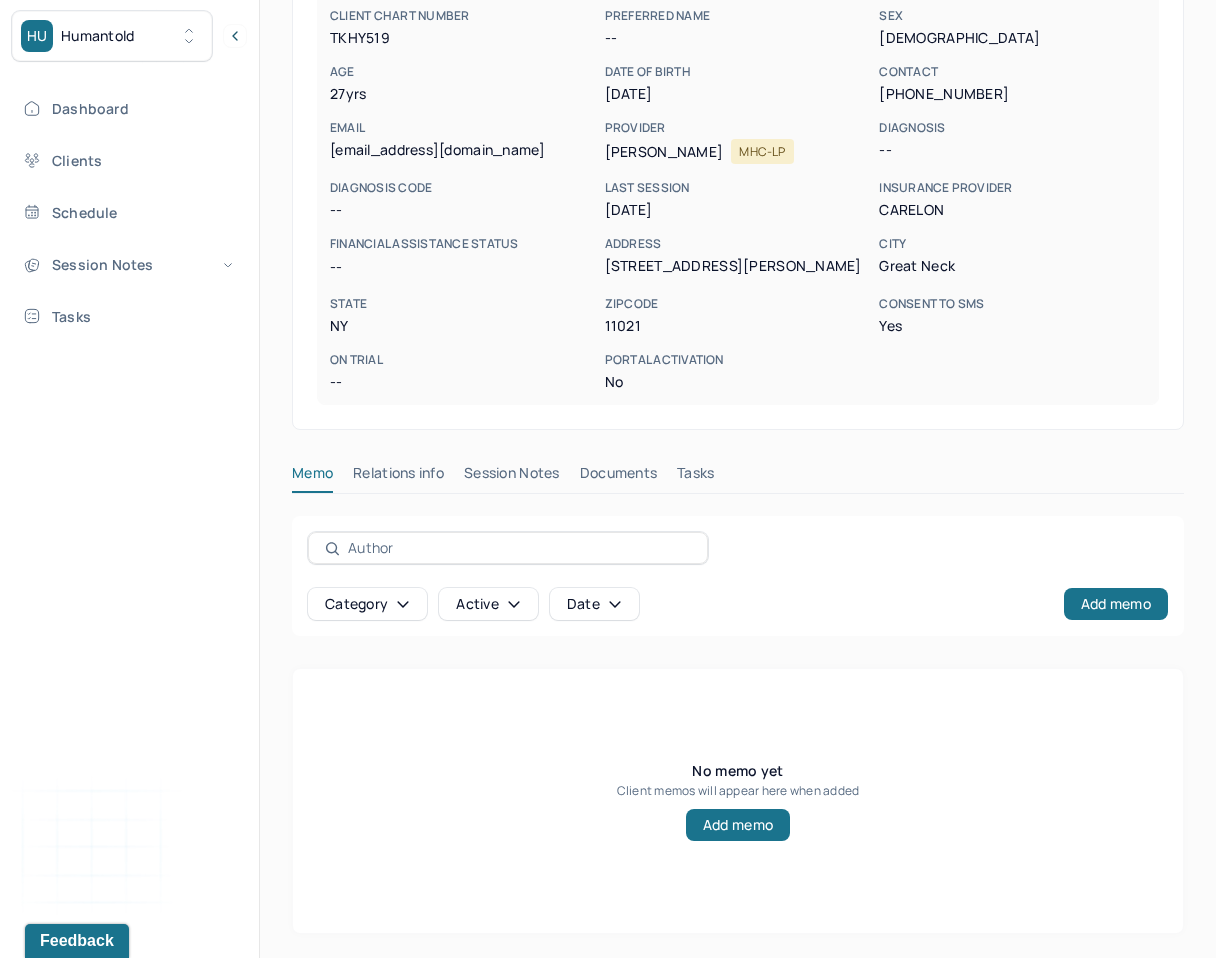 click on "Session Notes" at bounding box center [512, 477] 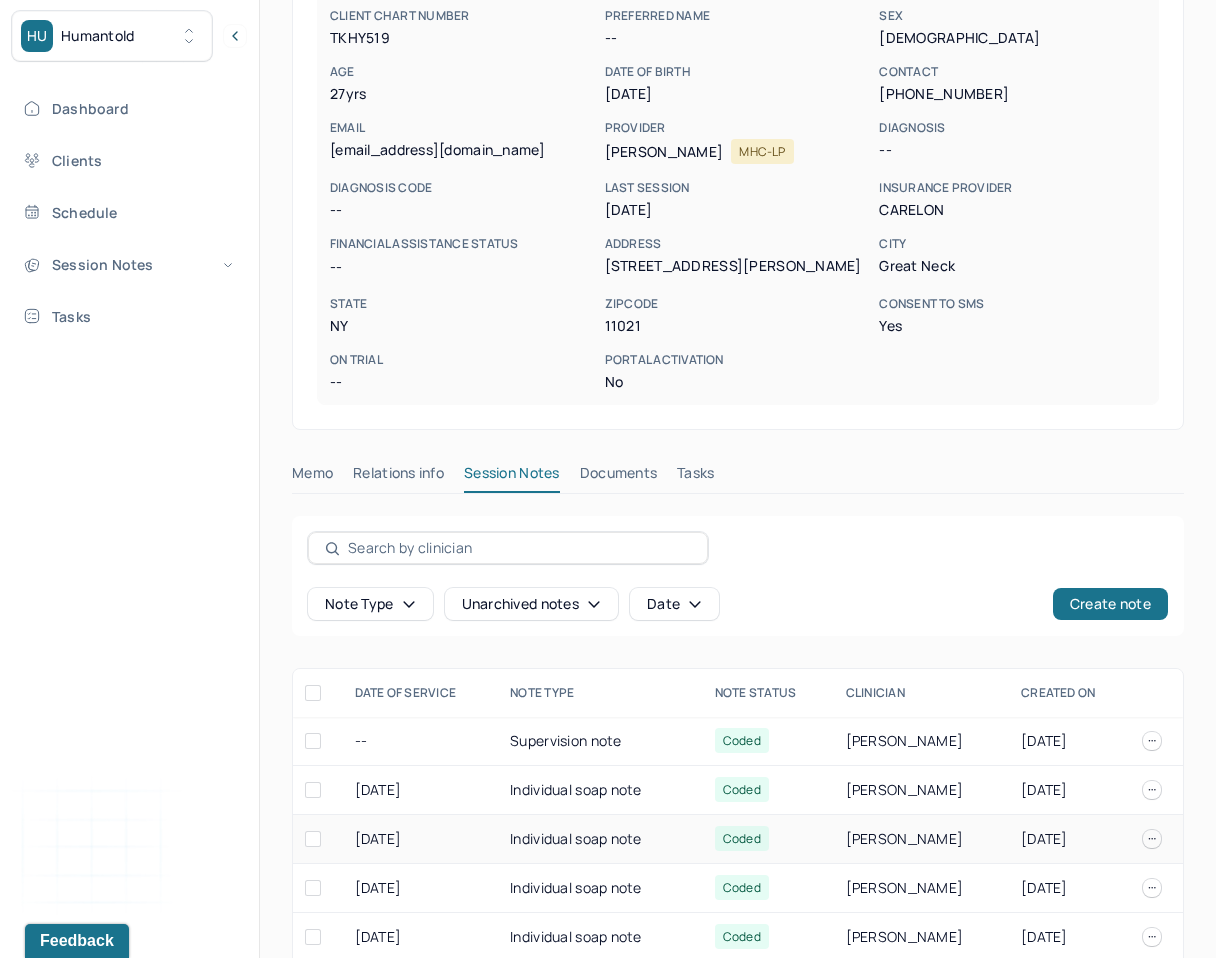 click on "Individual soap note" at bounding box center [600, 839] 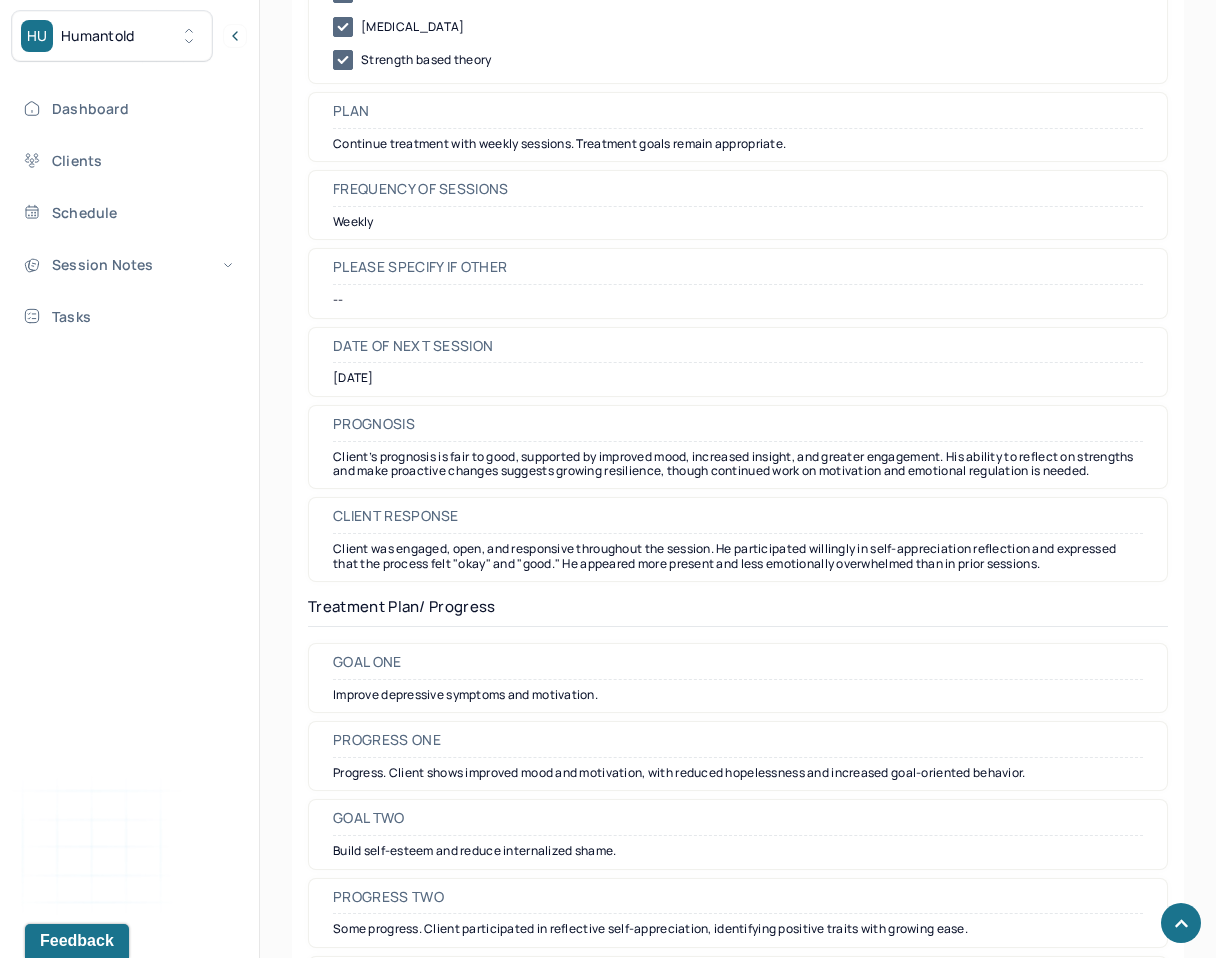 scroll, scrollTop: 2871, scrollLeft: 0, axis: vertical 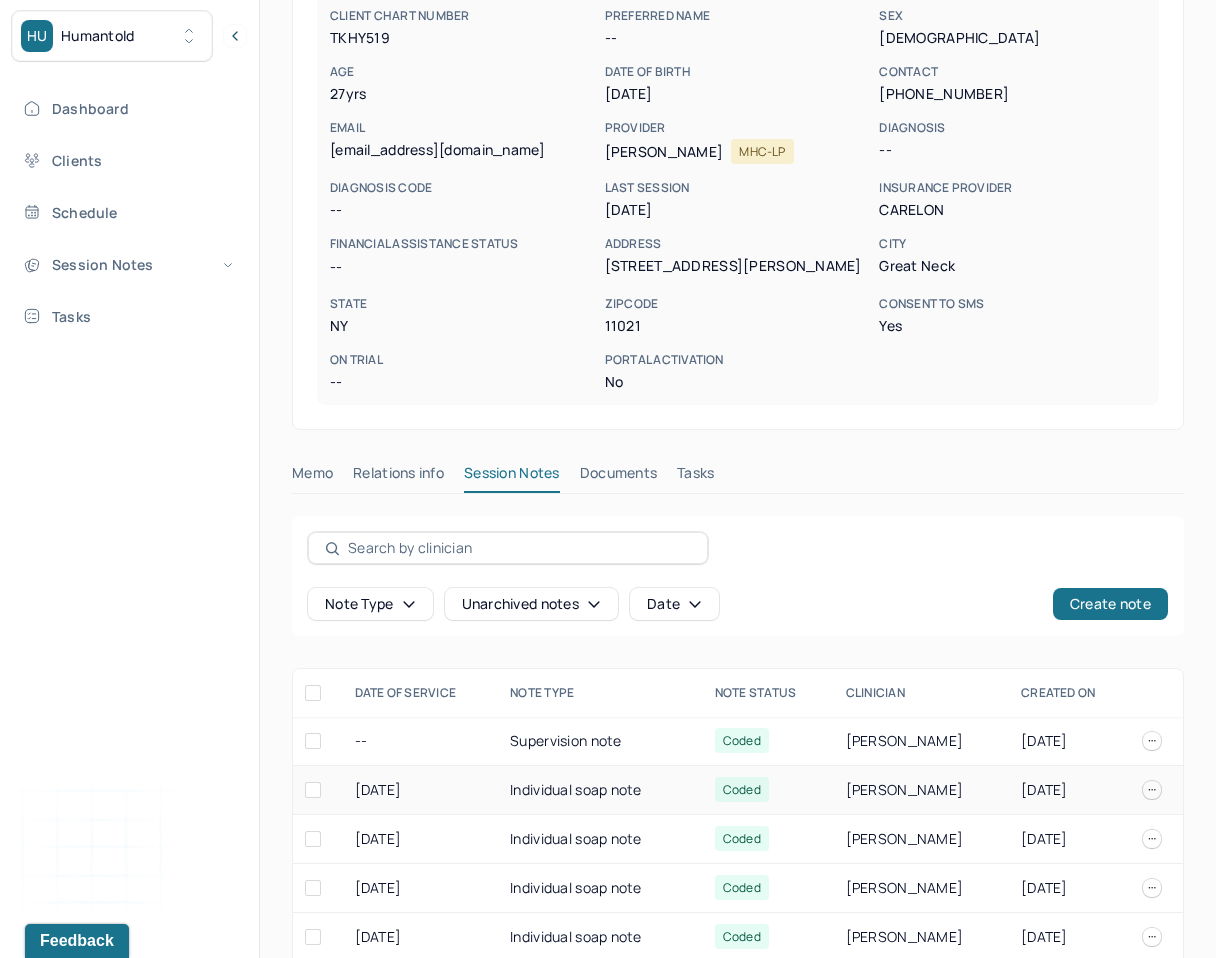 click on "Individual soap note" at bounding box center [600, 790] 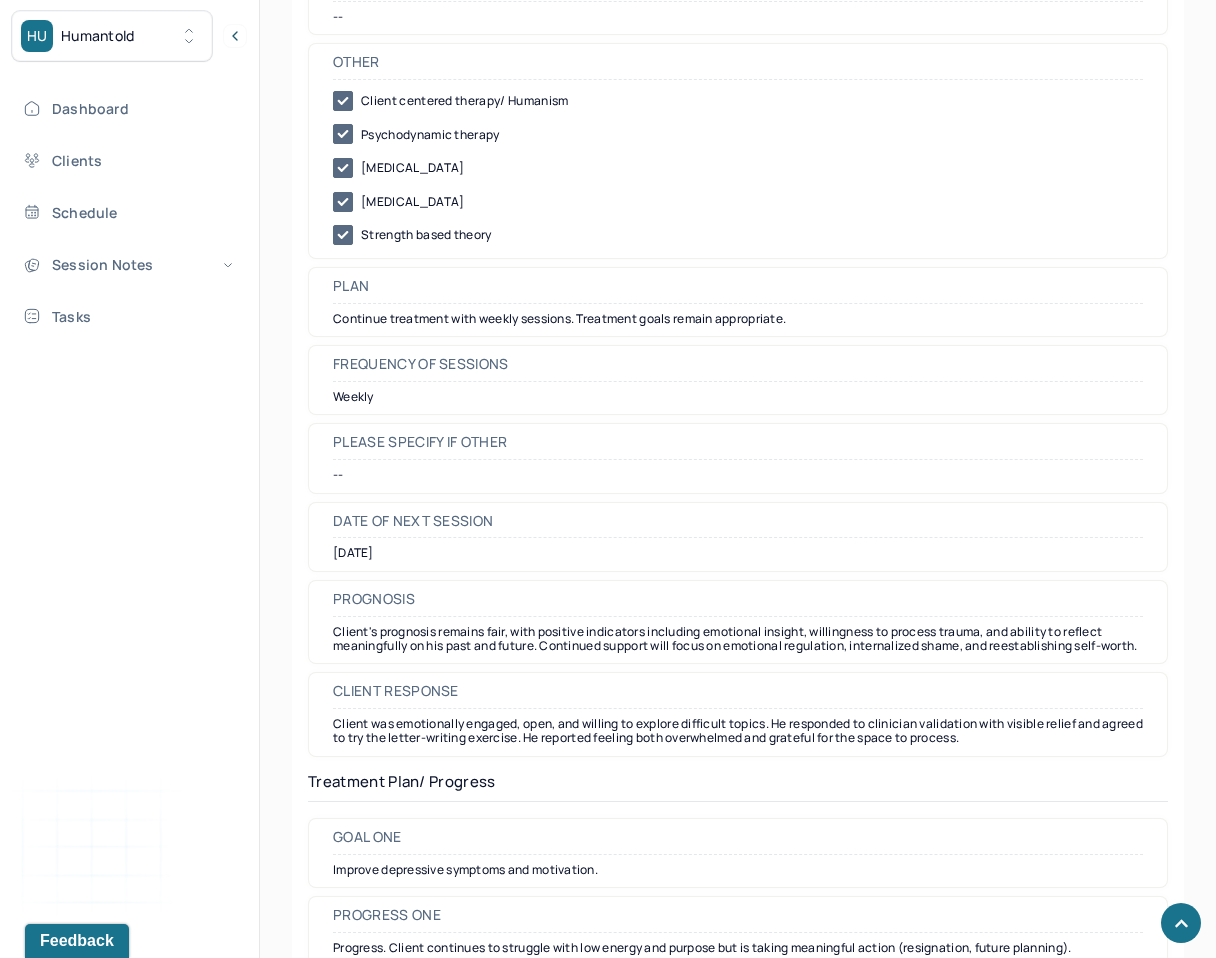 scroll, scrollTop: 2884, scrollLeft: 0, axis: vertical 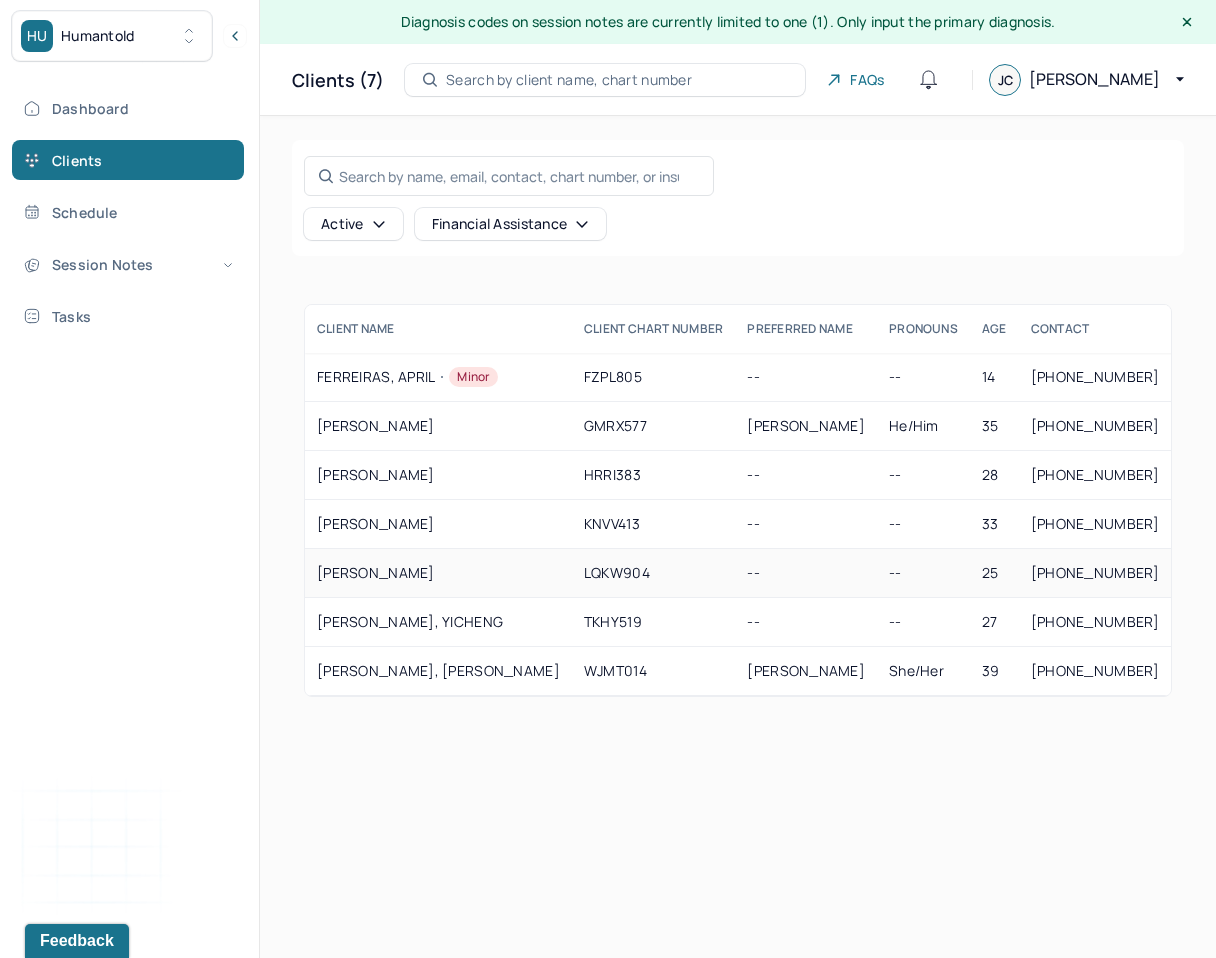 click on "LQKW904" at bounding box center (654, 573) 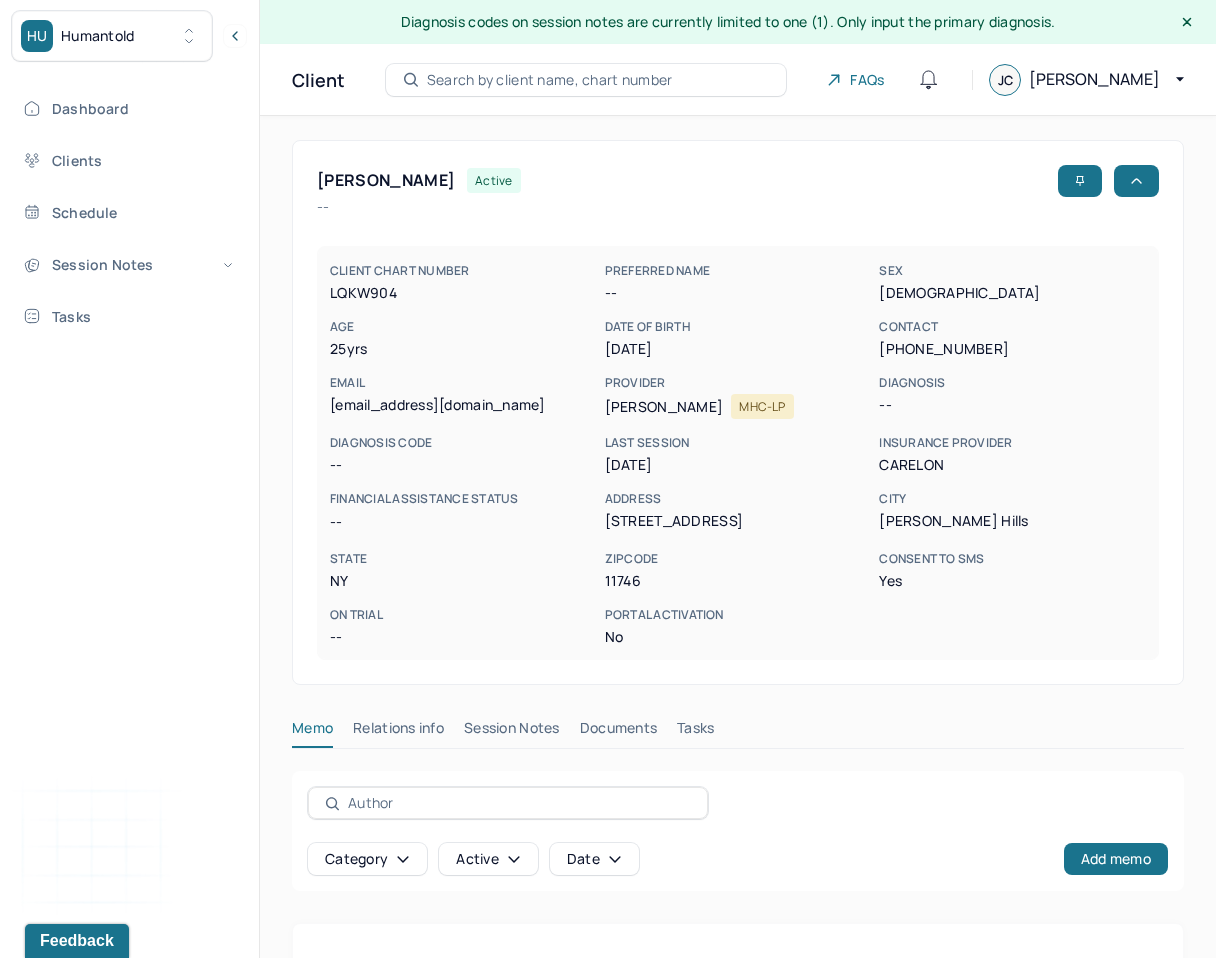 click on "Session Notes" at bounding box center [512, 732] 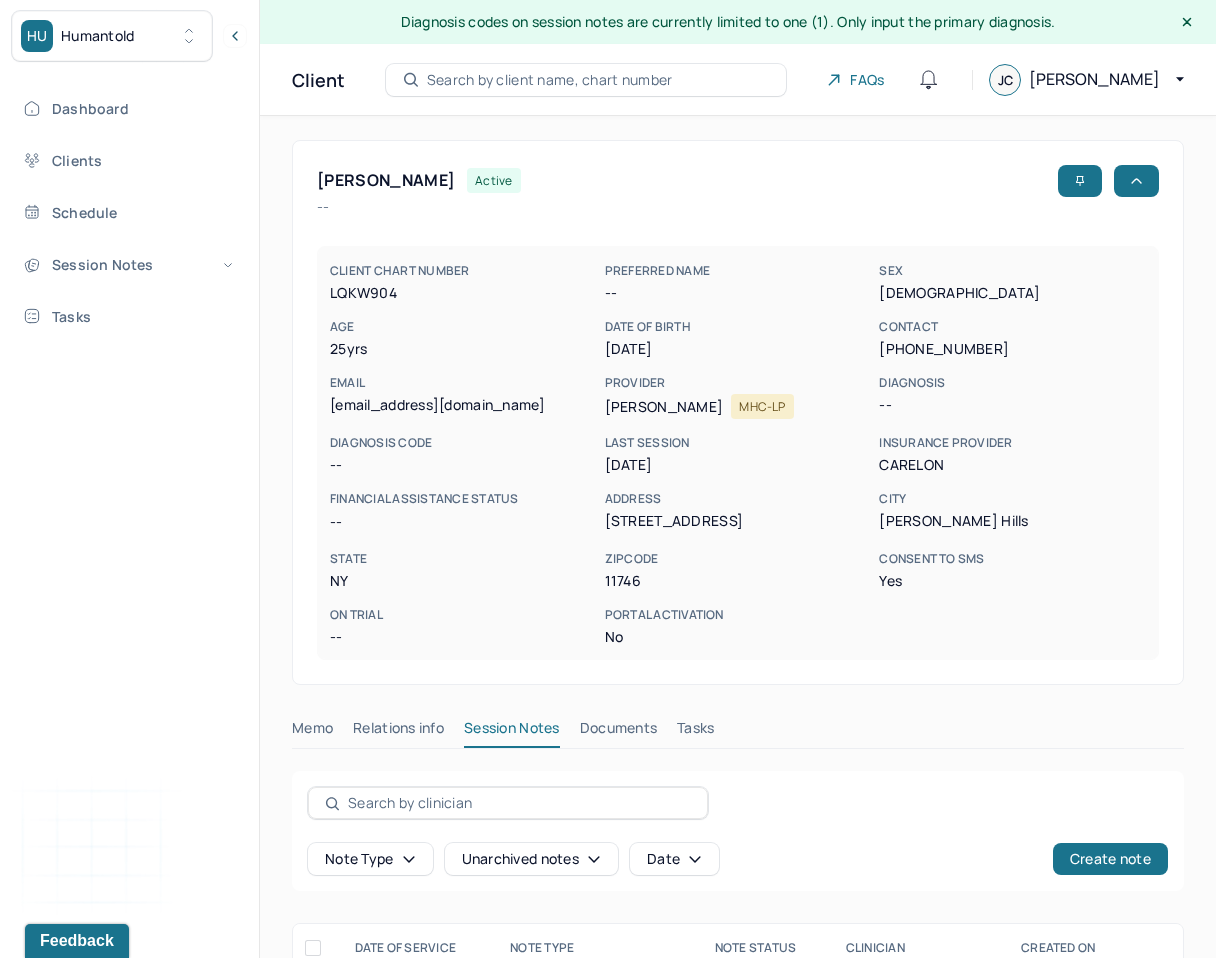 scroll, scrollTop: 480, scrollLeft: 0, axis: vertical 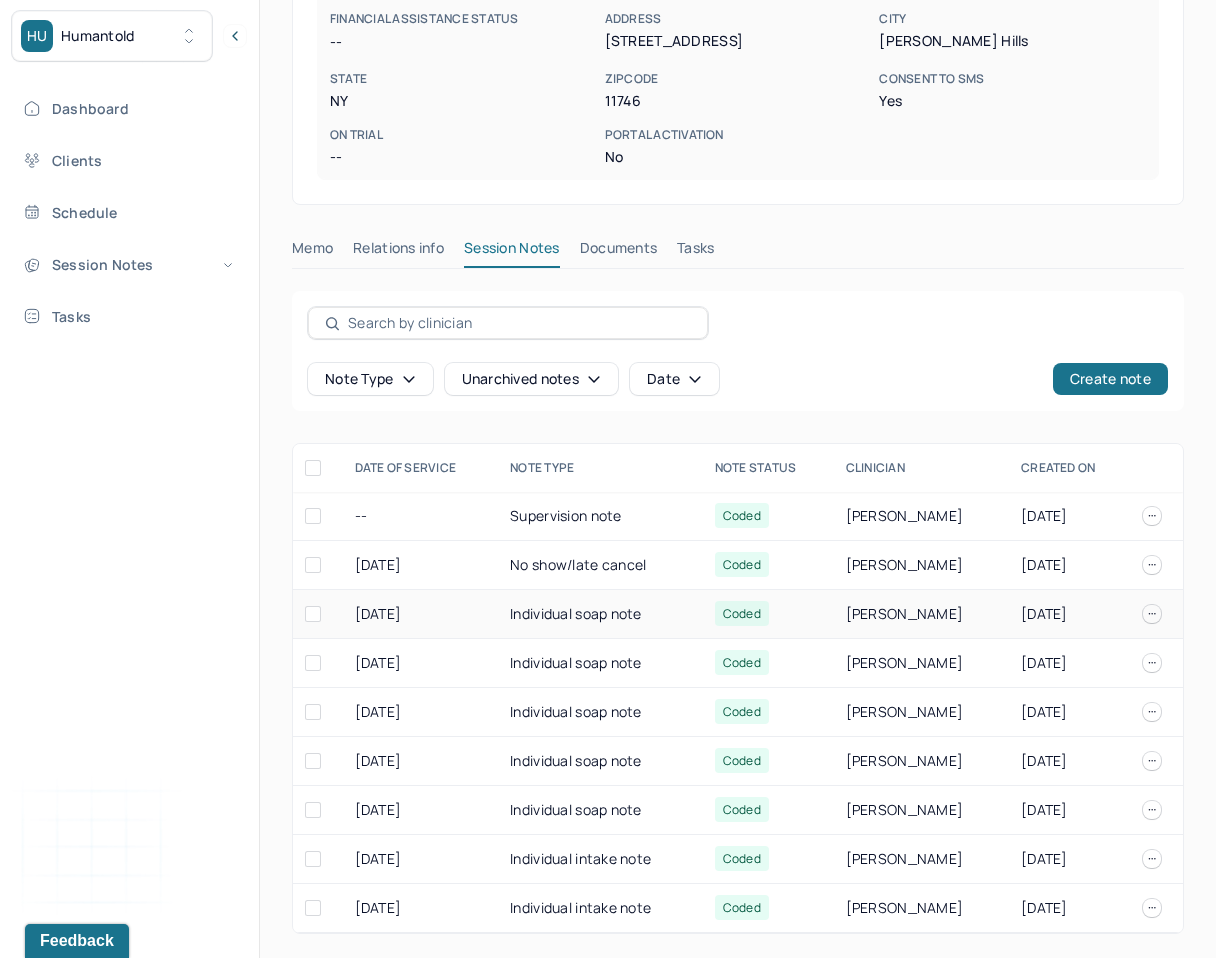 click on "Individual soap note" at bounding box center [600, 614] 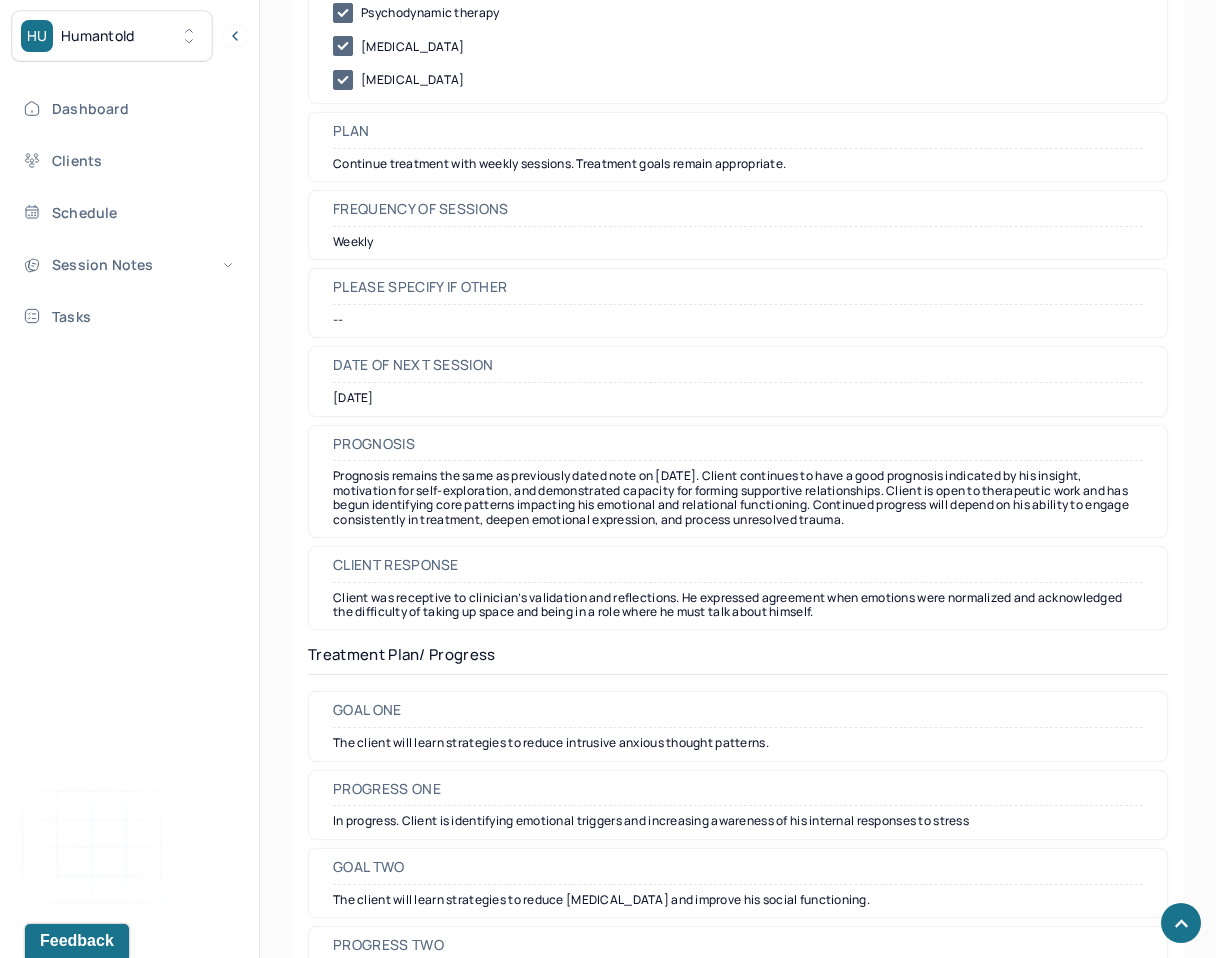 scroll, scrollTop: 2565, scrollLeft: 0, axis: vertical 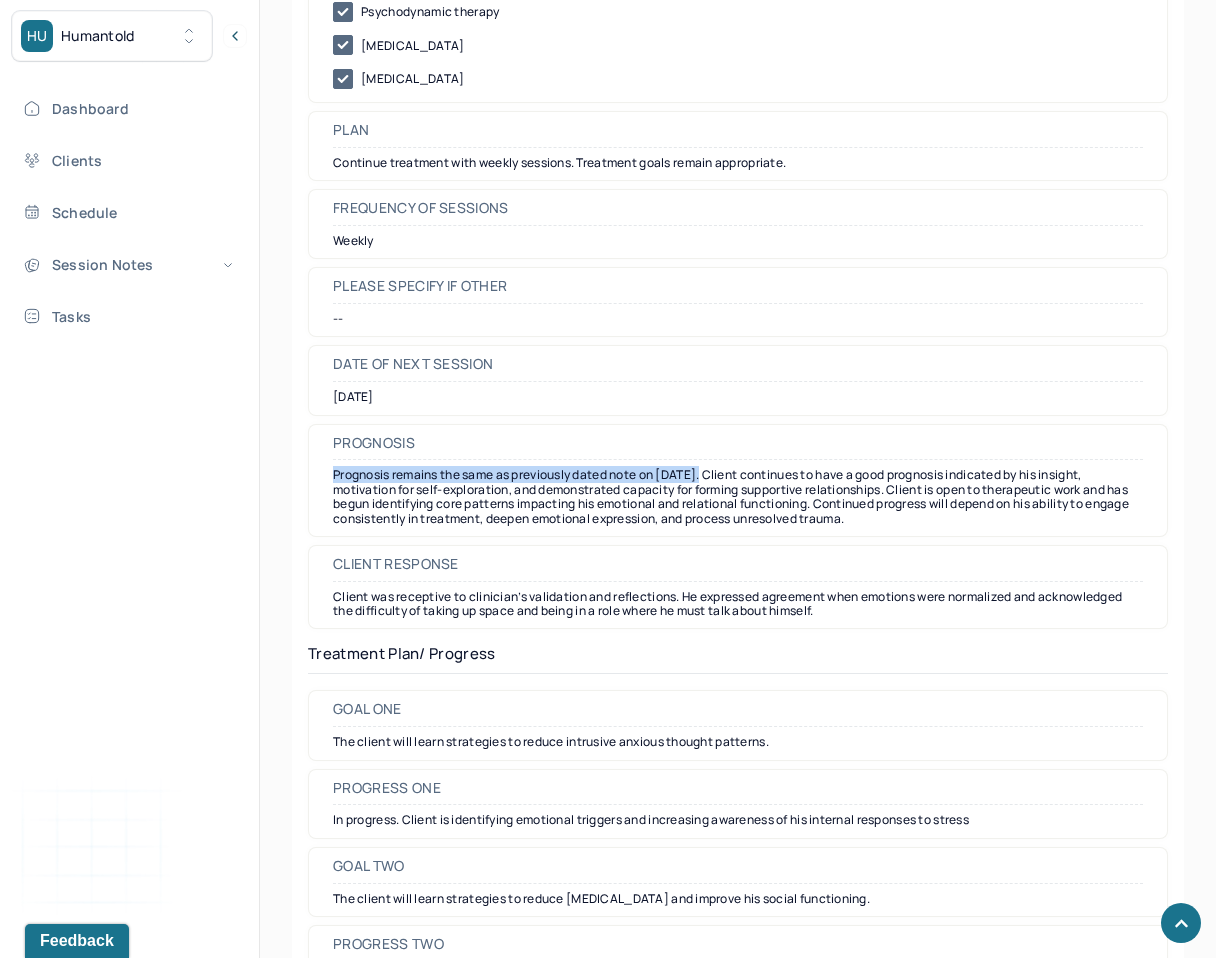drag, startPoint x: 334, startPoint y: 475, endPoint x: 709, endPoint y: 476, distance: 375.00134 